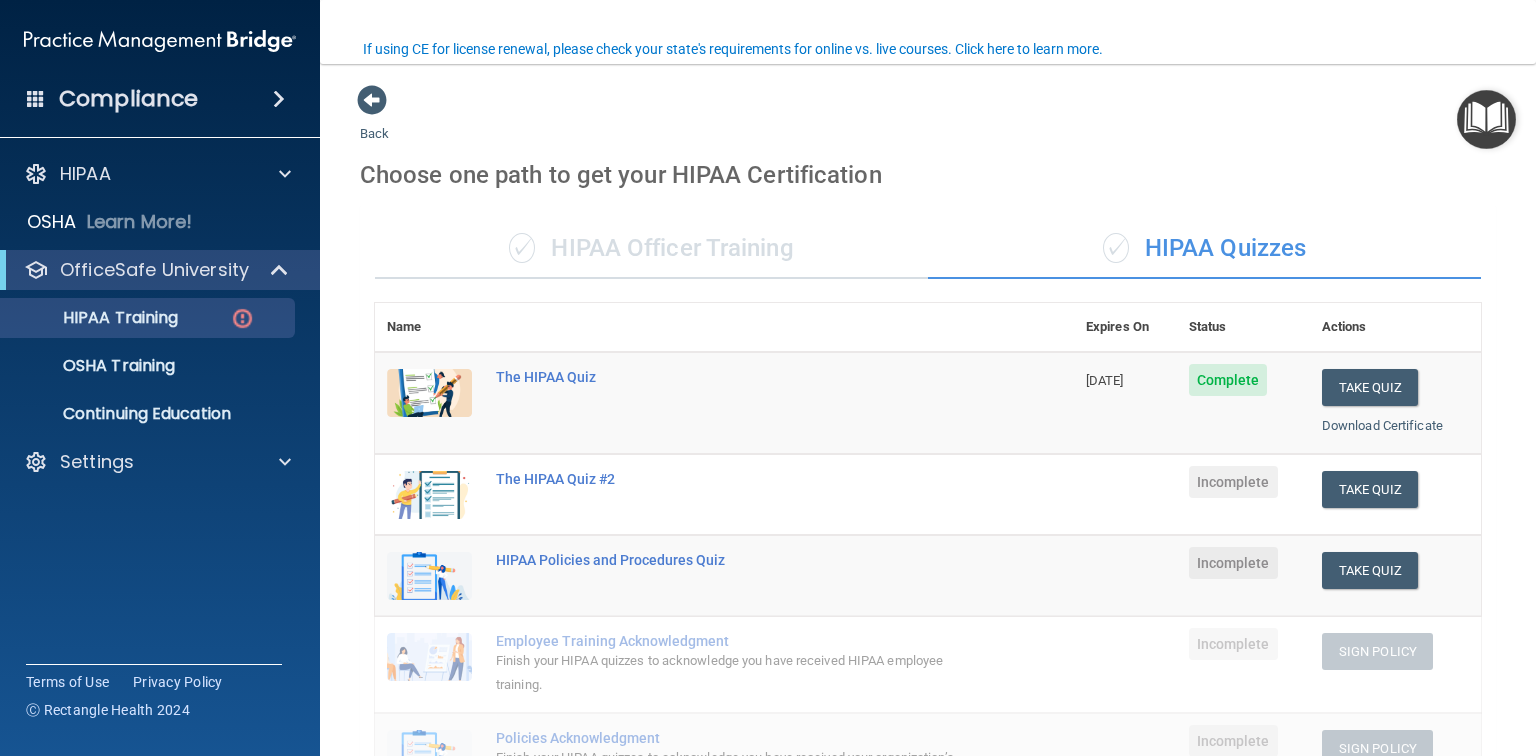 scroll, scrollTop: 0, scrollLeft: 0, axis: both 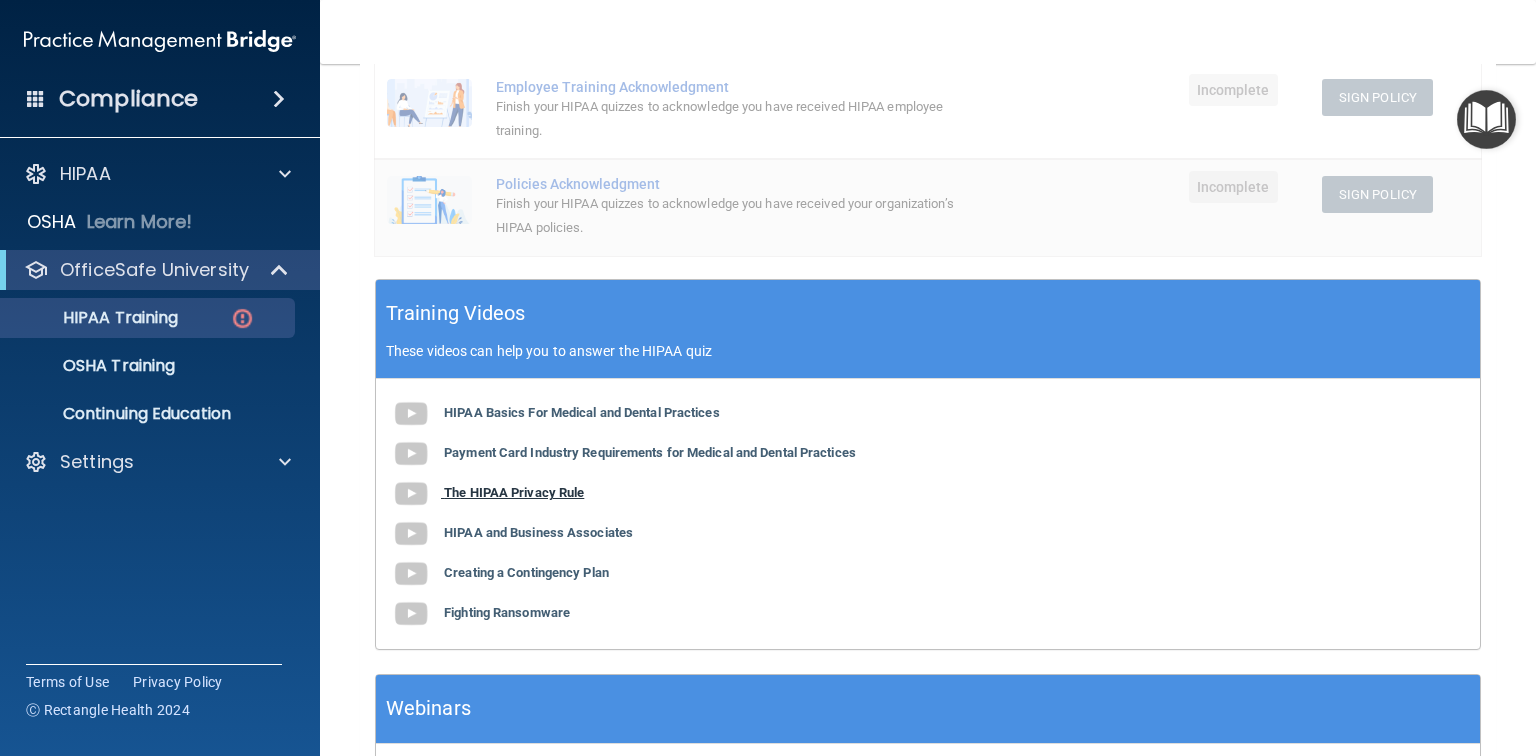 click on "The HIPAA Privacy Rule" at bounding box center [514, 492] 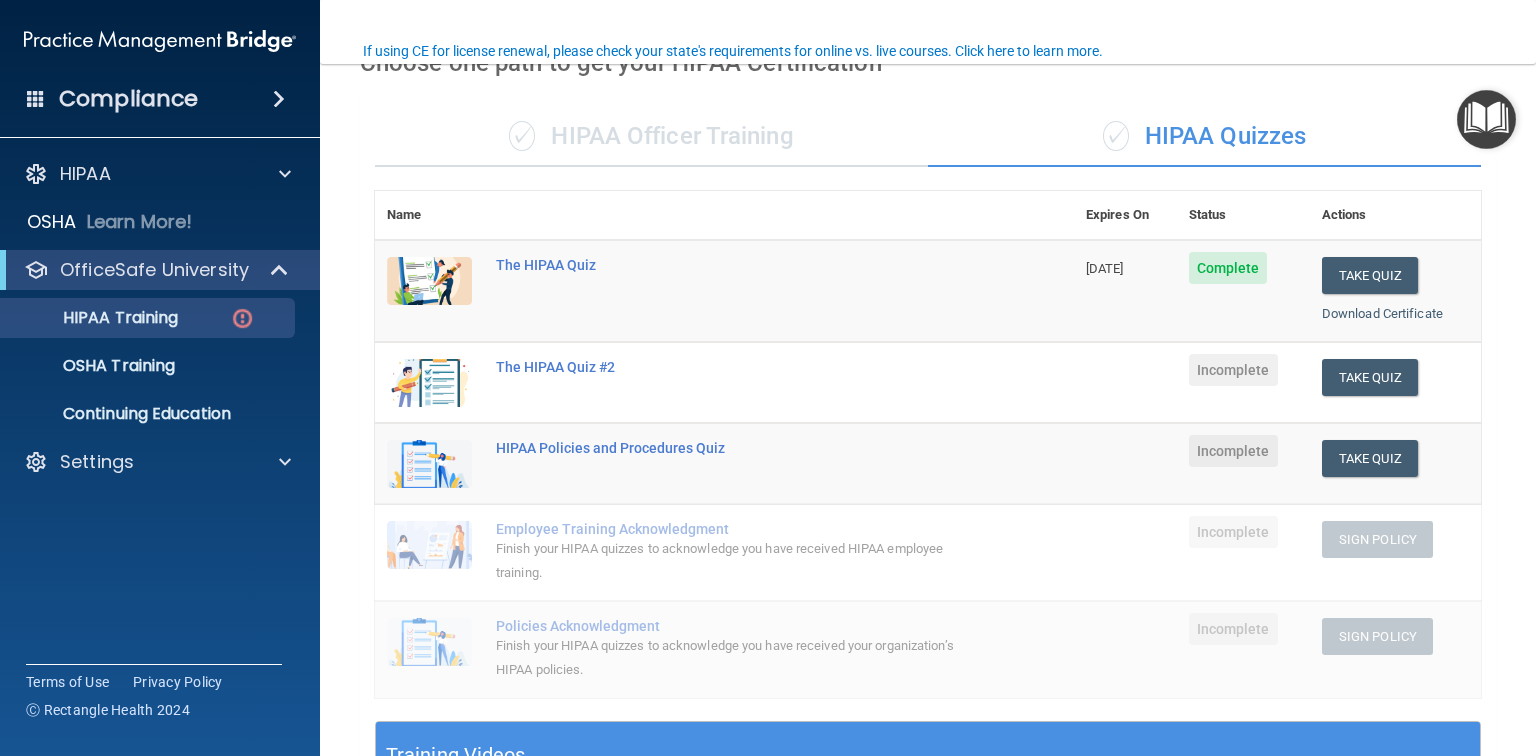 scroll, scrollTop: 0, scrollLeft: 0, axis: both 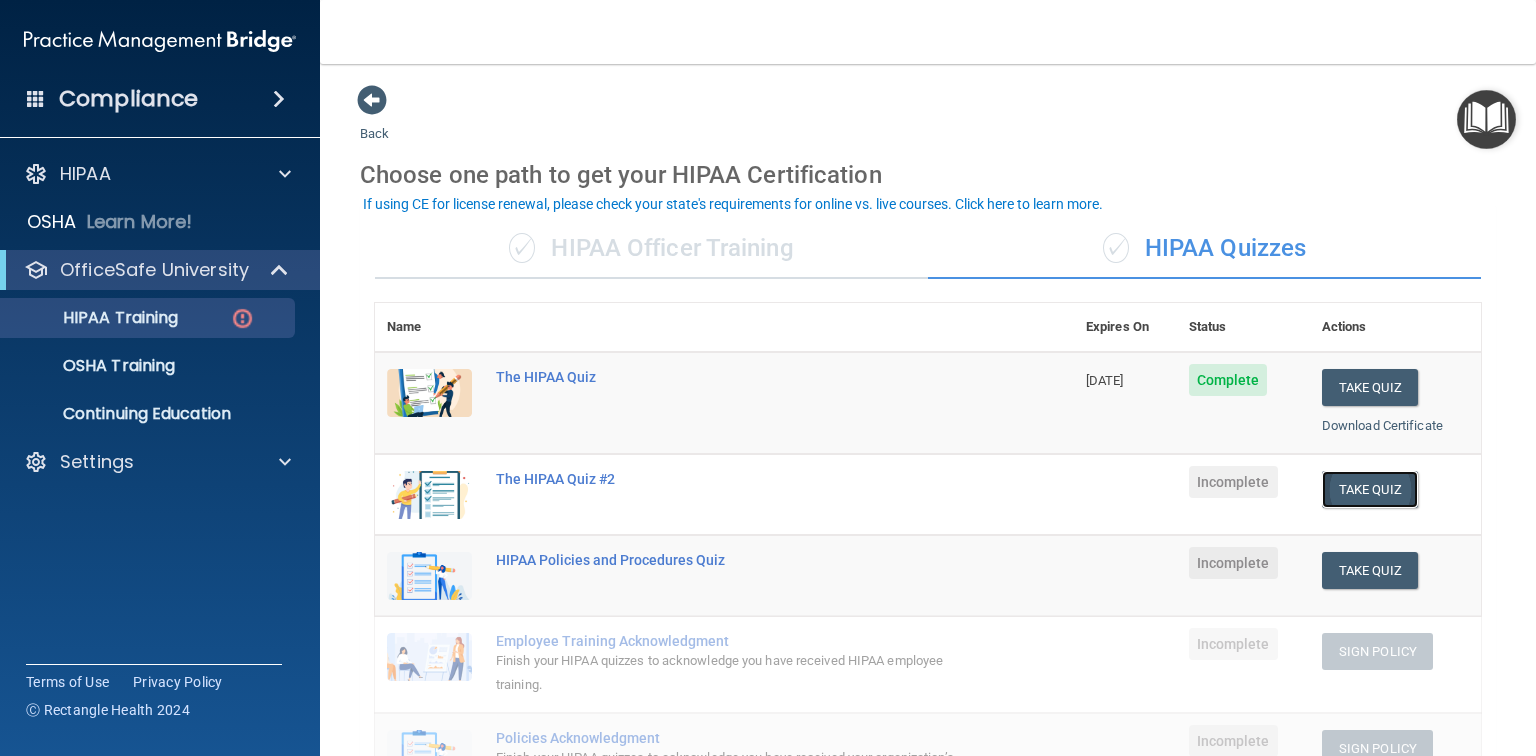 click on "Take Quiz" at bounding box center (1370, 489) 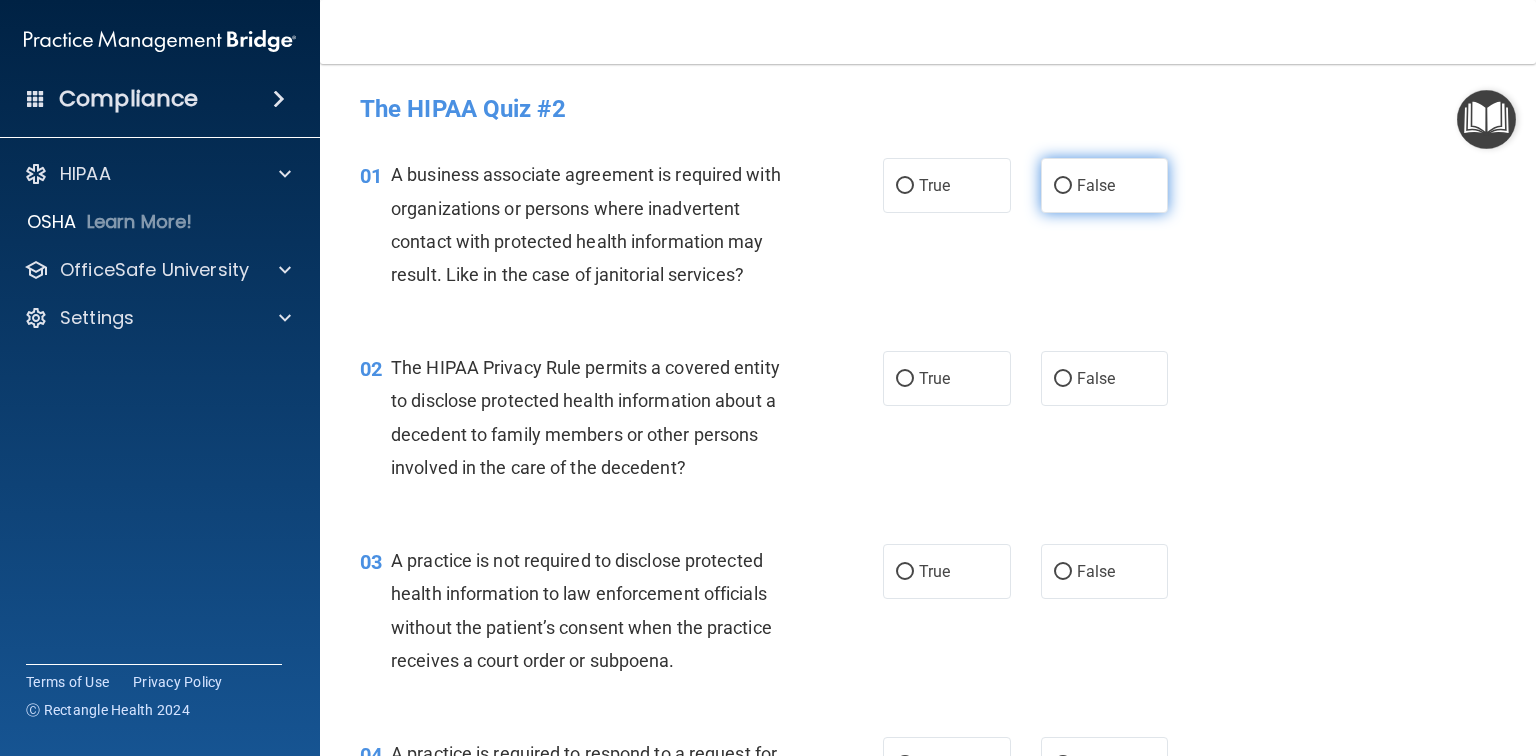 click on "False" at bounding box center [1063, 186] 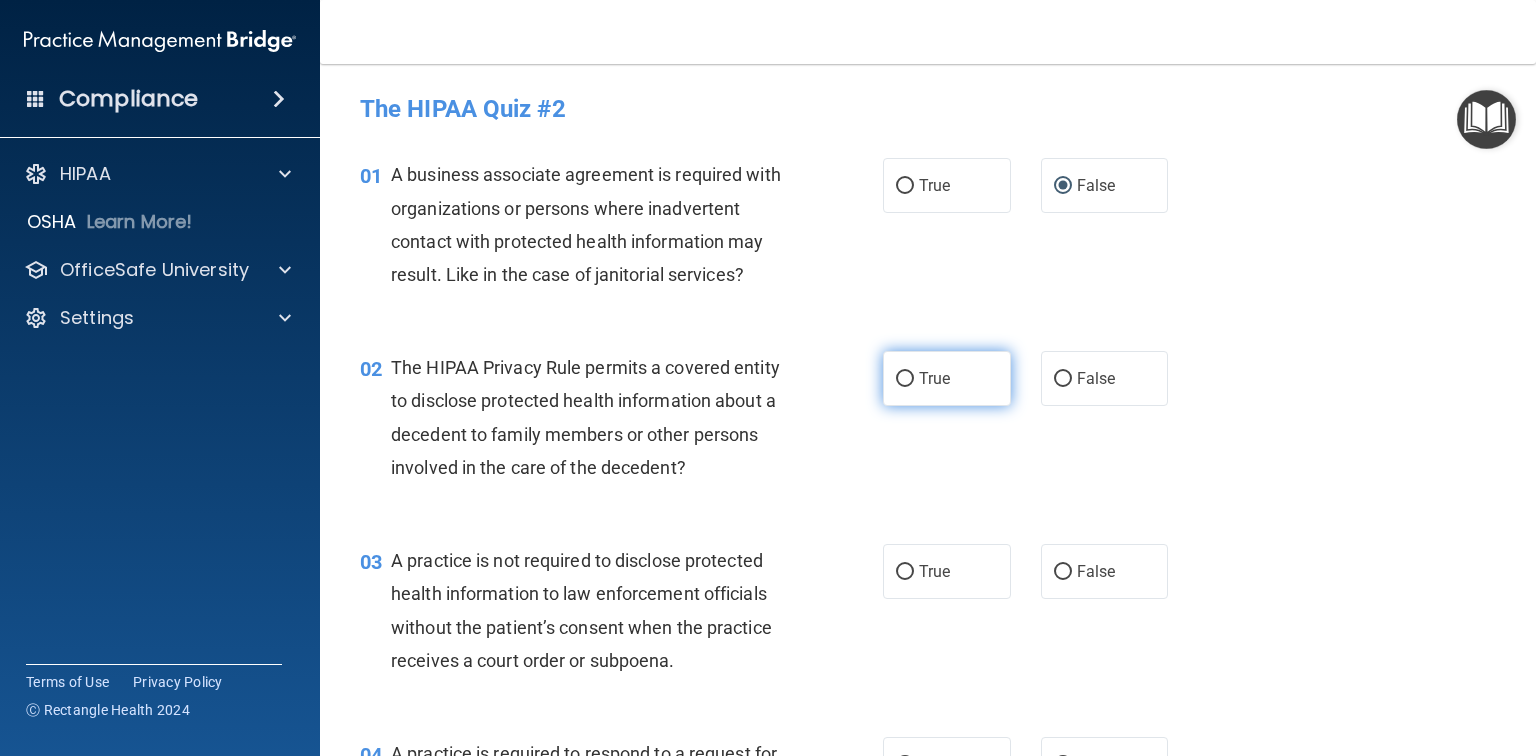 click on "True" at bounding box center (947, 378) 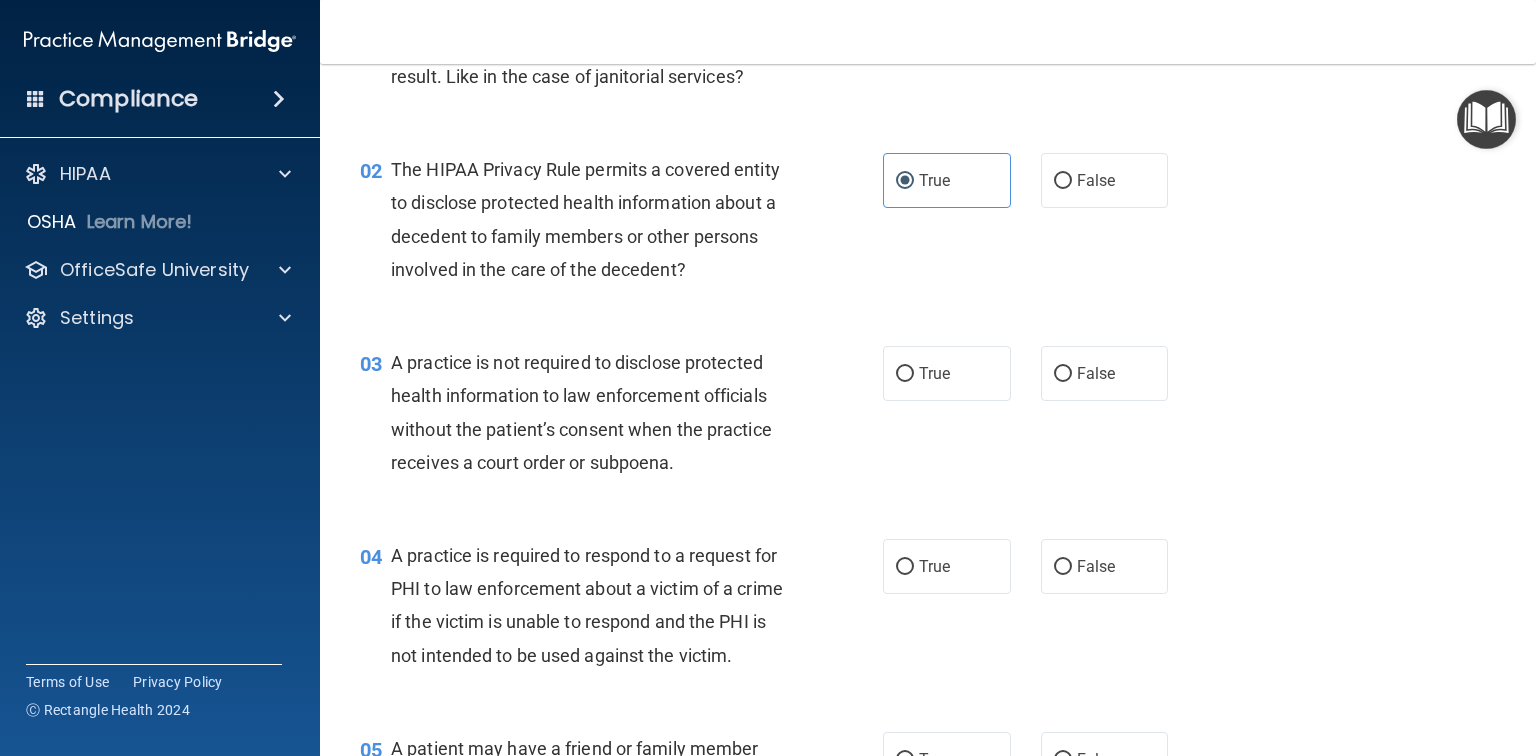 scroll, scrollTop: 240, scrollLeft: 0, axis: vertical 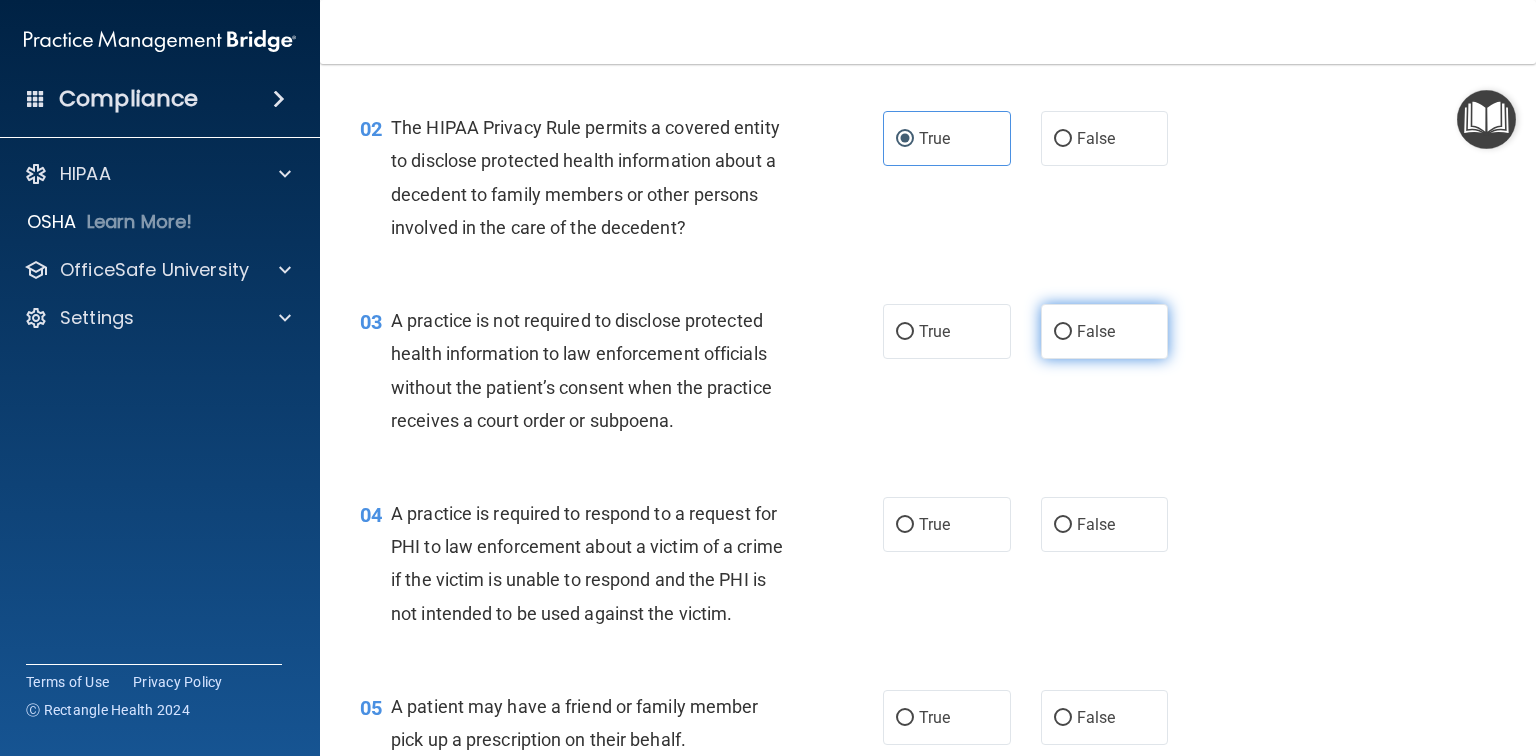 click on "False" at bounding box center [1063, 332] 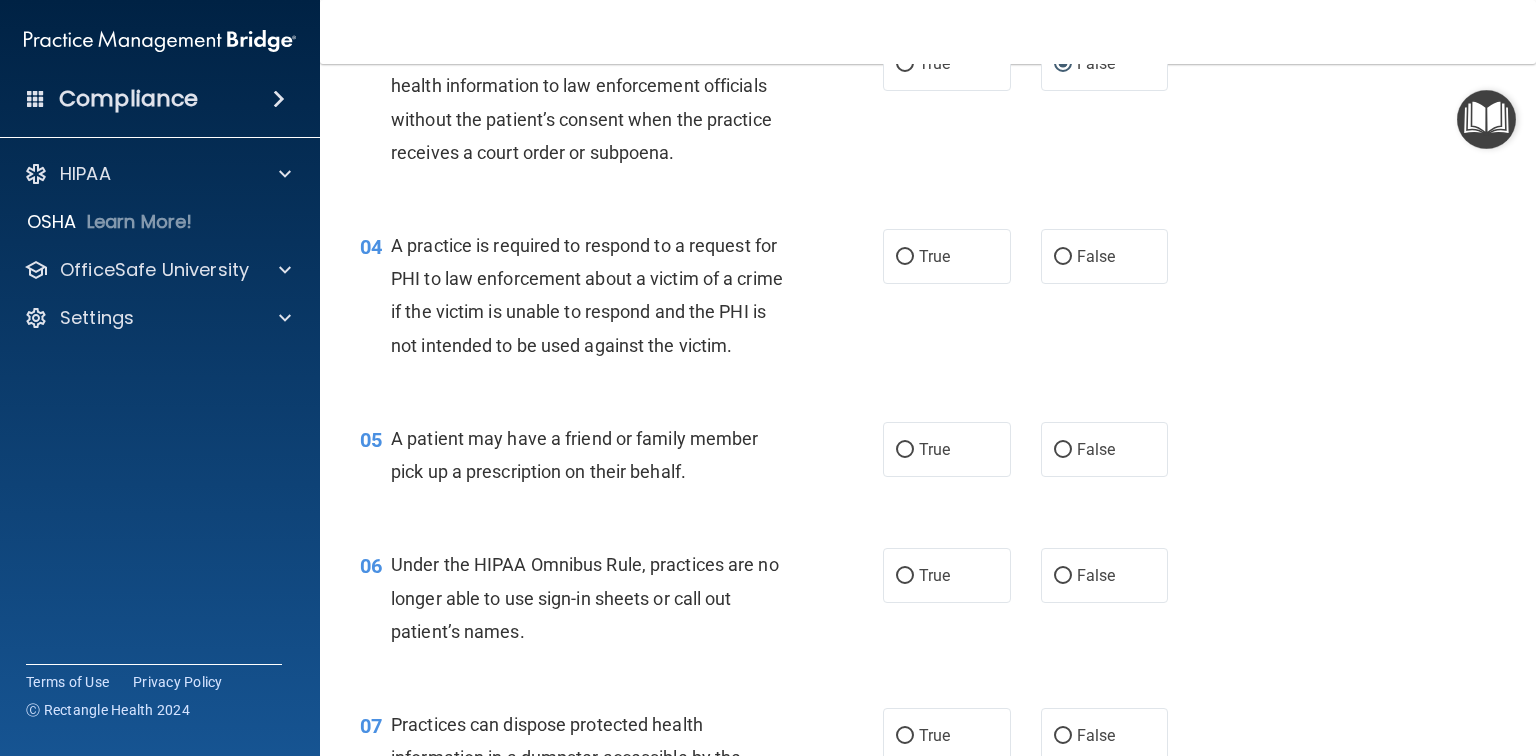 scroll, scrollTop: 560, scrollLeft: 0, axis: vertical 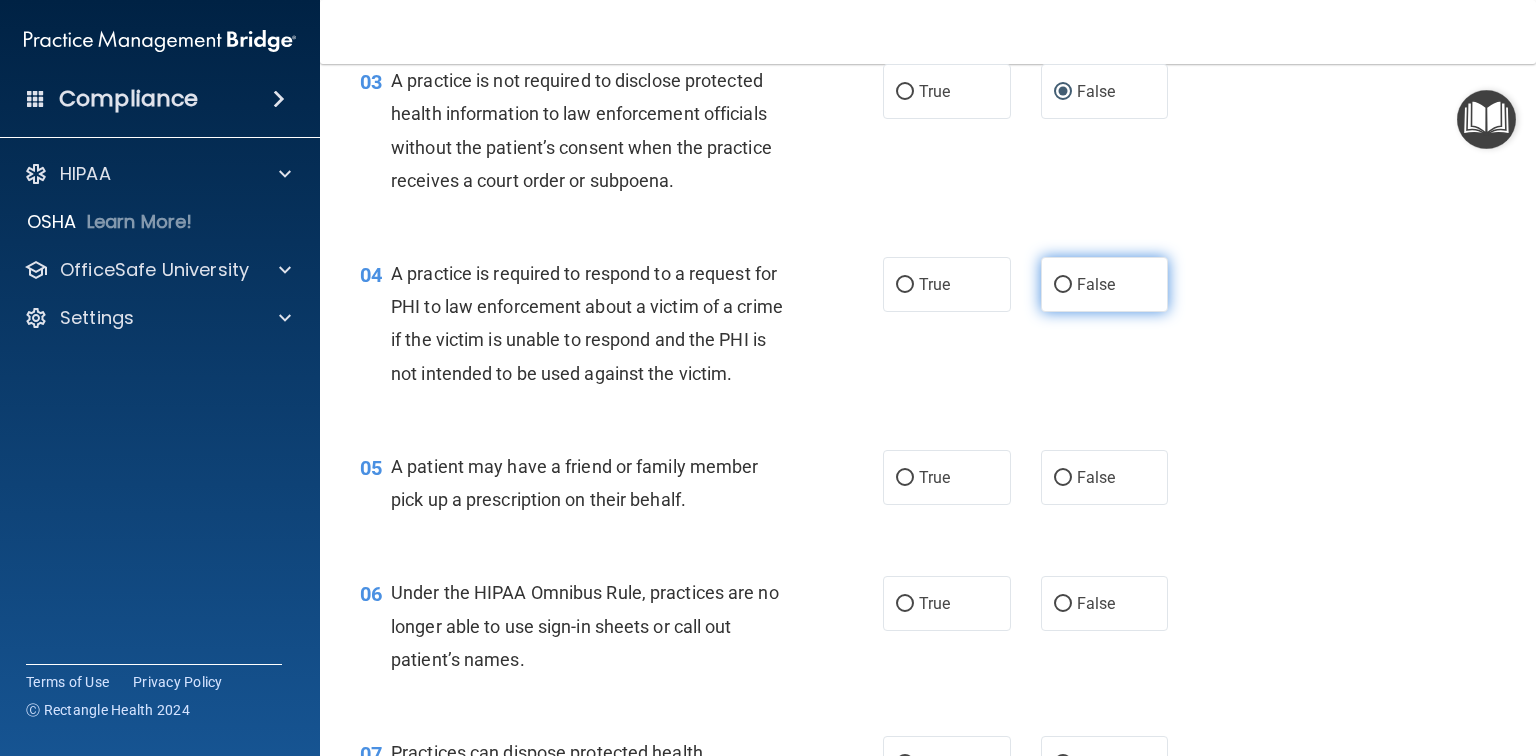click on "False" at bounding box center (1063, 285) 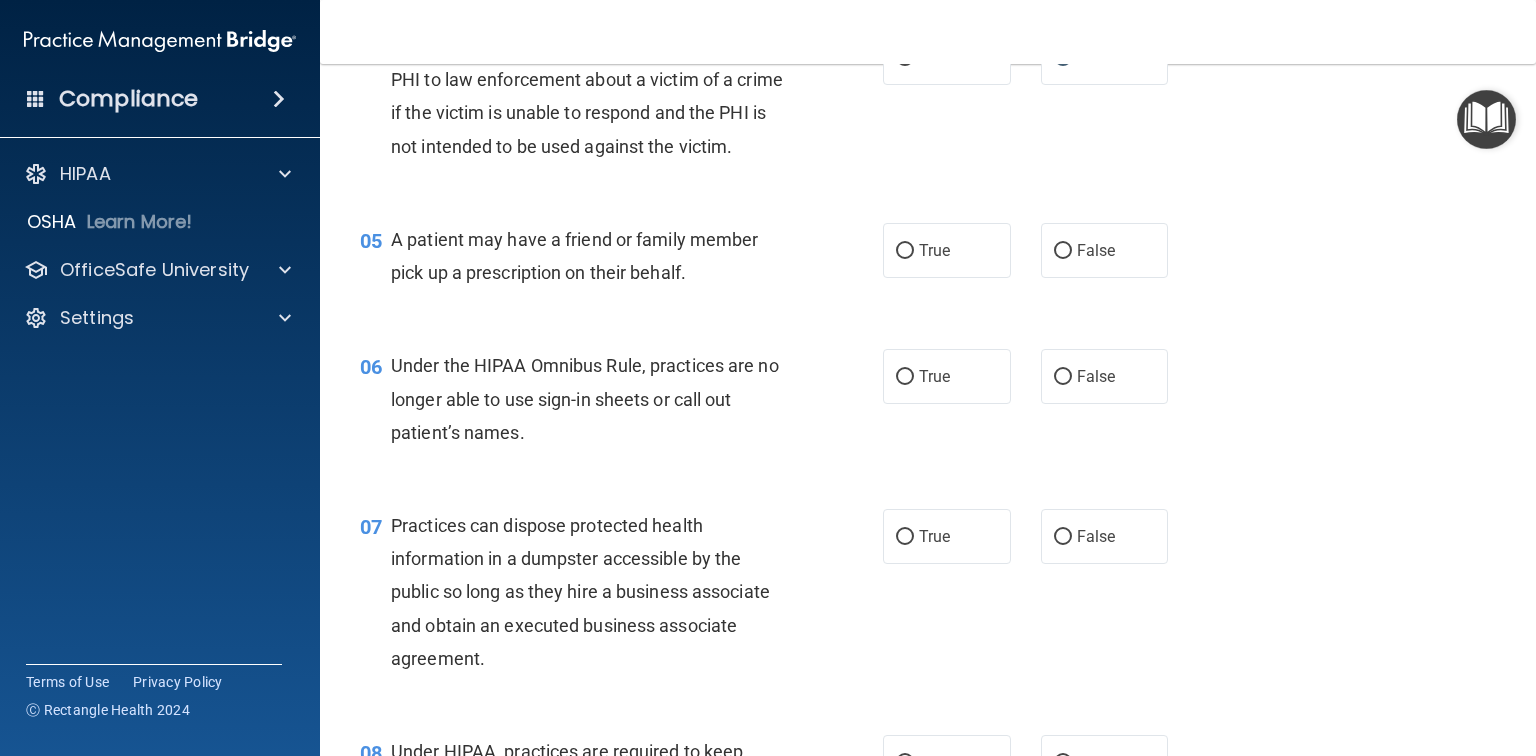scroll, scrollTop: 720, scrollLeft: 0, axis: vertical 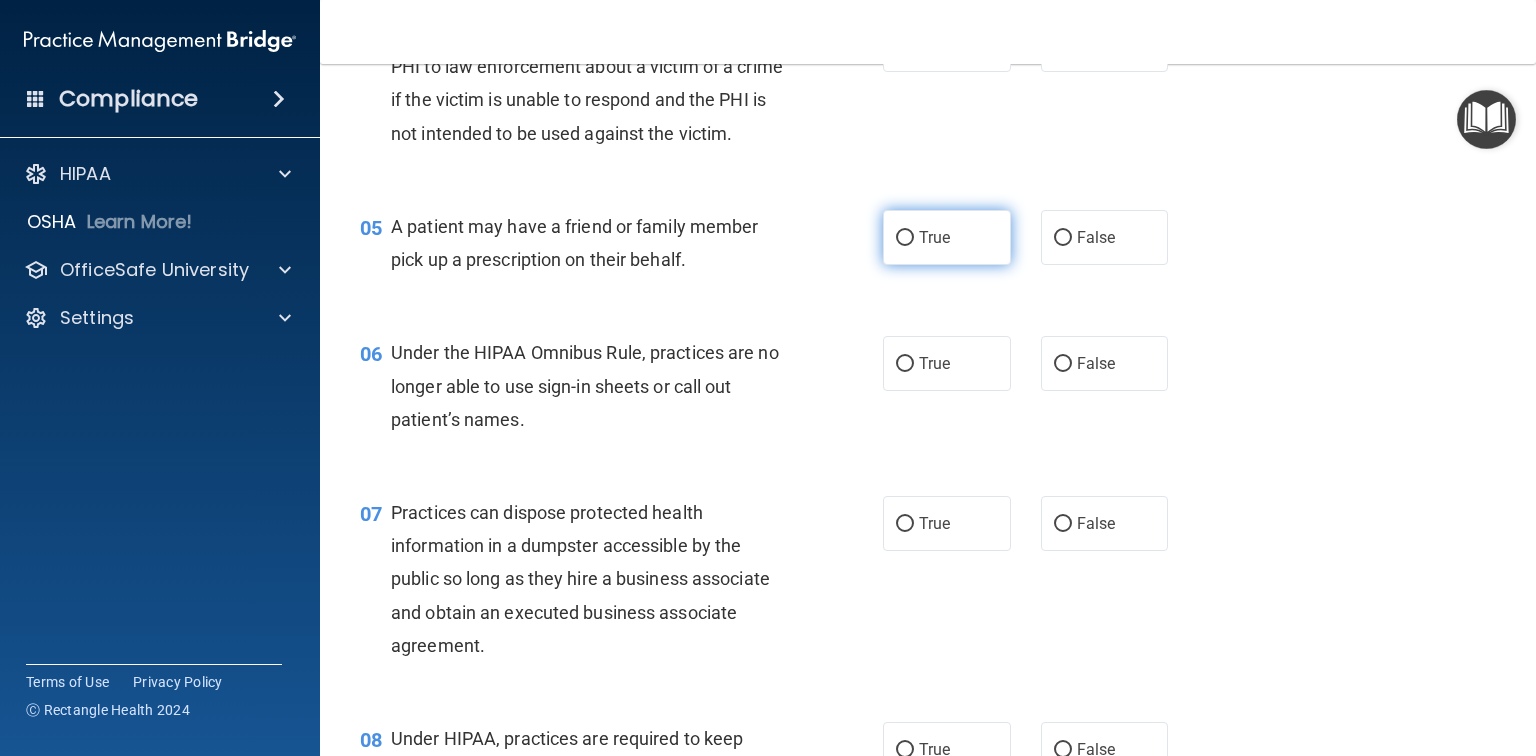 click on "True" at bounding box center (947, 237) 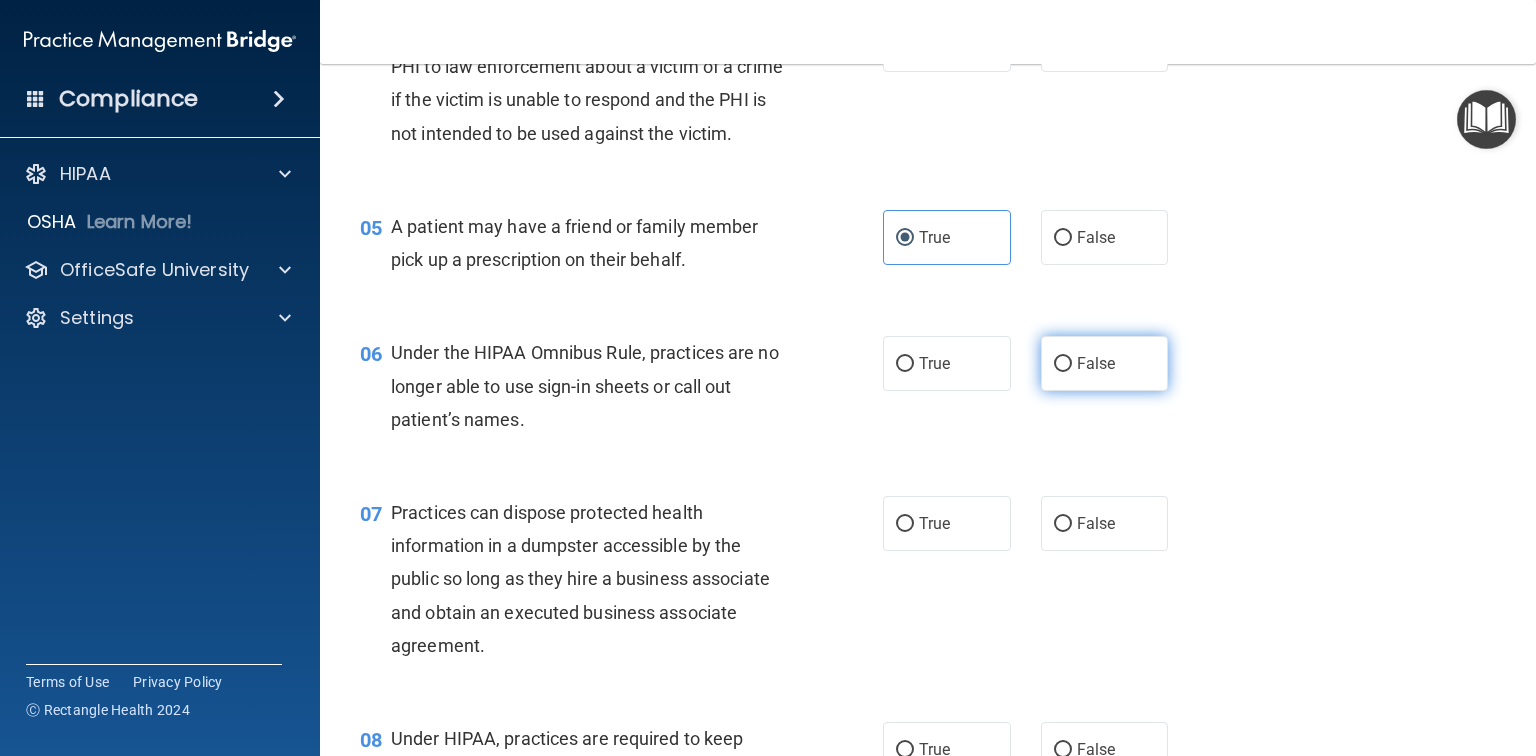 click on "False" at bounding box center (1105, 363) 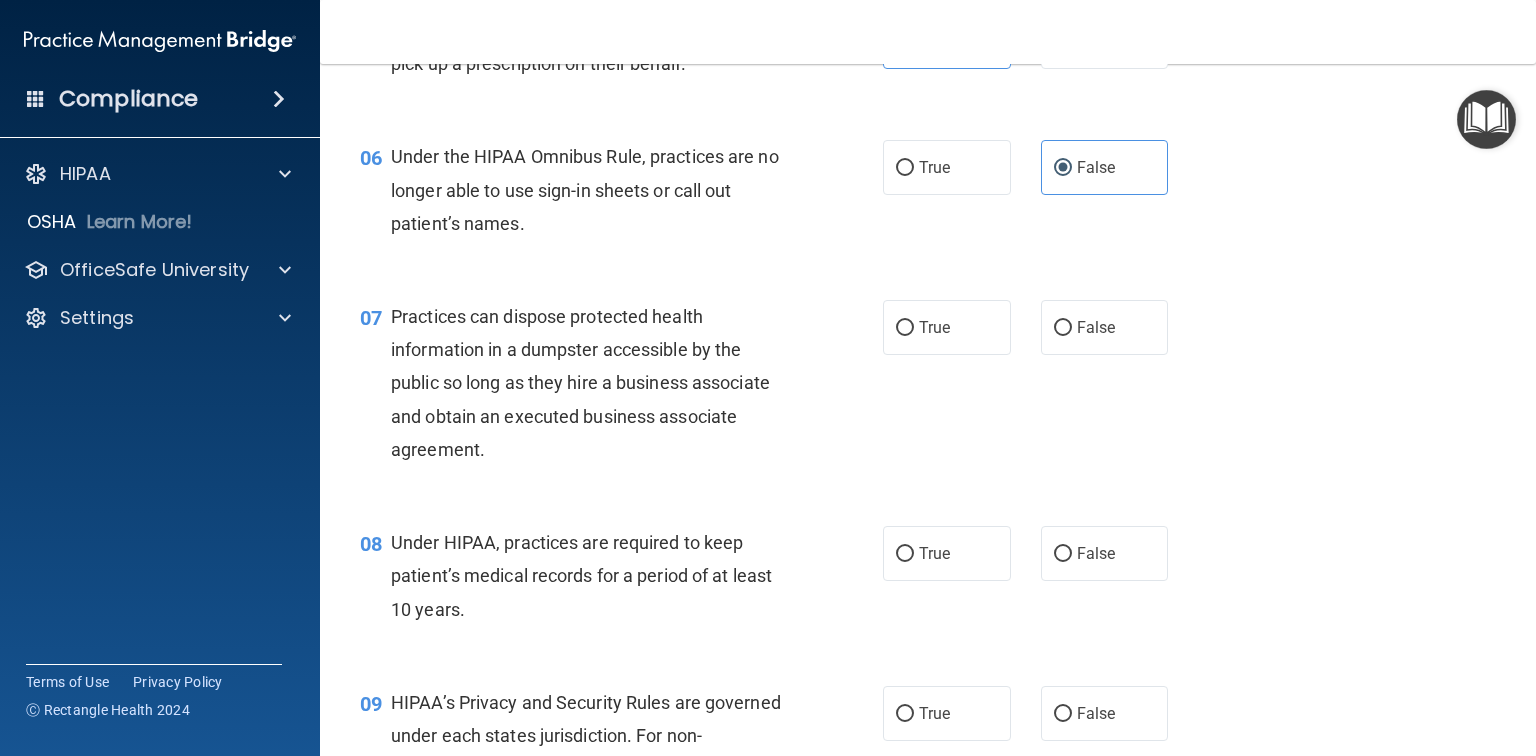 scroll, scrollTop: 960, scrollLeft: 0, axis: vertical 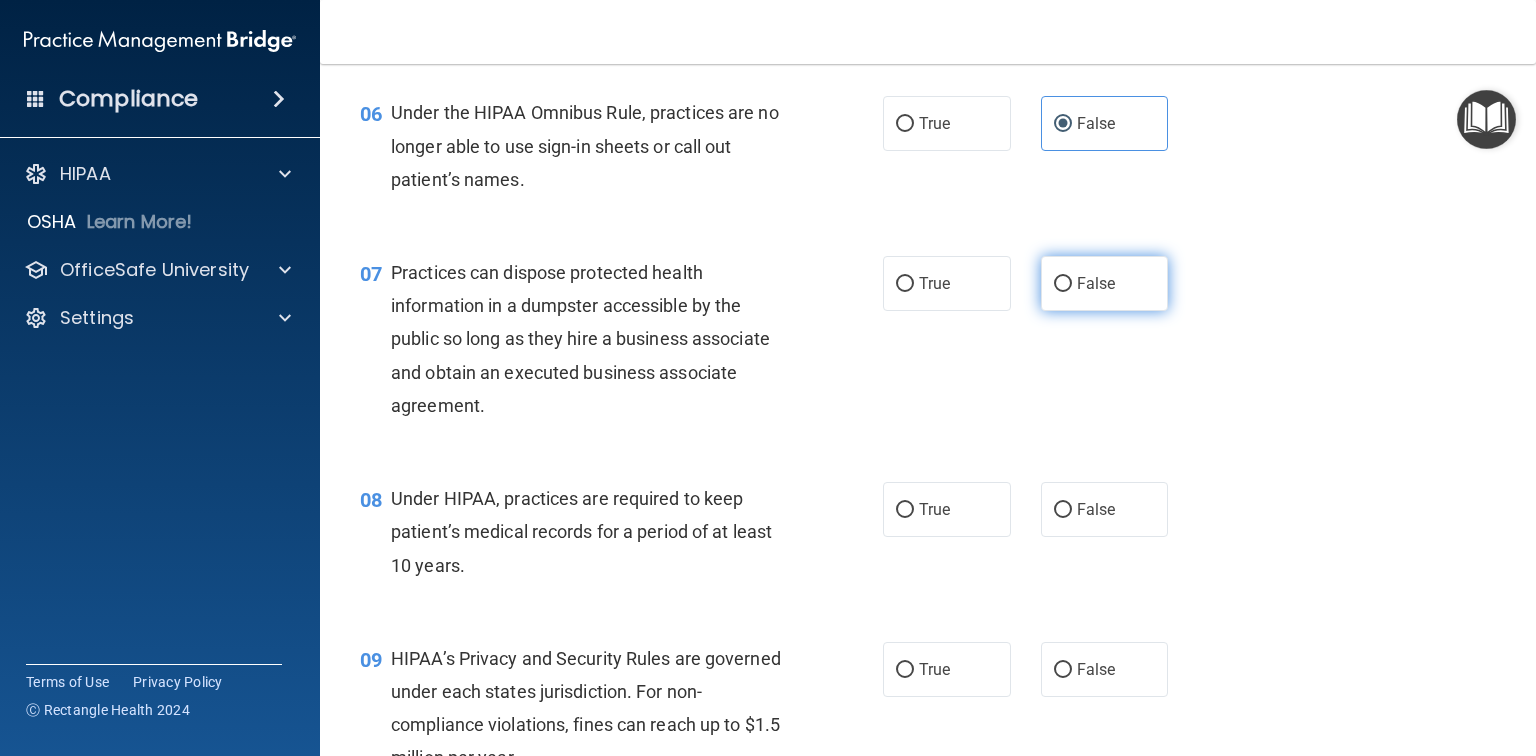click on "False" at bounding box center (1063, 284) 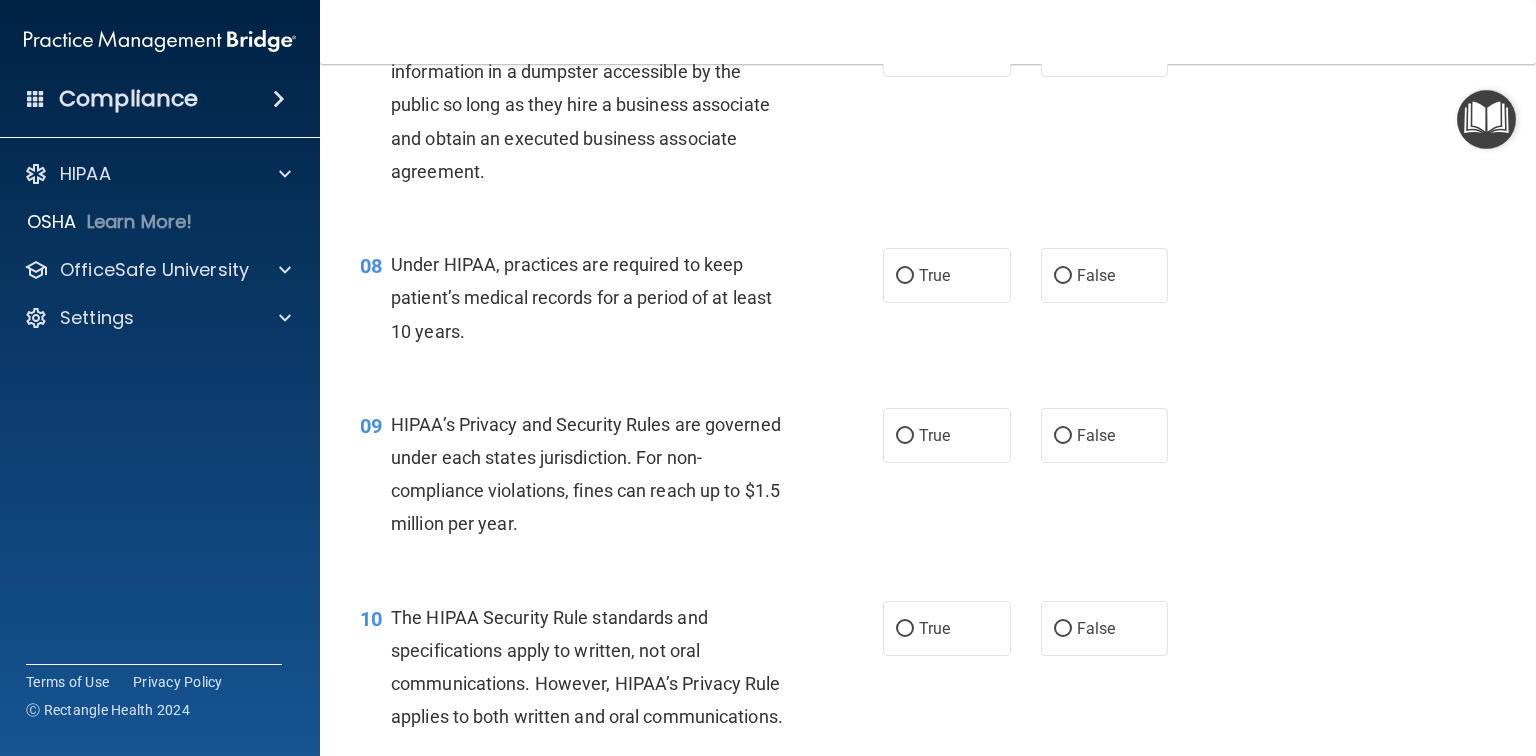 scroll, scrollTop: 1200, scrollLeft: 0, axis: vertical 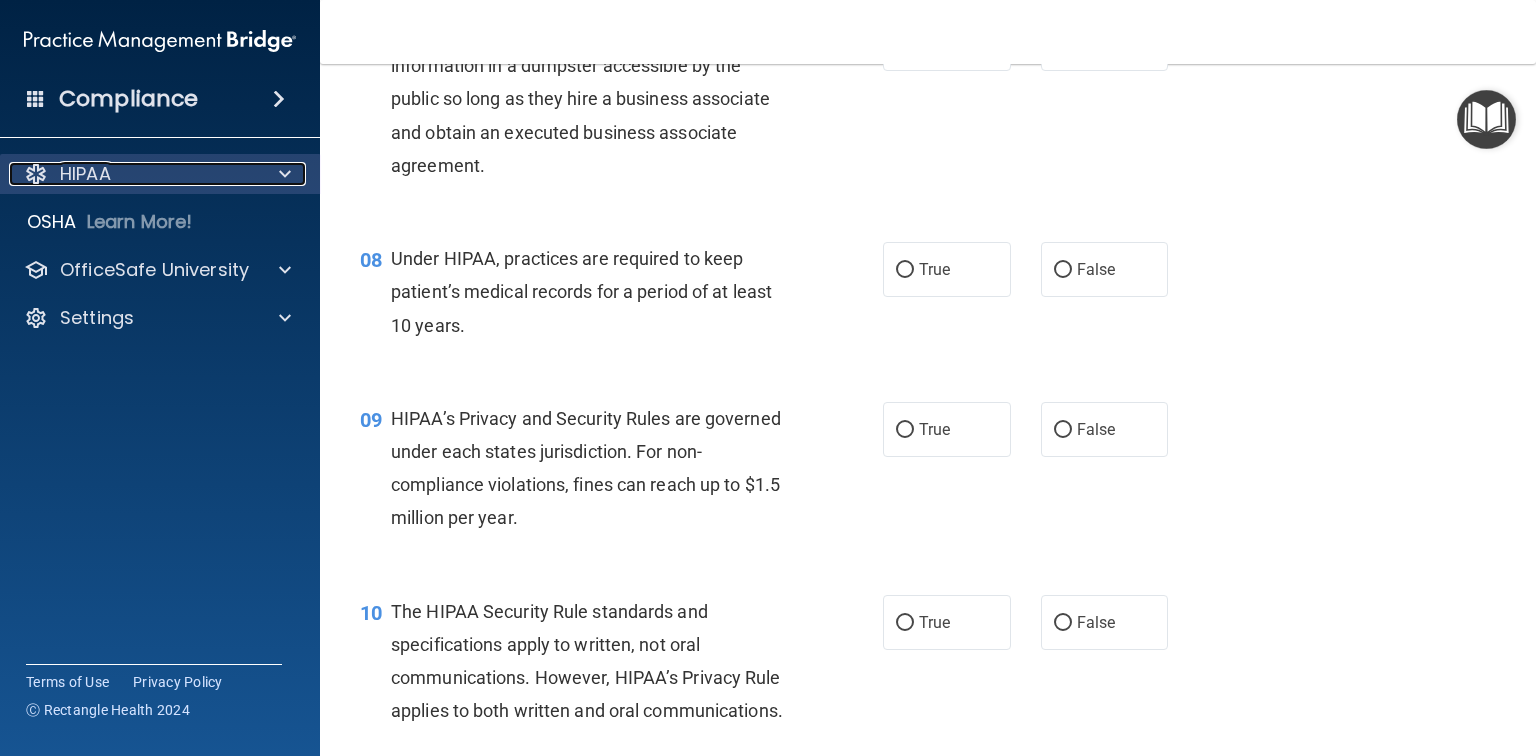 click at bounding box center (285, 174) 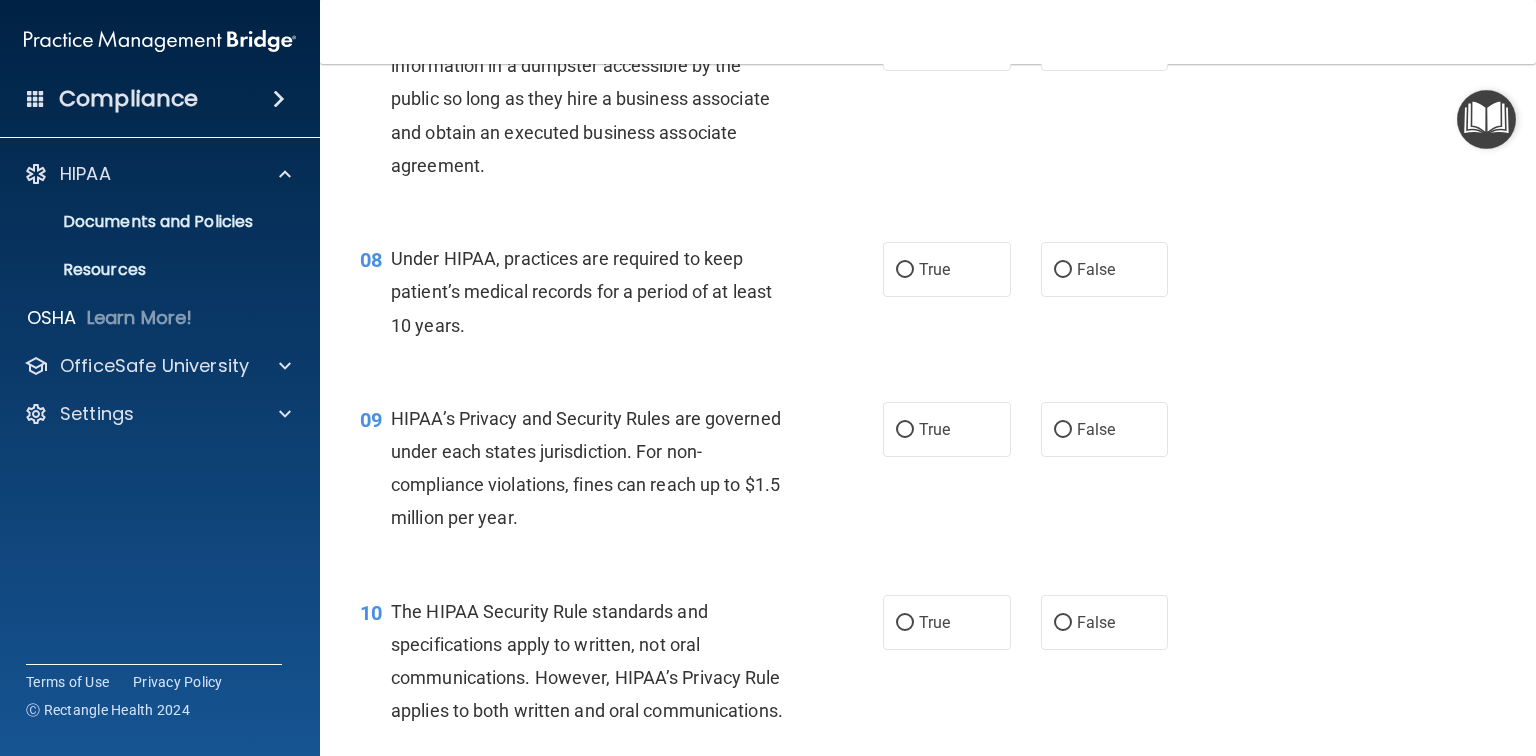 click on "Compliance" at bounding box center [160, 99] 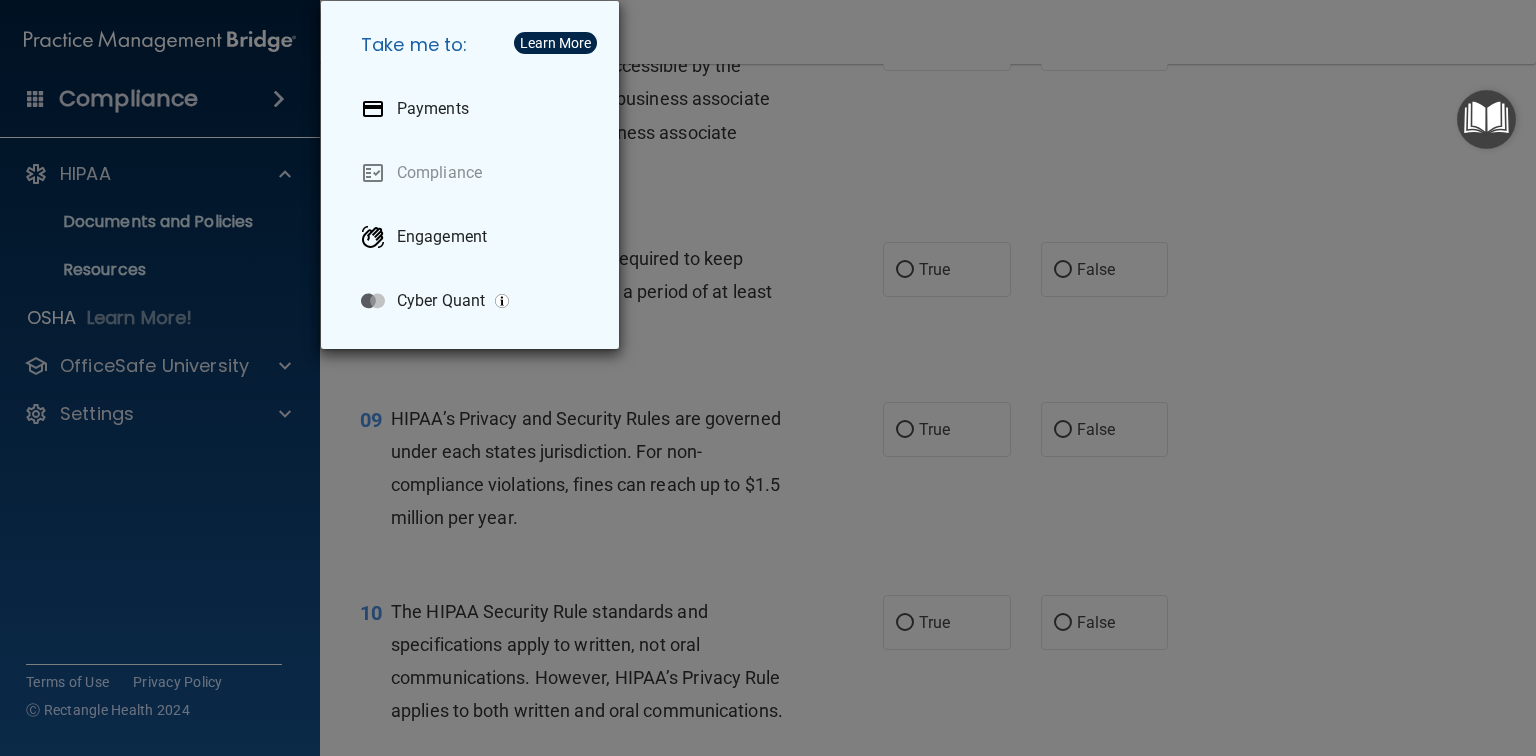 click on "Take me to:             Payments                   Compliance                     Engagement                     Cyber Quant" at bounding box center [768, 378] 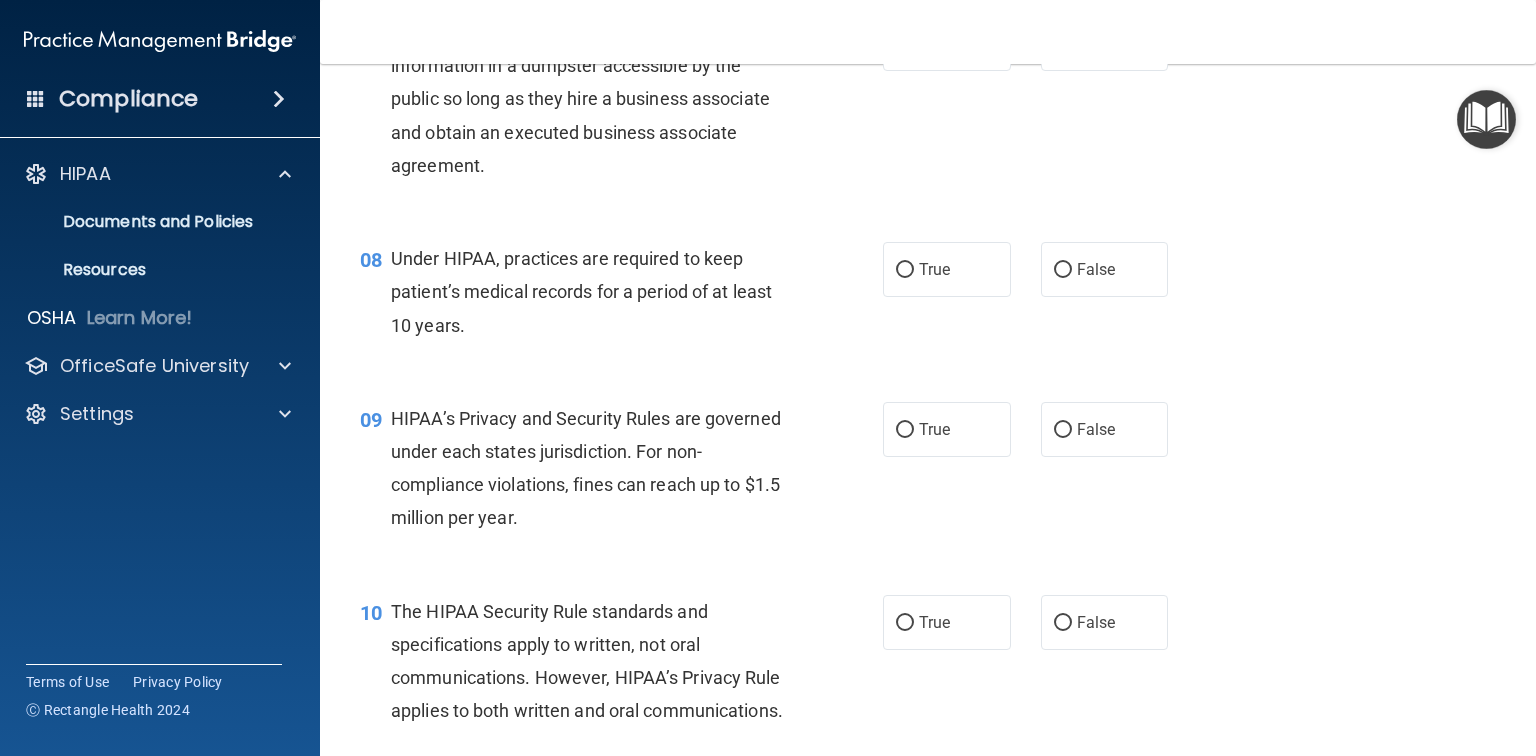click at bounding box center [1486, 119] 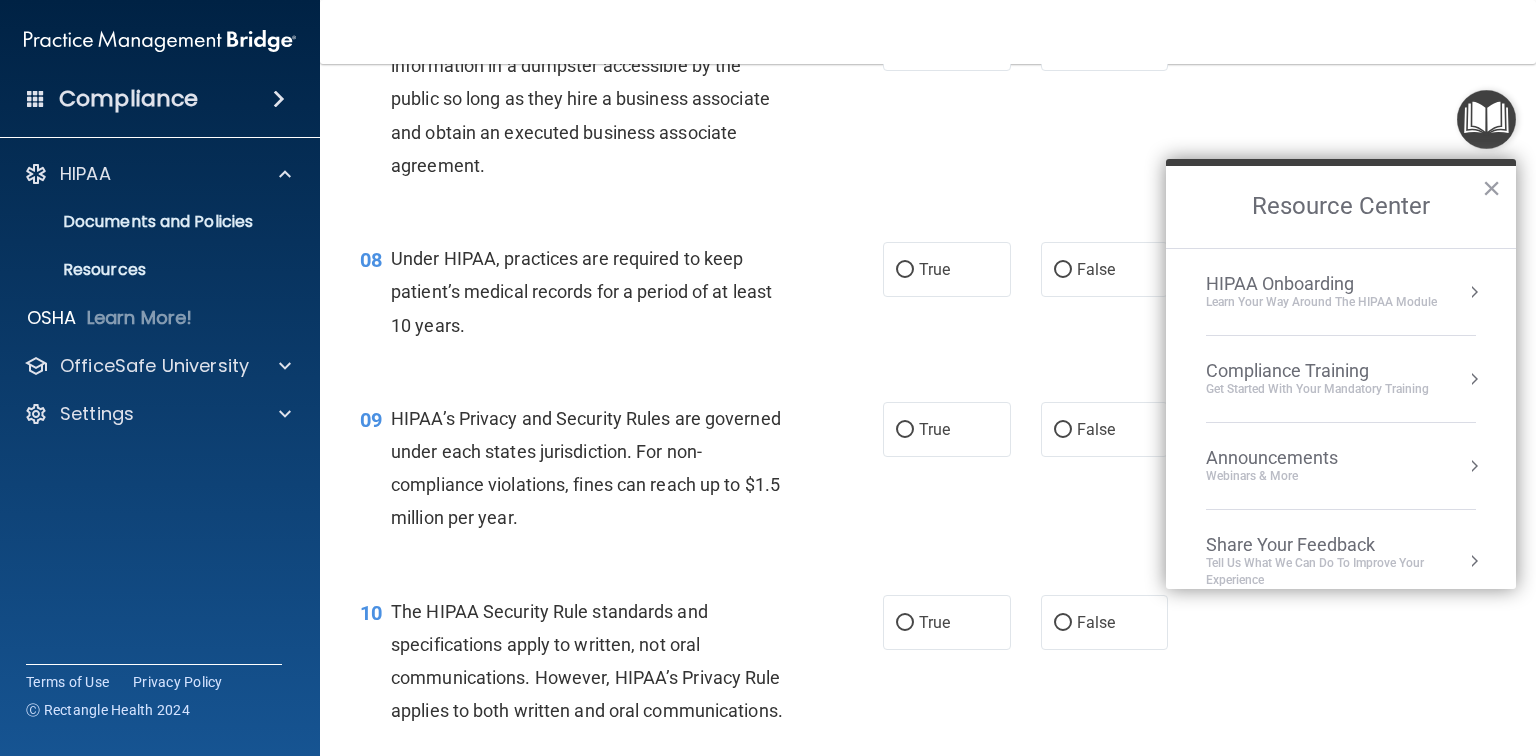 click on "Compliance Training" at bounding box center (1317, 371) 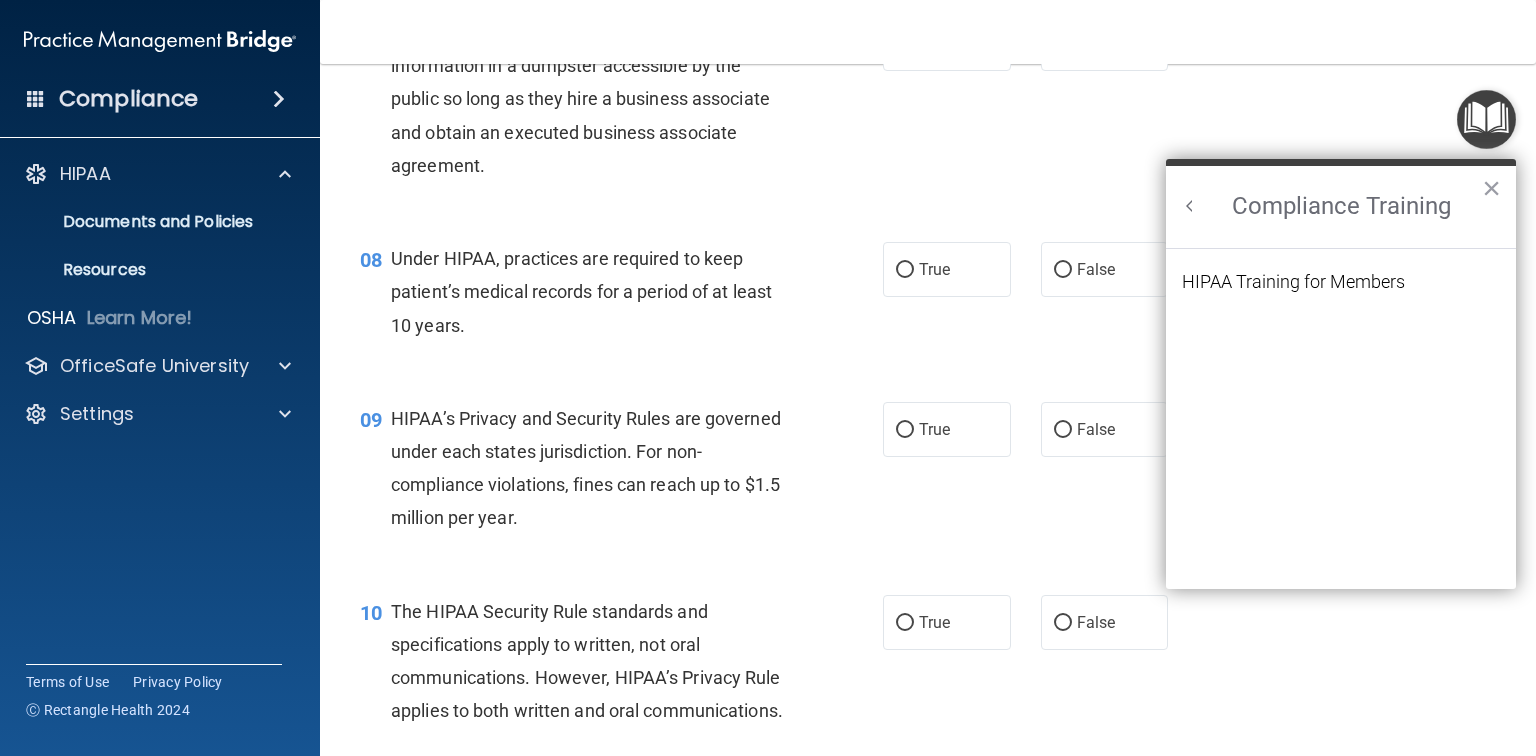 scroll, scrollTop: 0, scrollLeft: 0, axis: both 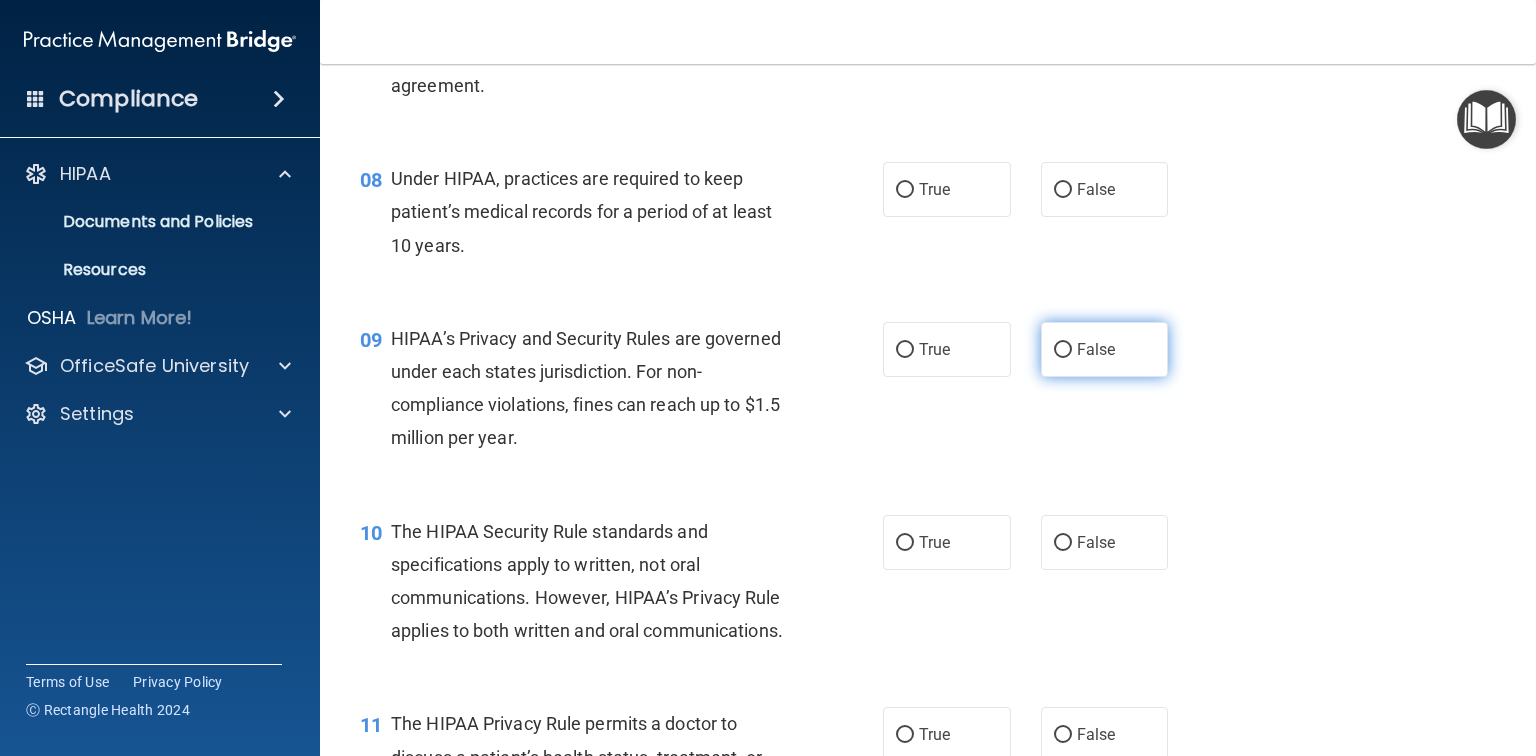 click on "False" at bounding box center [1063, 350] 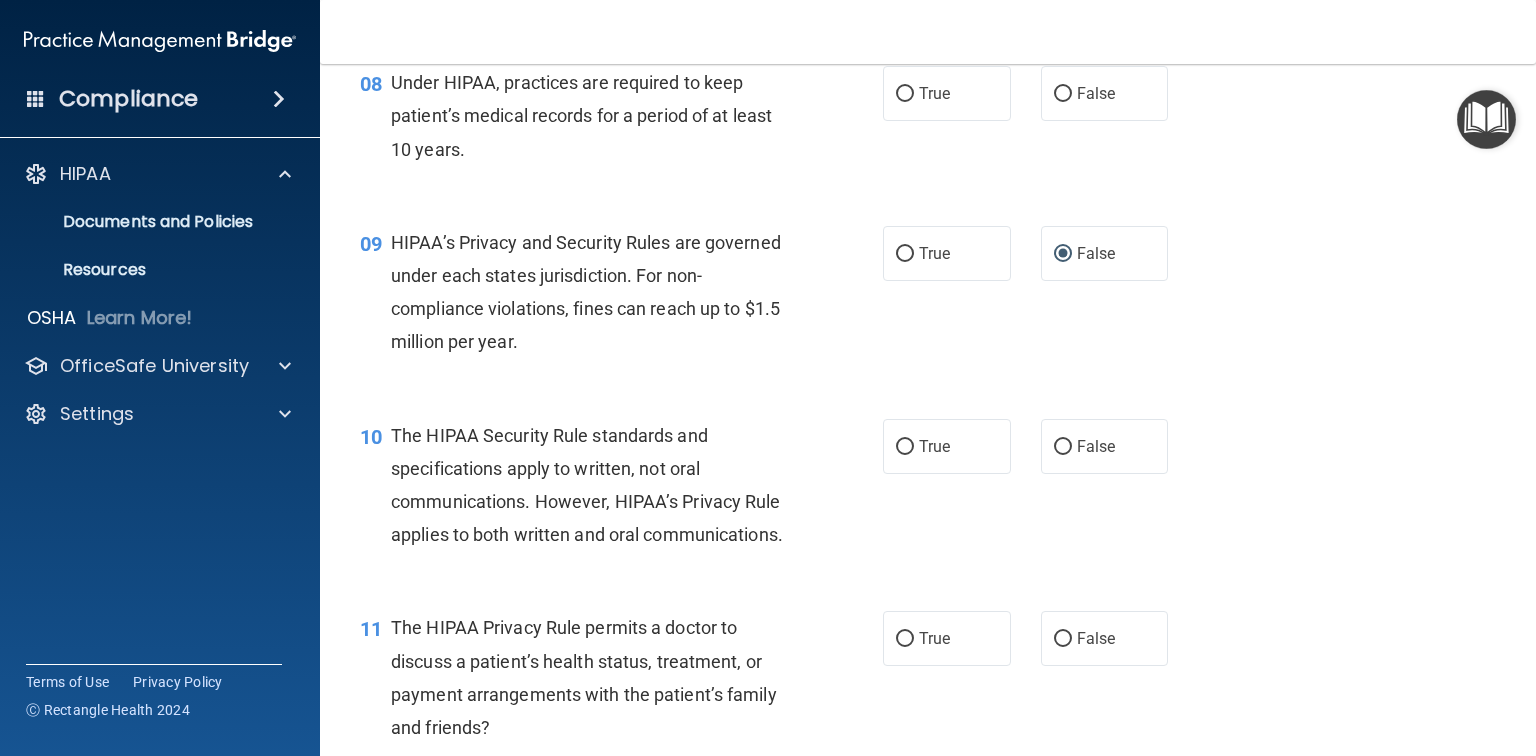 scroll, scrollTop: 1440, scrollLeft: 0, axis: vertical 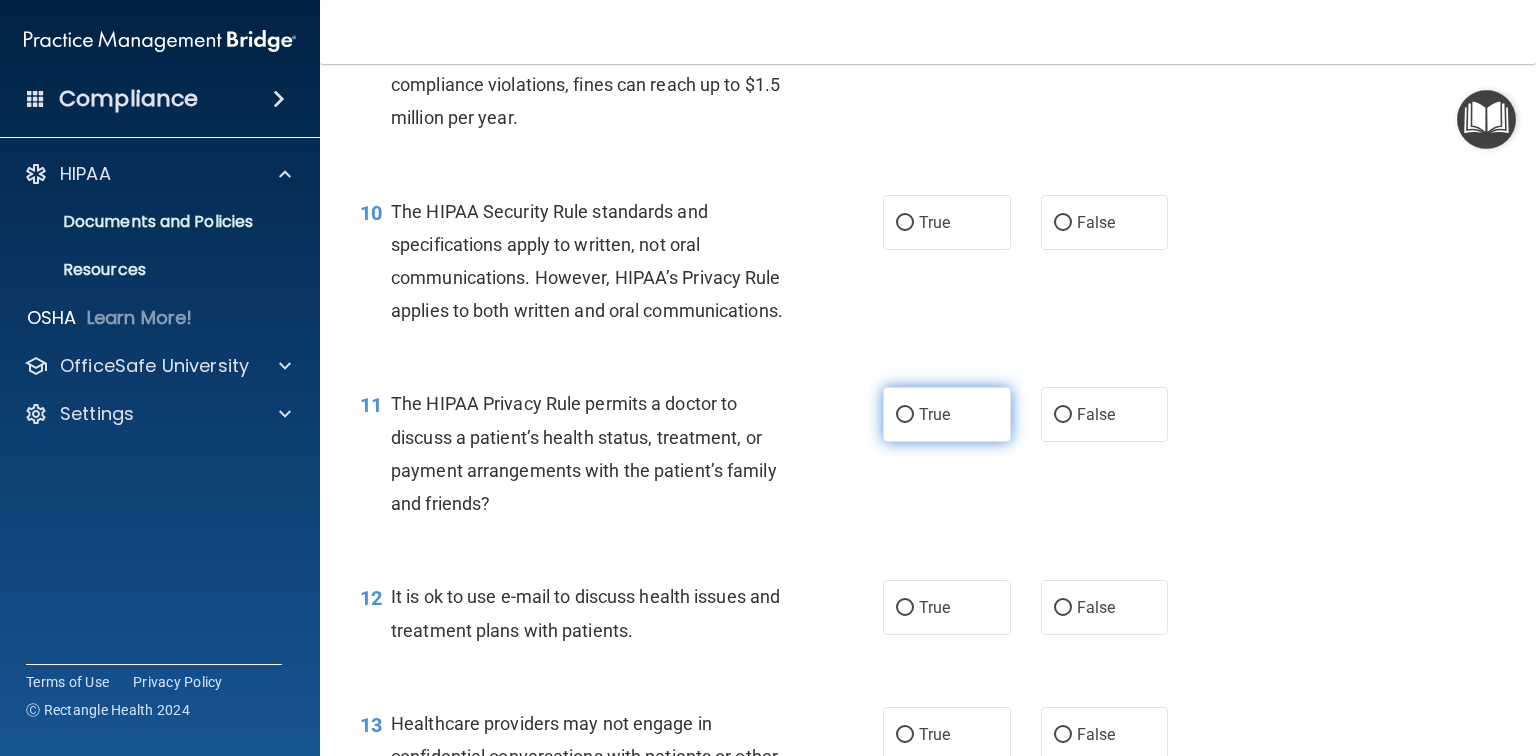 click on "True" at bounding box center (905, 415) 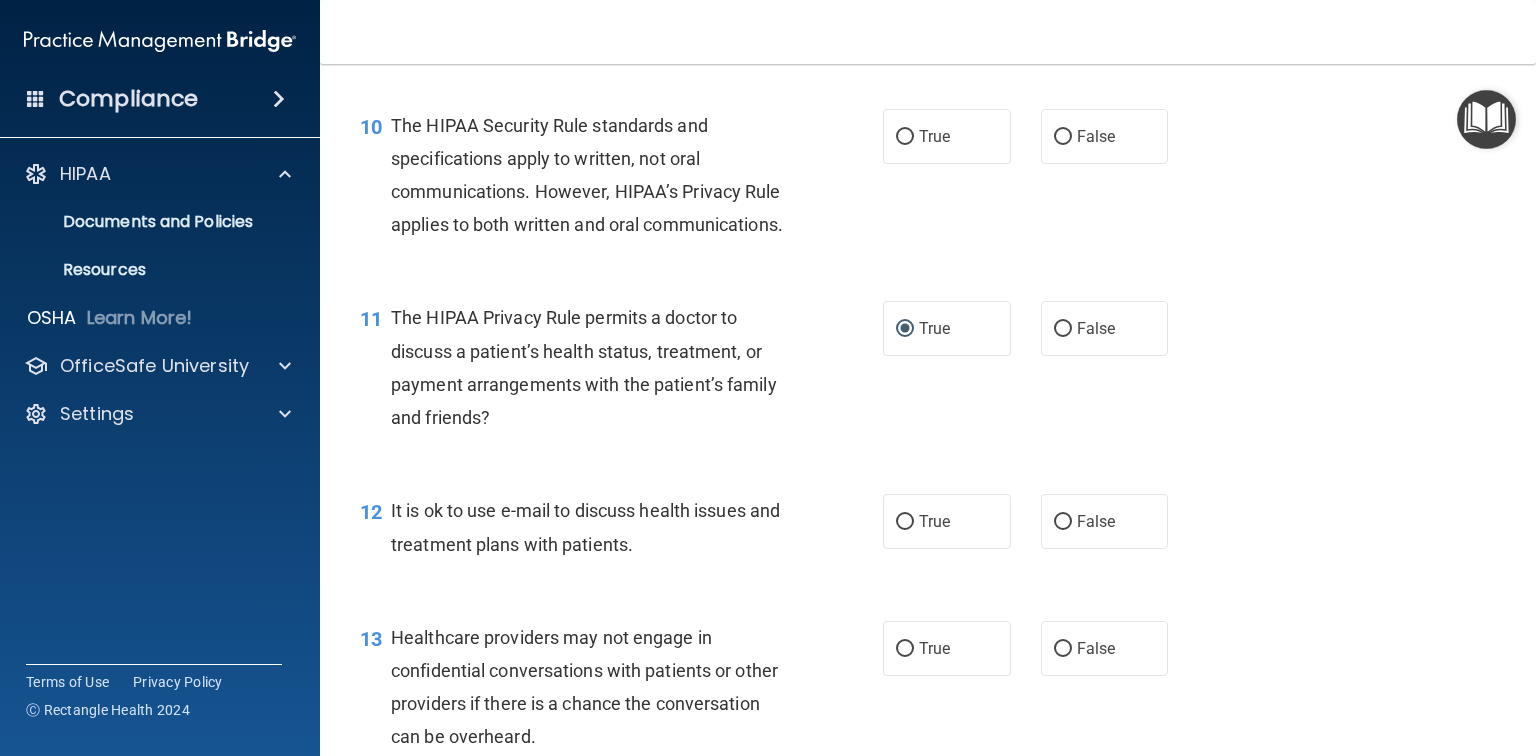 scroll, scrollTop: 1680, scrollLeft: 0, axis: vertical 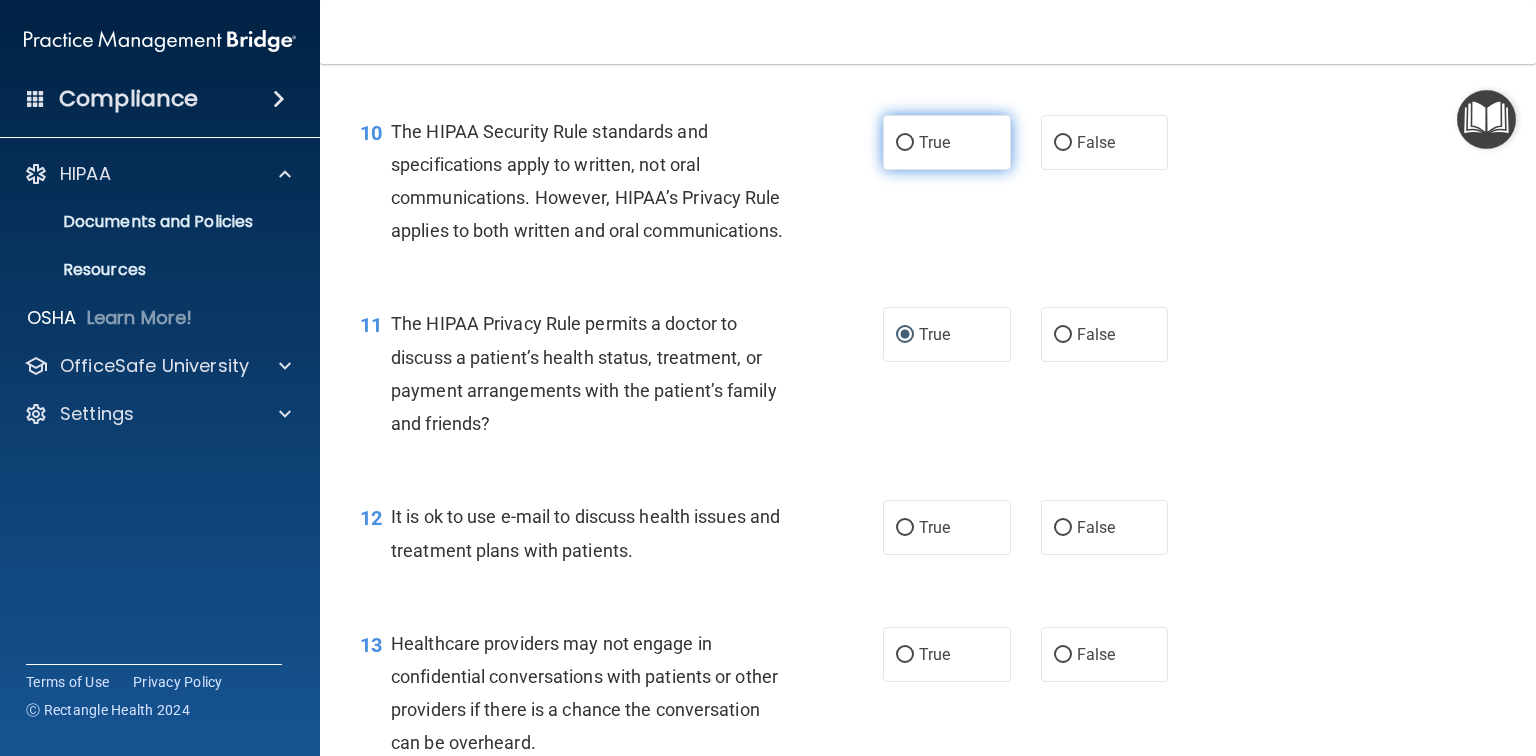 click on "True" at bounding box center [934, 142] 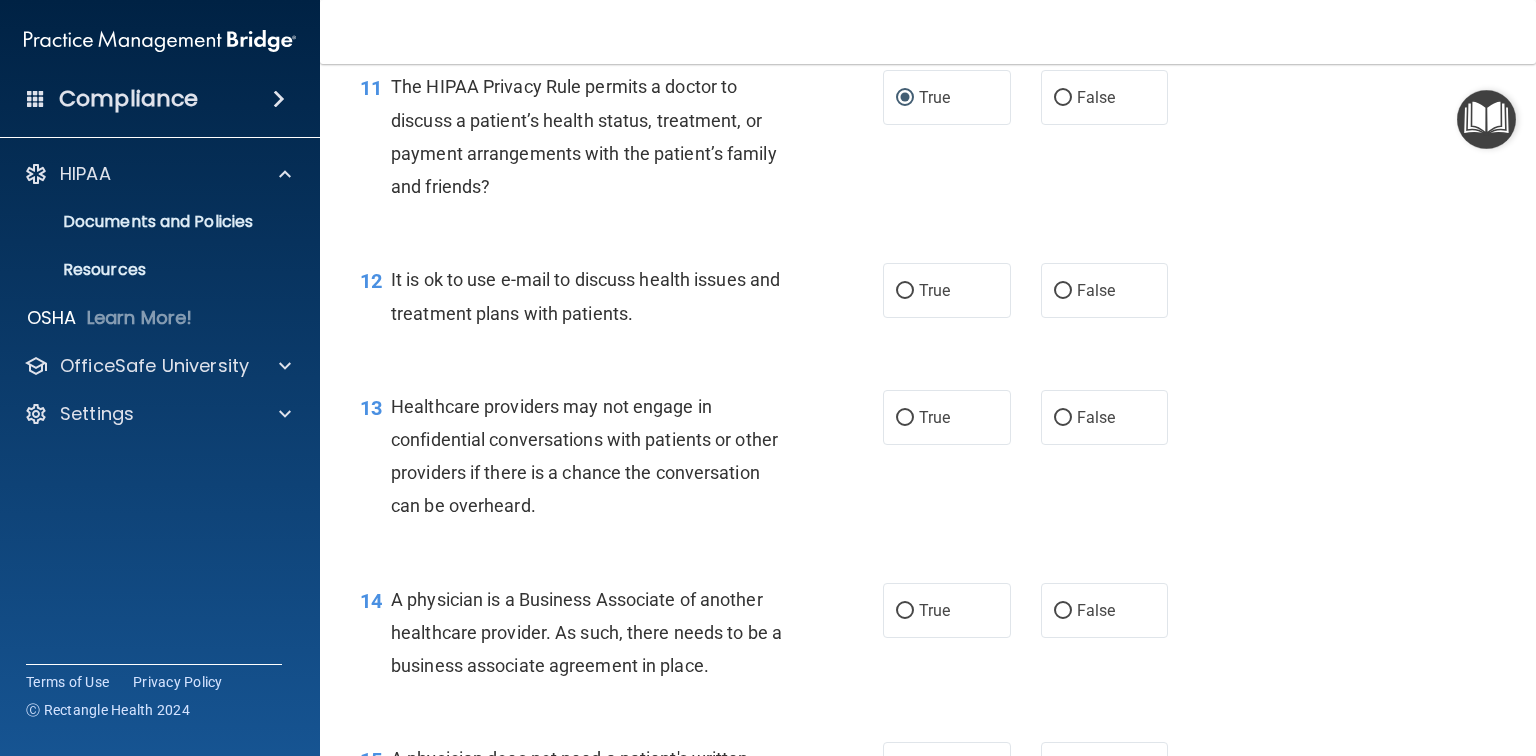scroll, scrollTop: 1920, scrollLeft: 0, axis: vertical 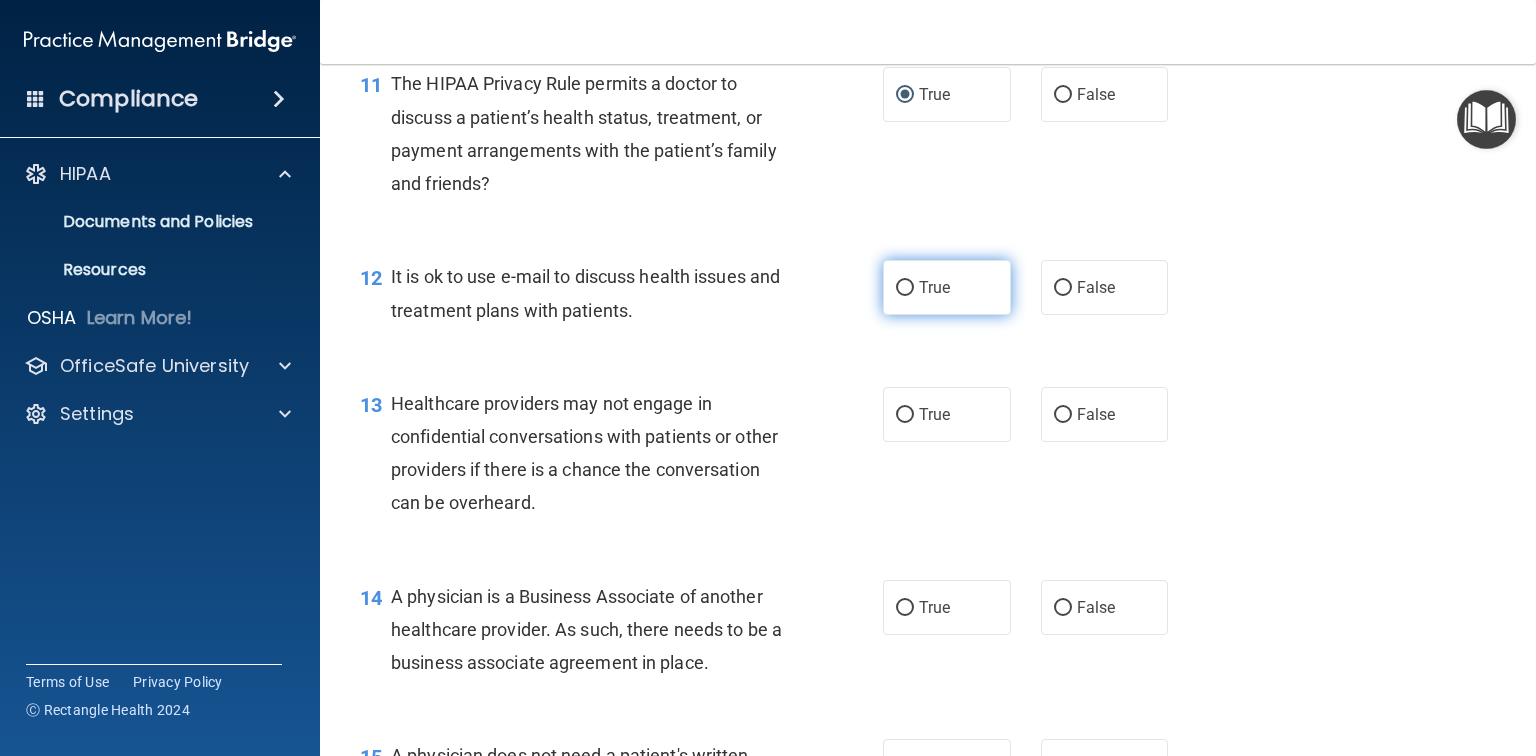 click on "True" at bounding box center (947, 287) 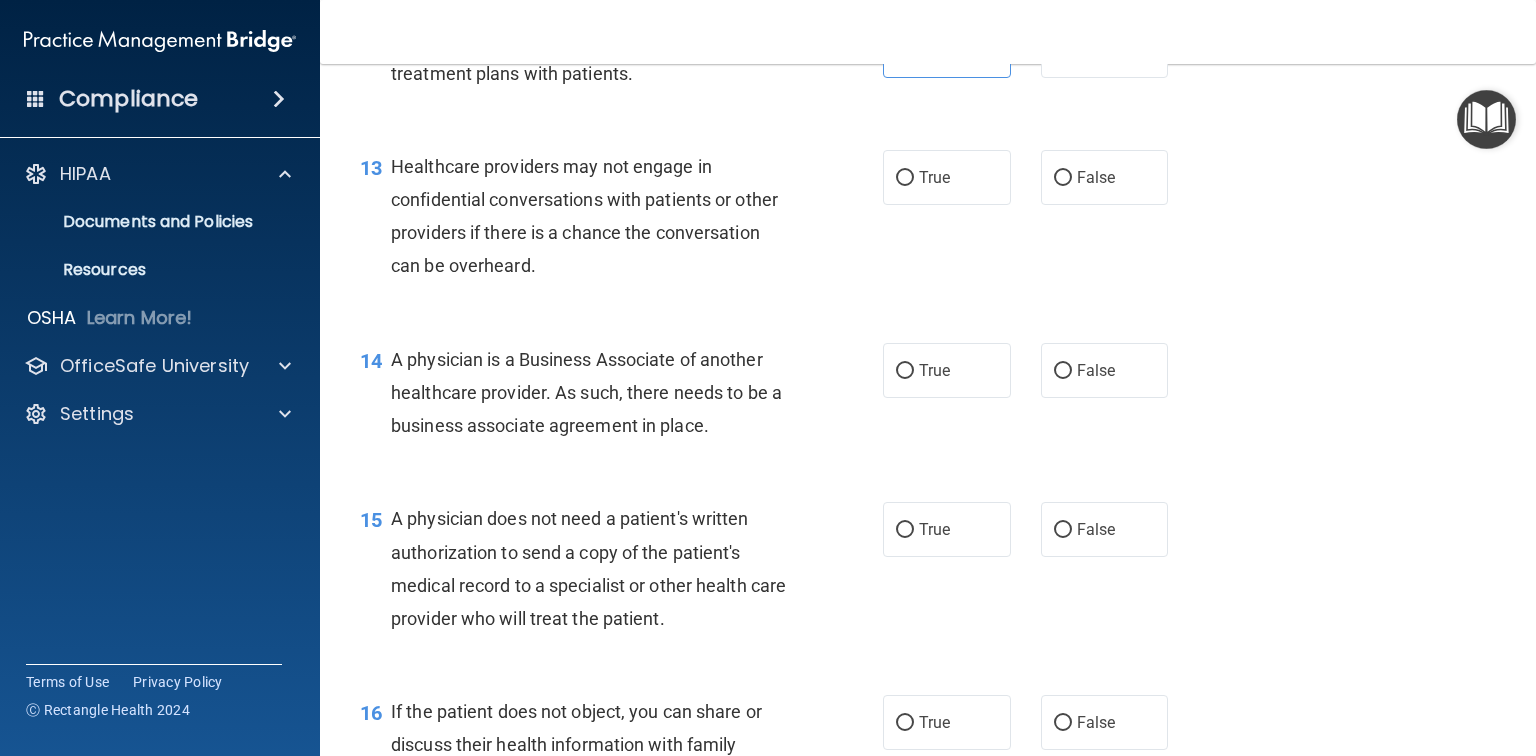 scroll, scrollTop: 2160, scrollLeft: 0, axis: vertical 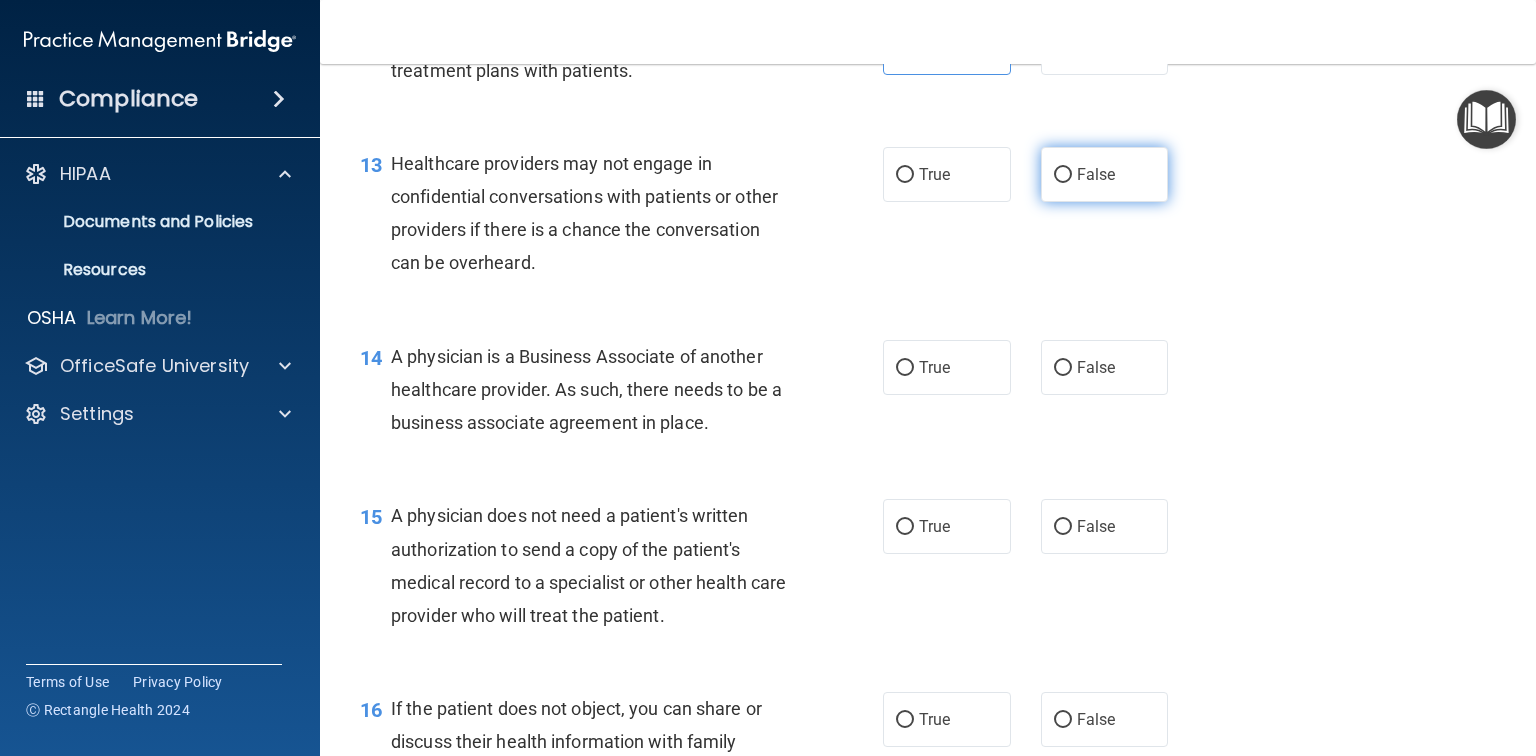 click on "False" at bounding box center [1063, 175] 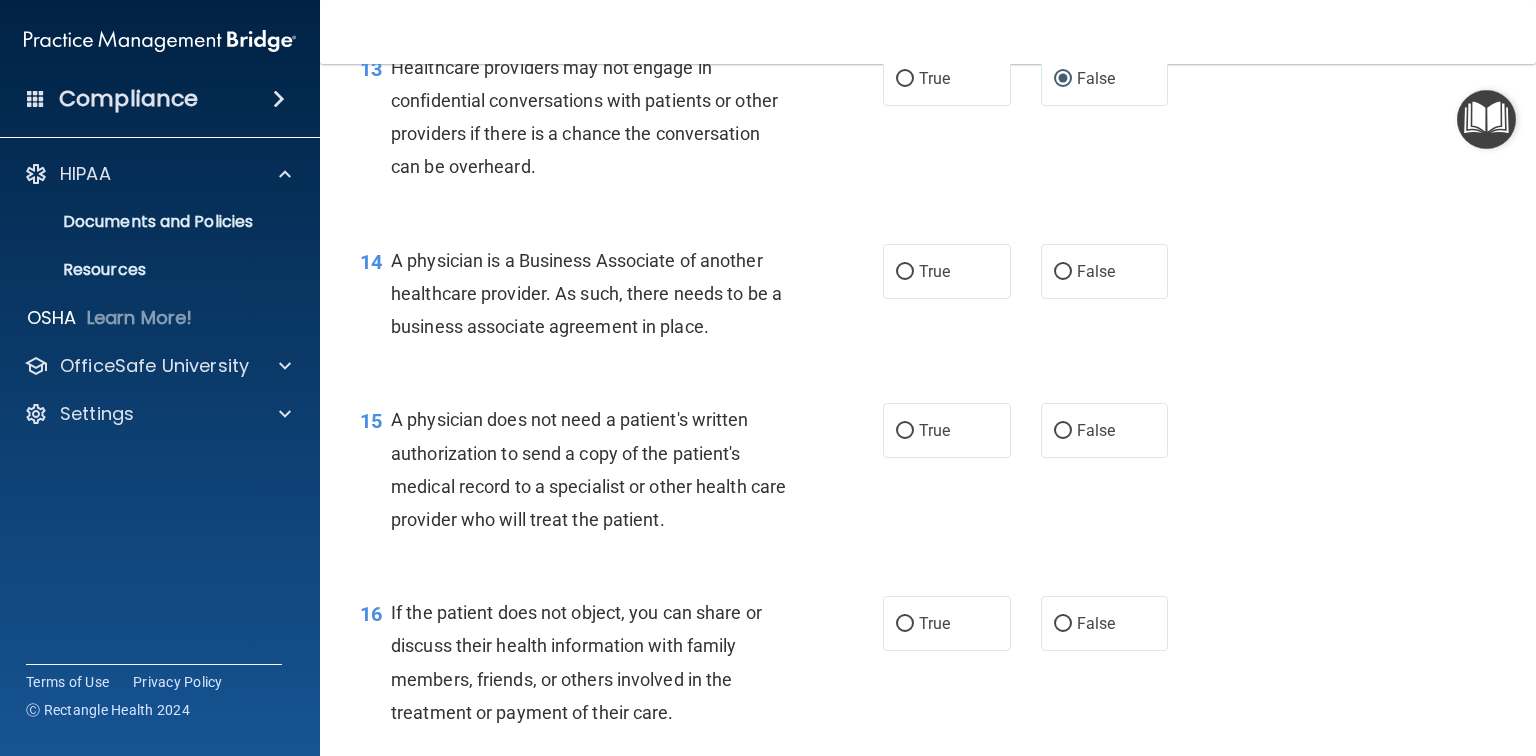 scroll, scrollTop: 2320, scrollLeft: 0, axis: vertical 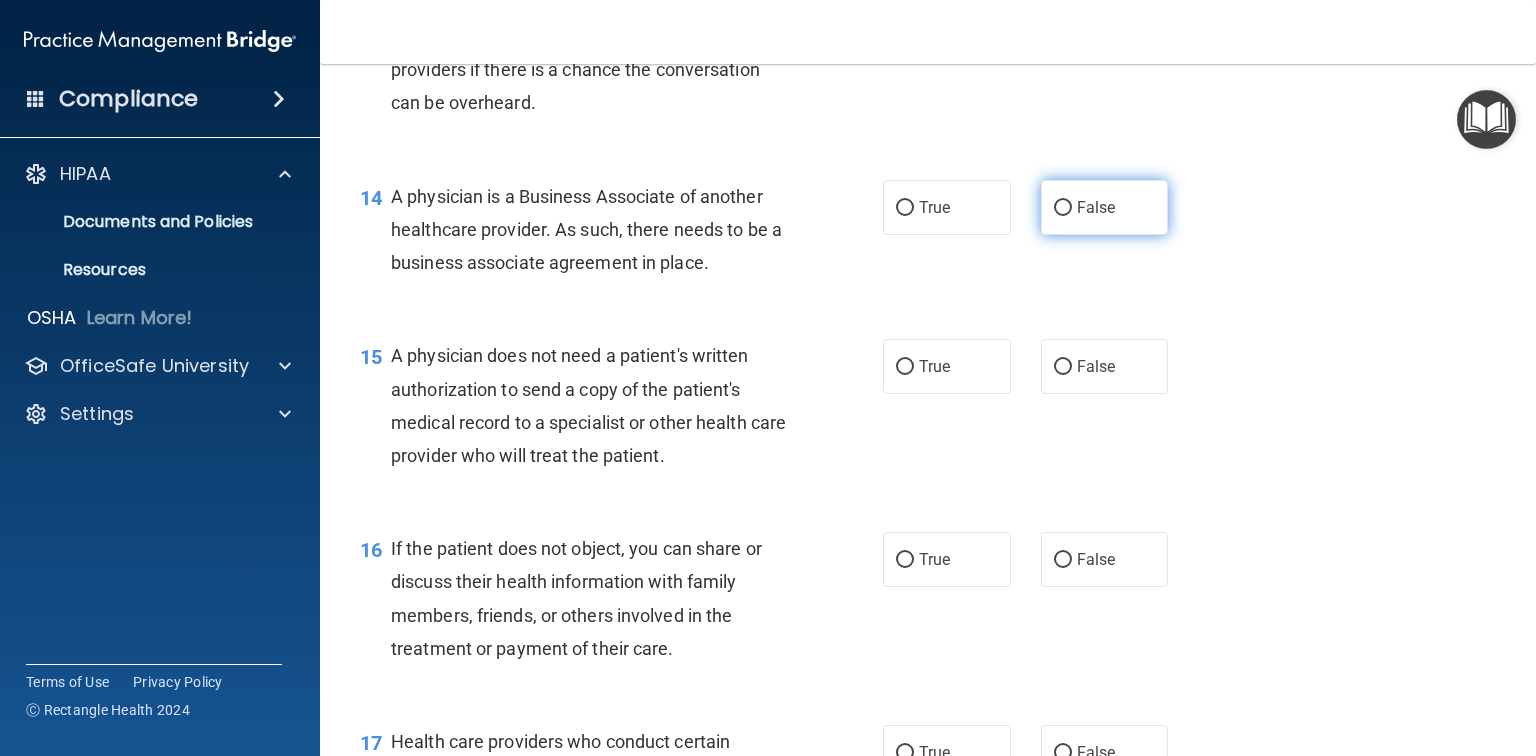 click on "False" at bounding box center [1105, 207] 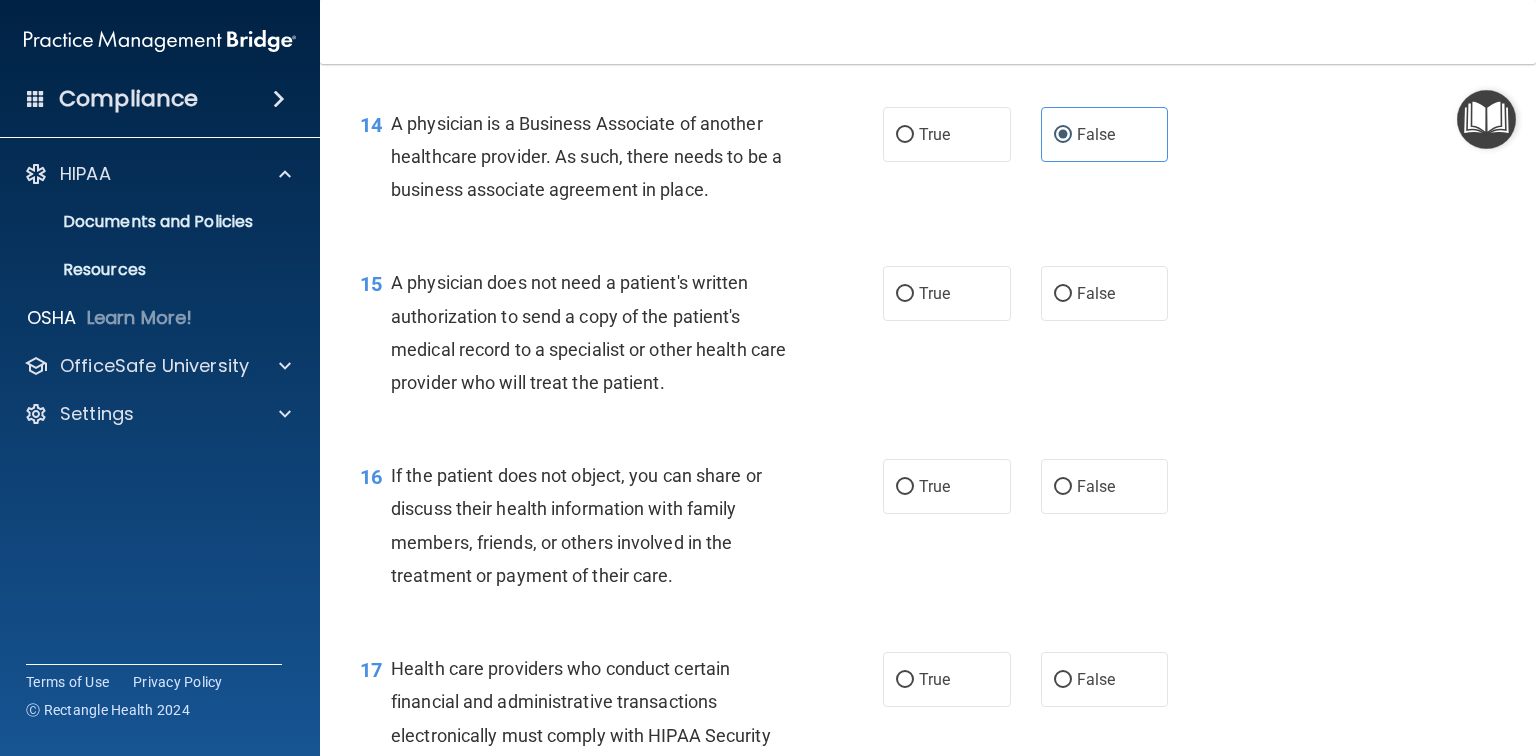 scroll, scrollTop: 2400, scrollLeft: 0, axis: vertical 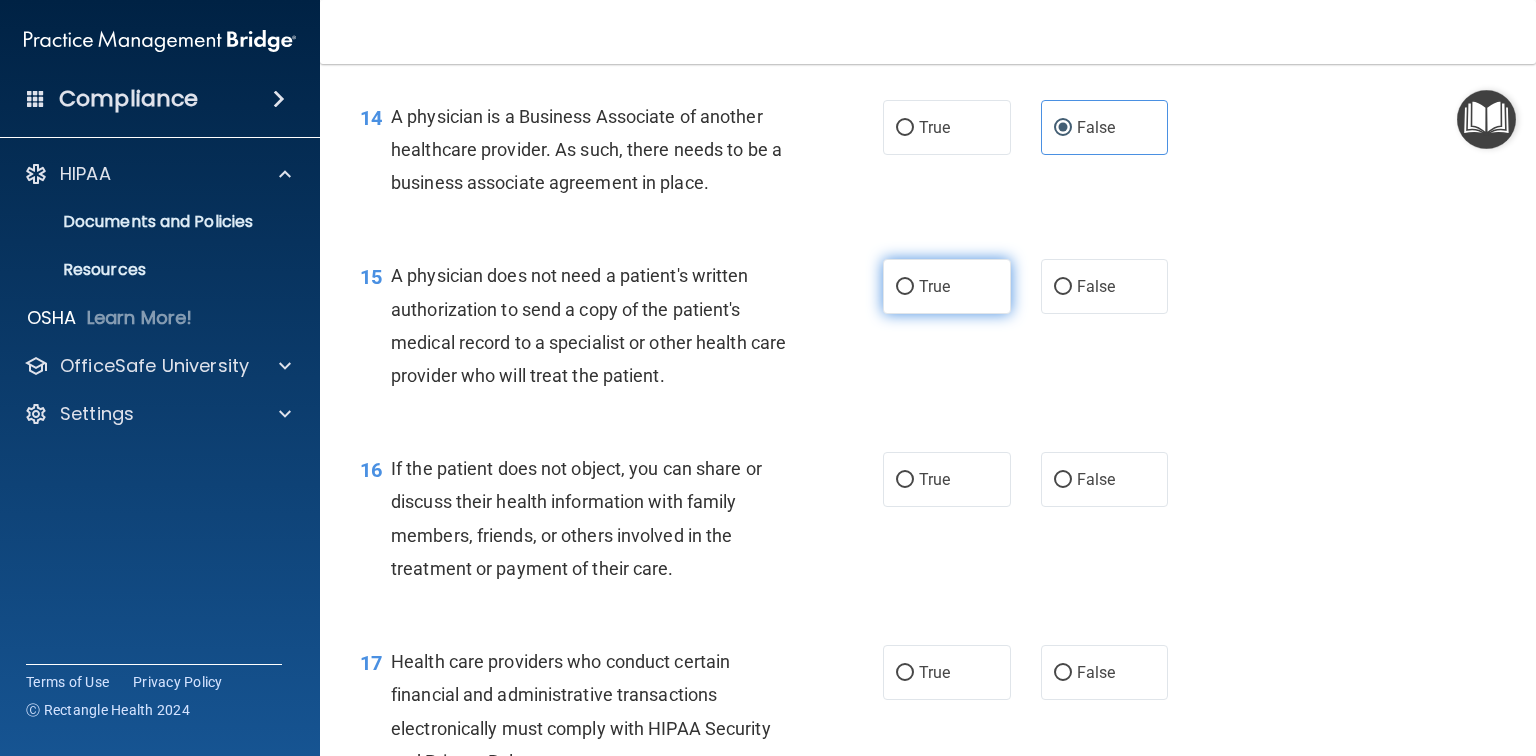 click on "True" at bounding box center [934, 286] 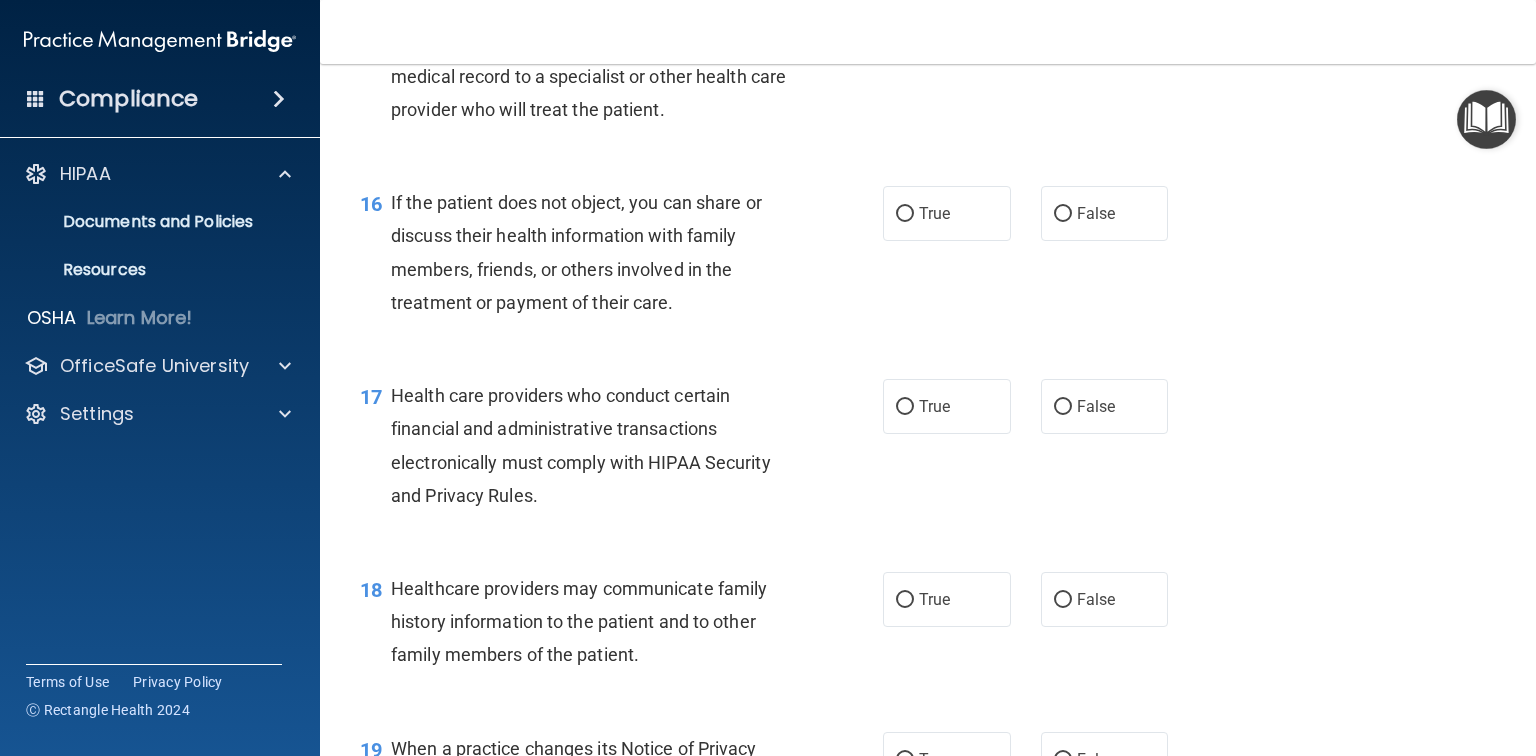 scroll, scrollTop: 2720, scrollLeft: 0, axis: vertical 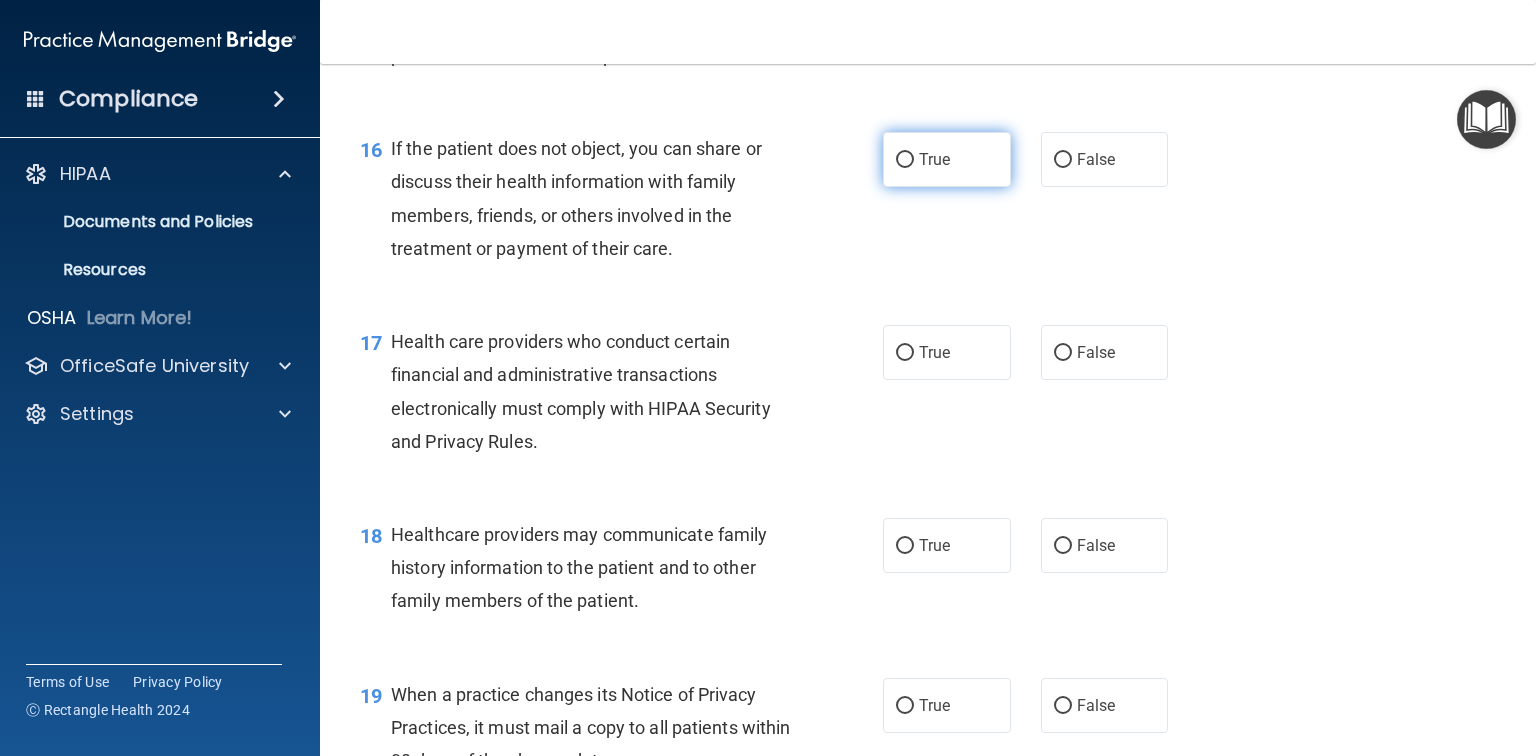 click on "True" at bounding box center [934, 159] 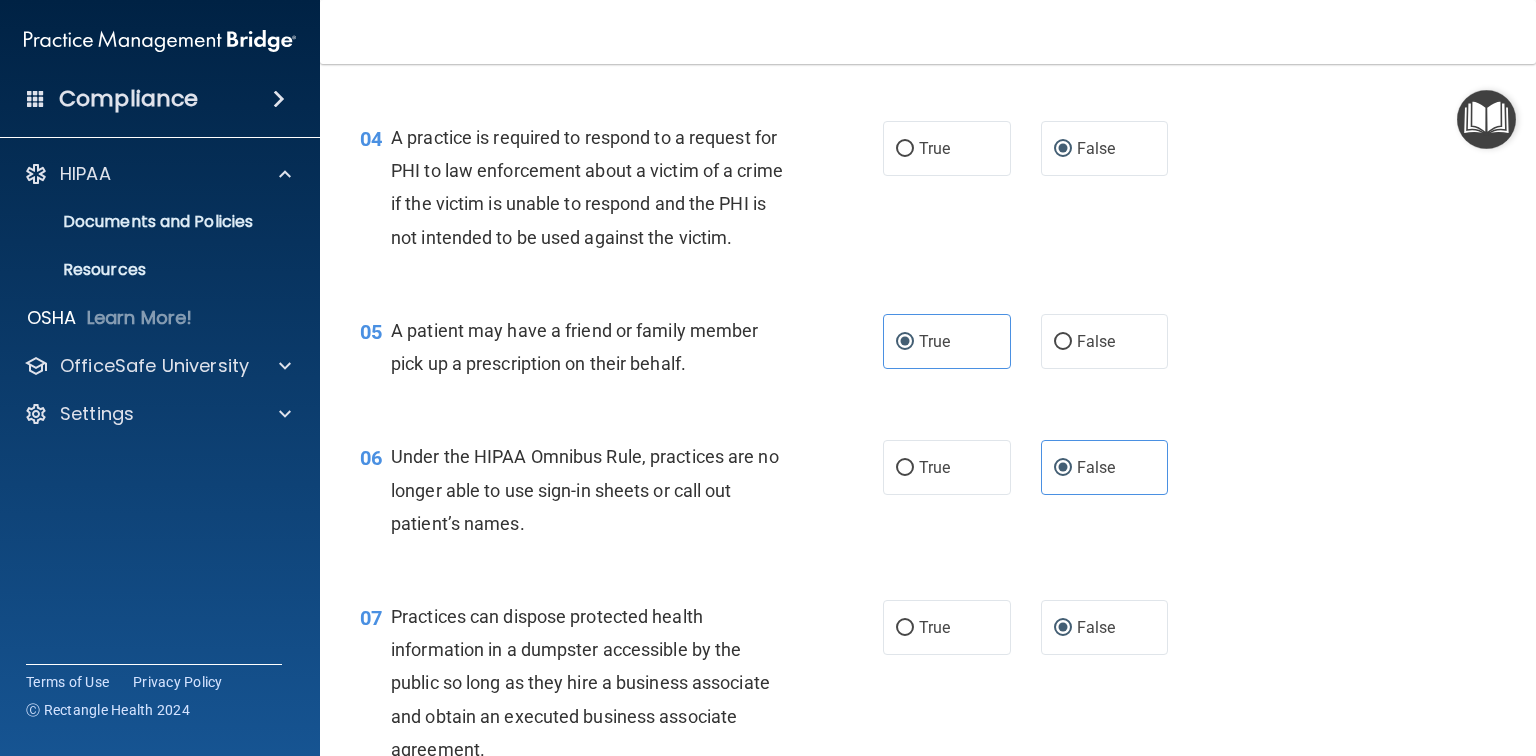 scroll, scrollTop: 480, scrollLeft: 0, axis: vertical 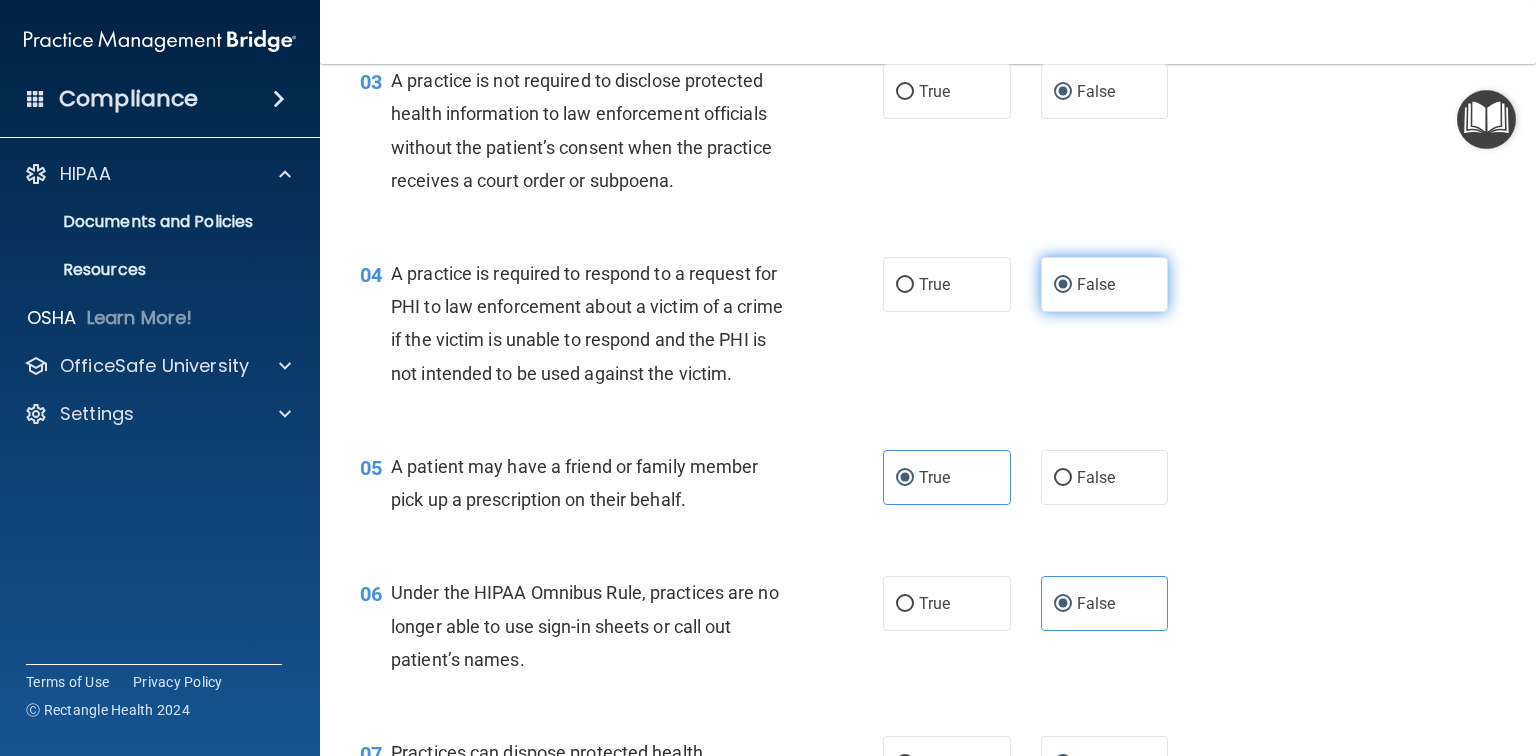 click on "False" at bounding box center (1096, 284) 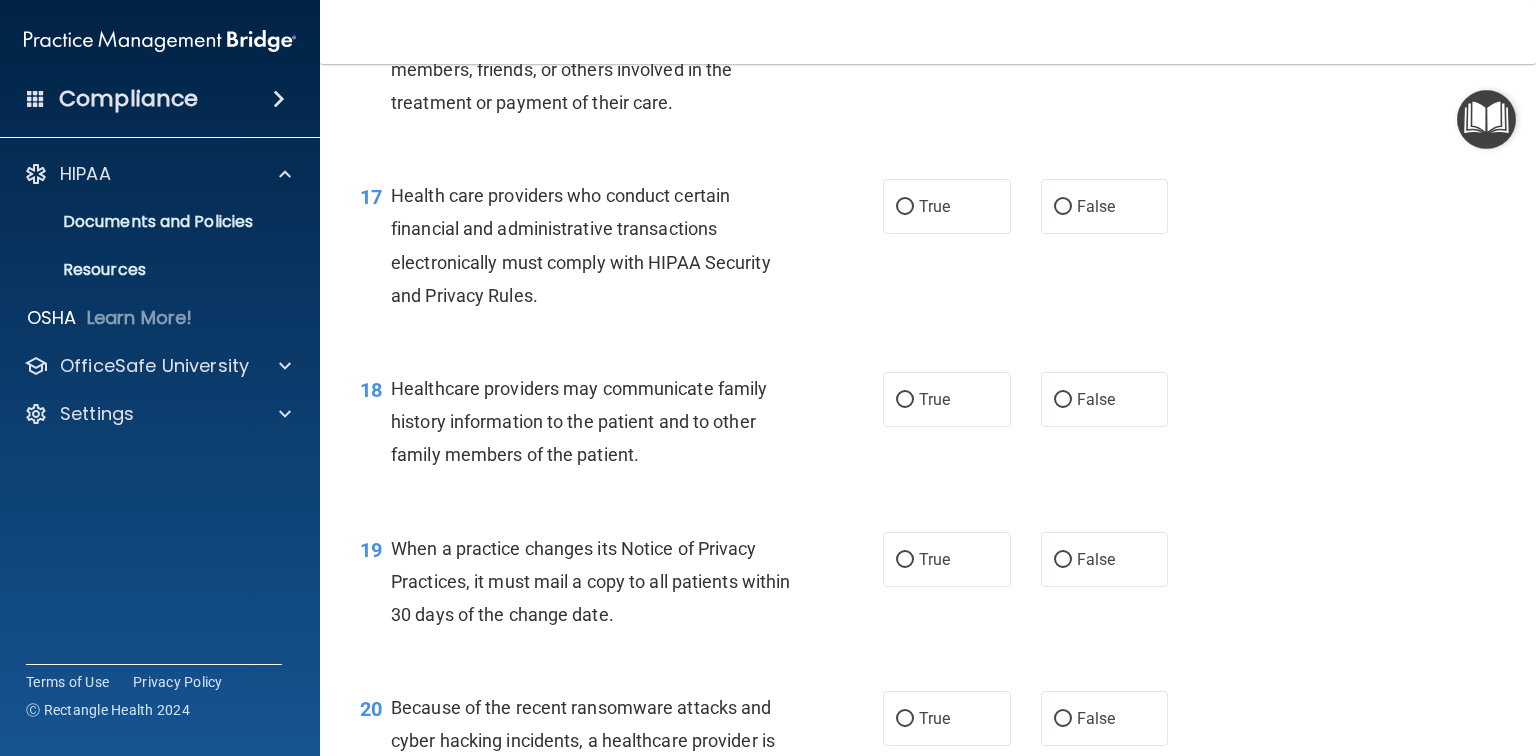 scroll, scrollTop: 2960, scrollLeft: 0, axis: vertical 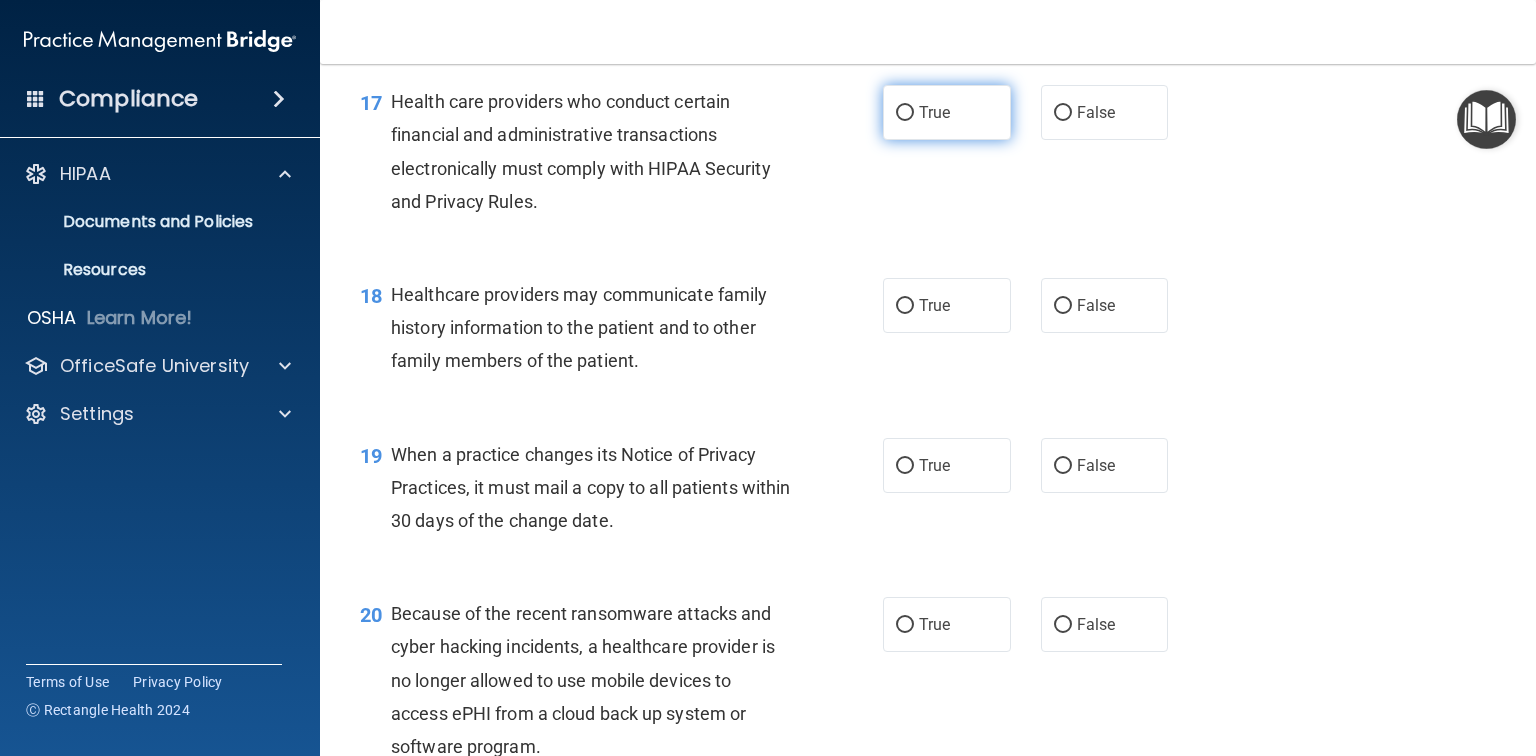 click on "True" at bounding box center (905, 113) 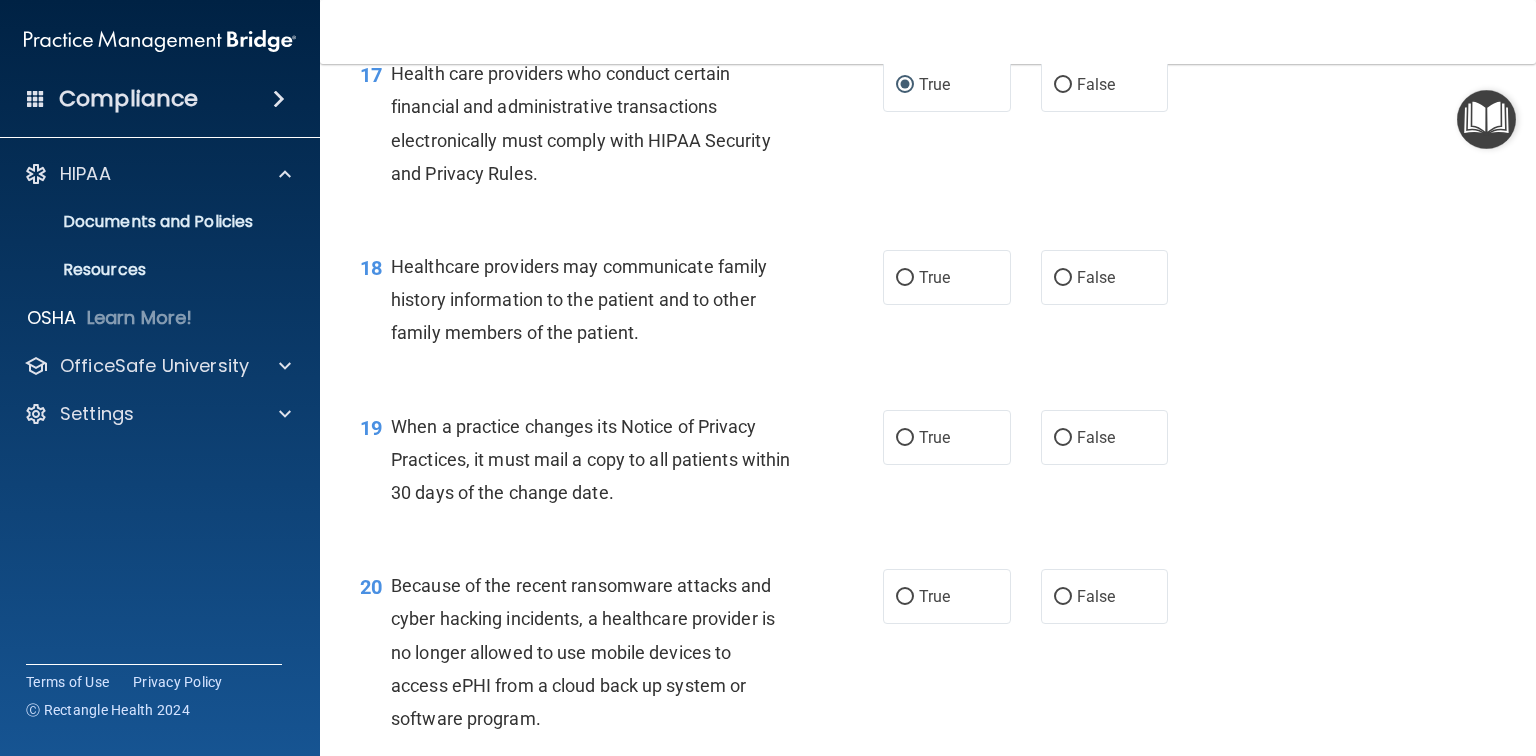 scroll, scrollTop: 3040, scrollLeft: 0, axis: vertical 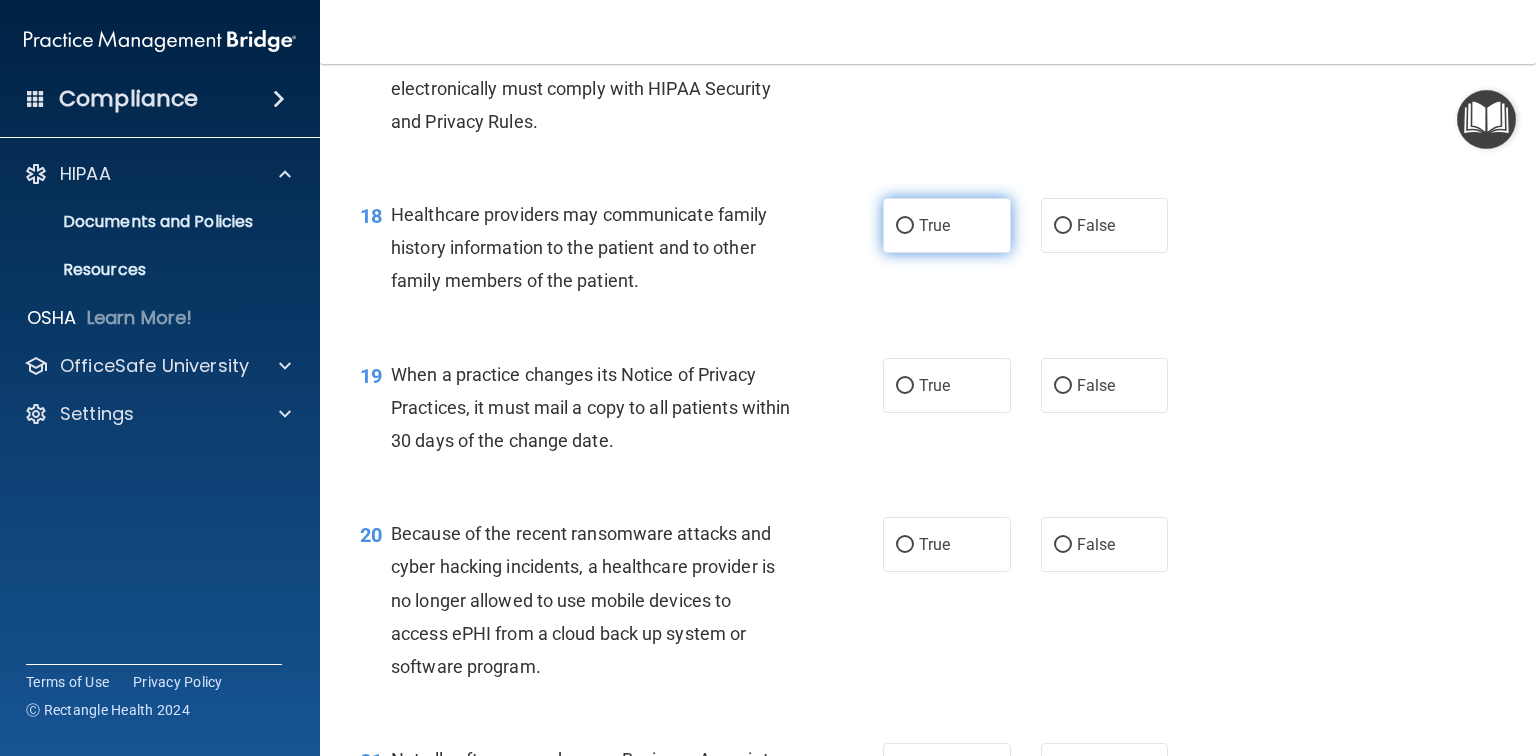 click on "True" at bounding box center (905, 226) 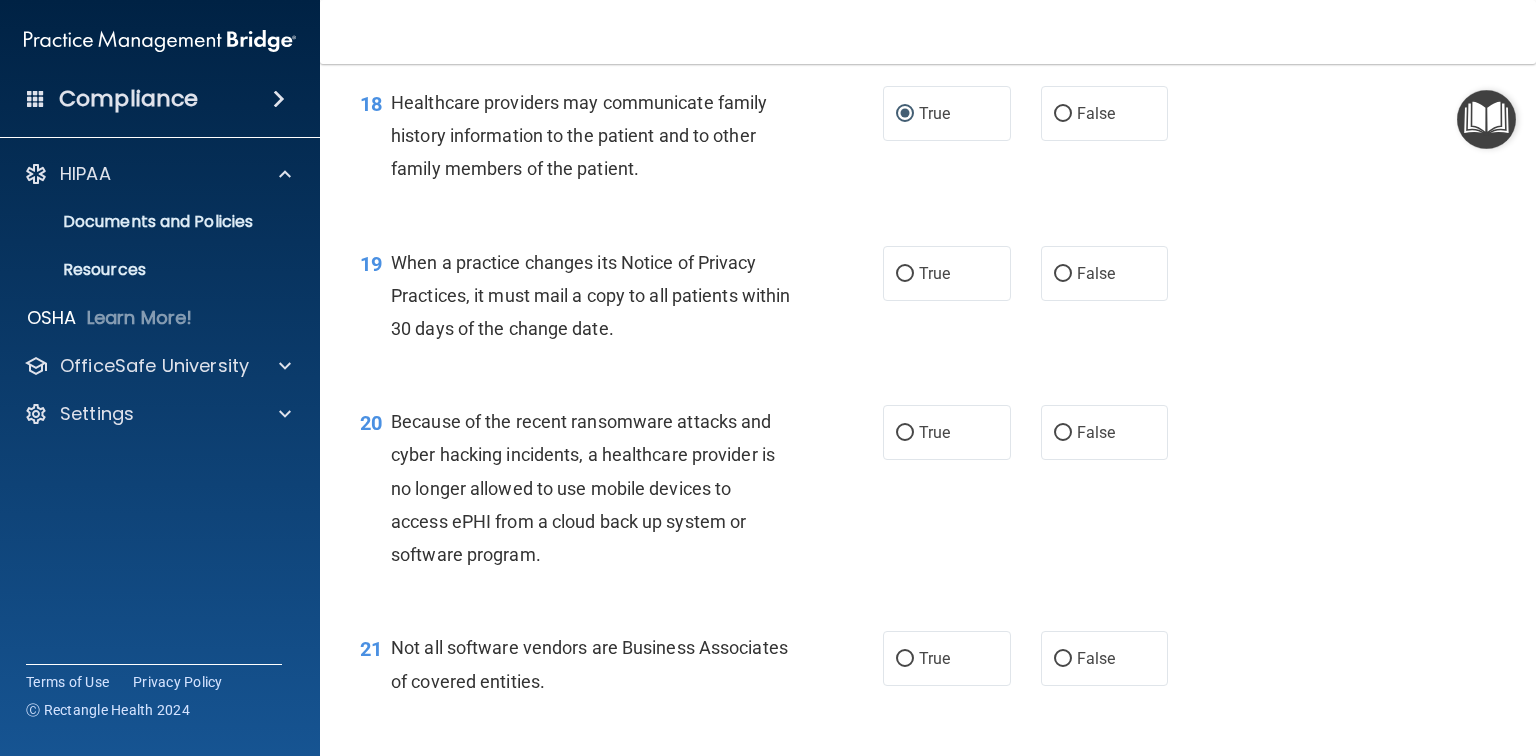 scroll, scrollTop: 3280, scrollLeft: 0, axis: vertical 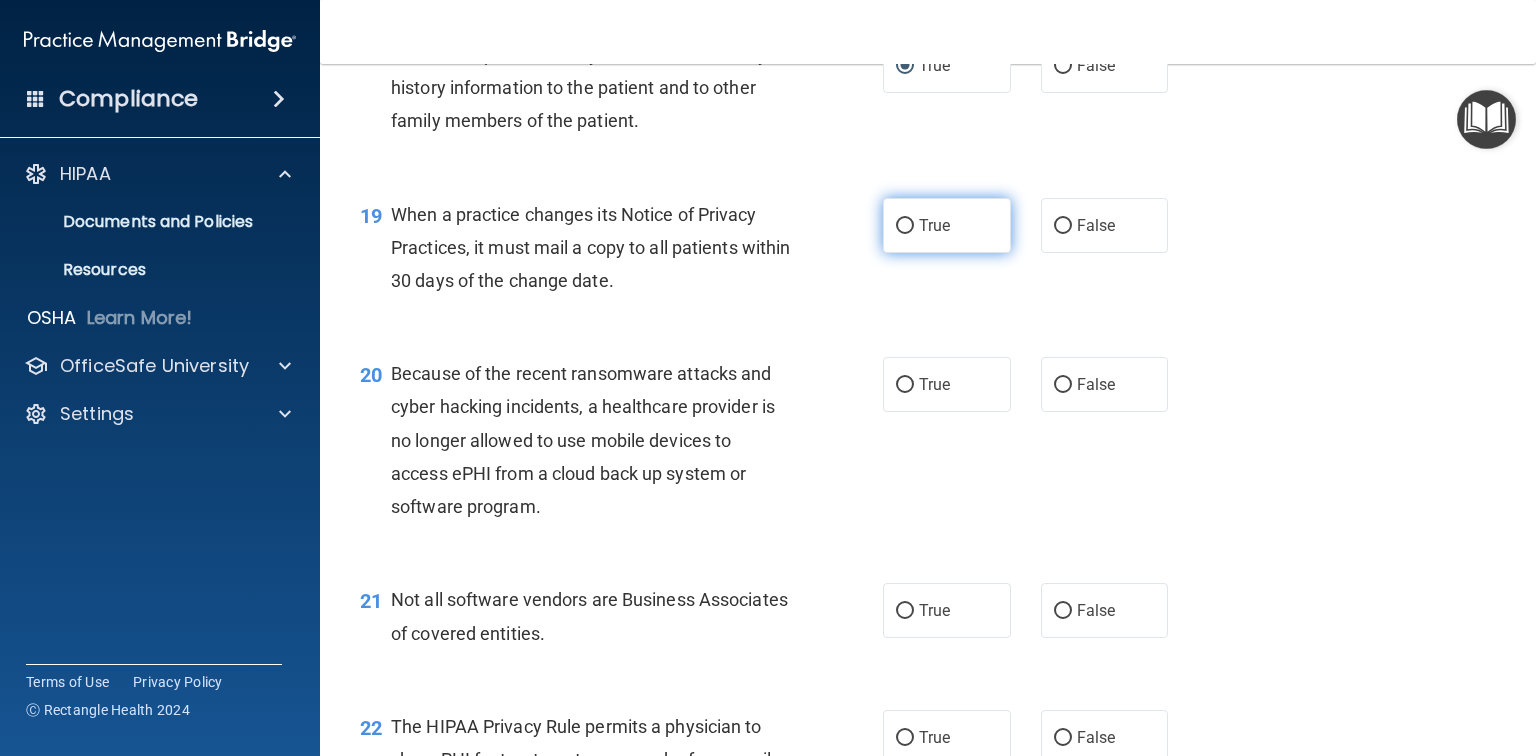 click on "True" at bounding box center [905, 226] 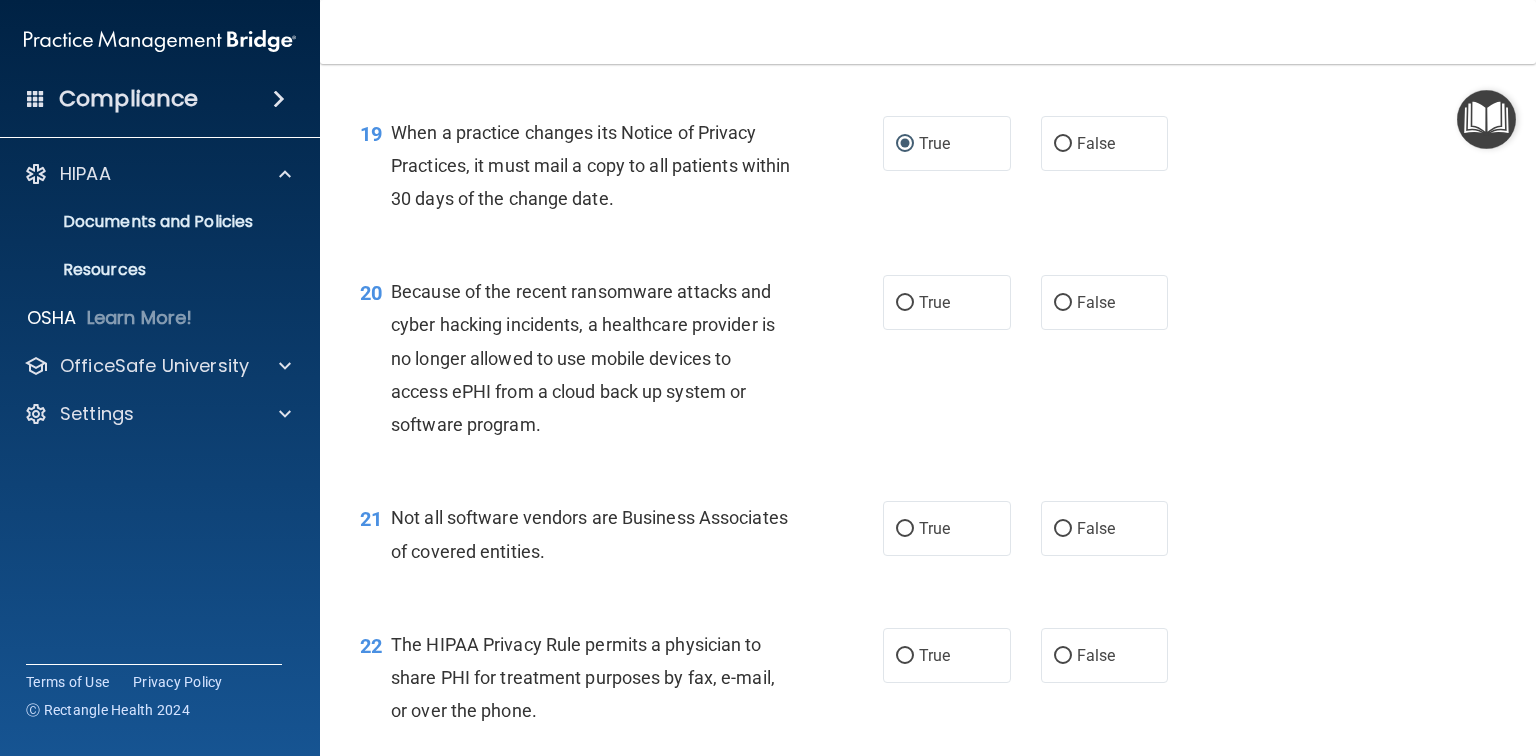 scroll, scrollTop: 3360, scrollLeft: 0, axis: vertical 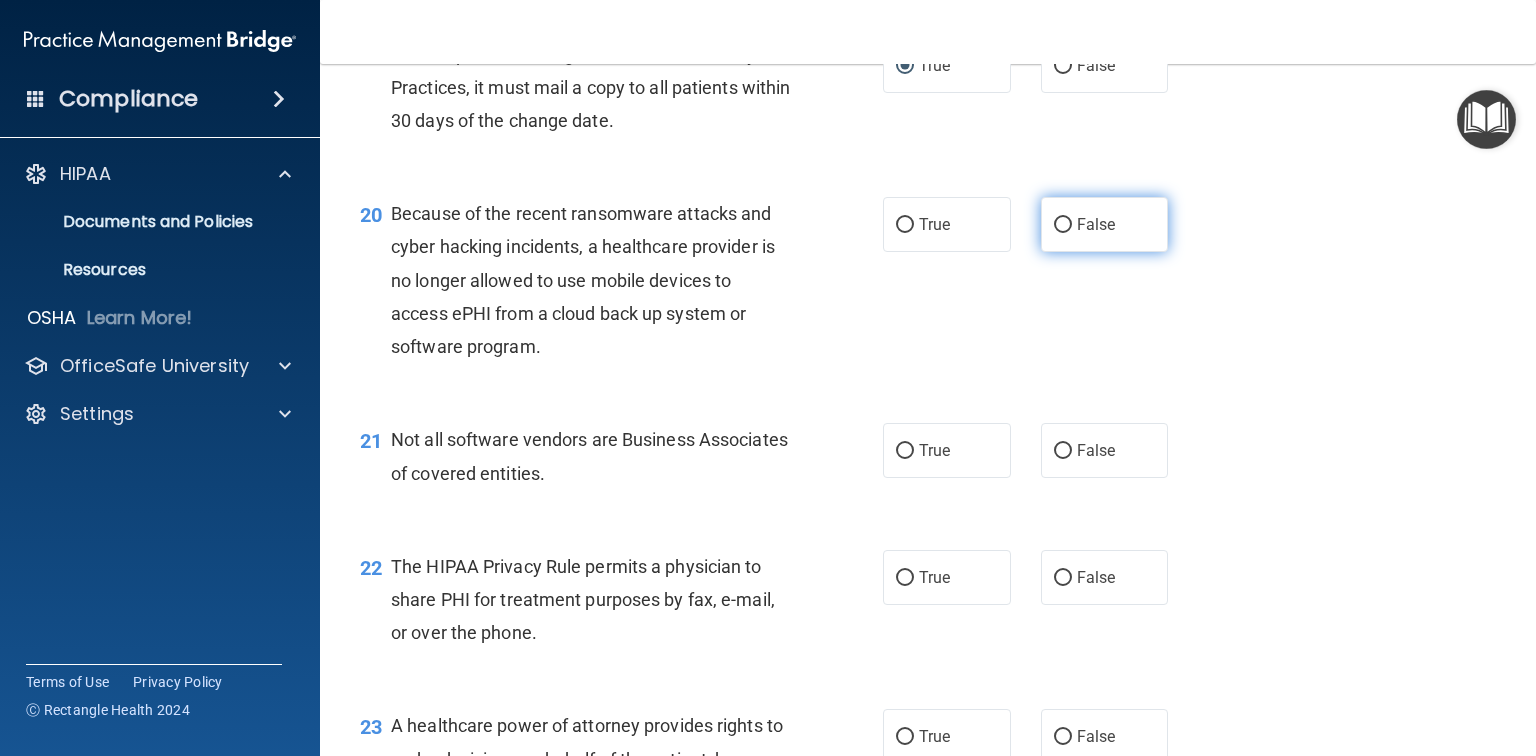 click on "False" at bounding box center (1063, 225) 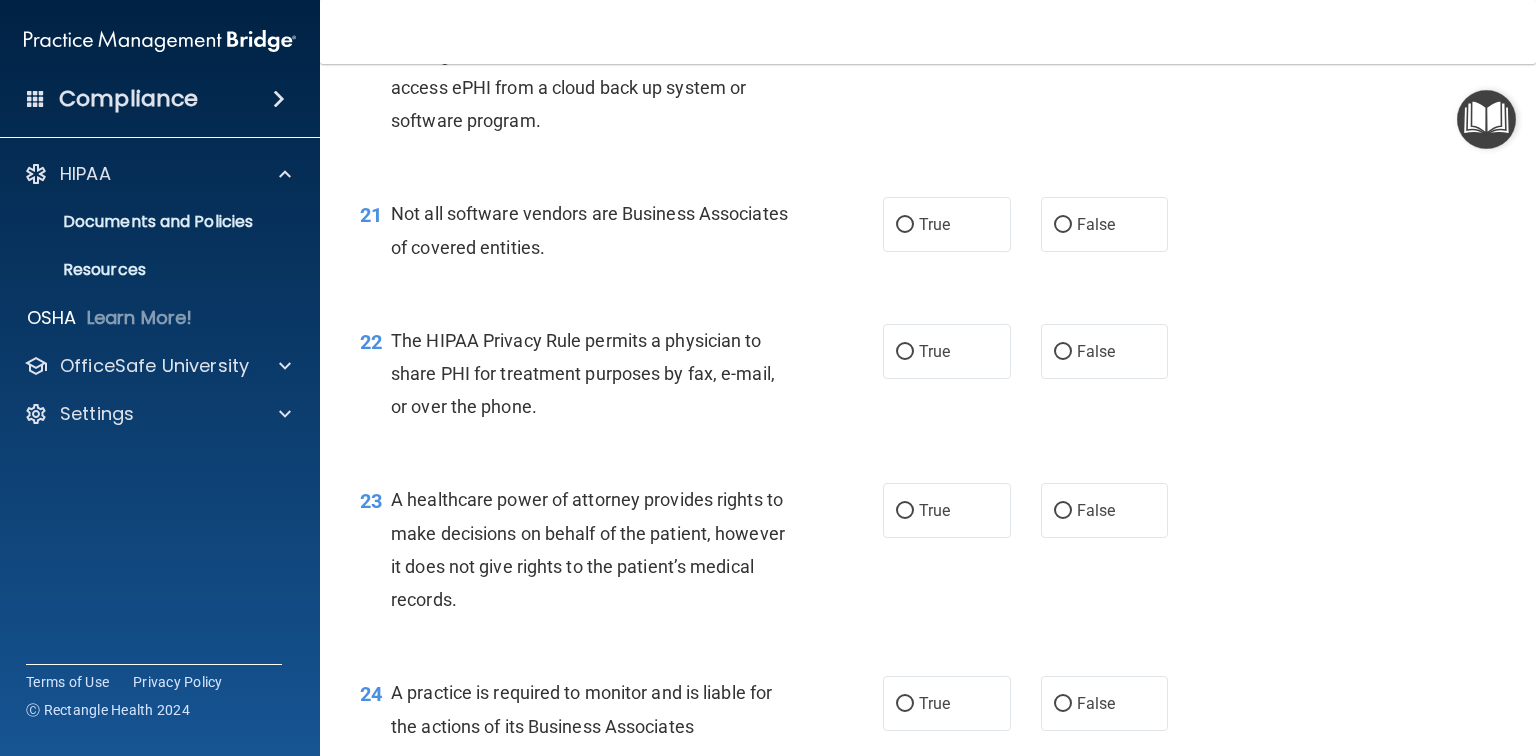scroll, scrollTop: 3600, scrollLeft: 0, axis: vertical 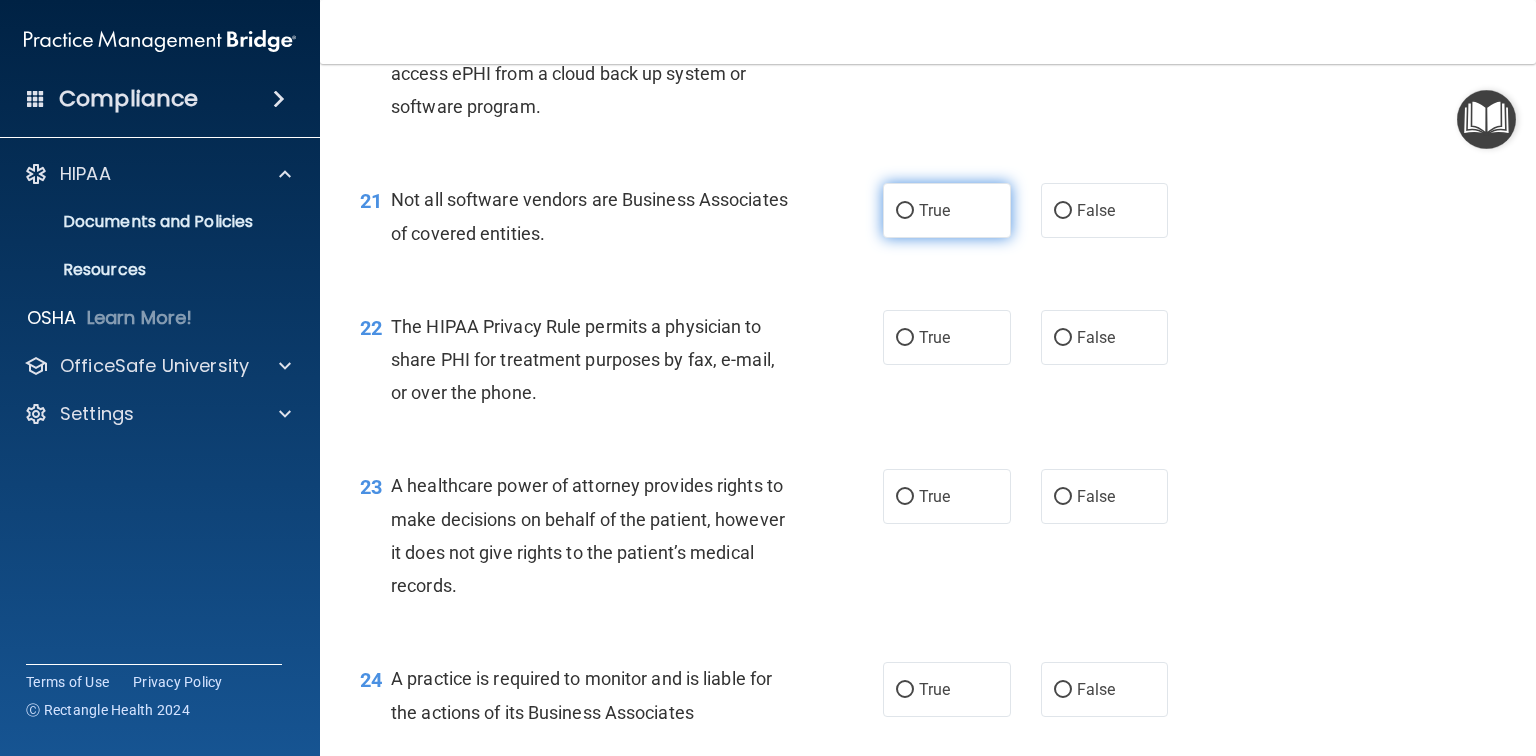 click on "True" at bounding box center (905, 211) 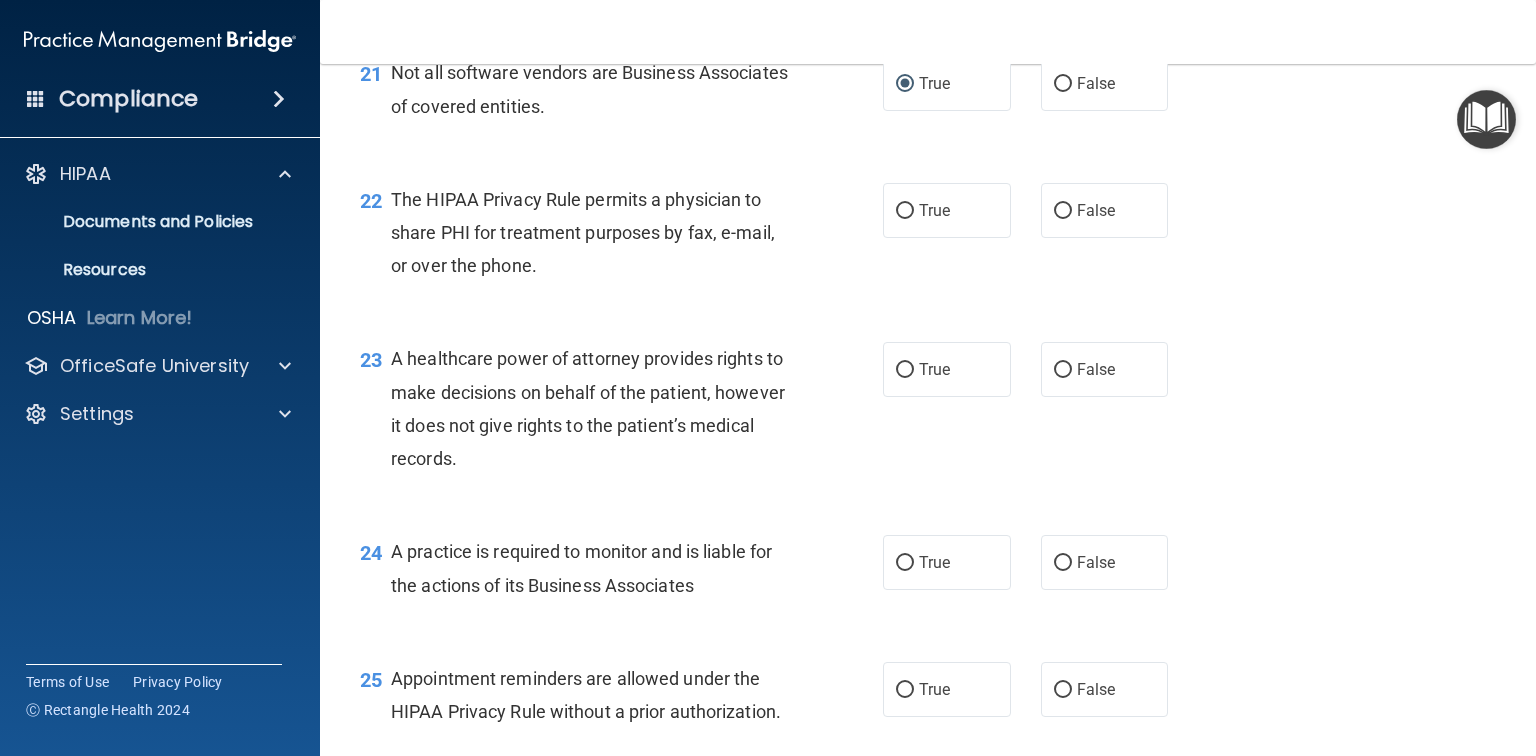 scroll, scrollTop: 3840, scrollLeft: 0, axis: vertical 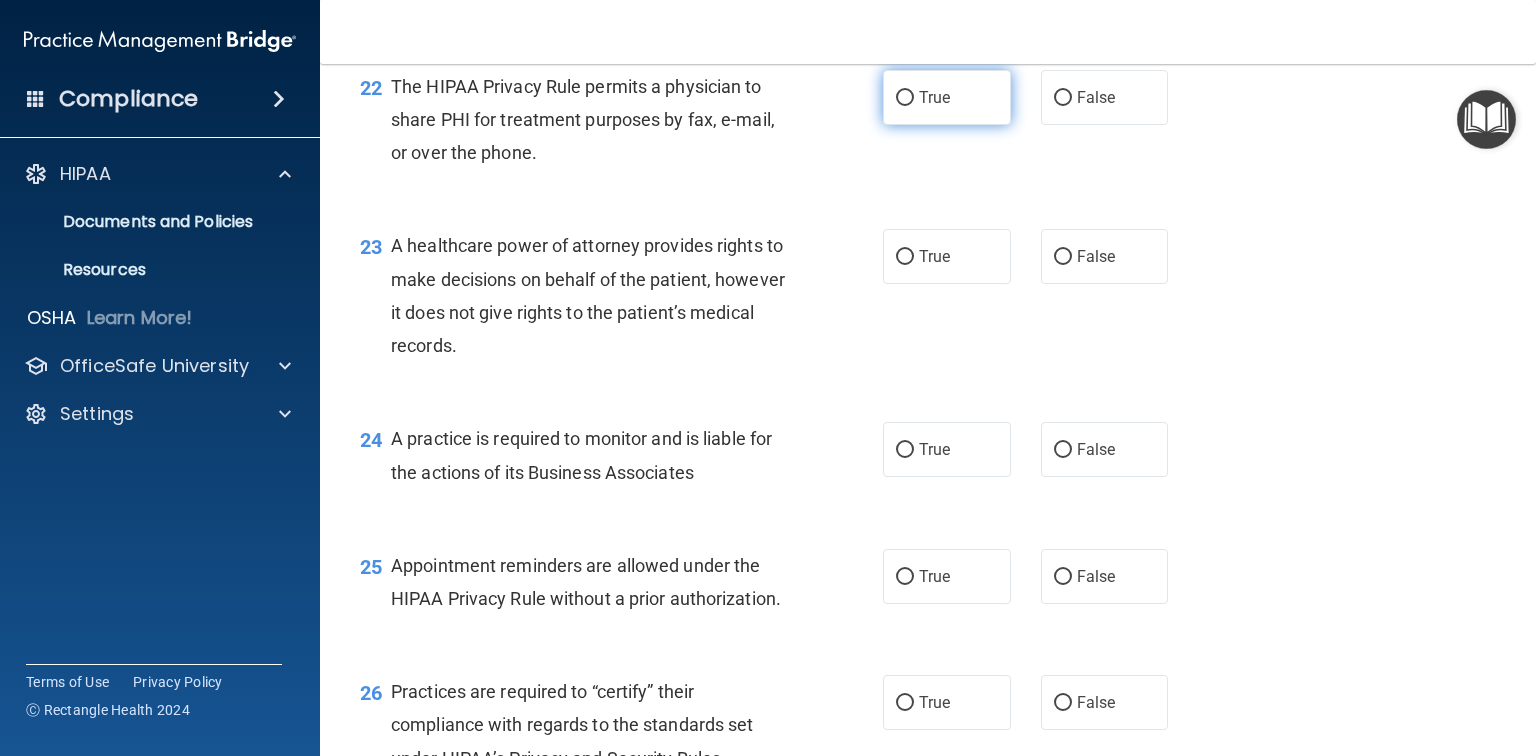 click on "True" at bounding box center [934, 97] 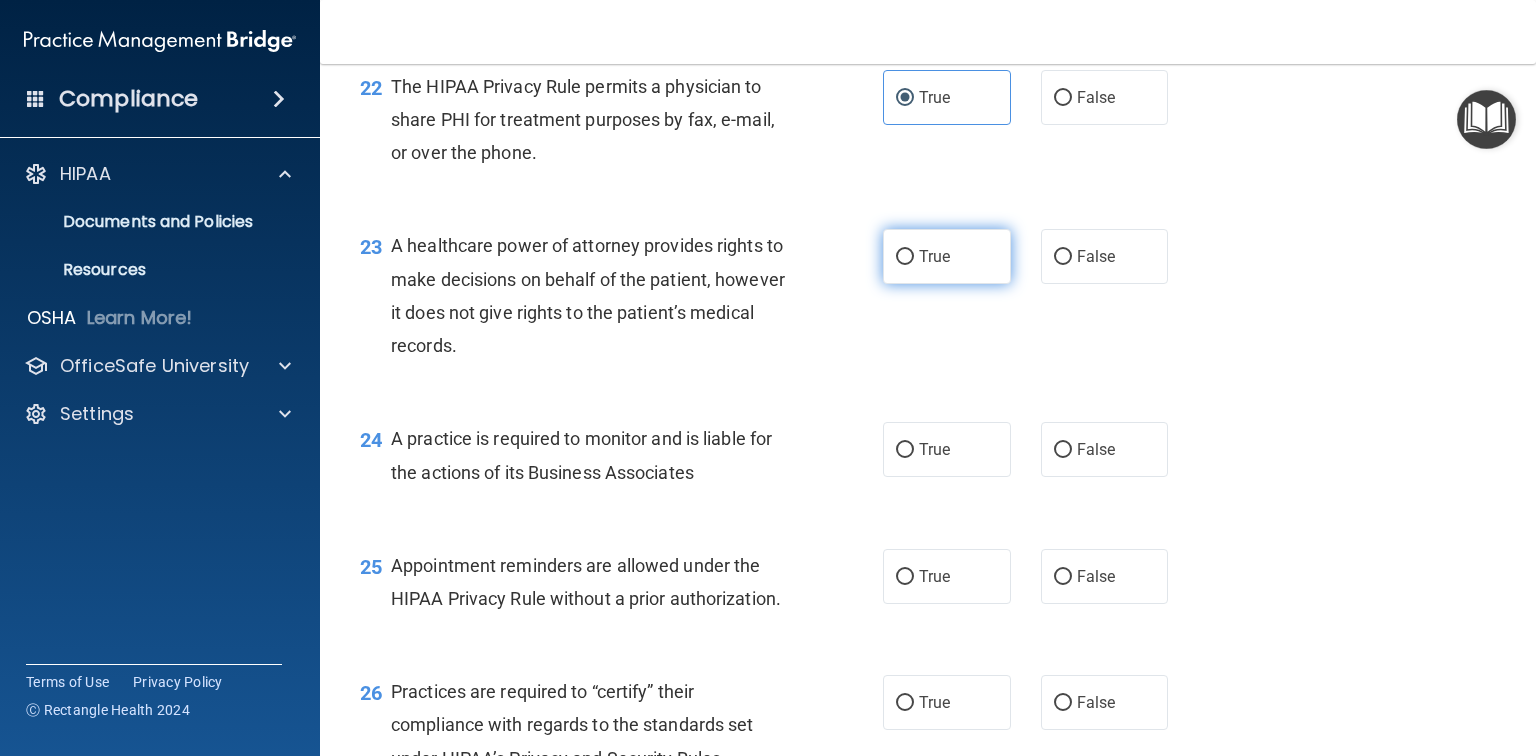 click on "True" at bounding box center [905, 257] 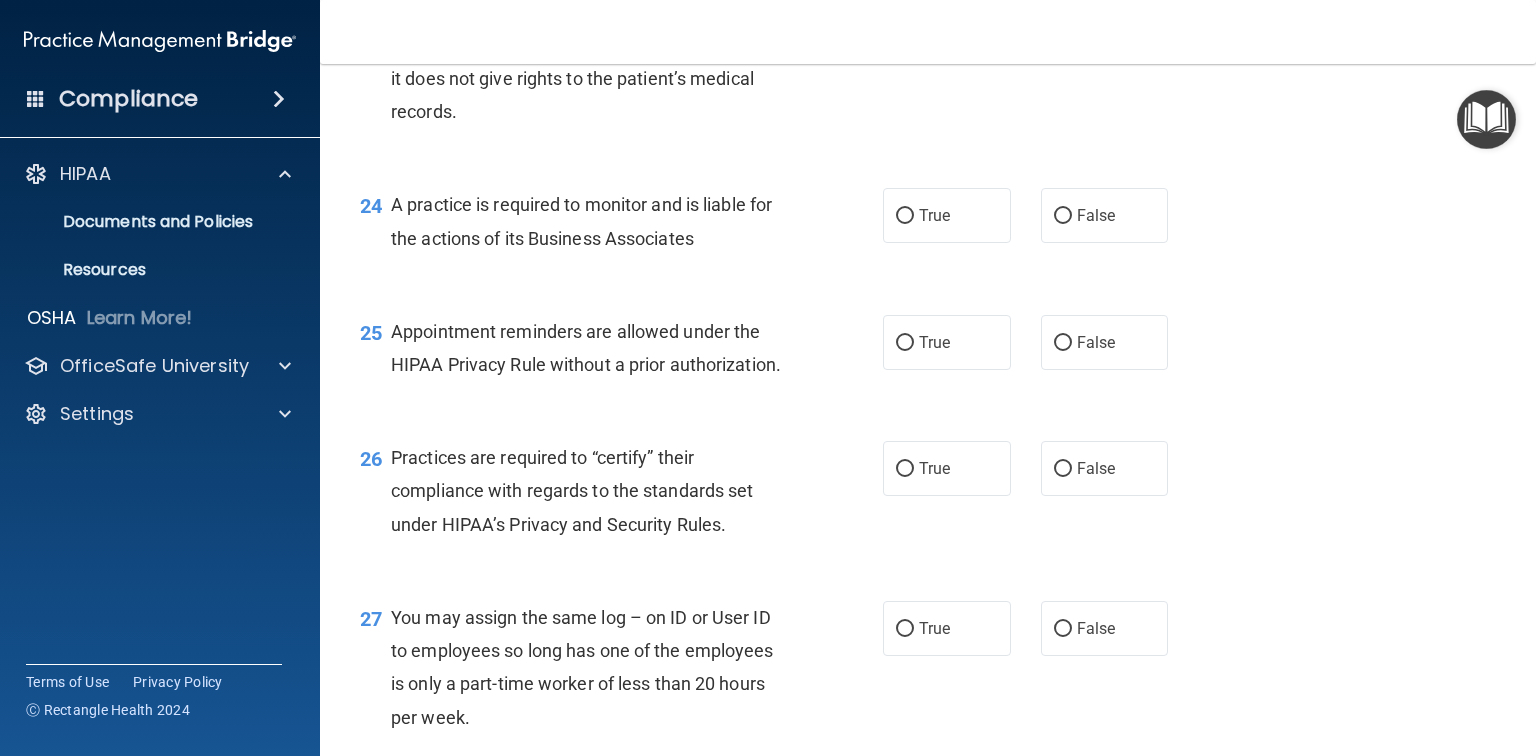 scroll, scrollTop: 4080, scrollLeft: 0, axis: vertical 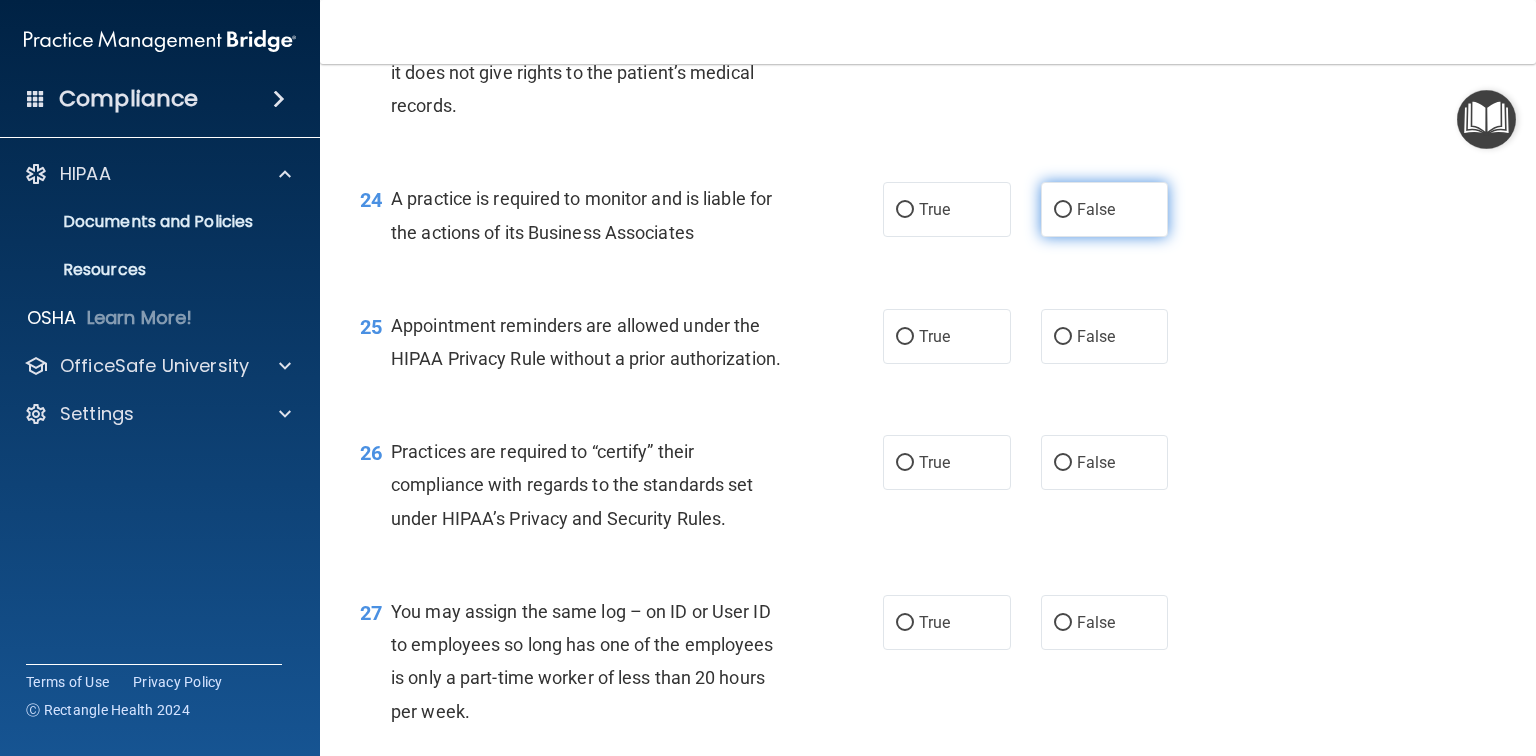click on "False" at bounding box center (1063, 210) 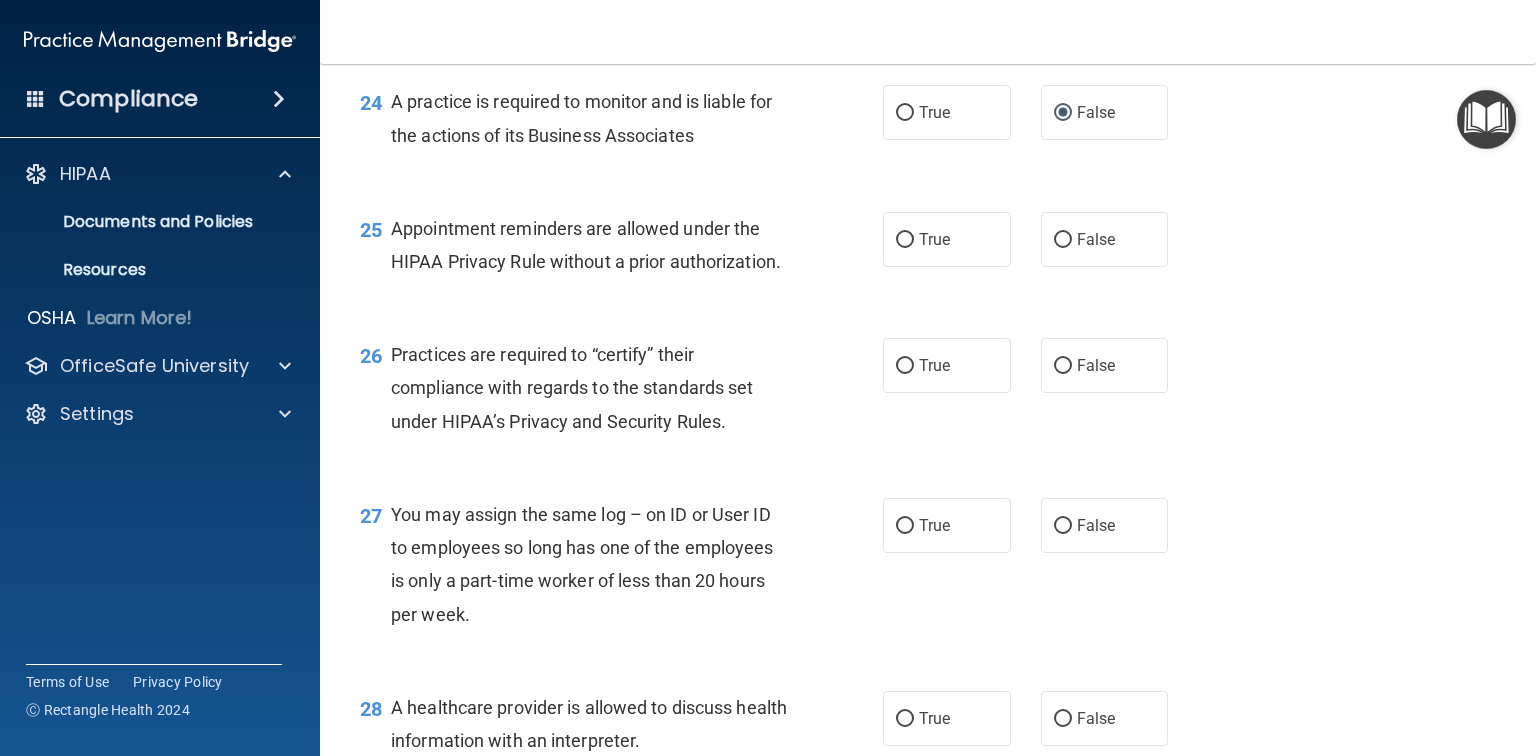 scroll, scrollTop: 4240, scrollLeft: 0, axis: vertical 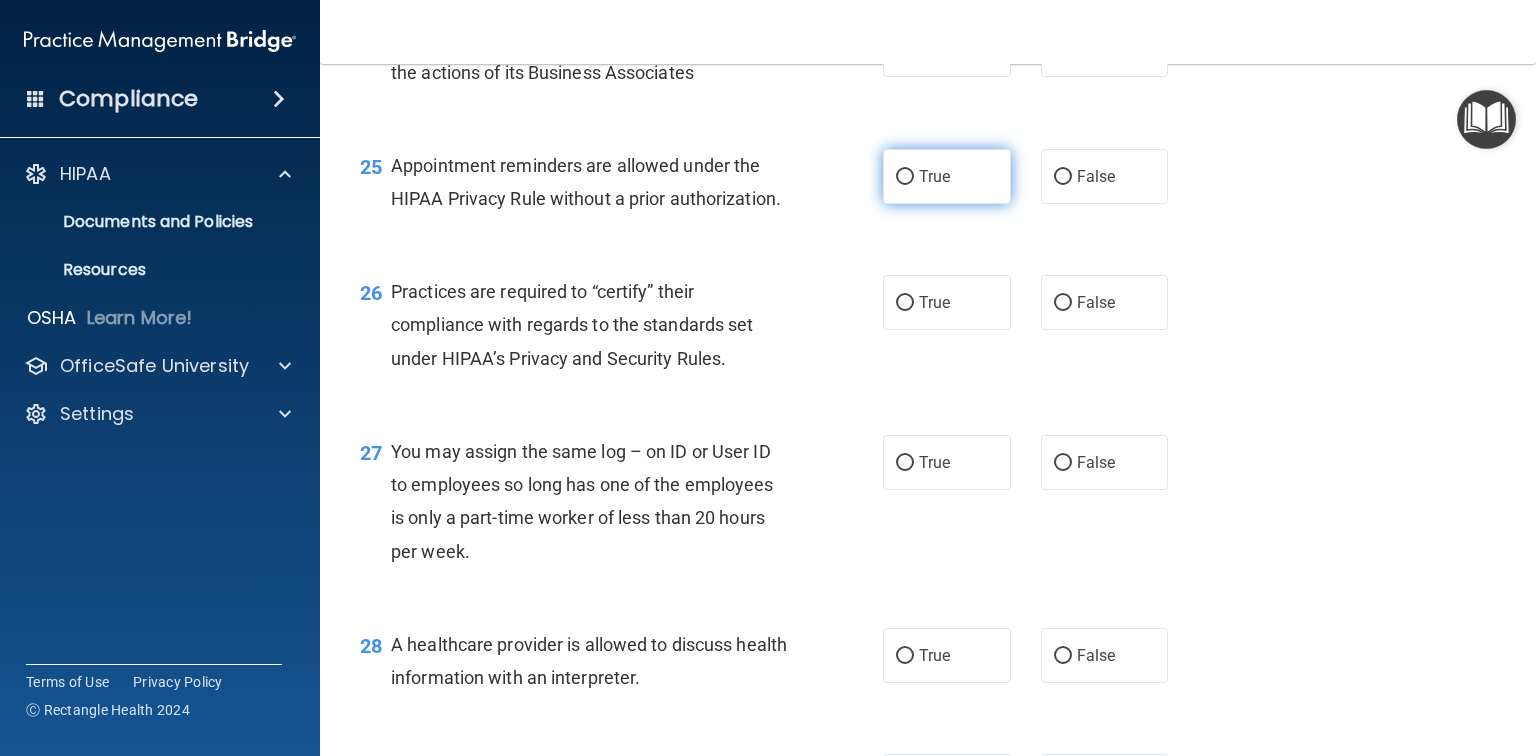 click on "True" at bounding box center [905, 177] 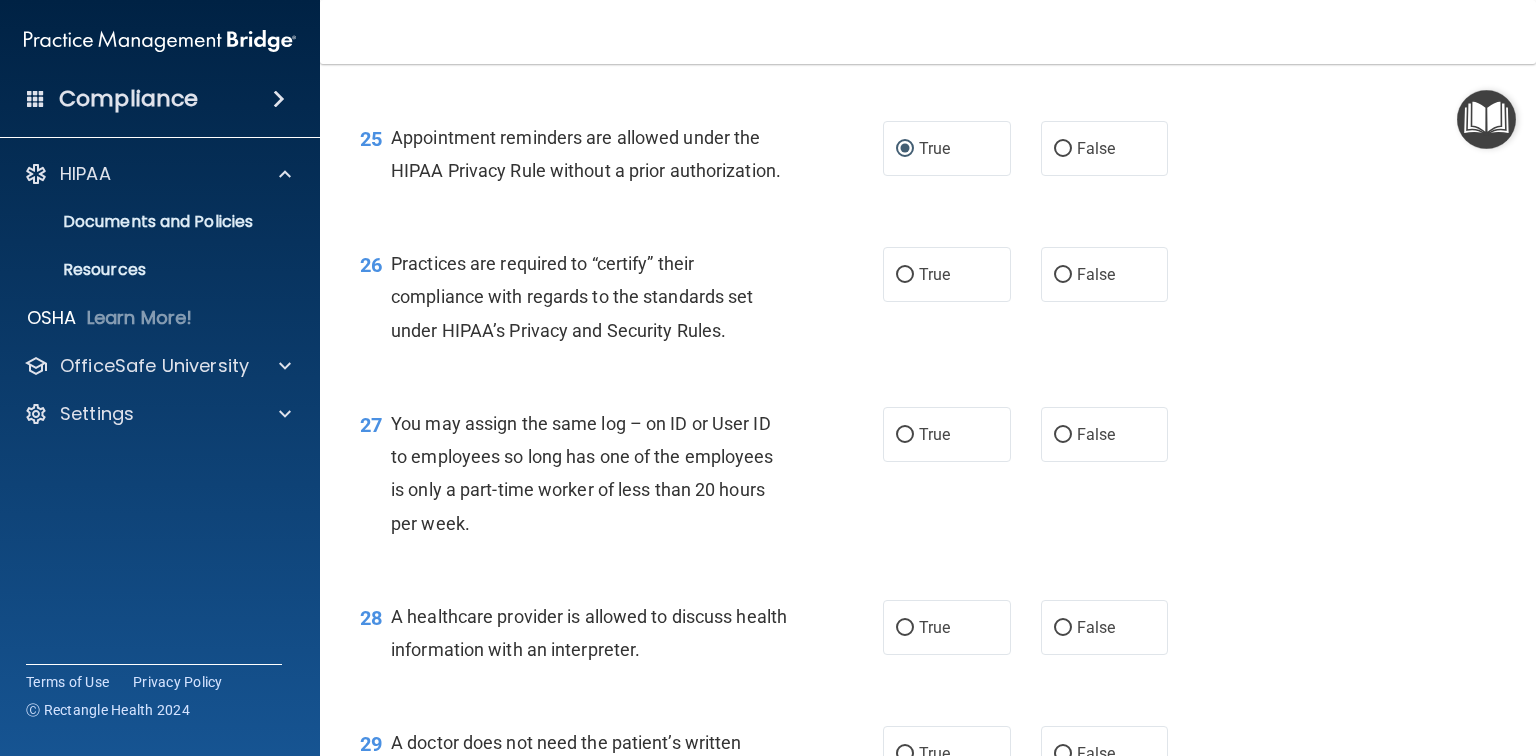 scroll, scrollTop: 4320, scrollLeft: 0, axis: vertical 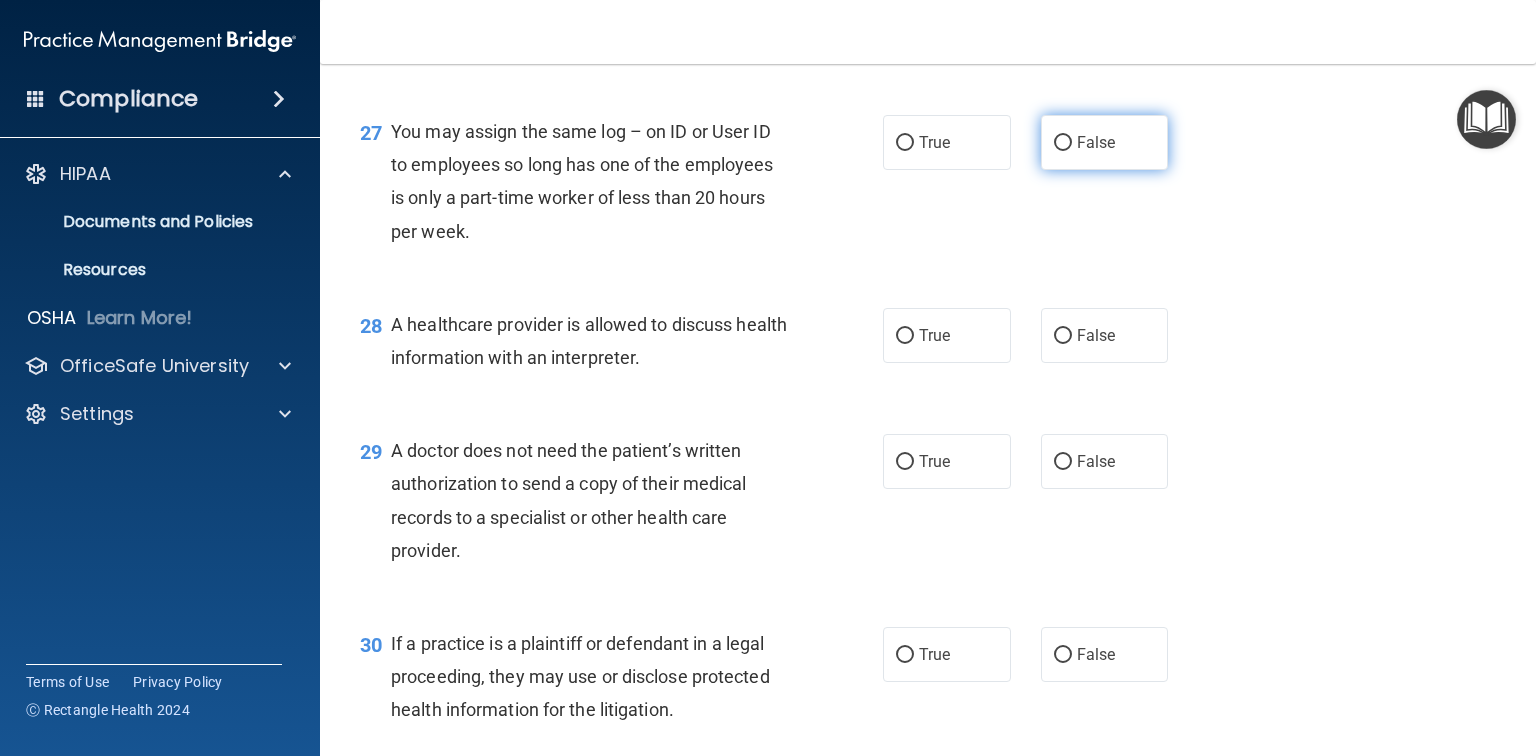 click on "False" at bounding box center (1105, 142) 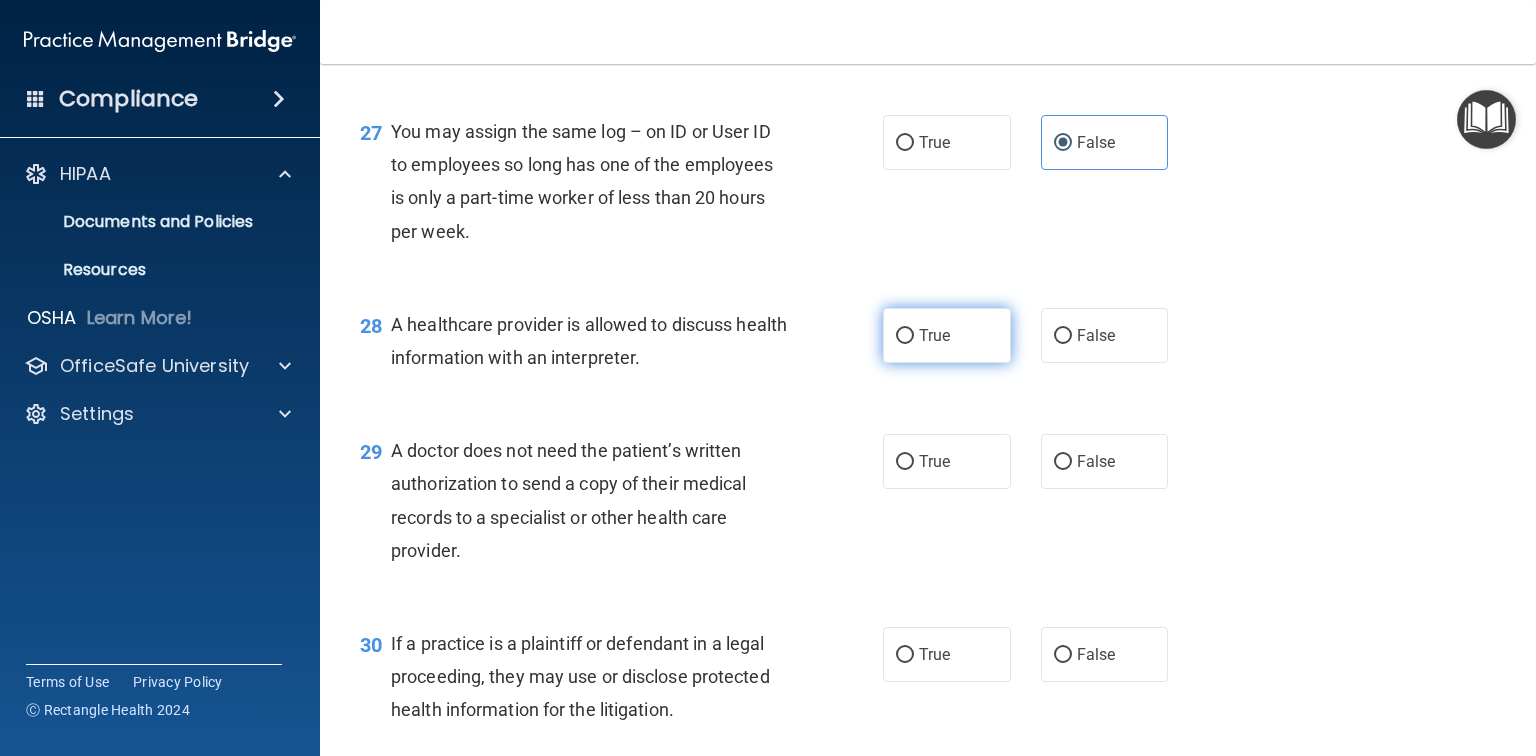 click on "True" at bounding box center (934, 335) 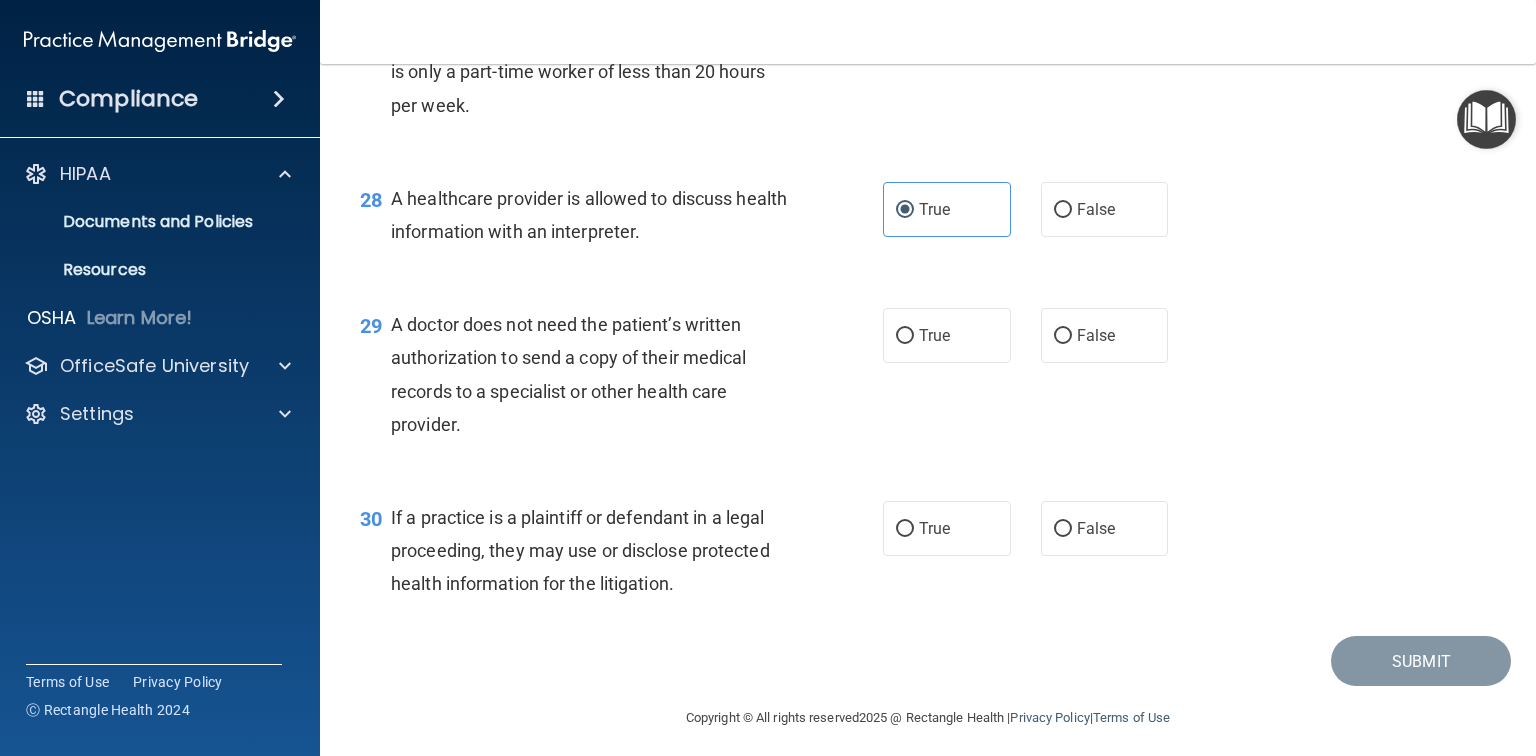scroll, scrollTop: 4720, scrollLeft: 0, axis: vertical 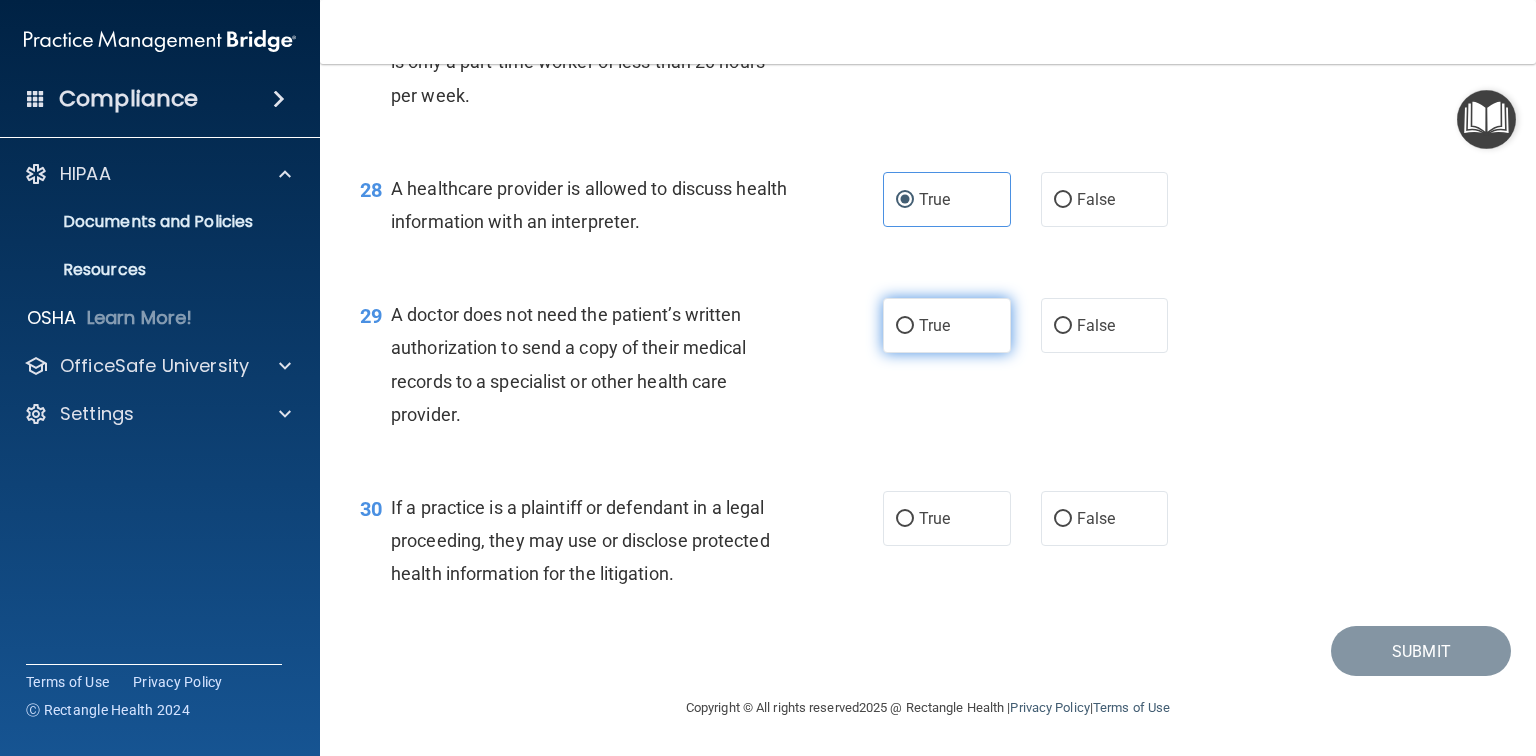 click on "True" at bounding box center (905, 326) 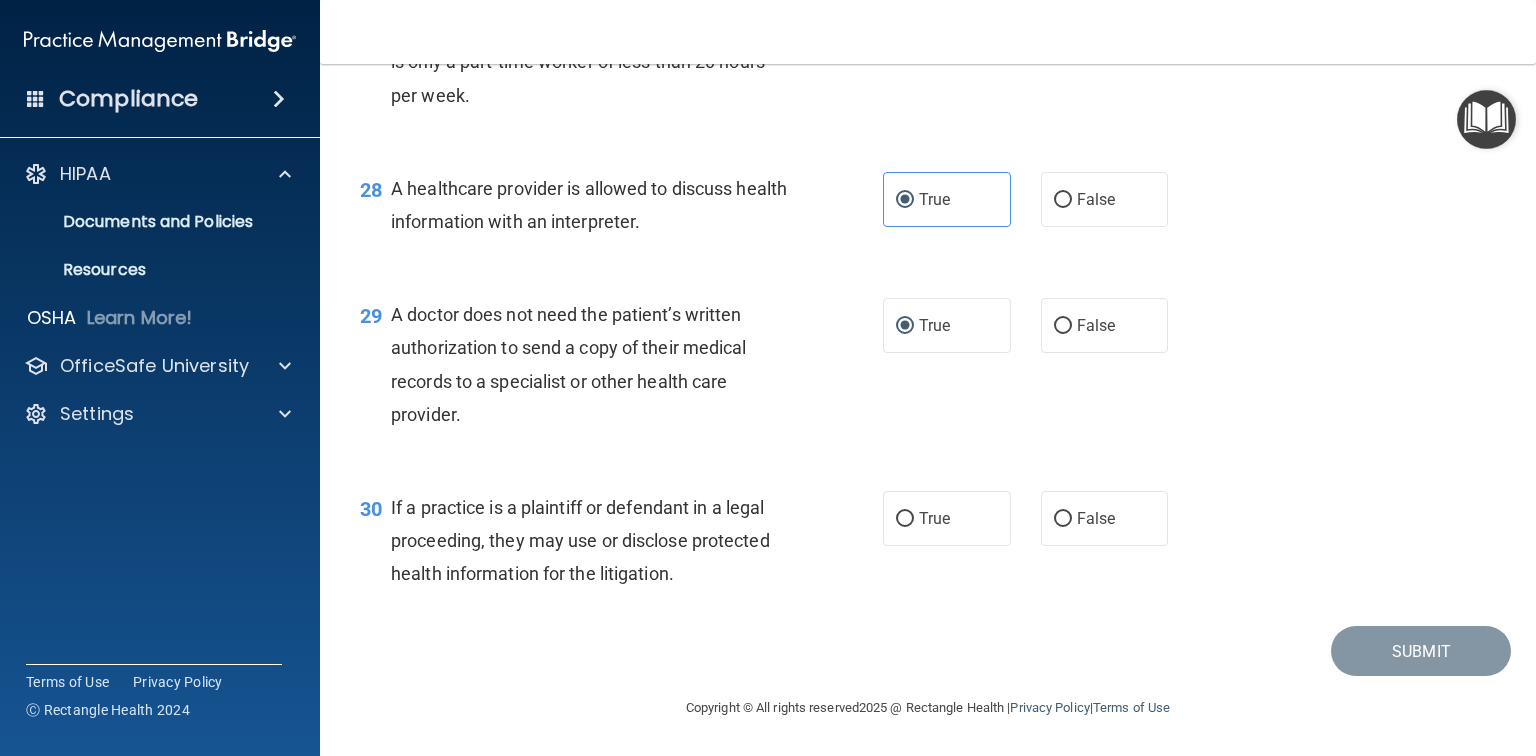 scroll, scrollTop: 4763, scrollLeft: 0, axis: vertical 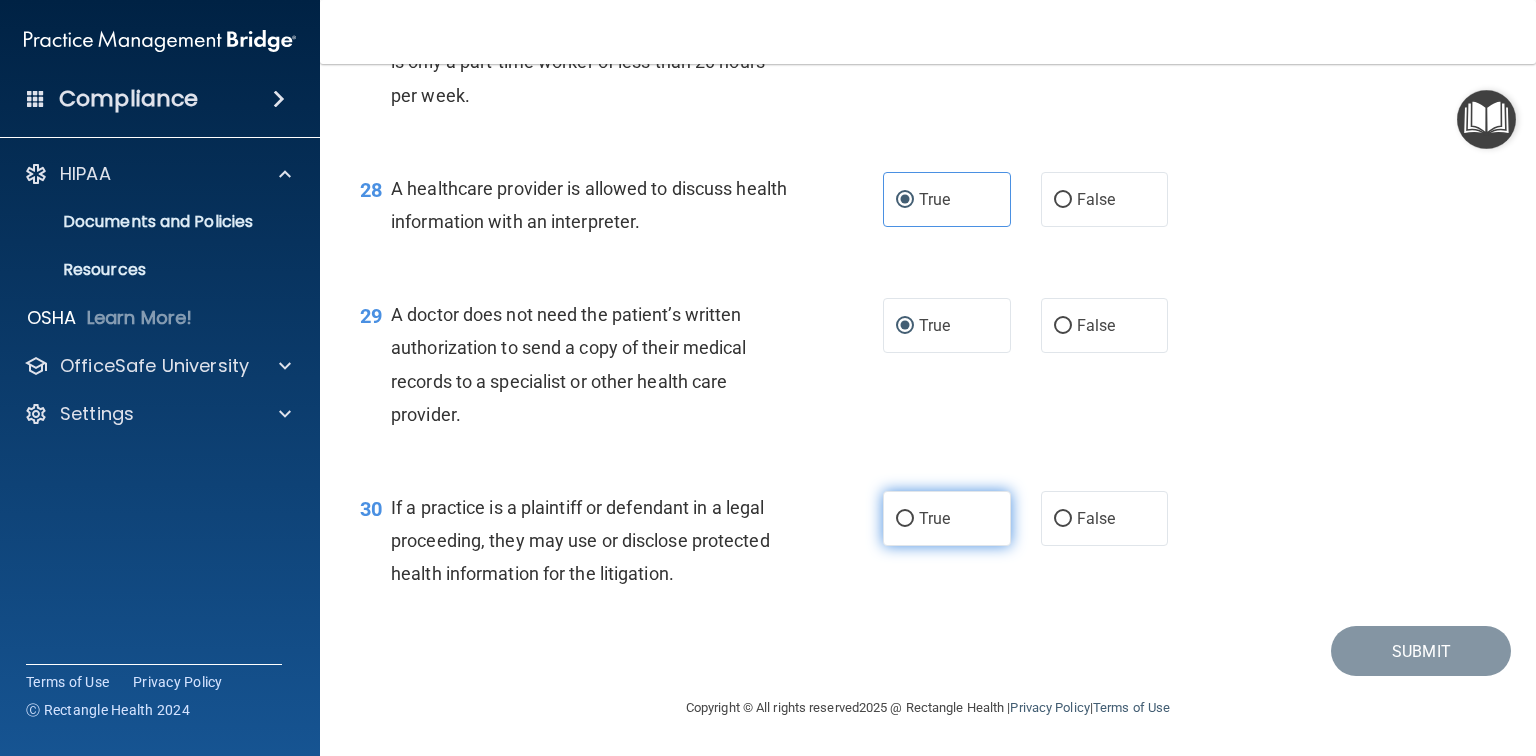 click on "True" at bounding box center [934, 518] 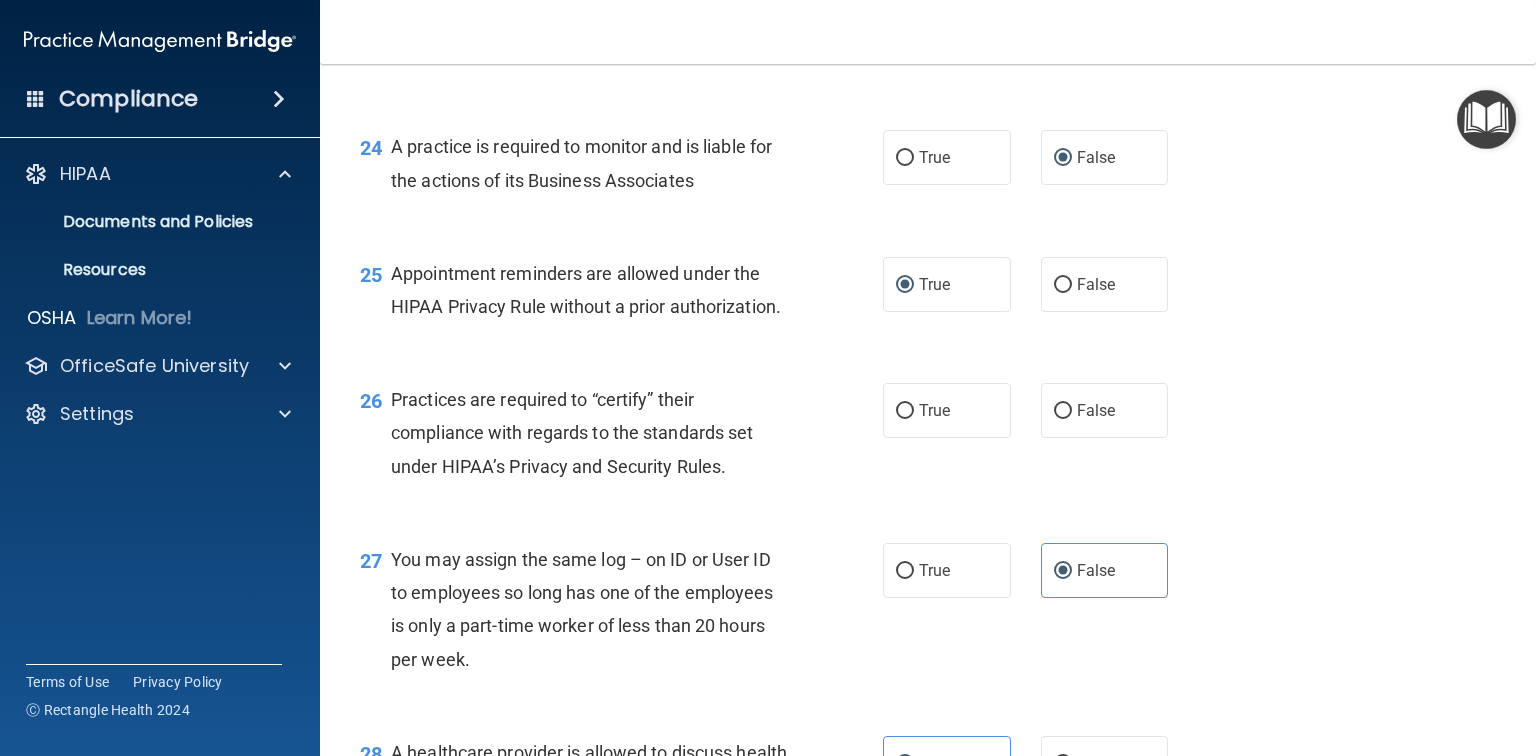 scroll, scrollTop: 4123, scrollLeft: 0, axis: vertical 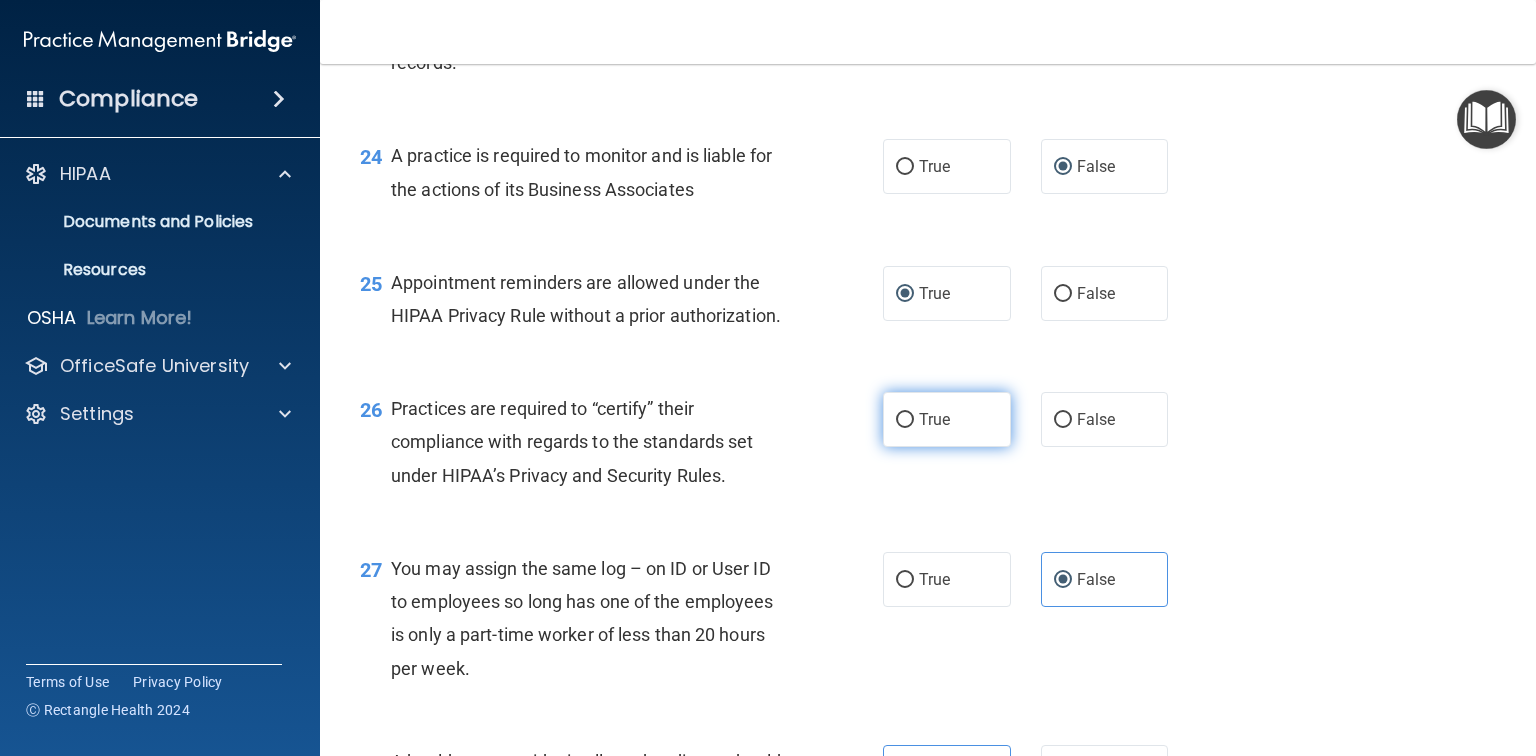 click on "True" at bounding box center (934, 419) 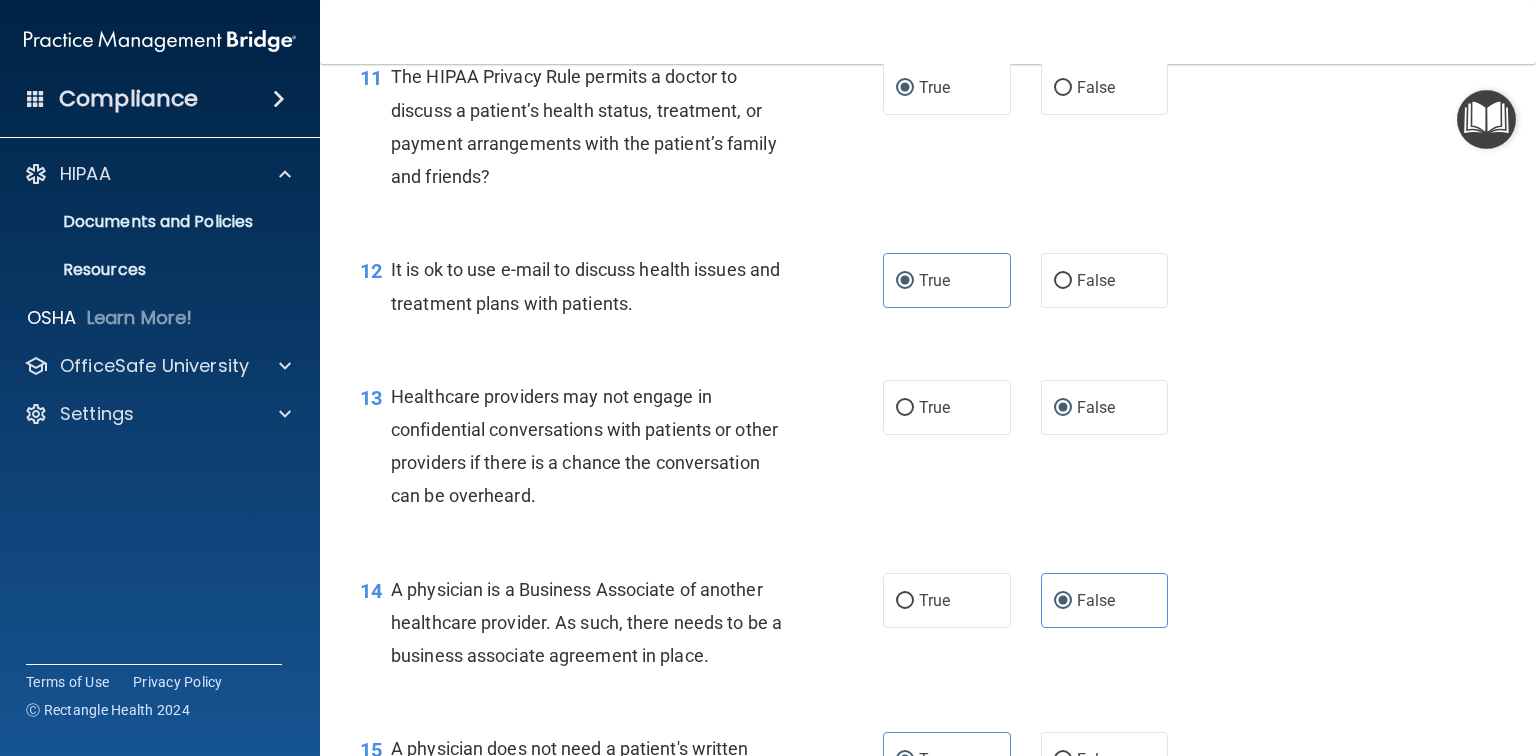scroll, scrollTop: 1963, scrollLeft: 0, axis: vertical 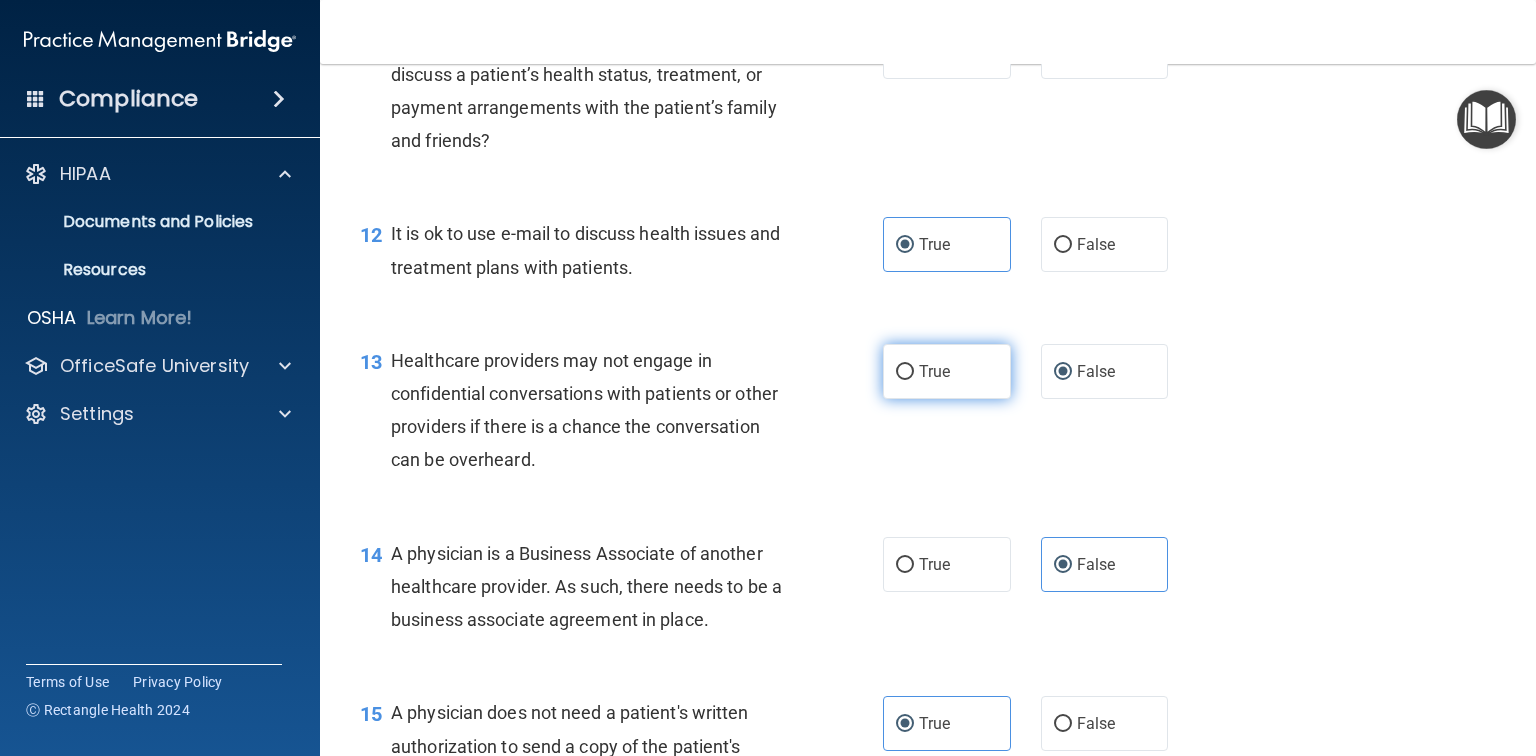click on "True" at bounding box center [947, 371] 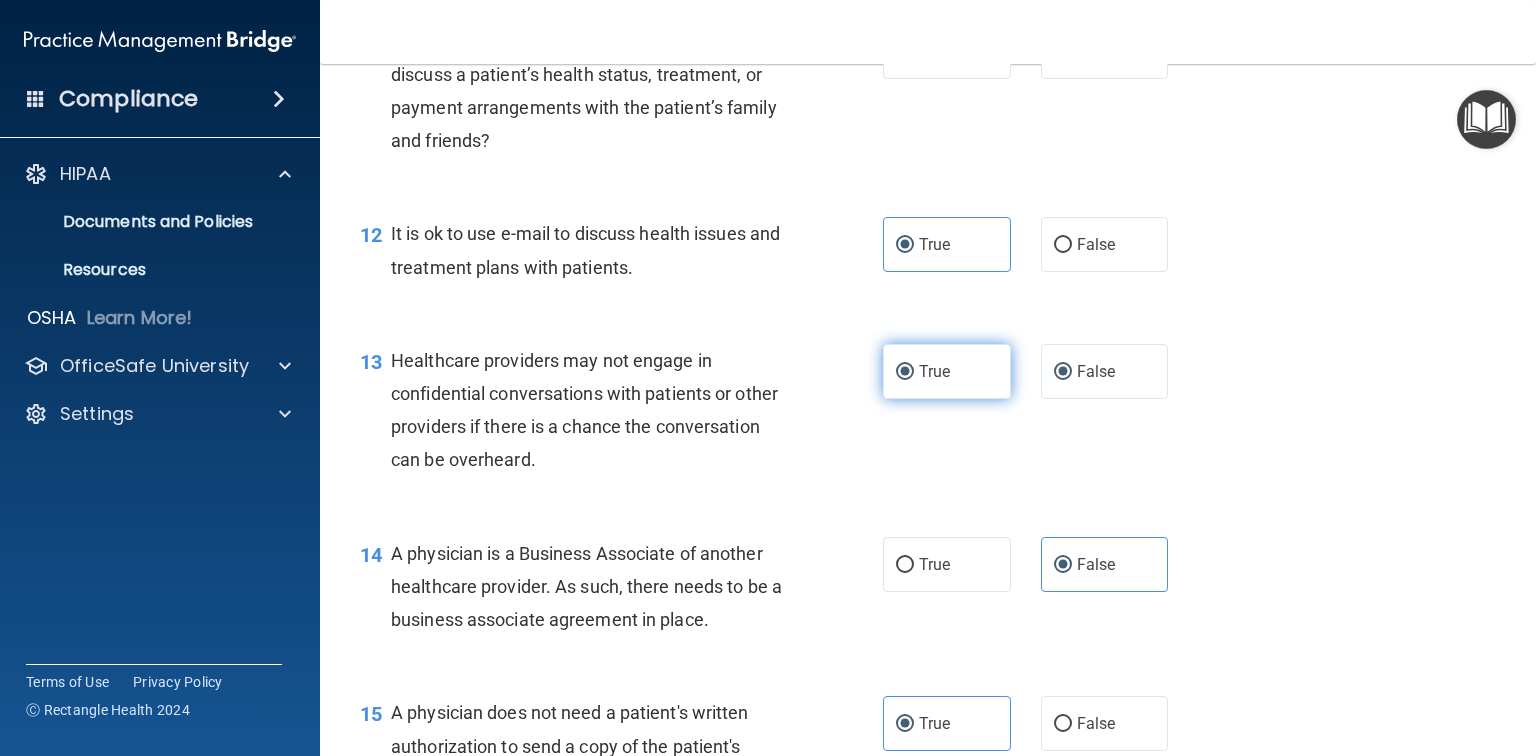 radio on "false" 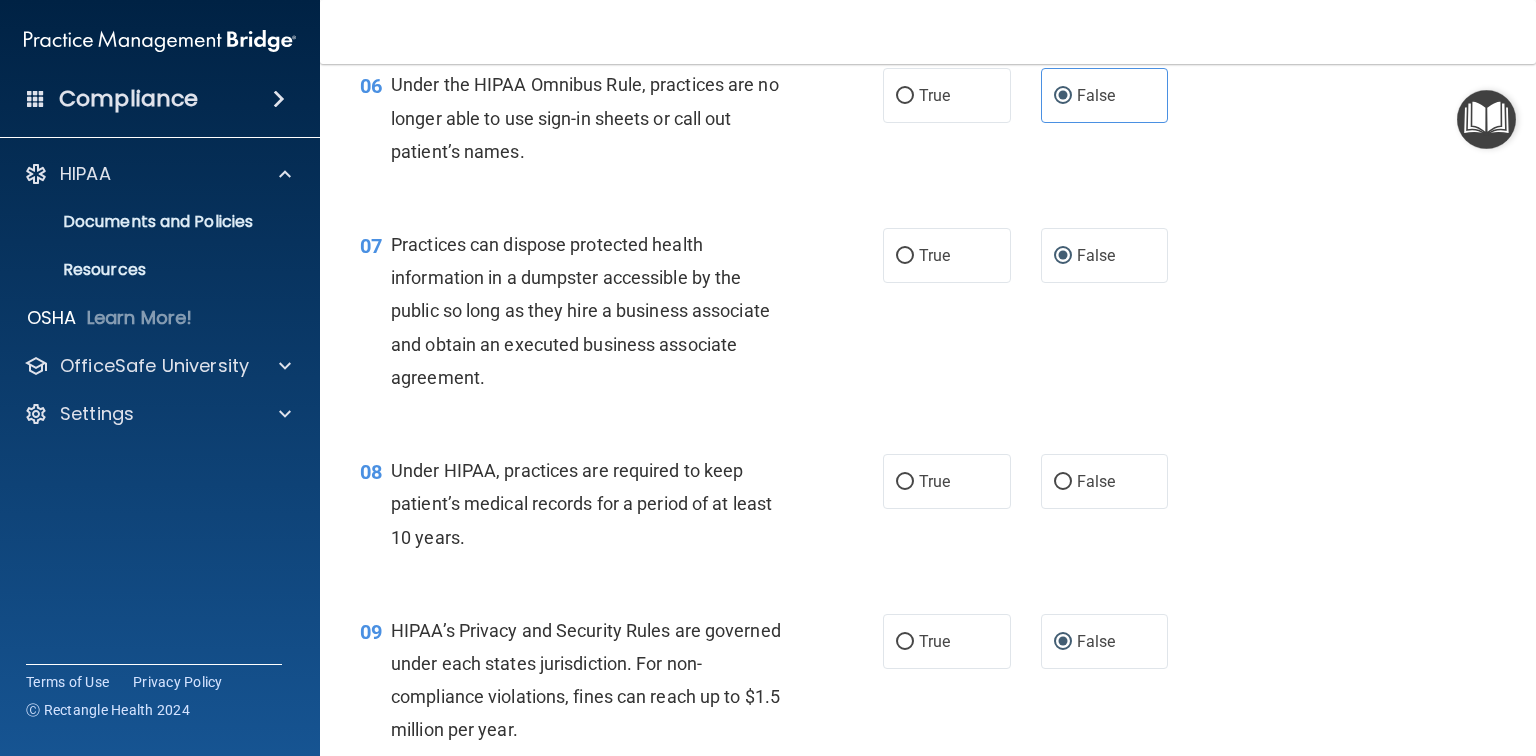 scroll, scrollTop: 923, scrollLeft: 0, axis: vertical 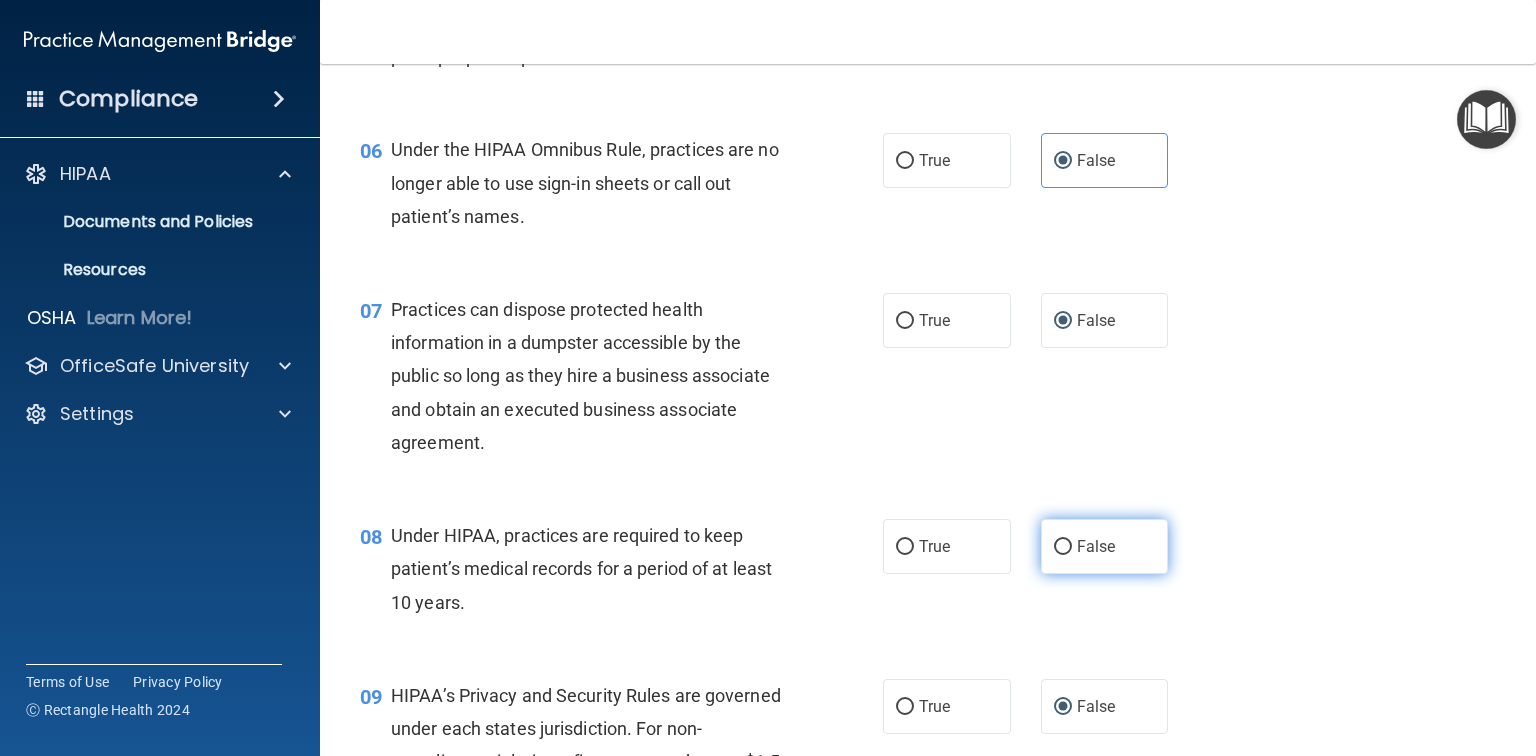 click on "False" at bounding box center (1063, 547) 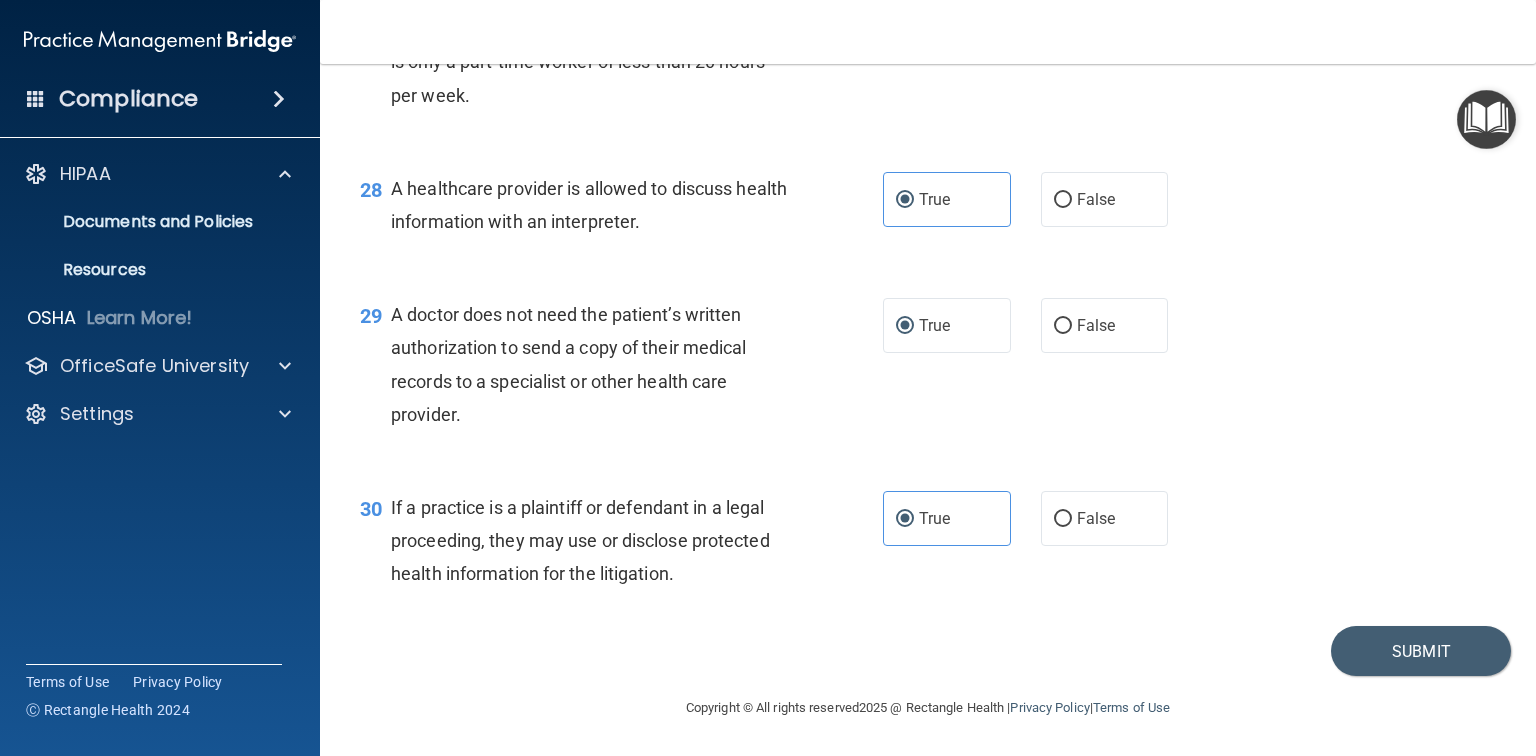scroll, scrollTop: 4763, scrollLeft: 0, axis: vertical 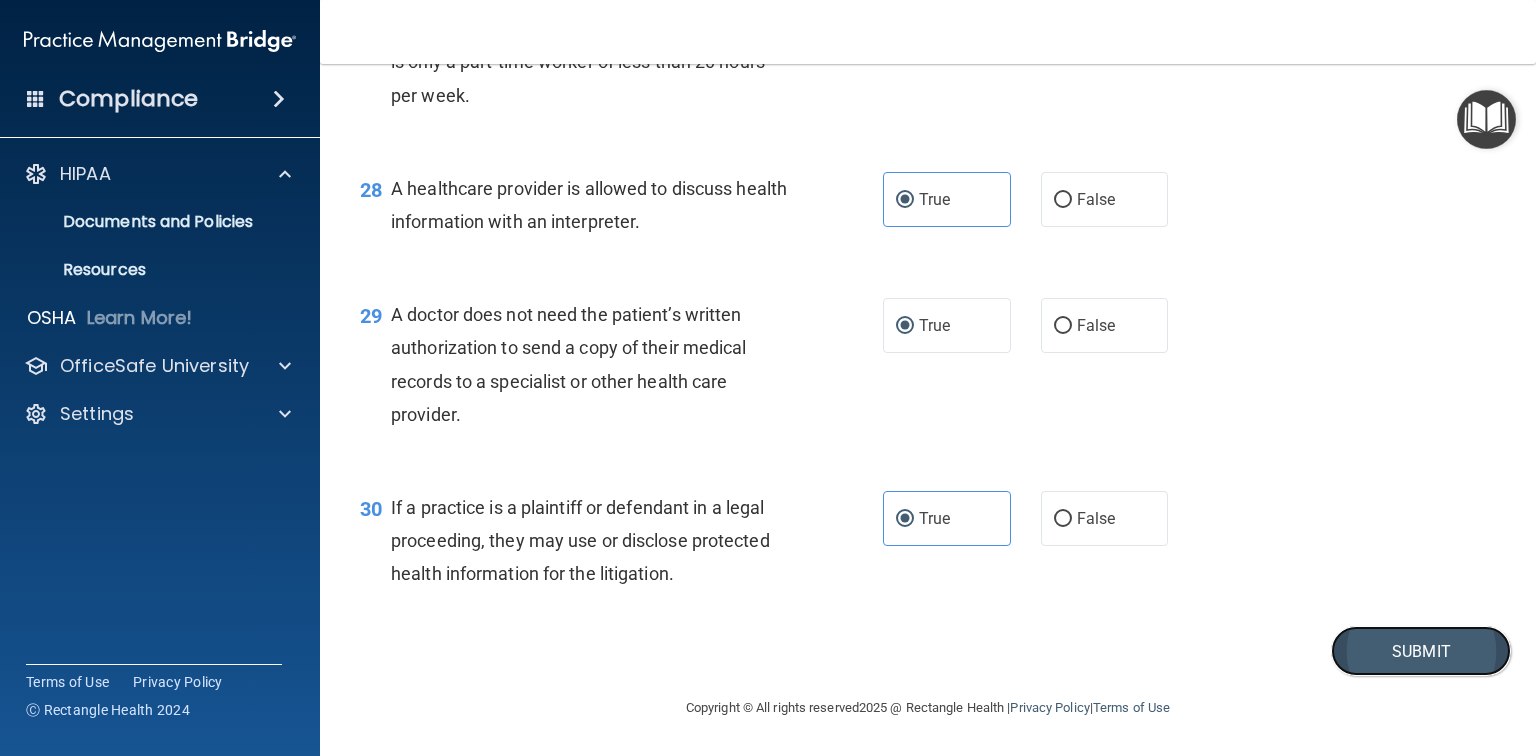click on "Submit" at bounding box center [1421, 651] 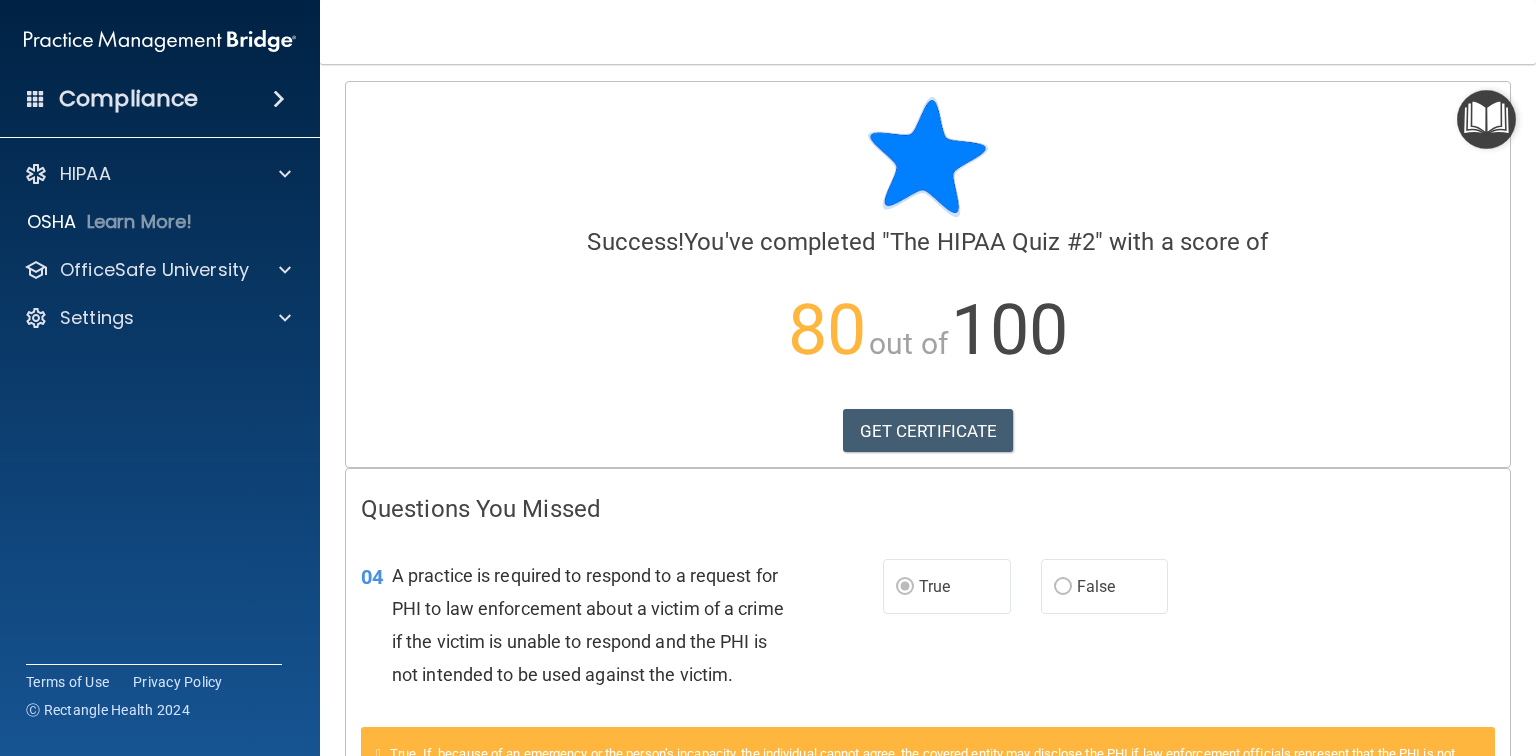 scroll, scrollTop: 0, scrollLeft: 0, axis: both 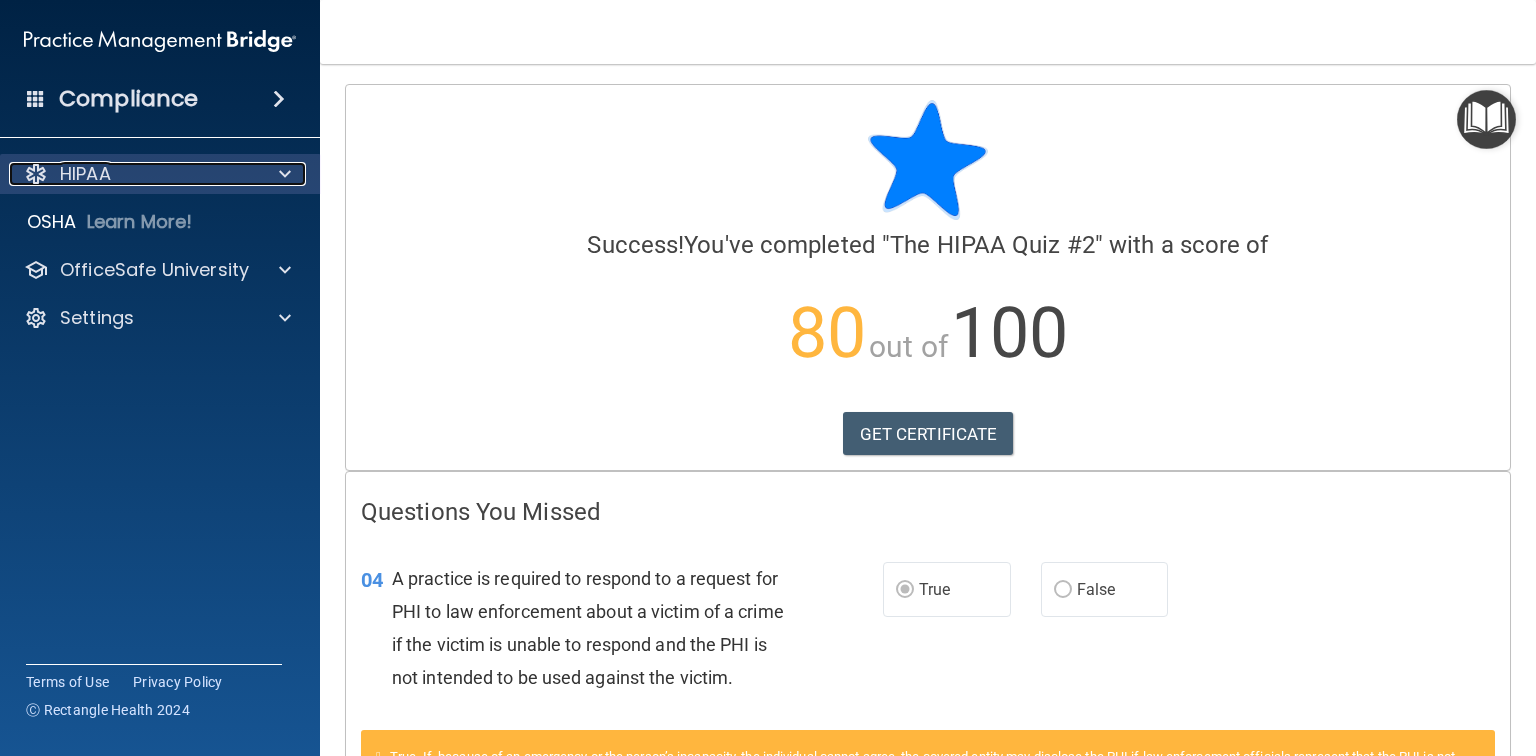 click at bounding box center [282, 174] 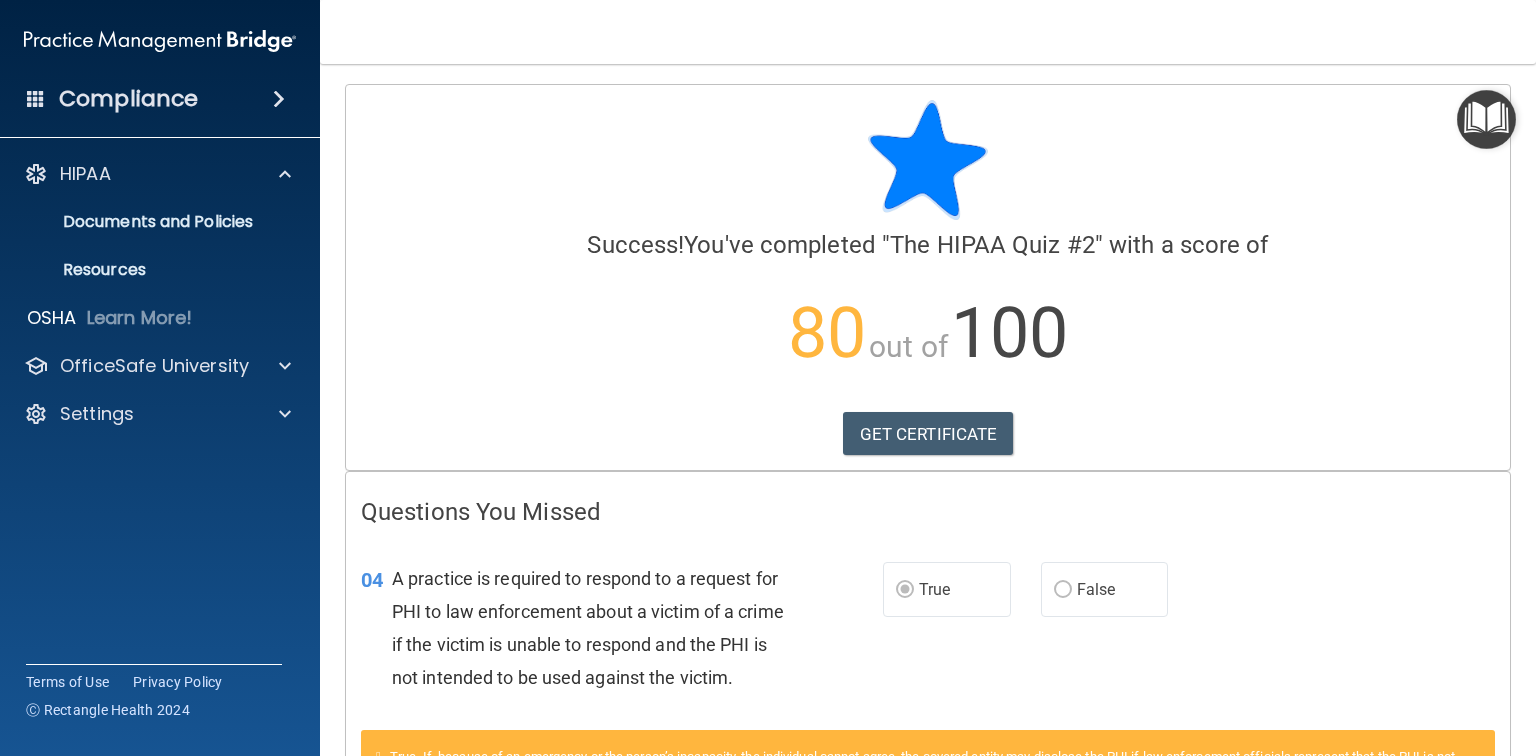 click at bounding box center (1486, 119) 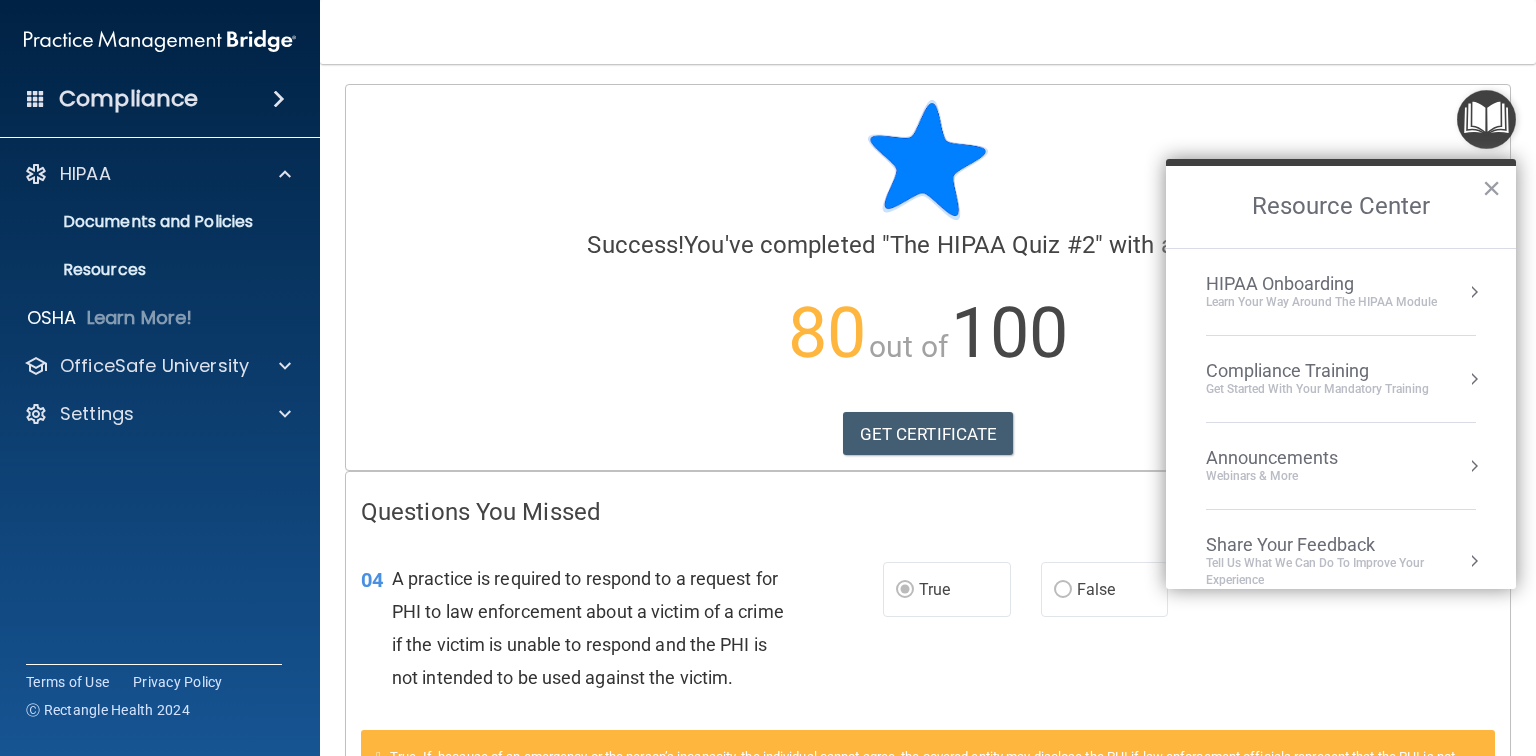 click on "Compliance Training" at bounding box center [1317, 371] 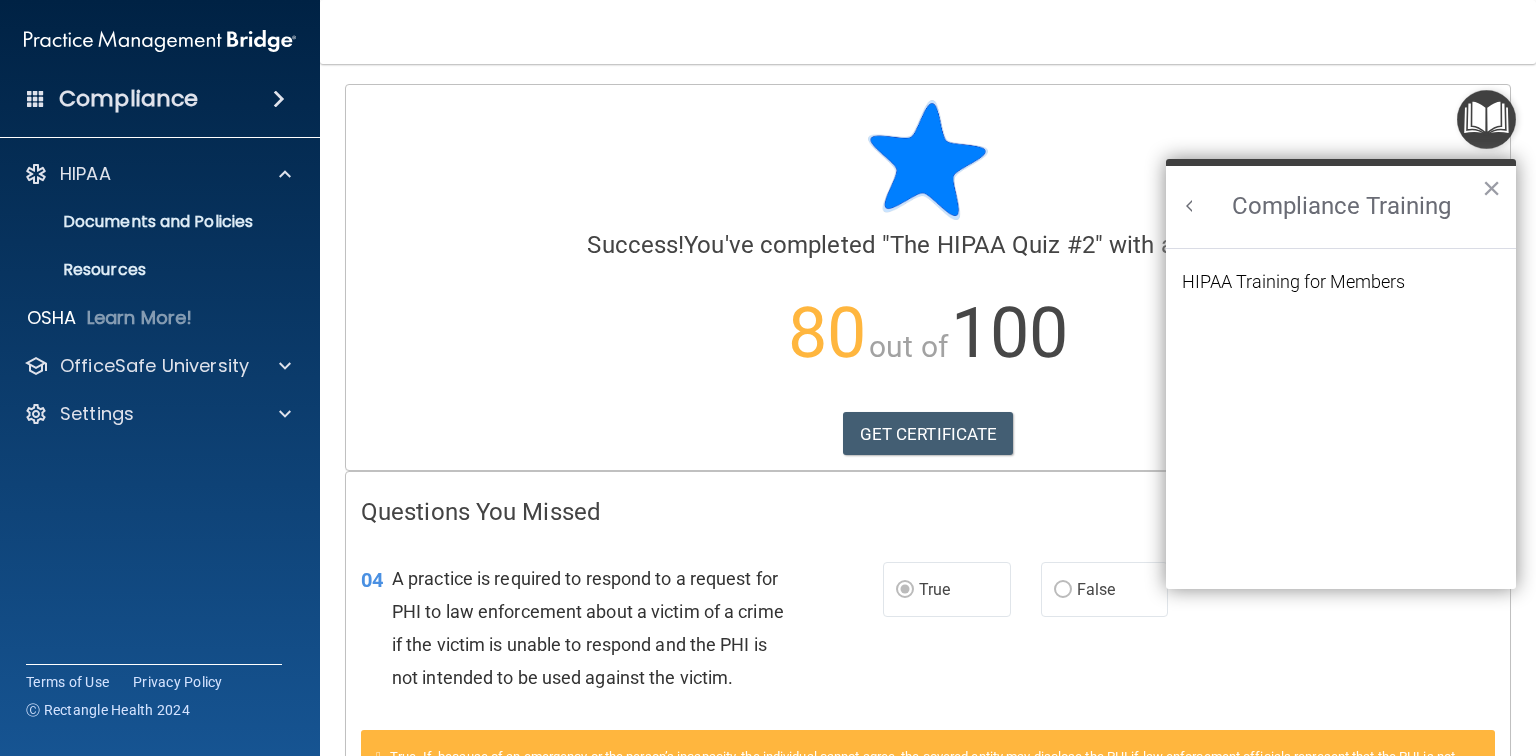 scroll, scrollTop: 0, scrollLeft: 0, axis: both 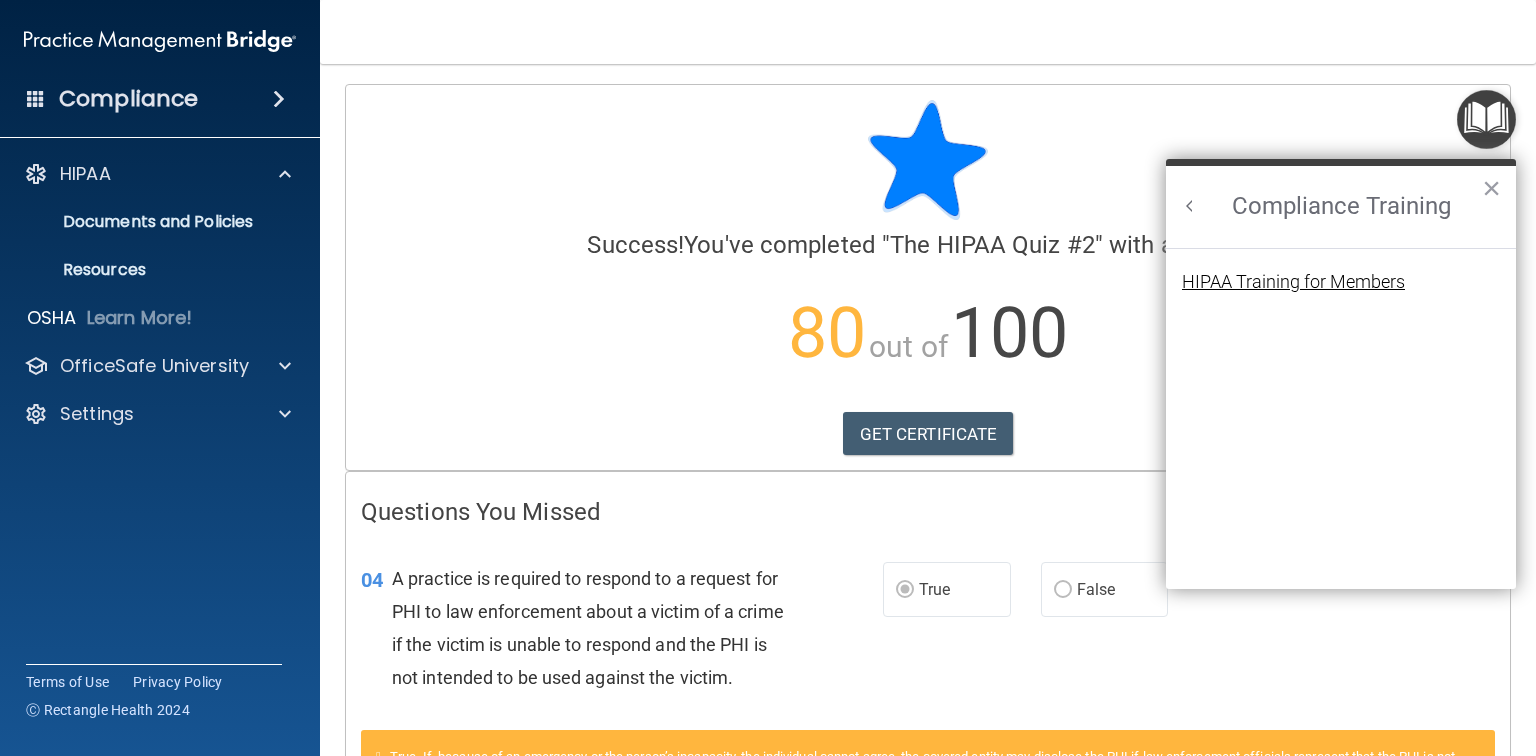 click on "HIPAA Training for Members" at bounding box center (1293, 282) 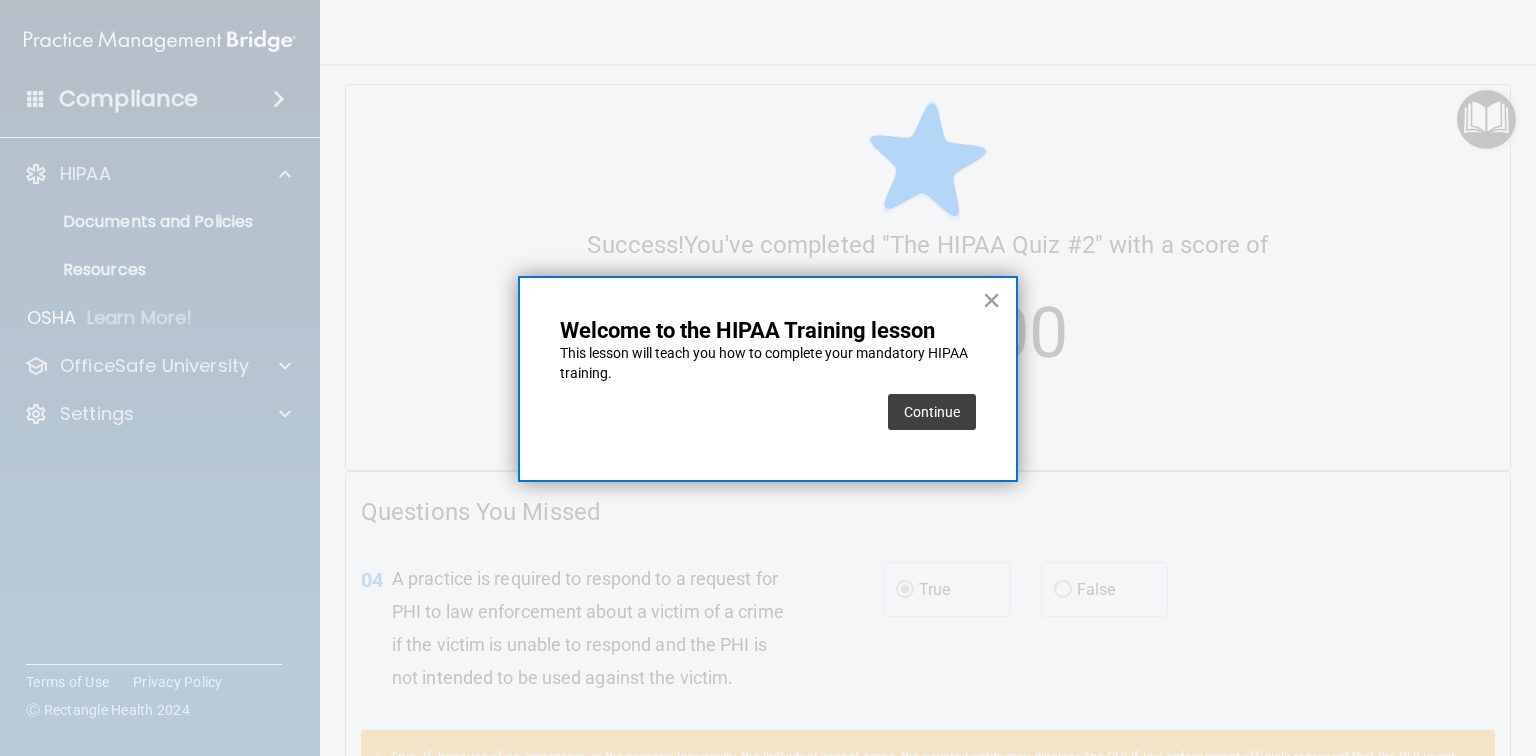 click on "×" at bounding box center (991, 300) 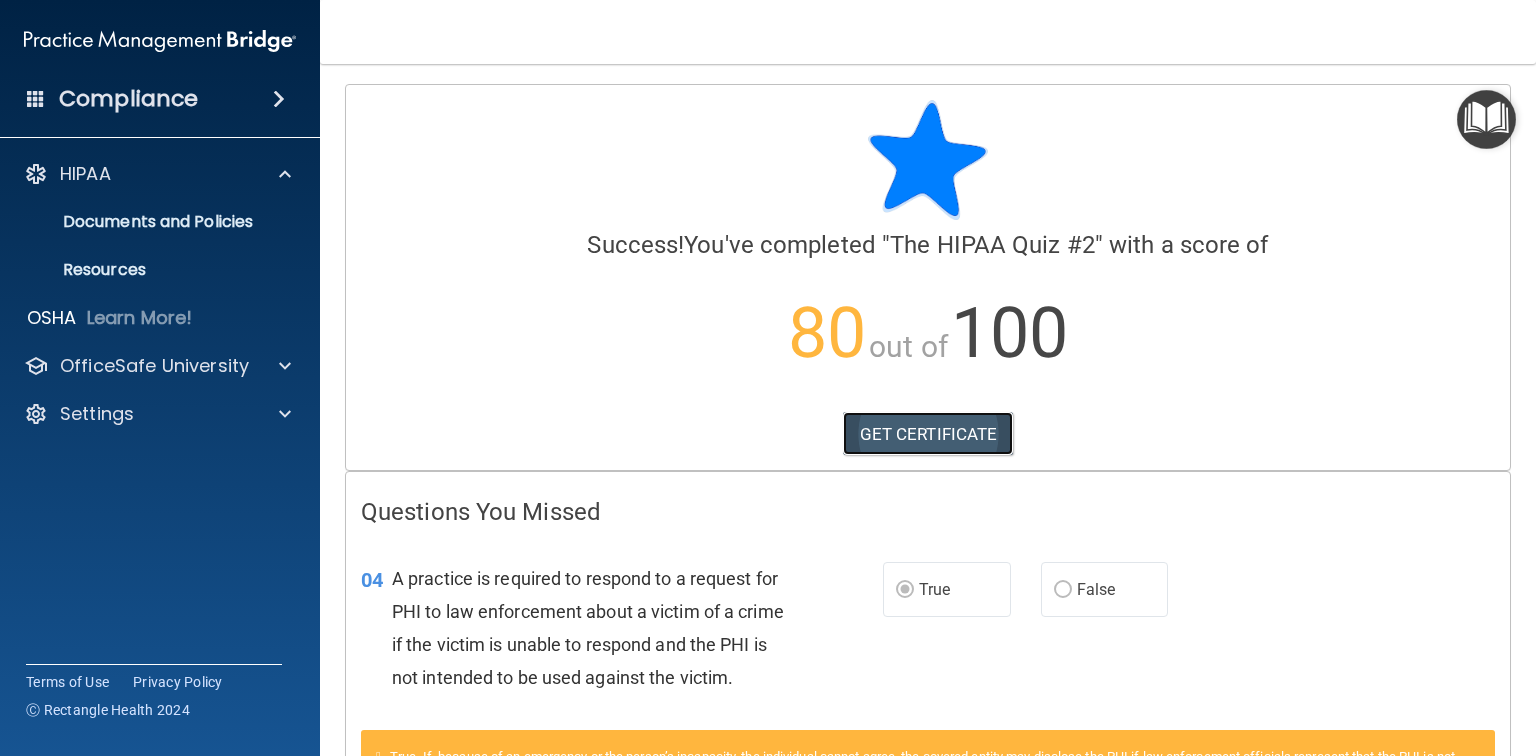 click on "GET CERTIFICATE" at bounding box center [928, 434] 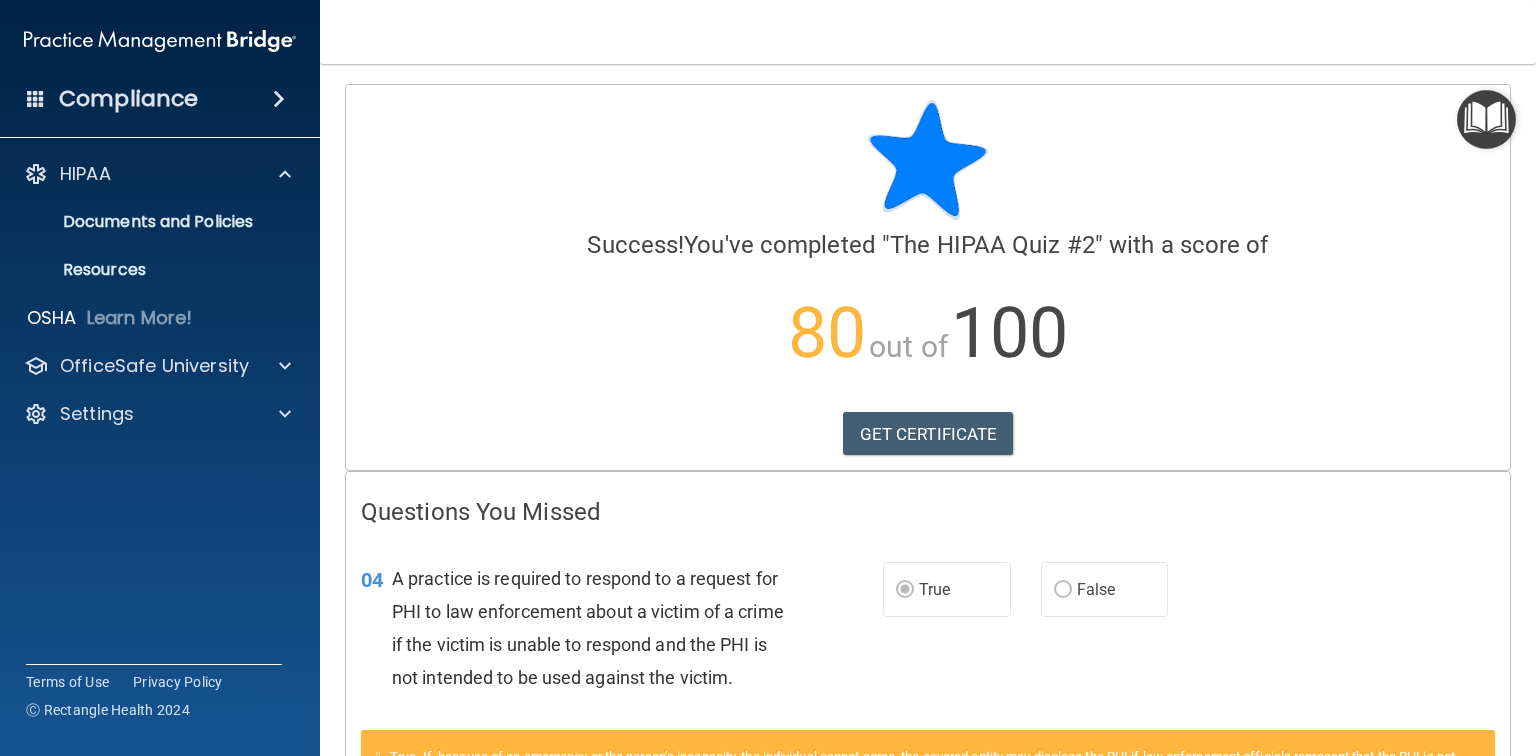 click at bounding box center (1486, 119) 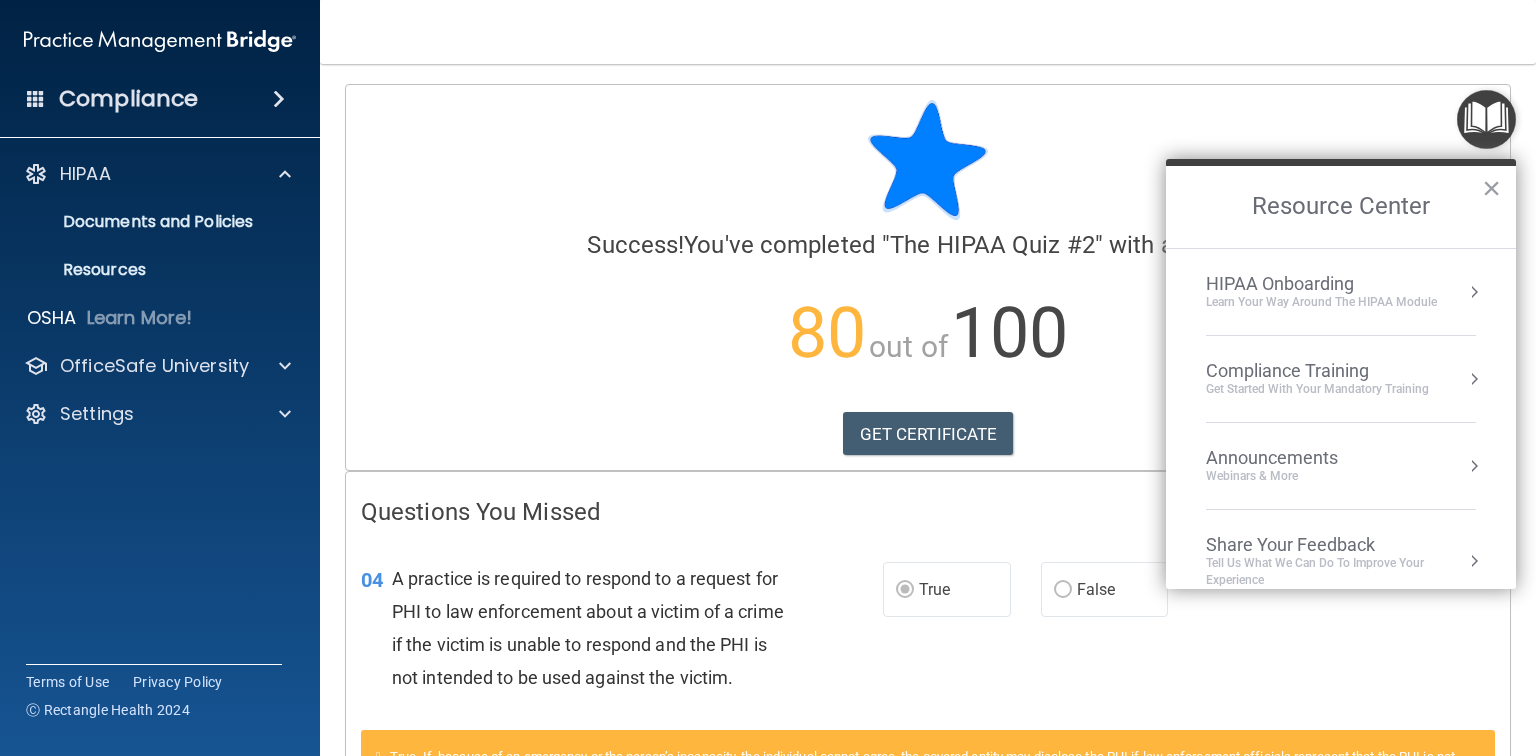 click on "Compliance Training" at bounding box center (1317, 371) 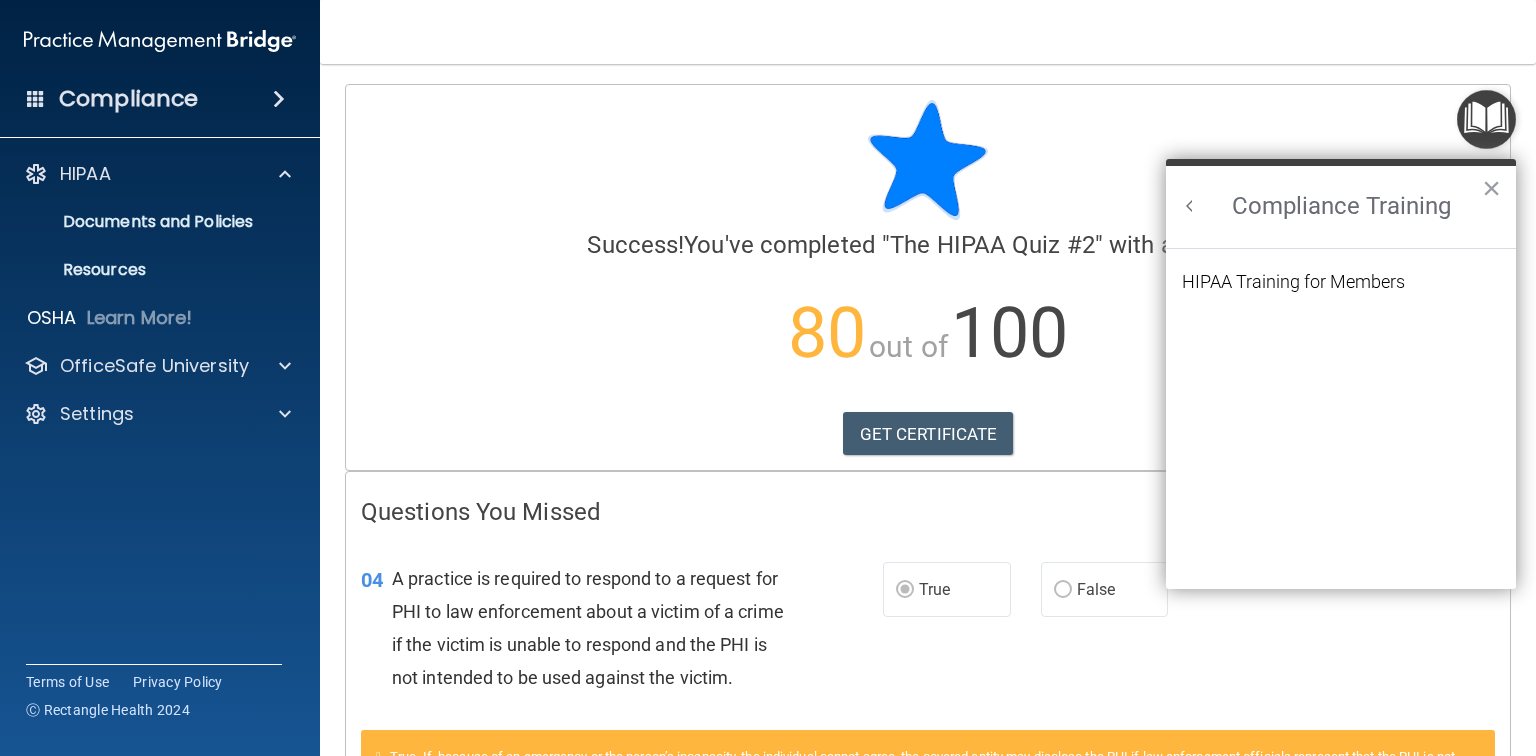 scroll, scrollTop: 0, scrollLeft: 0, axis: both 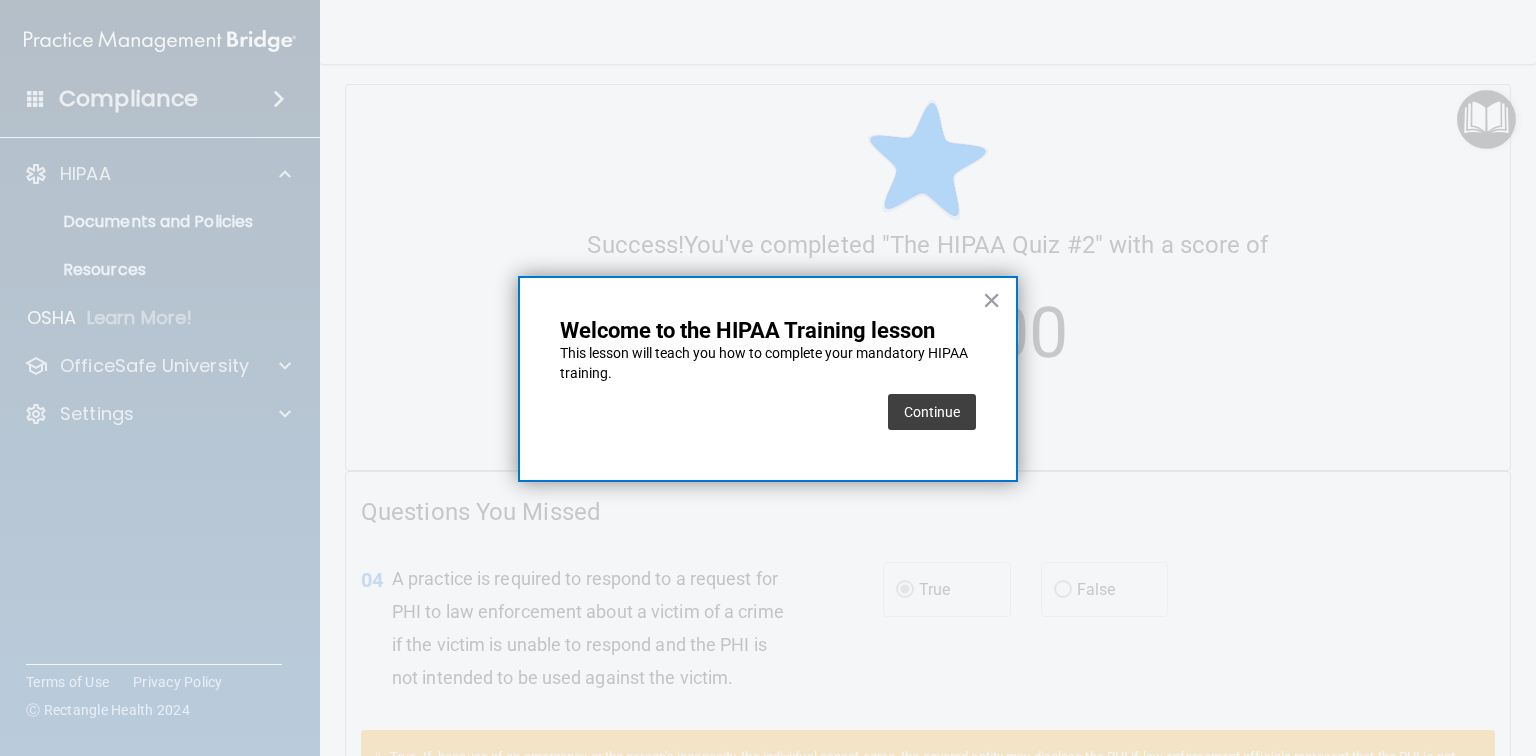 click at bounding box center (768, 378) 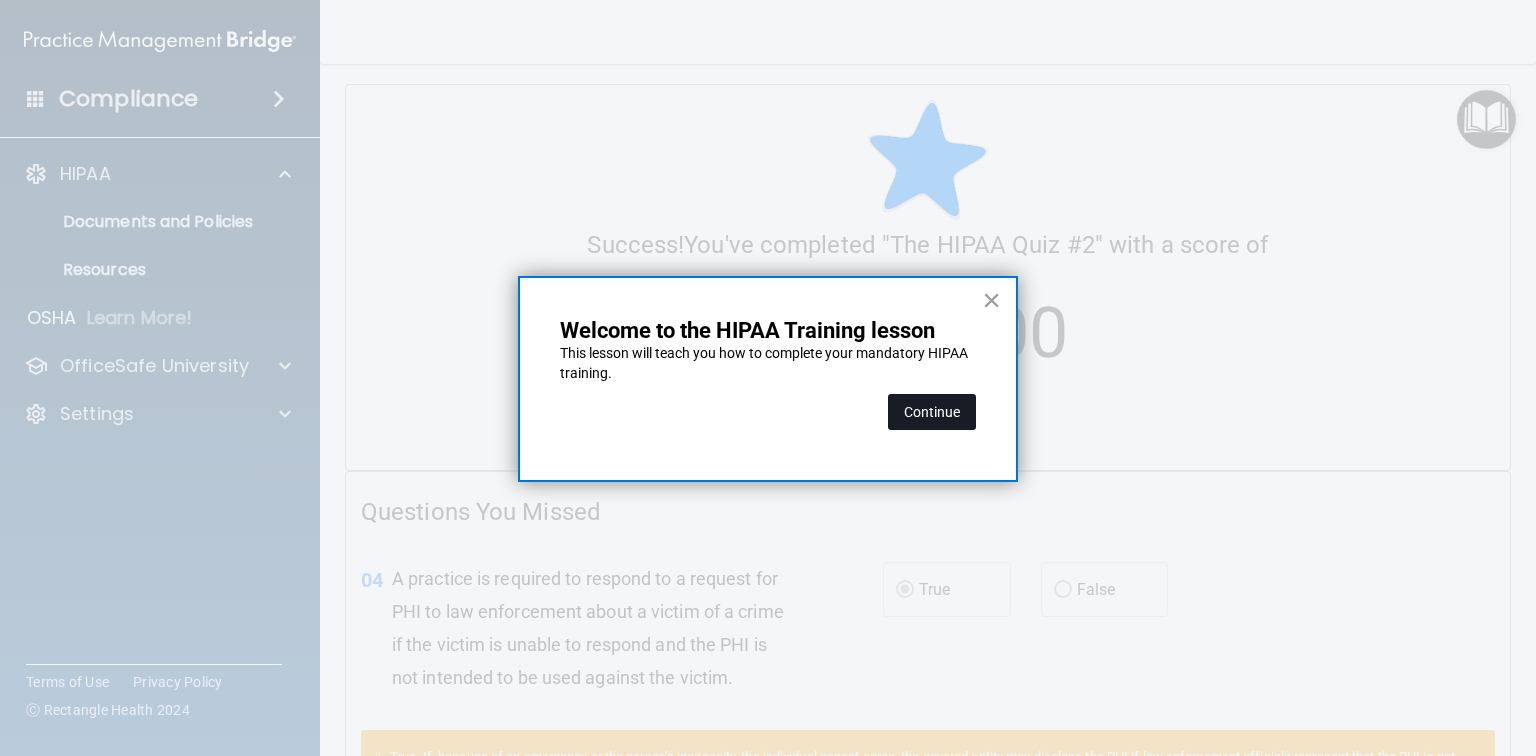 click on "Continue" at bounding box center (932, 412) 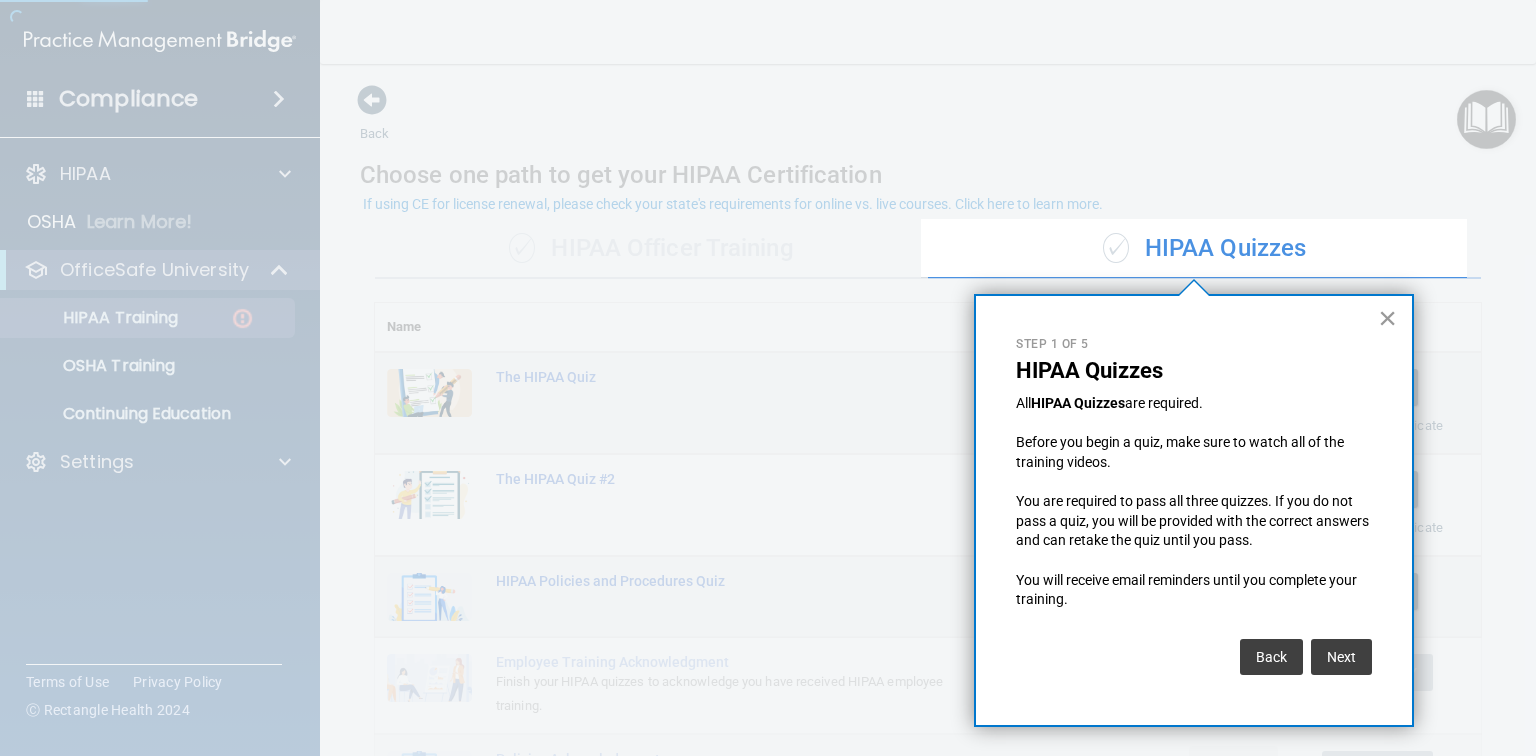 click on "×" at bounding box center (1387, 318) 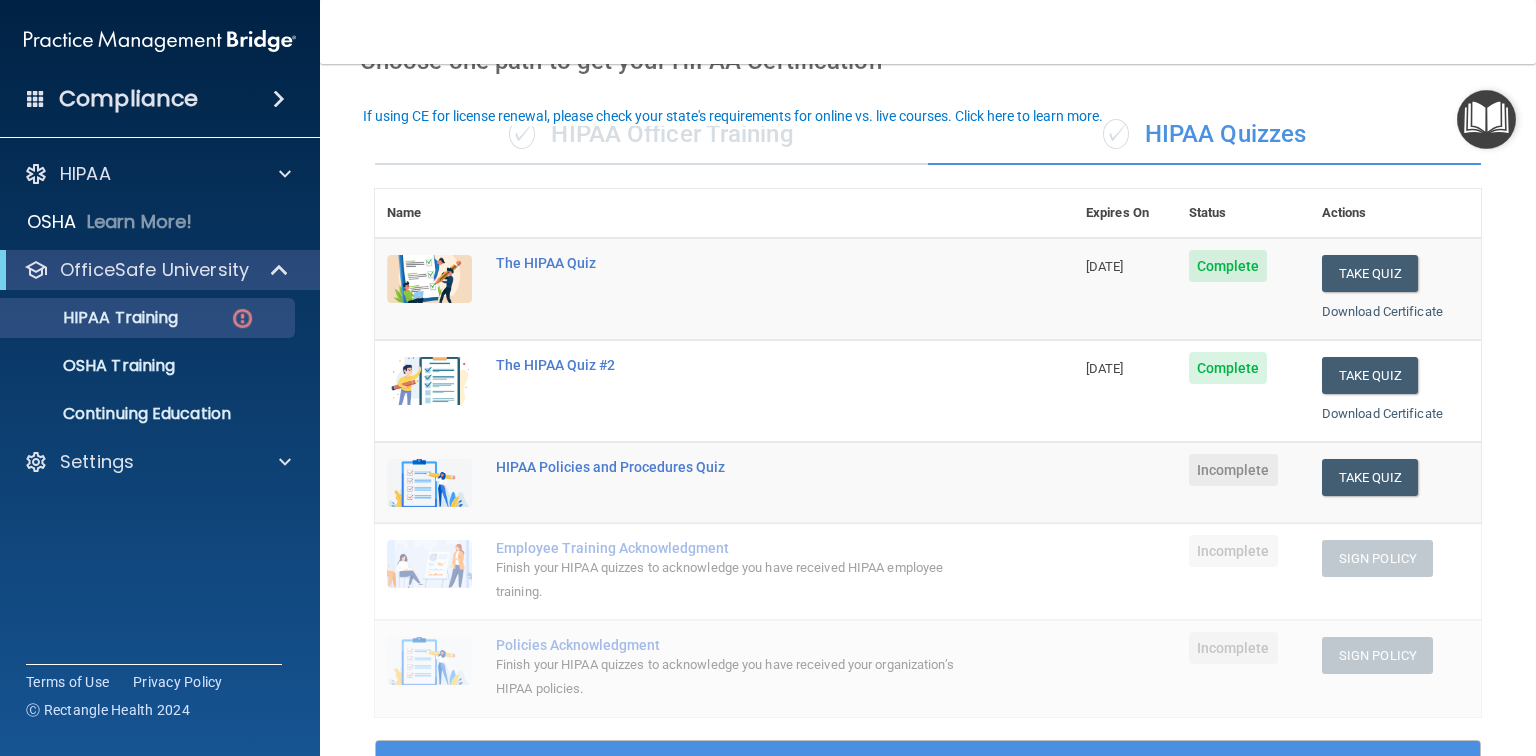 scroll, scrollTop: 160, scrollLeft: 0, axis: vertical 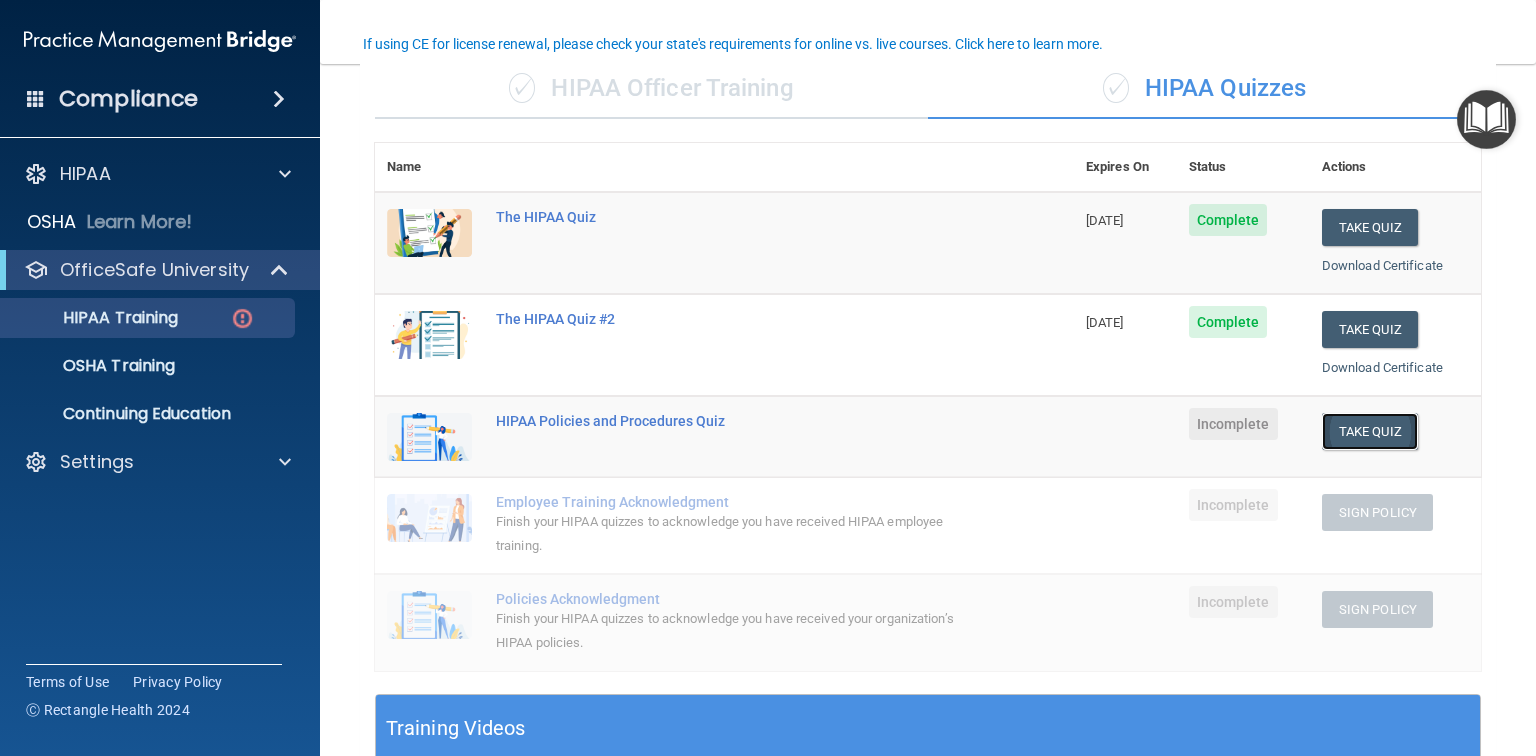 click on "Take Quiz" at bounding box center (1370, 431) 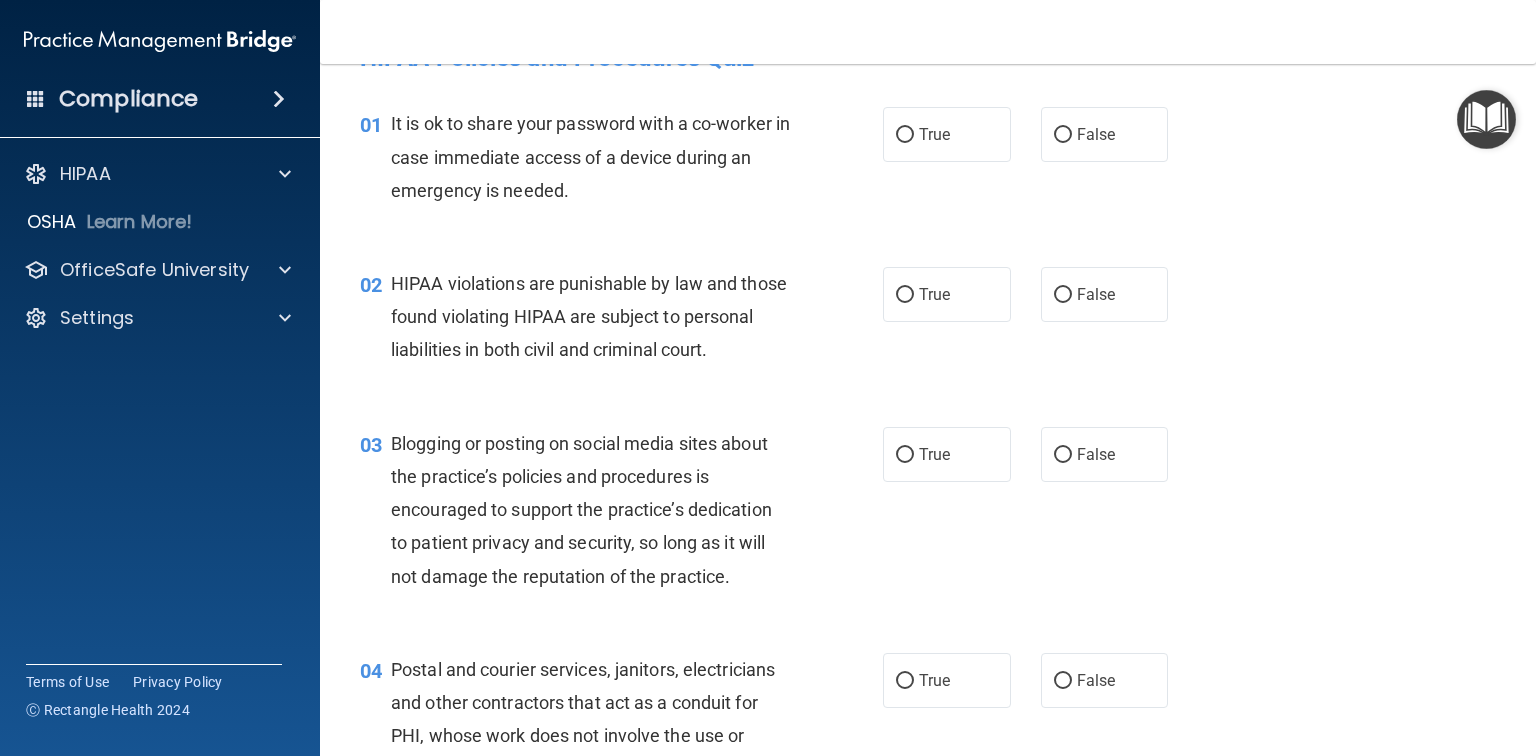 scroll, scrollTop: 0, scrollLeft: 0, axis: both 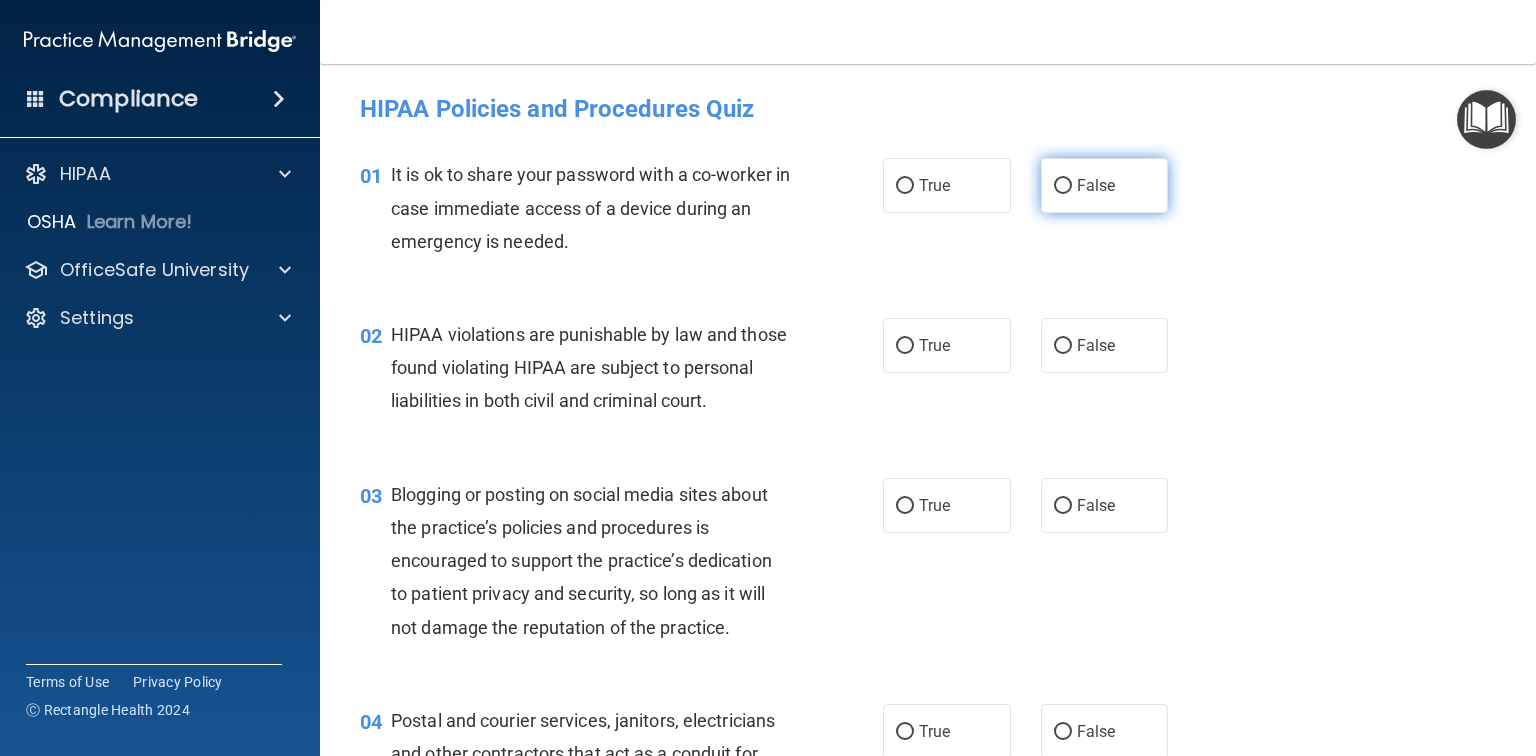 click on "False" at bounding box center [1105, 185] 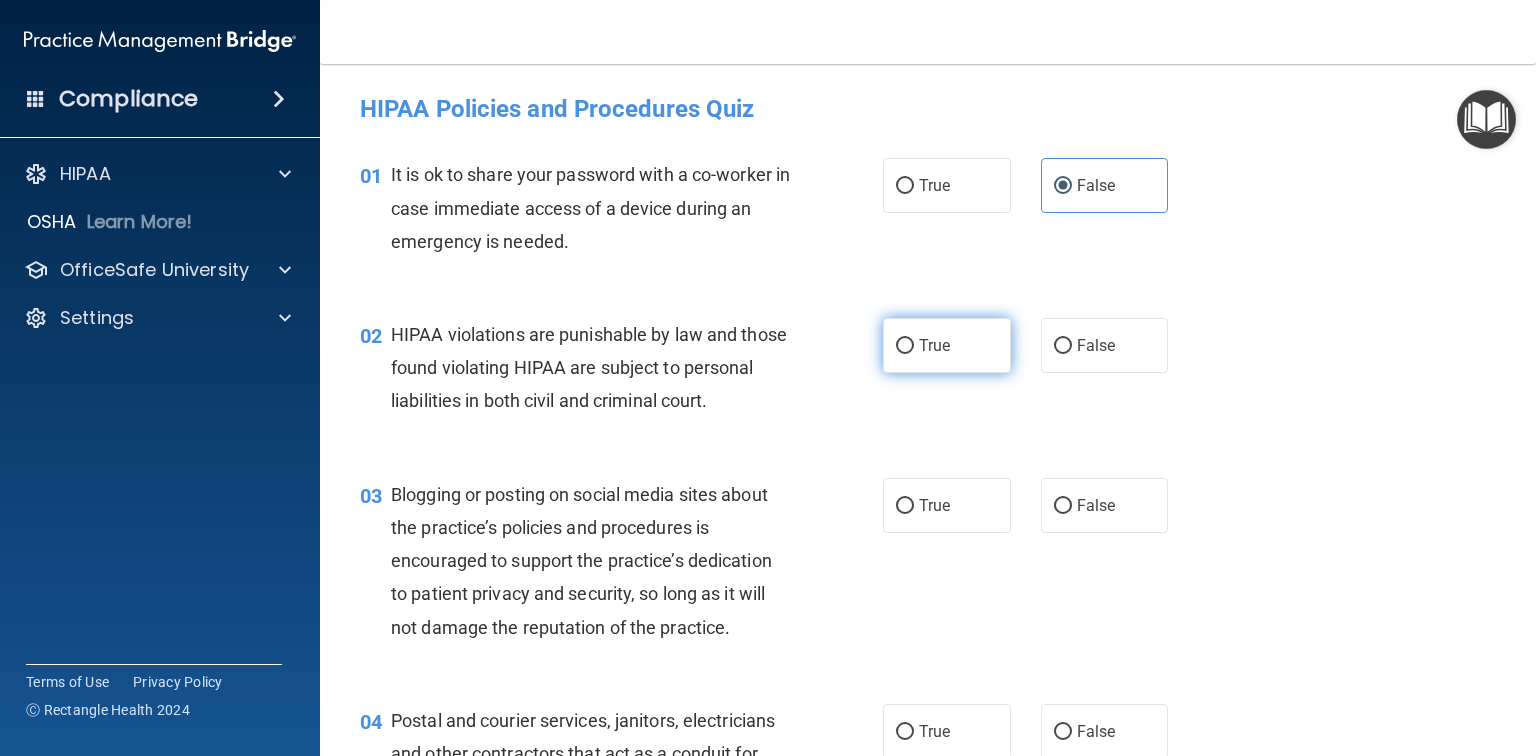 click on "True" at bounding box center [934, 345] 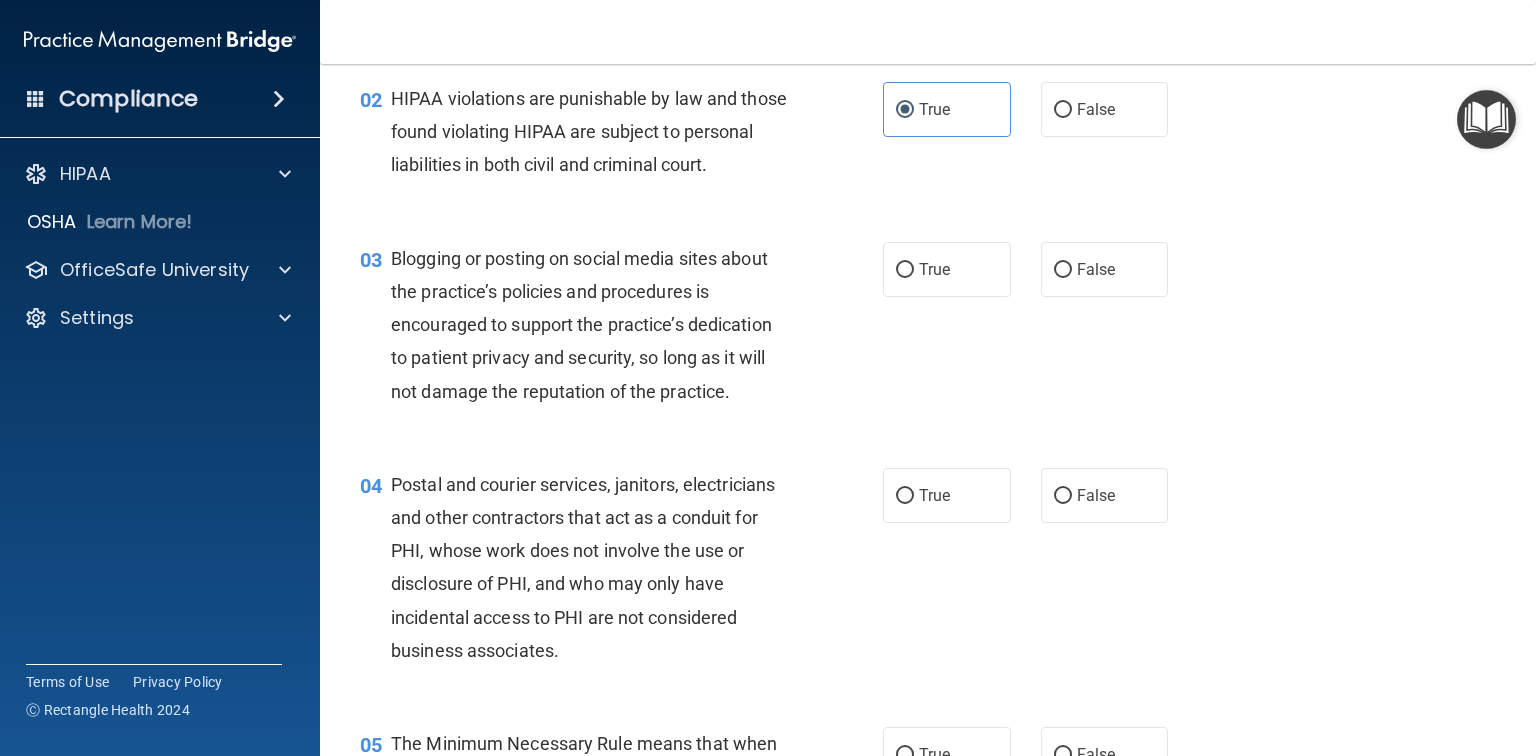 scroll, scrollTop: 240, scrollLeft: 0, axis: vertical 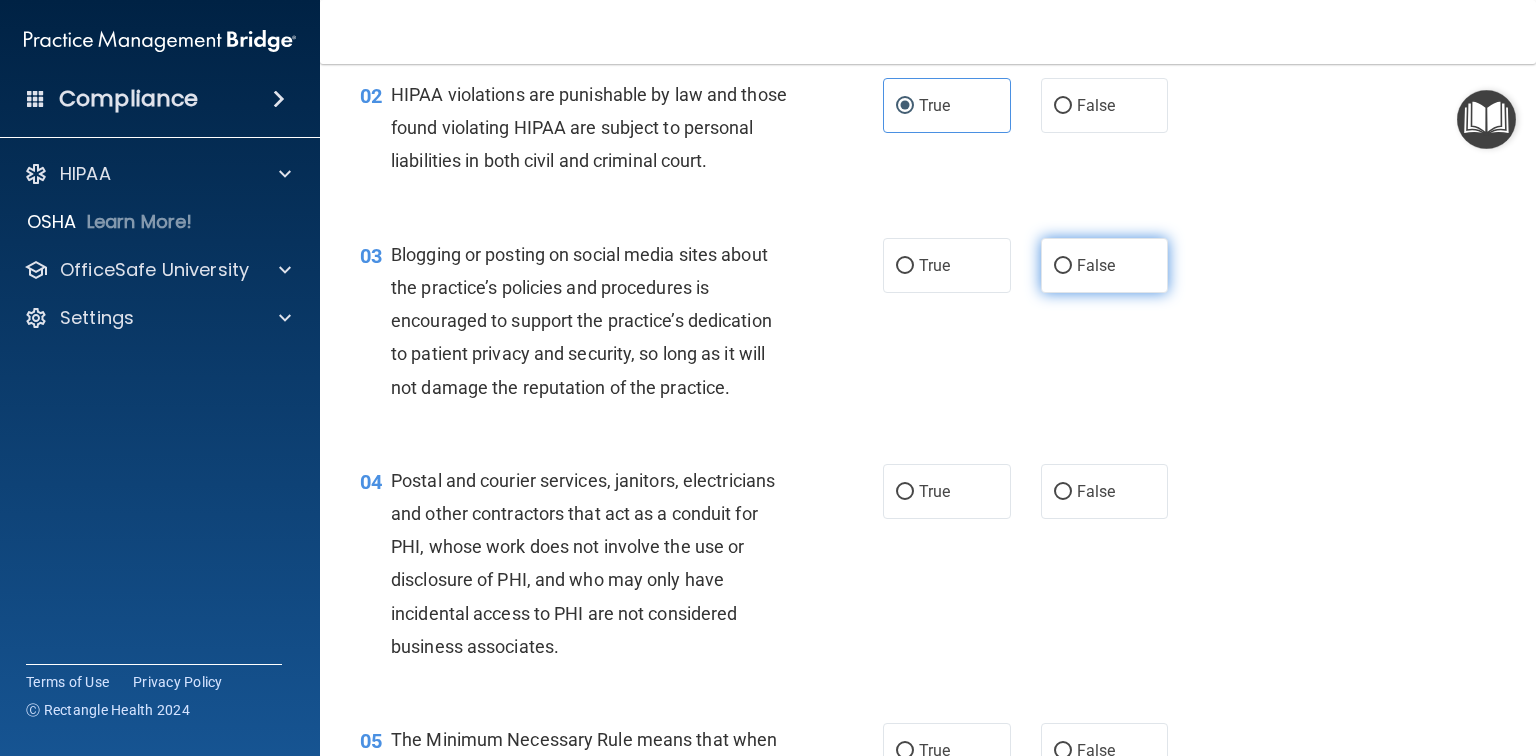 click on "False" at bounding box center [1096, 265] 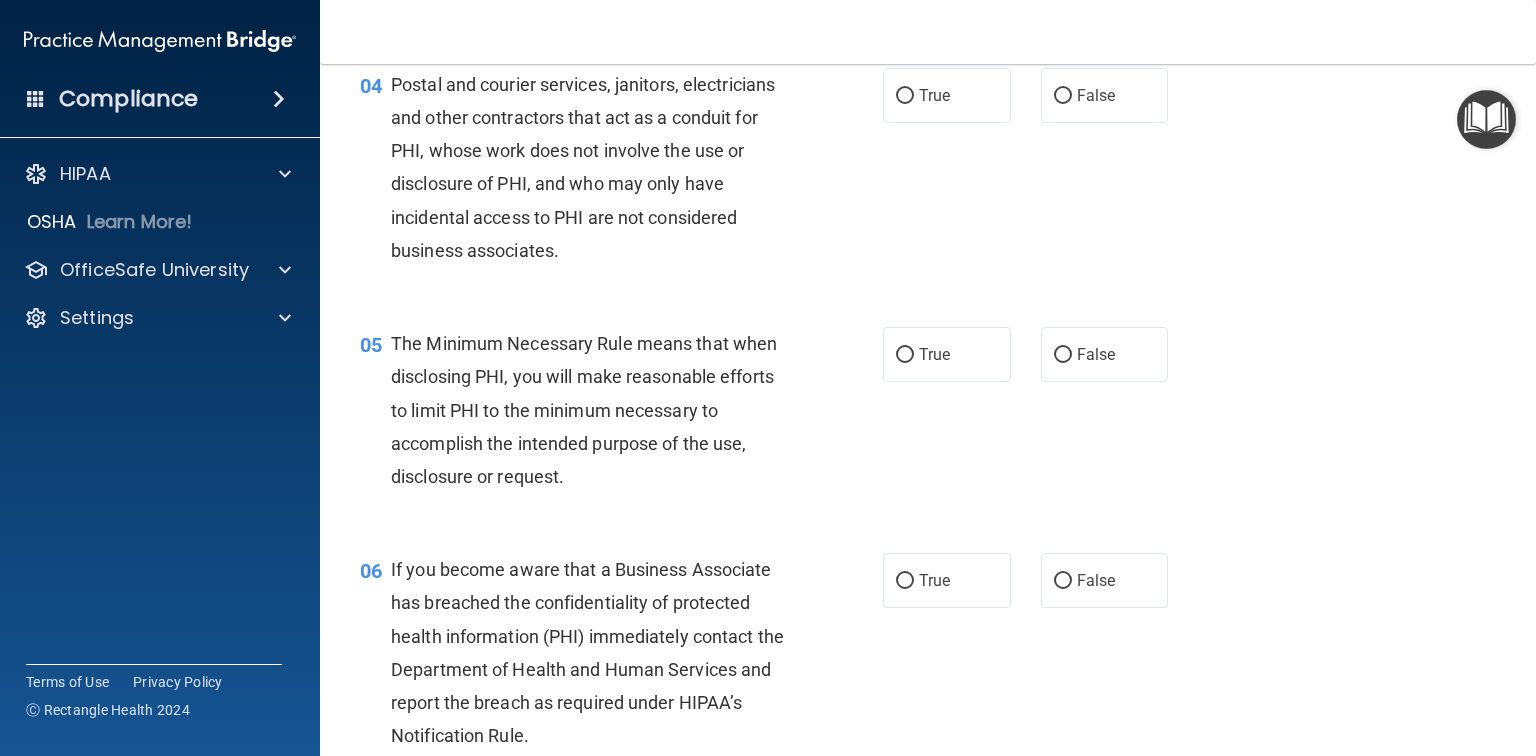 scroll, scrollTop: 640, scrollLeft: 0, axis: vertical 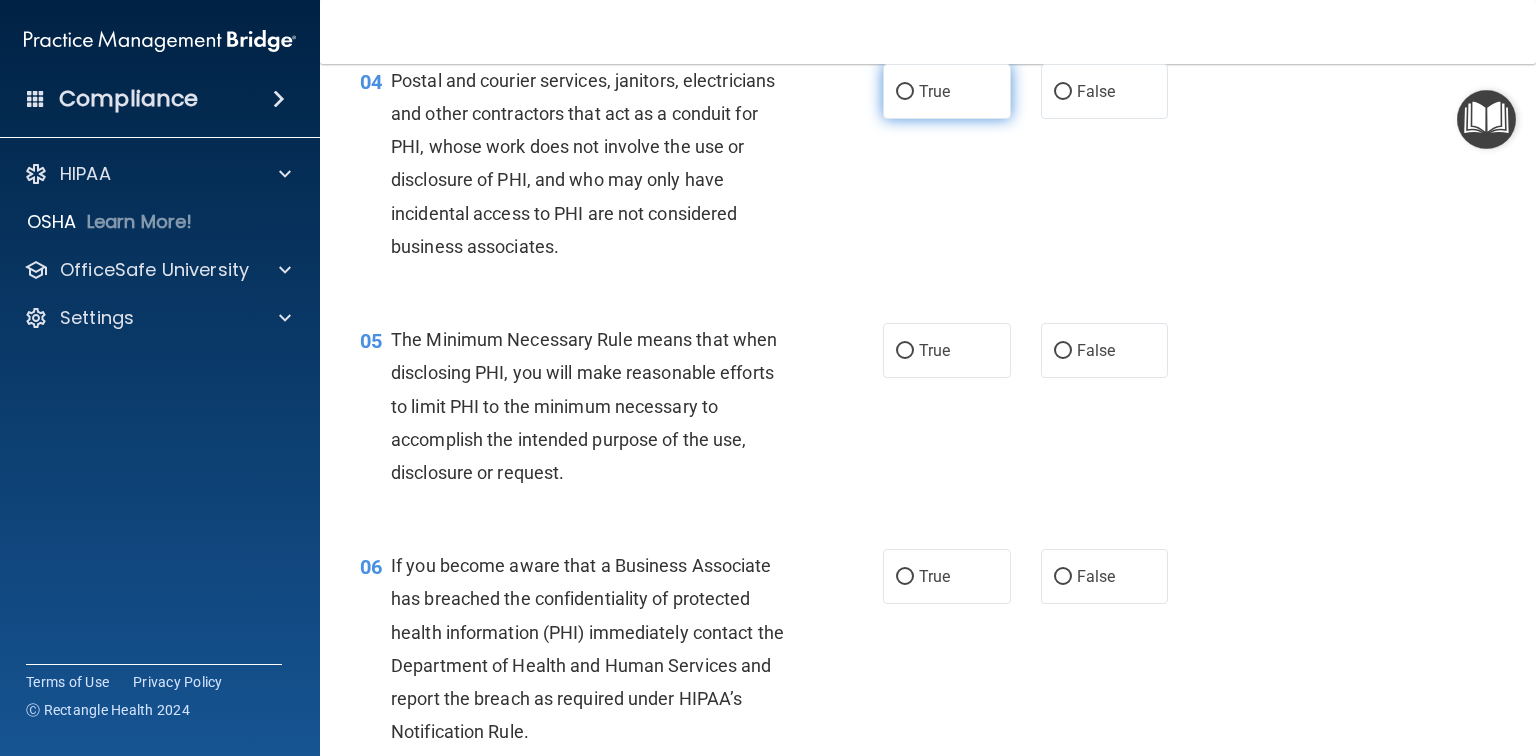 click on "True" at bounding box center (934, 91) 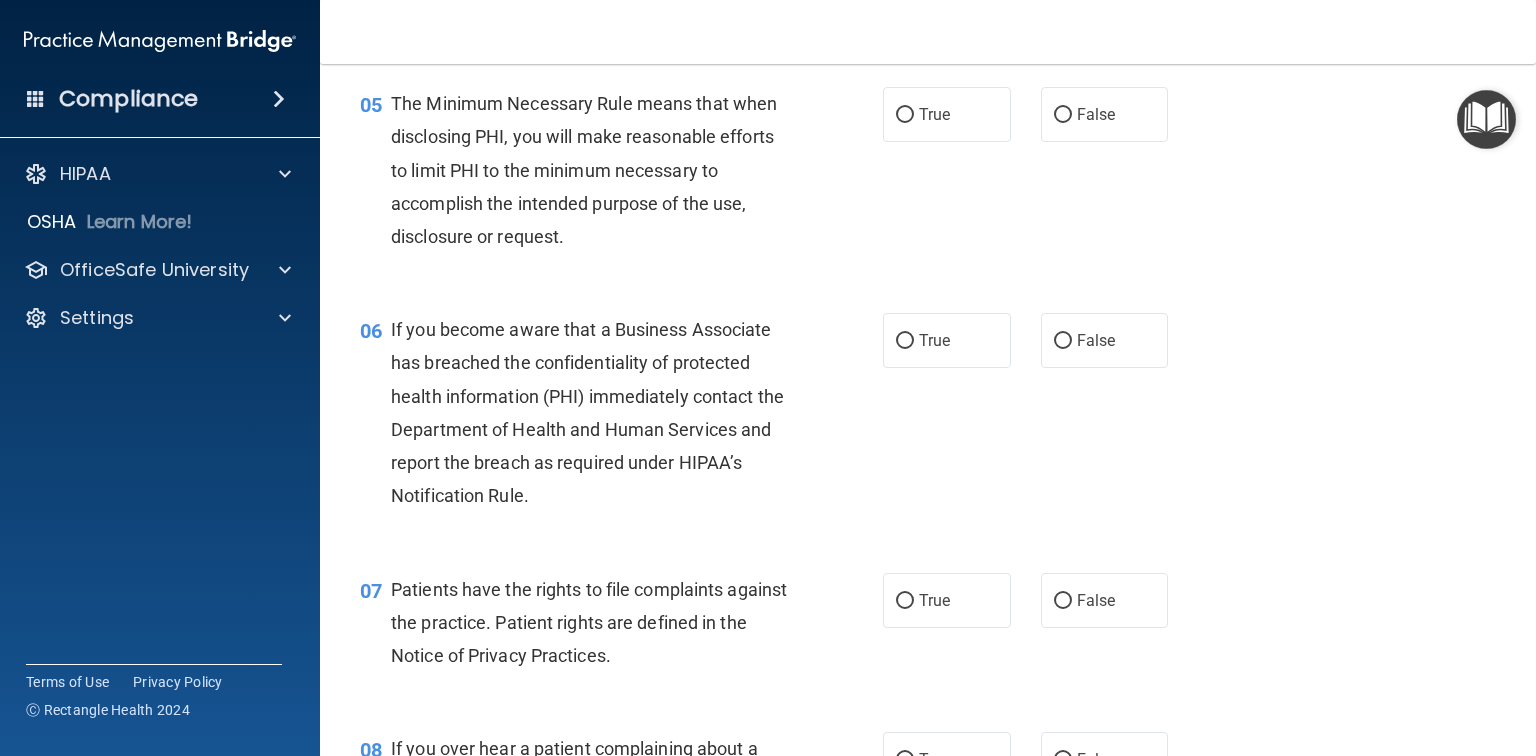 scroll, scrollTop: 880, scrollLeft: 0, axis: vertical 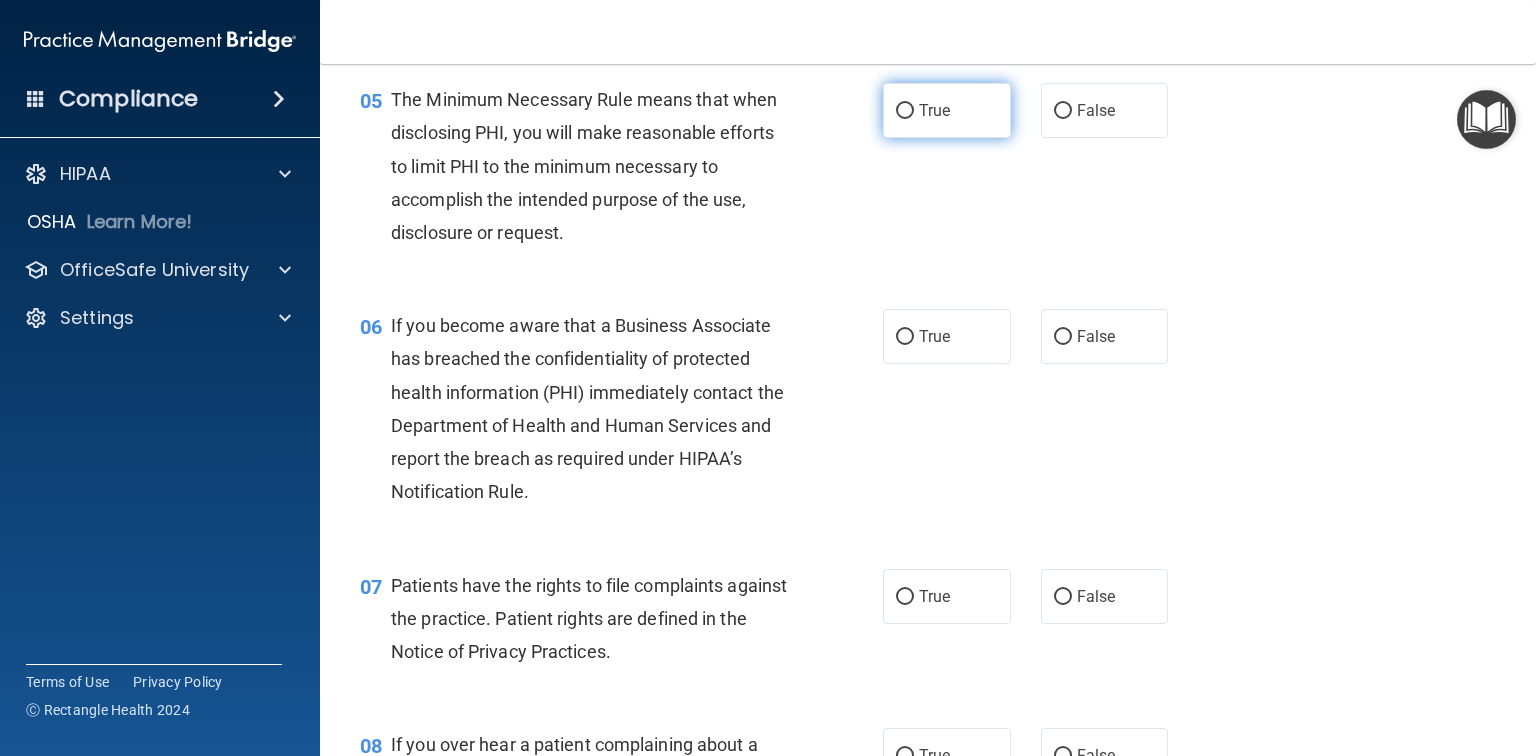 click on "True" at bounding box center [934, 110] 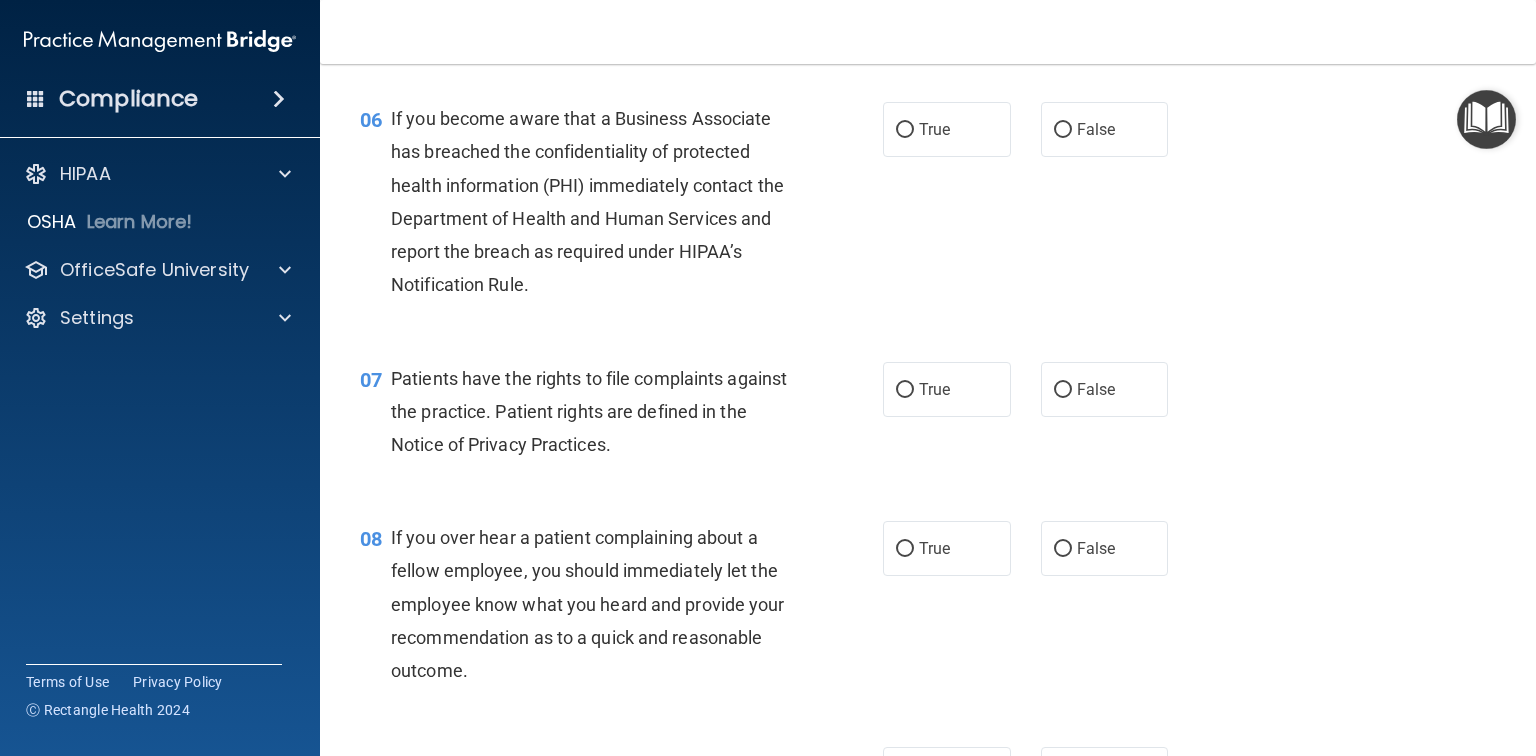scroll, scrollTop: 1120, scrollLeft: 0, axis: vertical 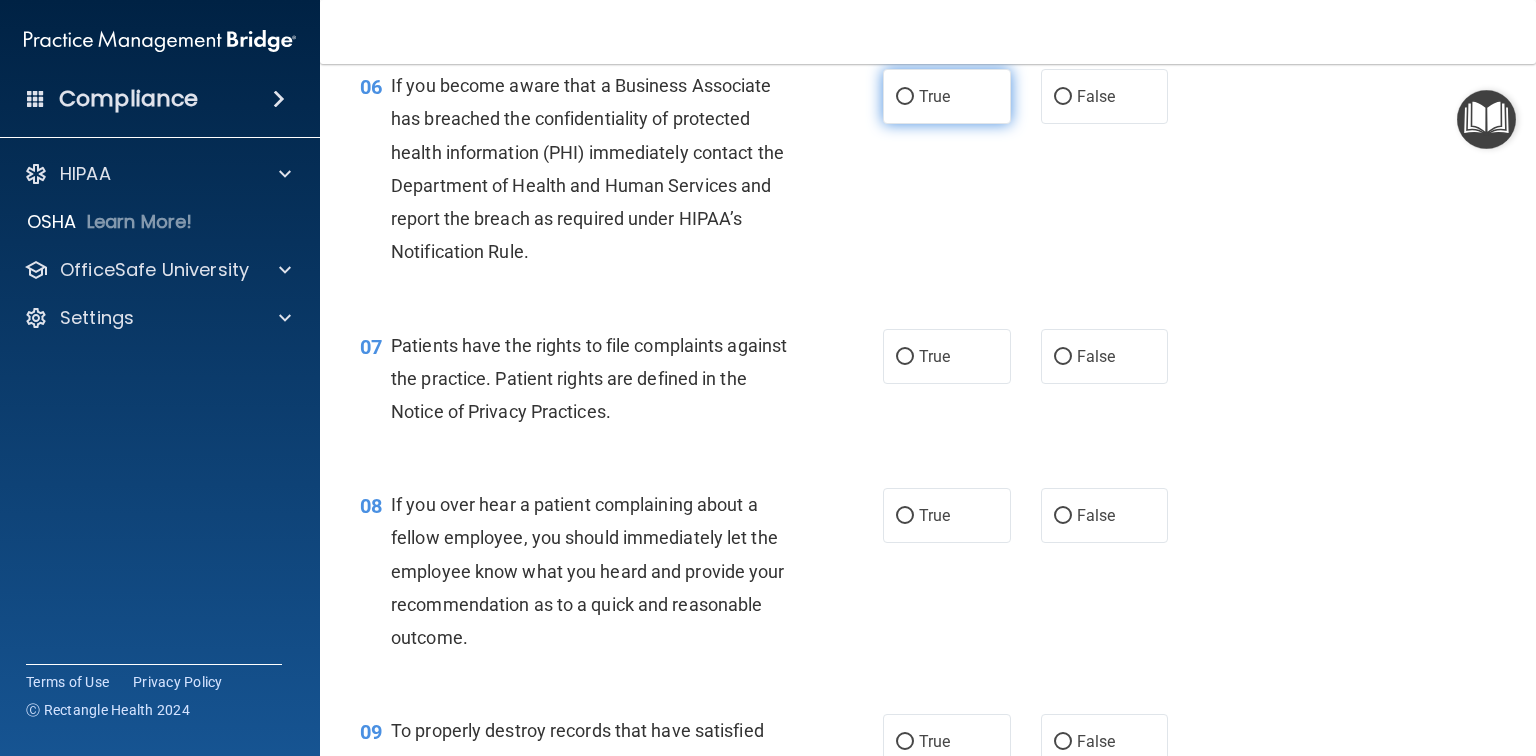 click on "True" at bounding box center [934, 96] 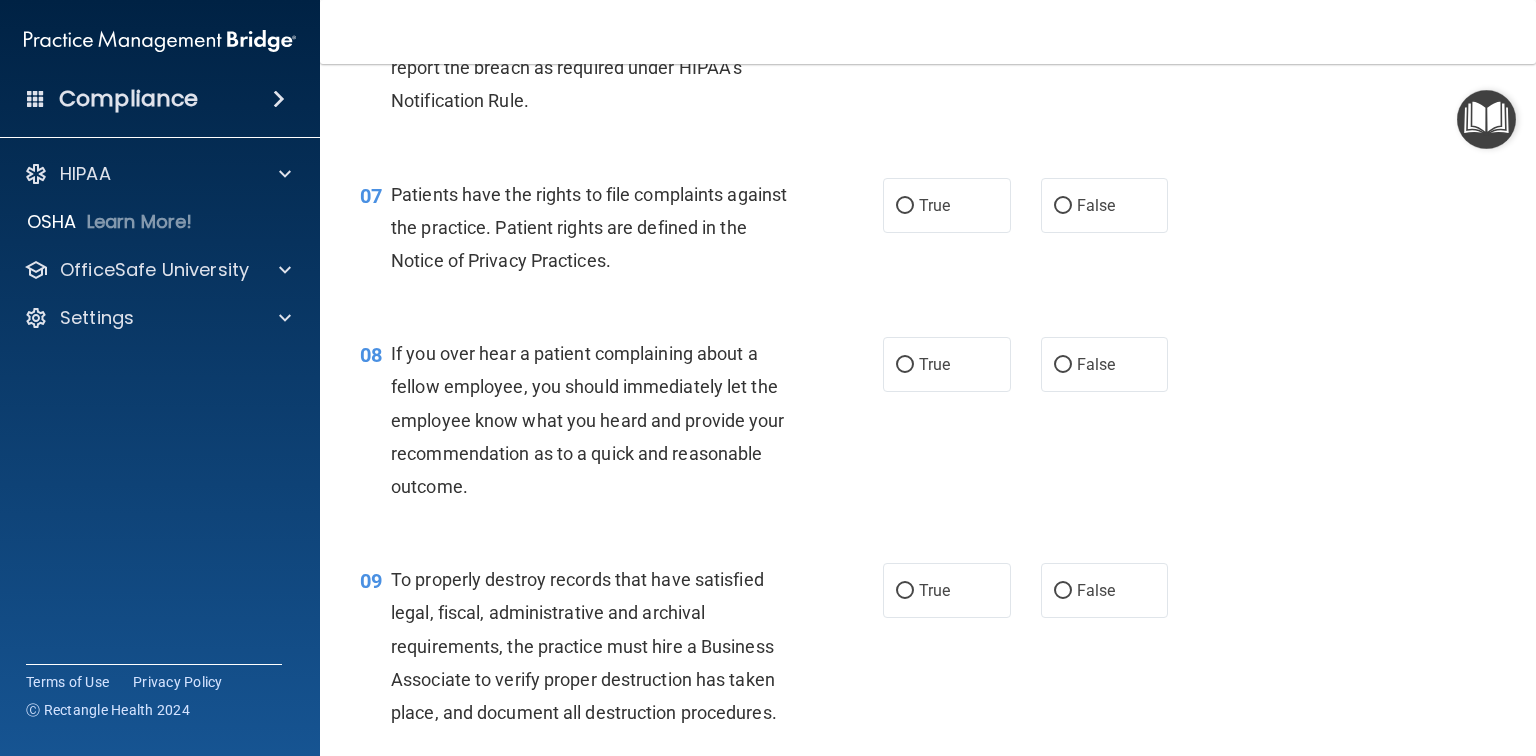scroll, scrollTop: 1280, scrollLeft: 0, axis: vertical 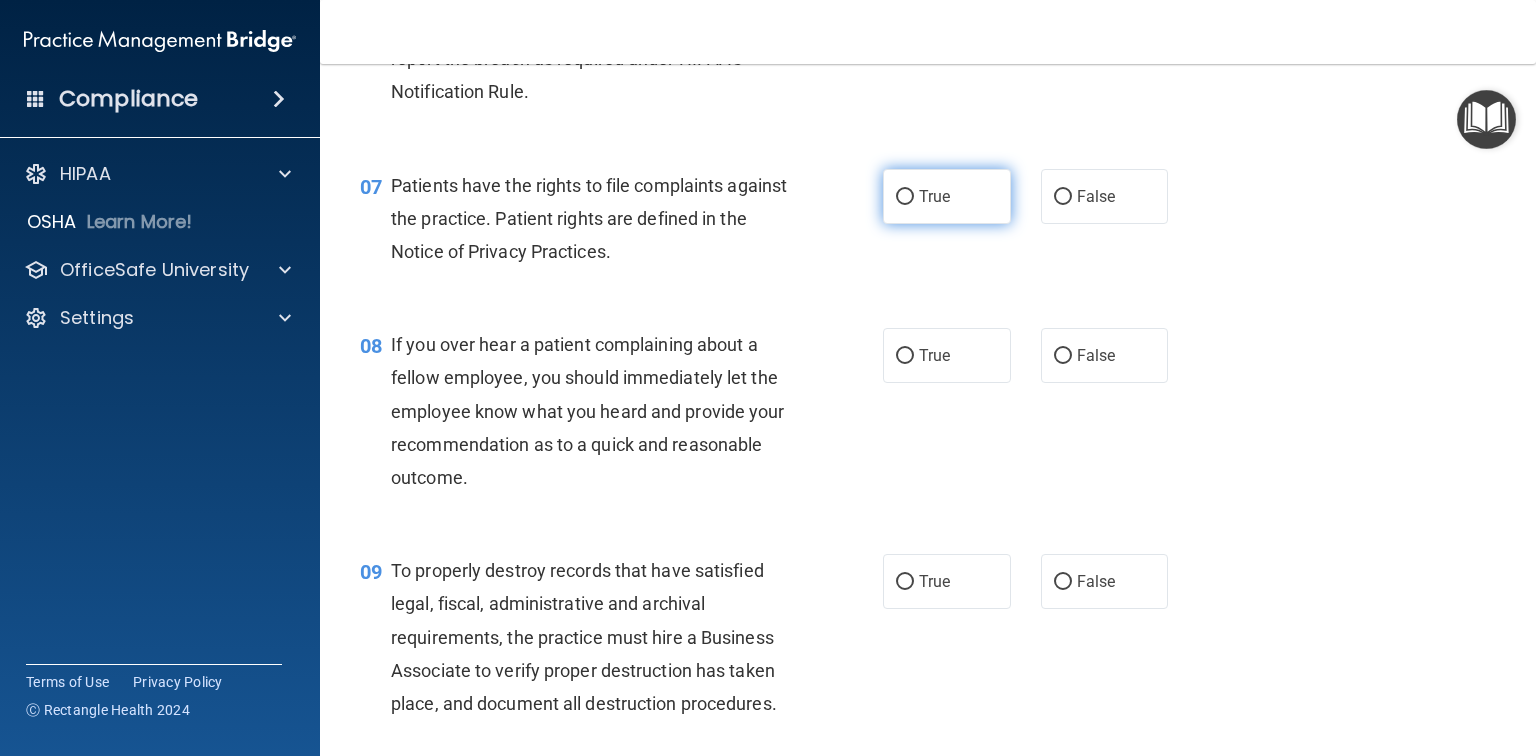 click on "True" at bounding box center (905, 197) 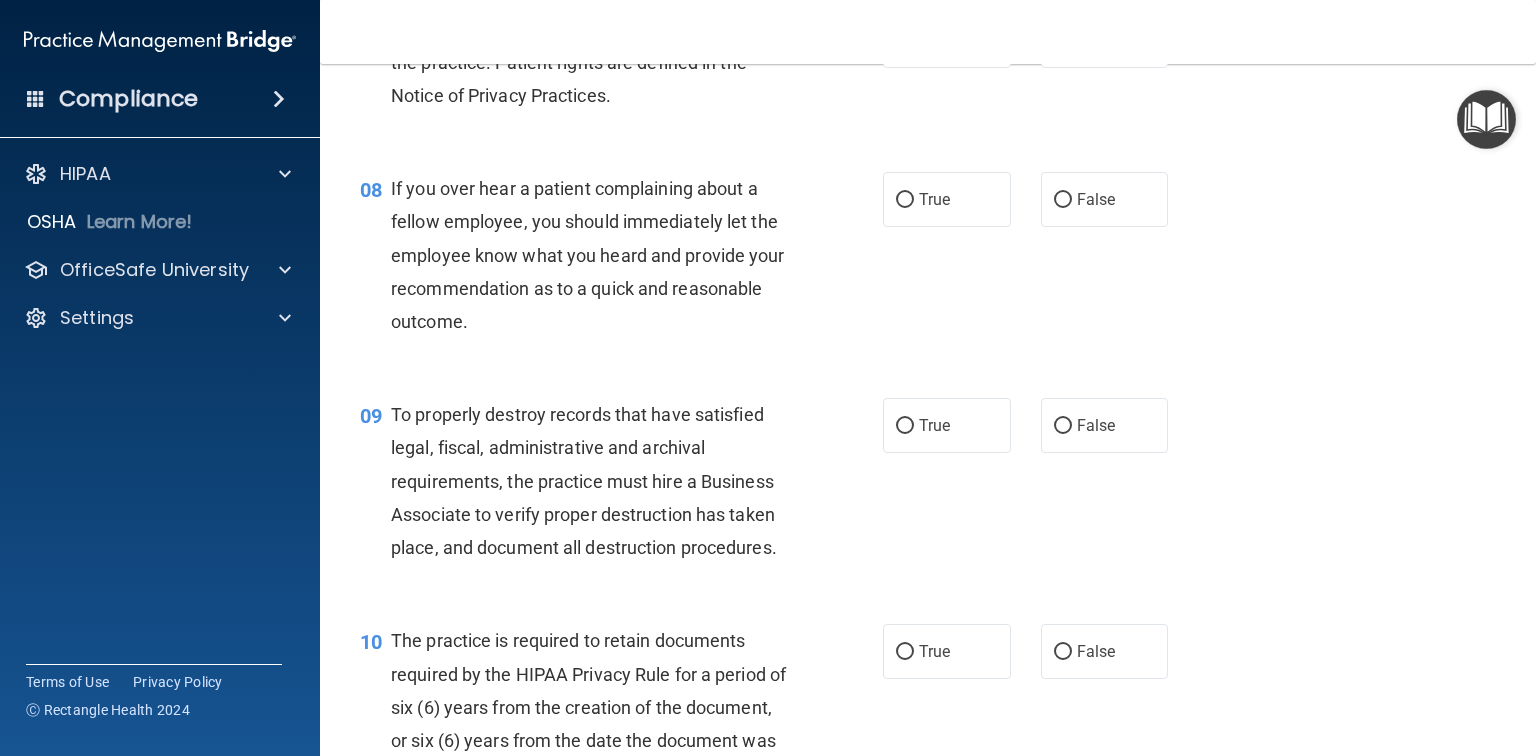 scroll, scrollTop: 1440, scrollLeft: 0, axis: vertical 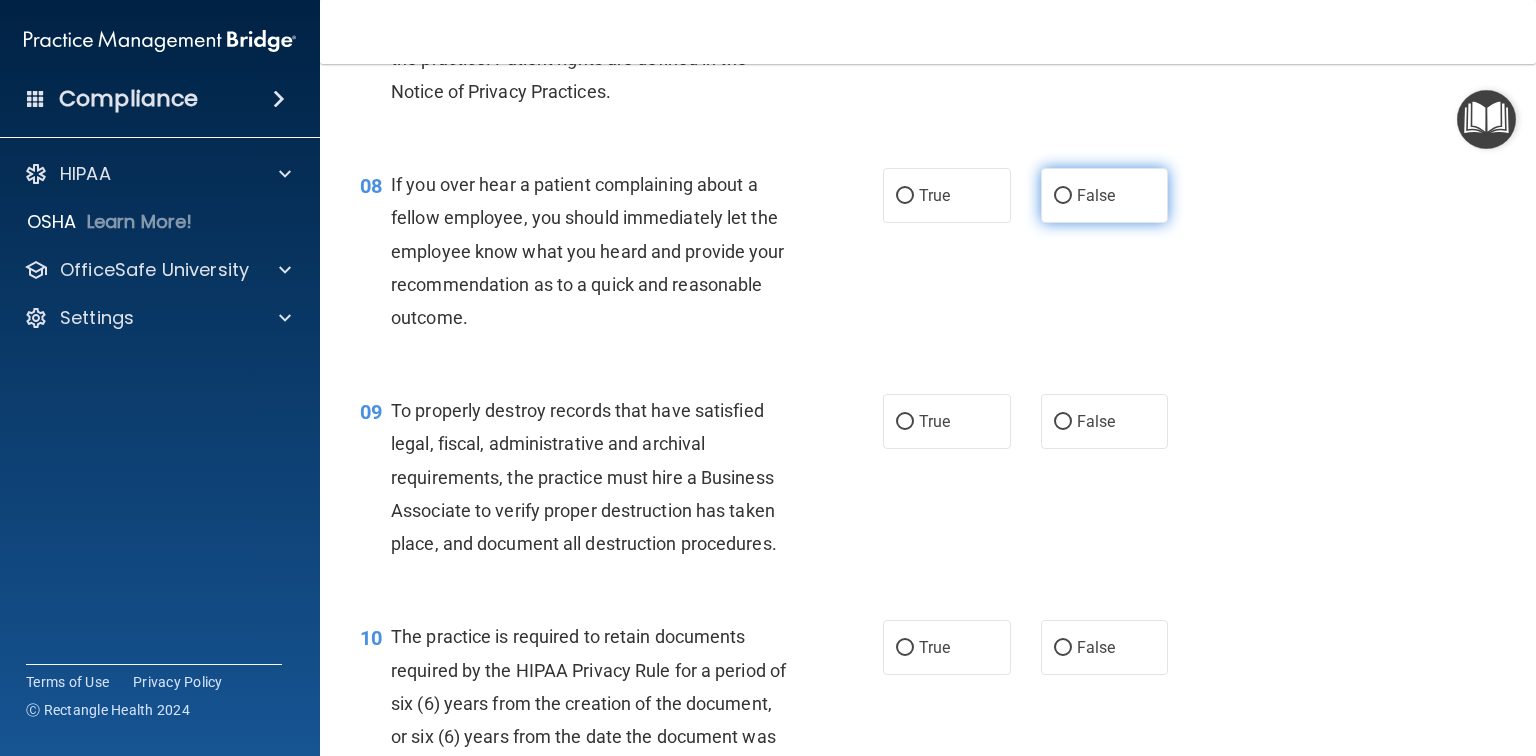 click on "False" at bounding box center (1063, 196) 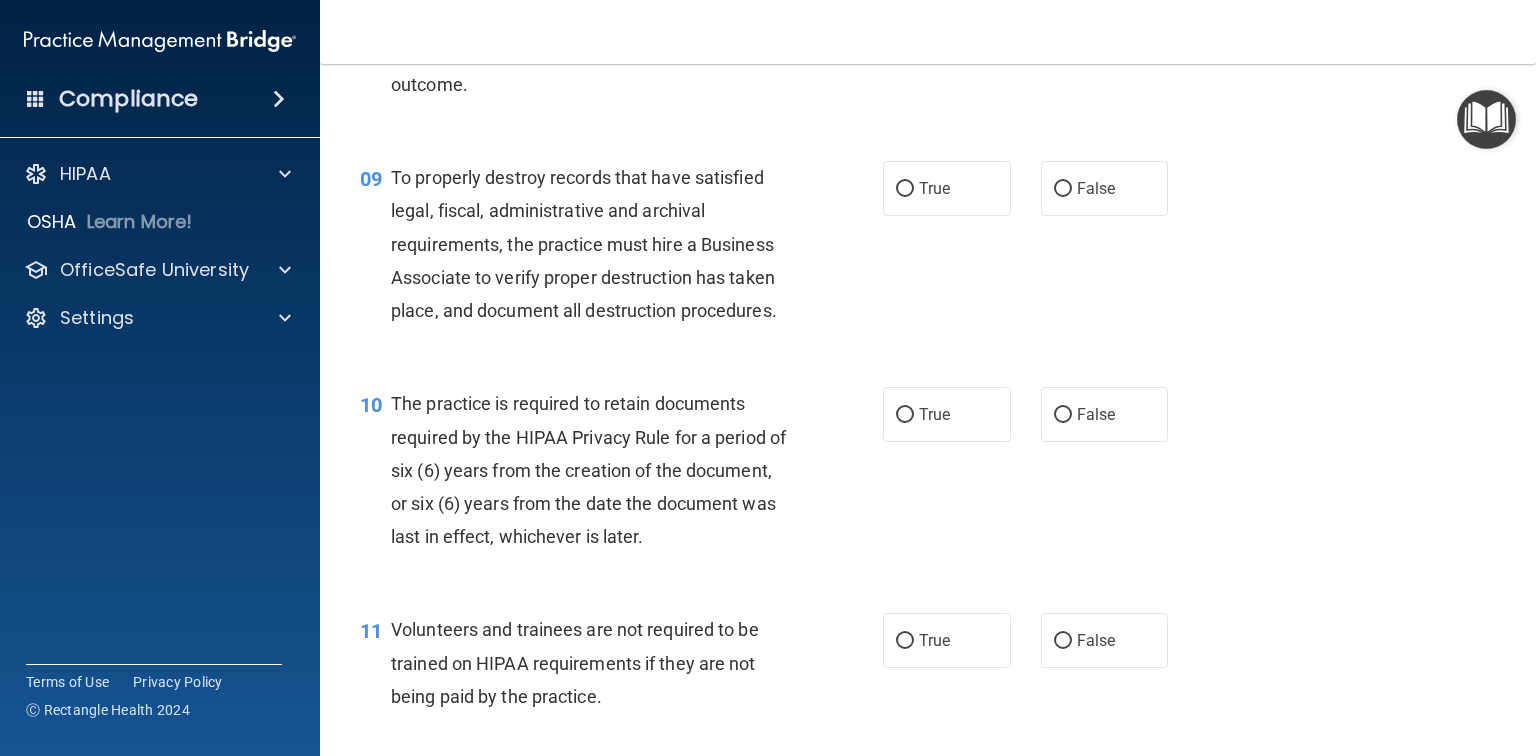 scroll, scrollTop: 1680, scrollLeft: 0, axis: vertical 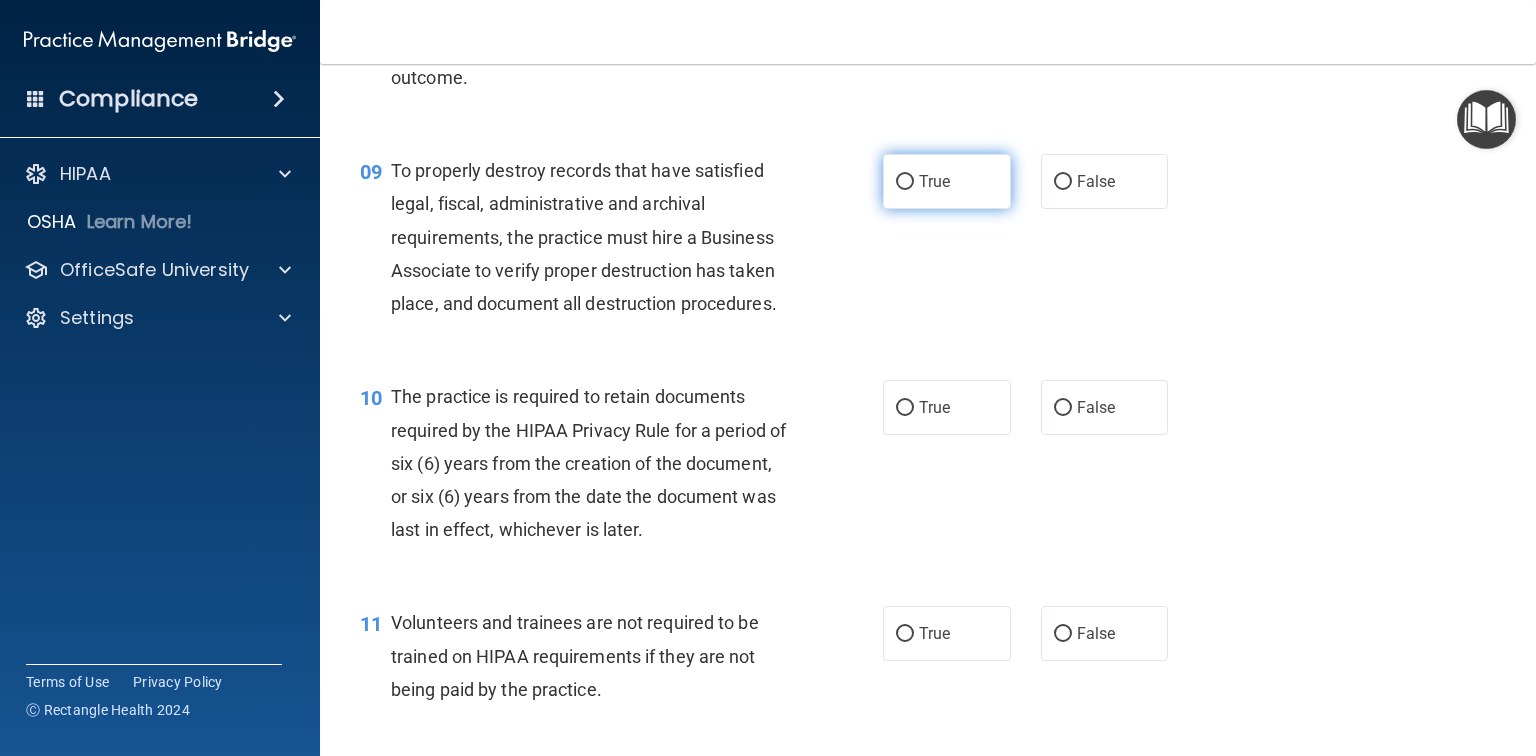 click on "True" at bounding box center [934, 181] 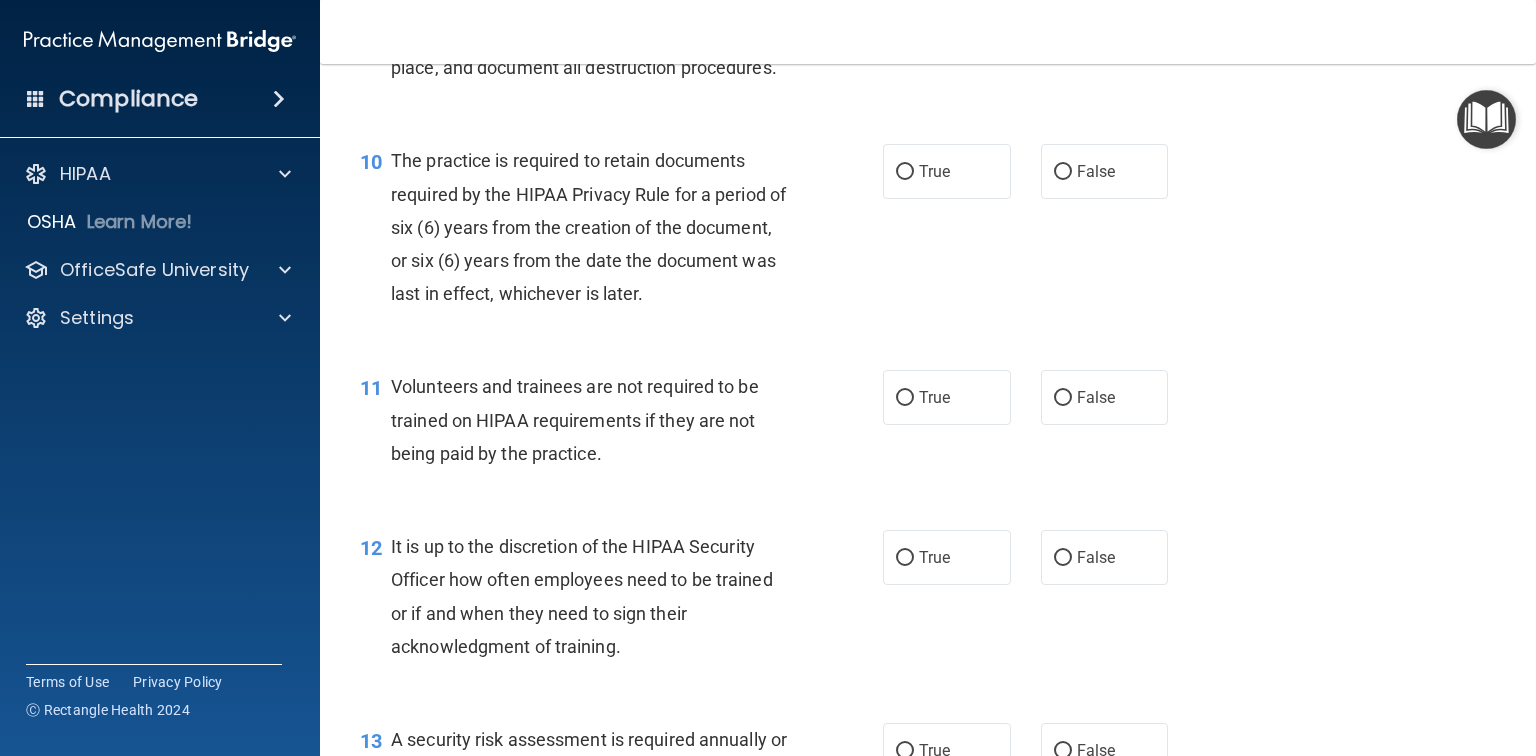scroll, scrollTop: 1920, scrollLeft: 0, axis: vertical 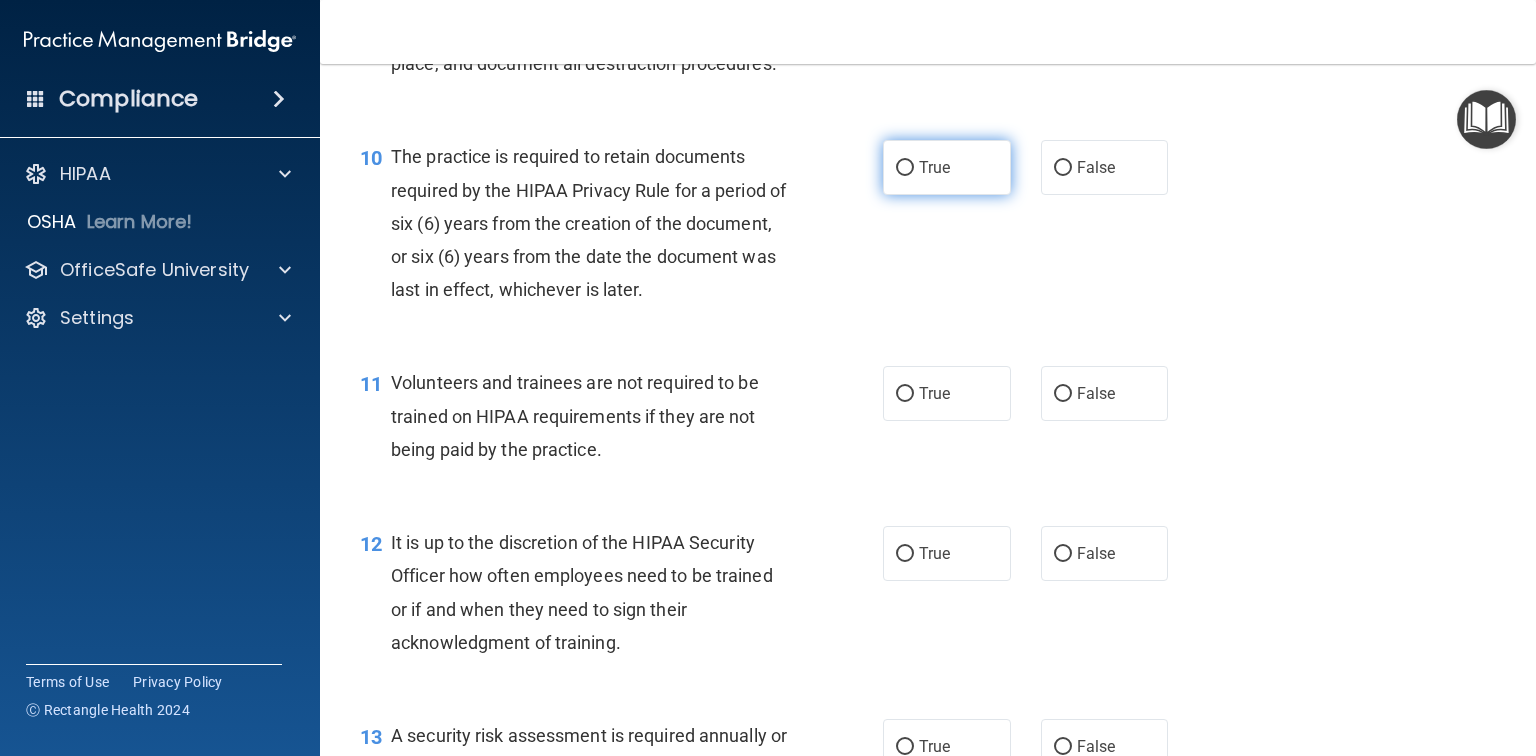 click on "True" at bounding box center (934, 167) 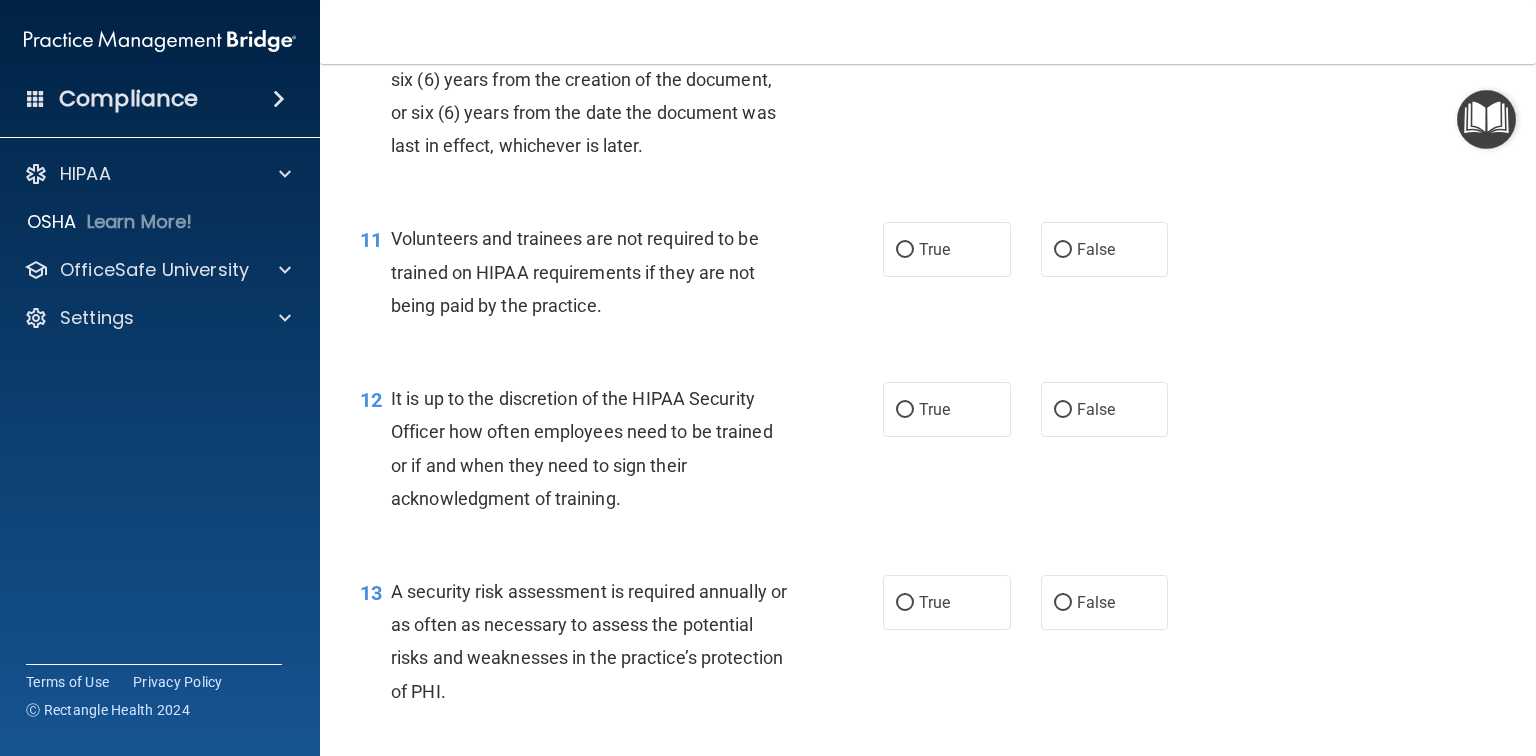 scroll, scrollTop: 2080, scrollLeft: 0, axis: vertical 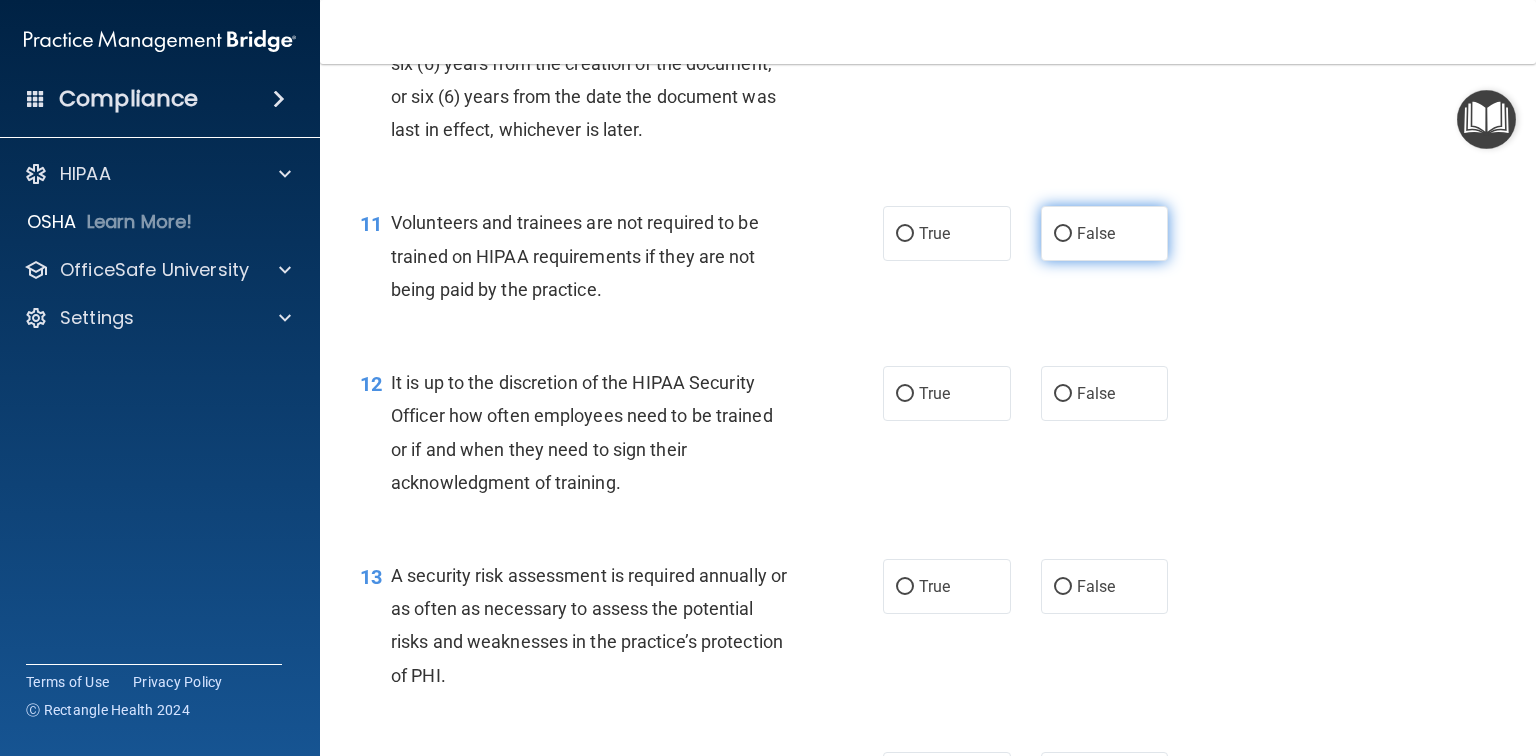 click on "False" at bounding box center (1063, 234) 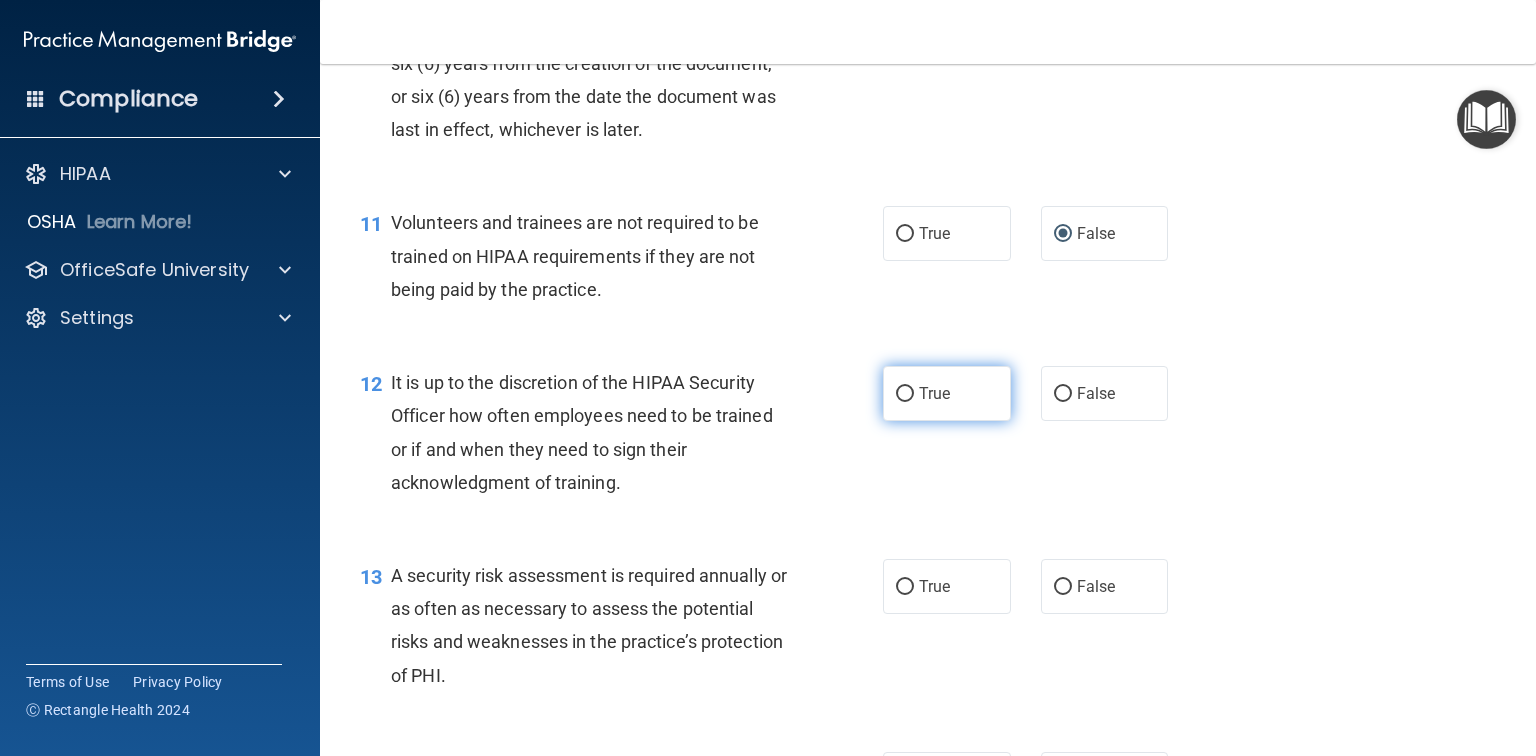 click on "True" at bounding box center (947, 393) 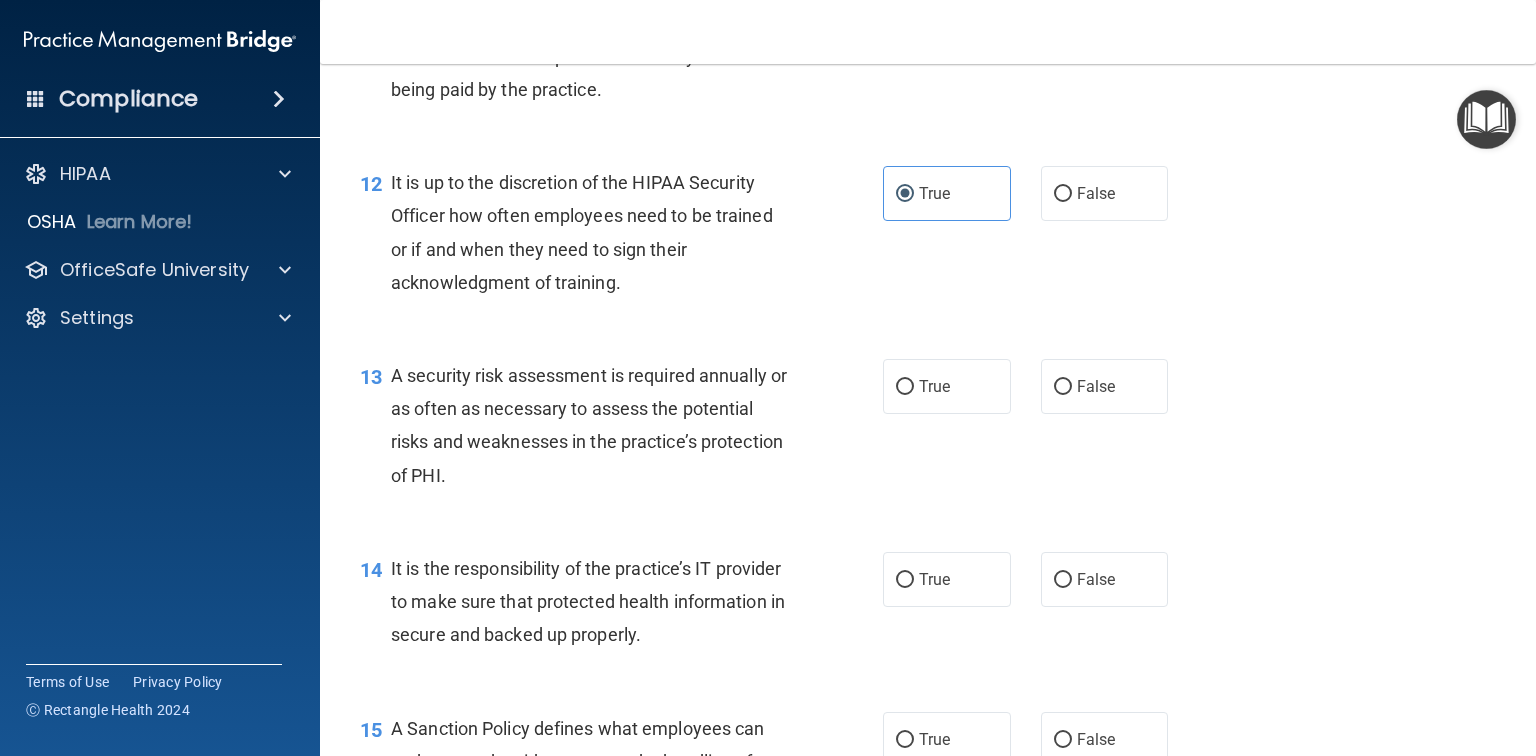 scroll, scrollTop: 2320, scrollLeft: 0, axis: vertical 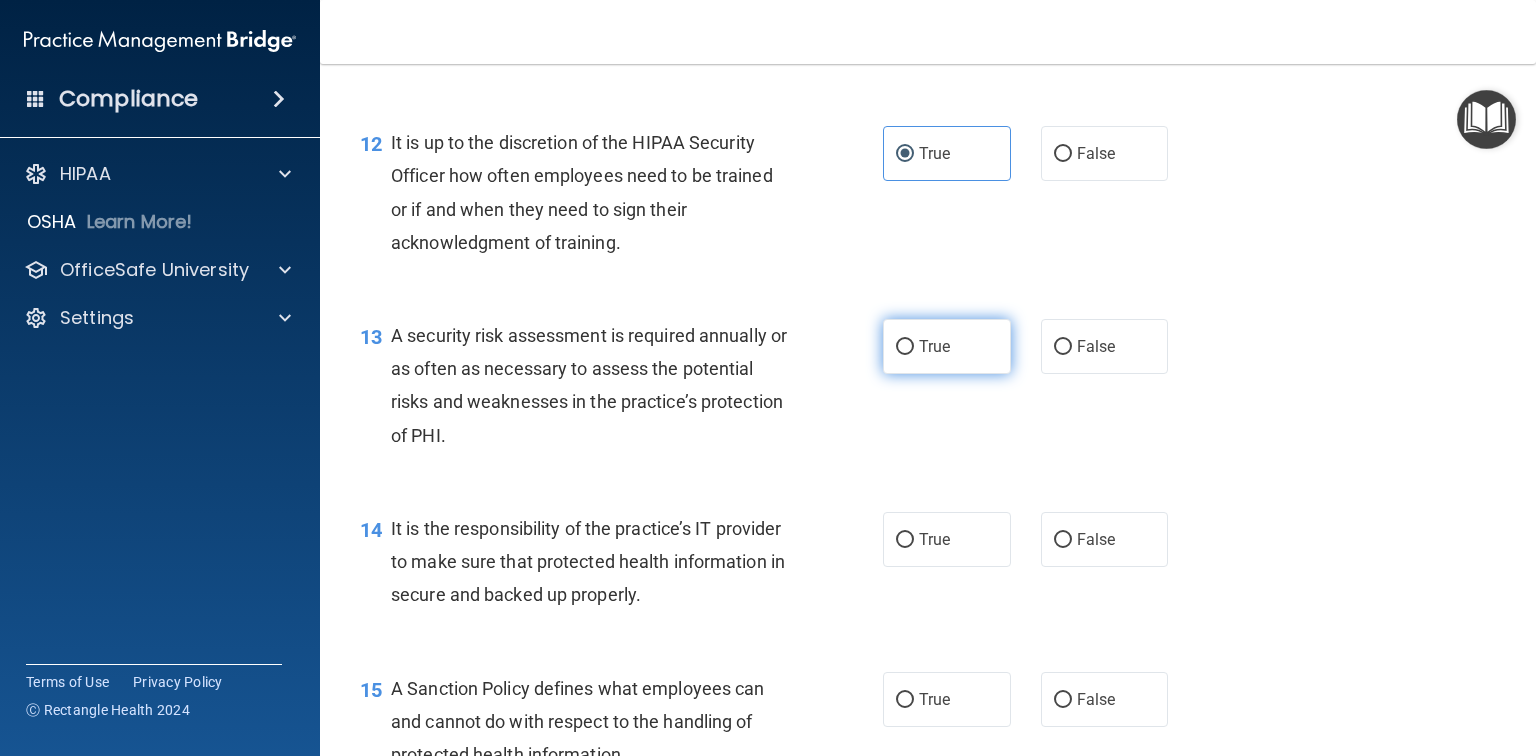 click on "True" at bounding box center (905, 347) 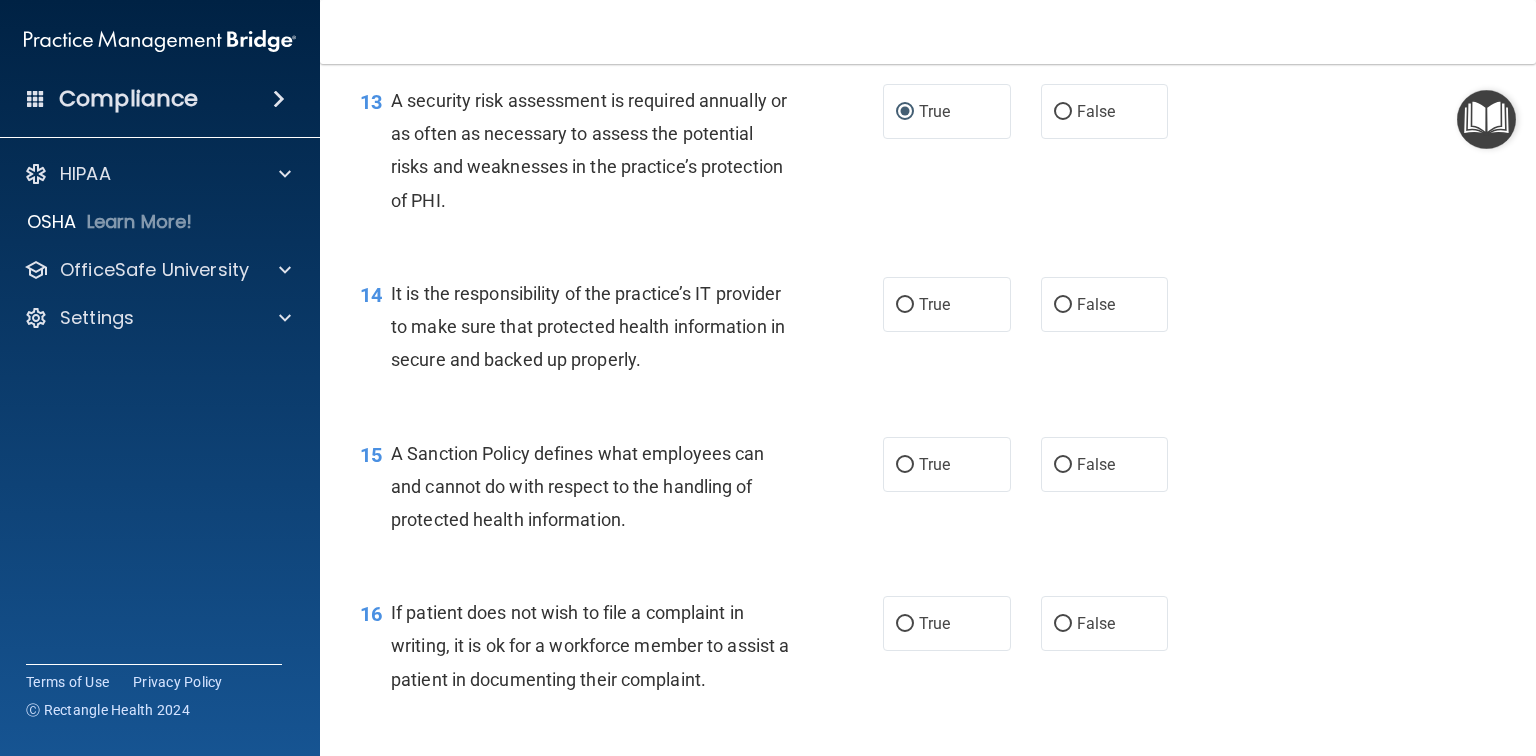 scroll, scrollTop: 2720, scrollLeft: 0, axis: vertical 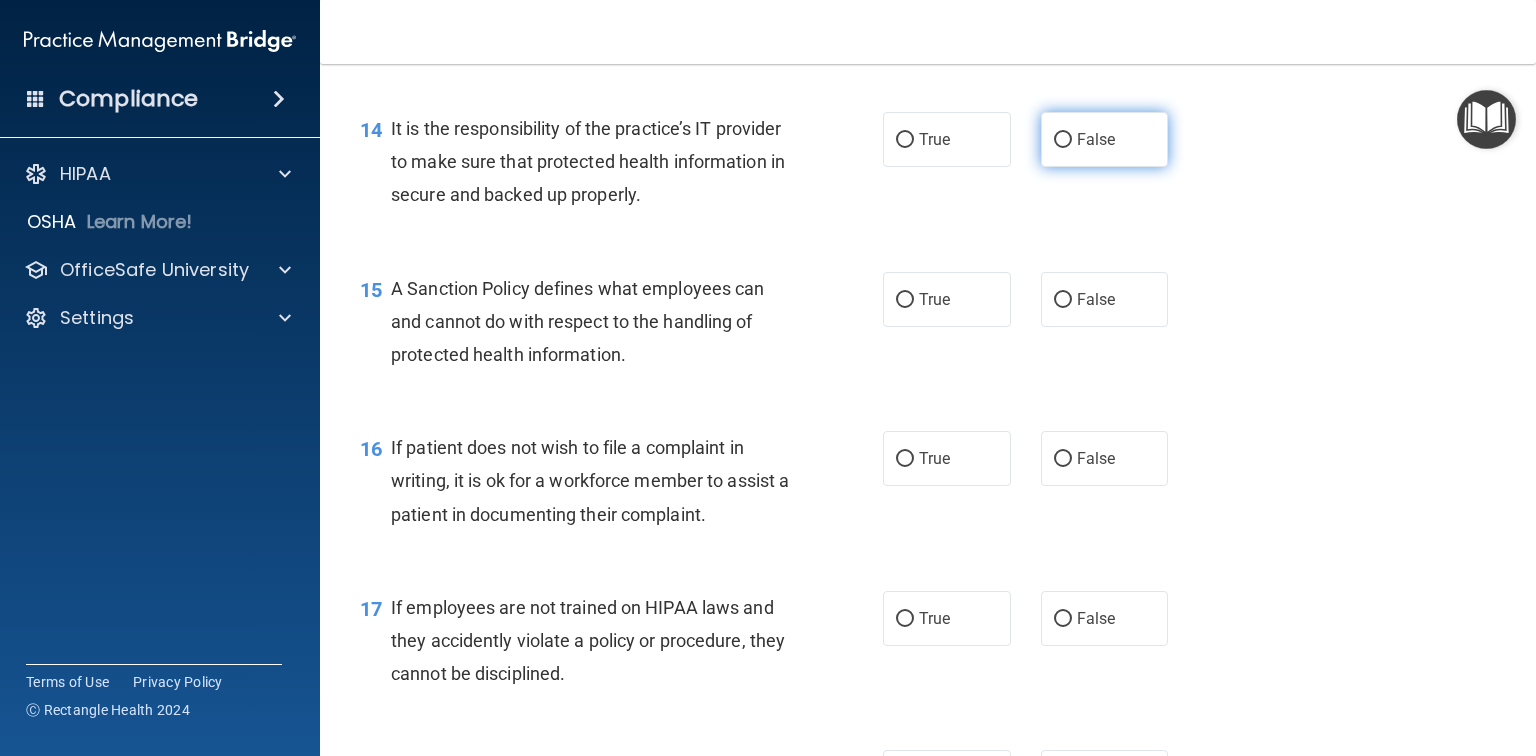 click on "False" at bounding box center (1063, 140) 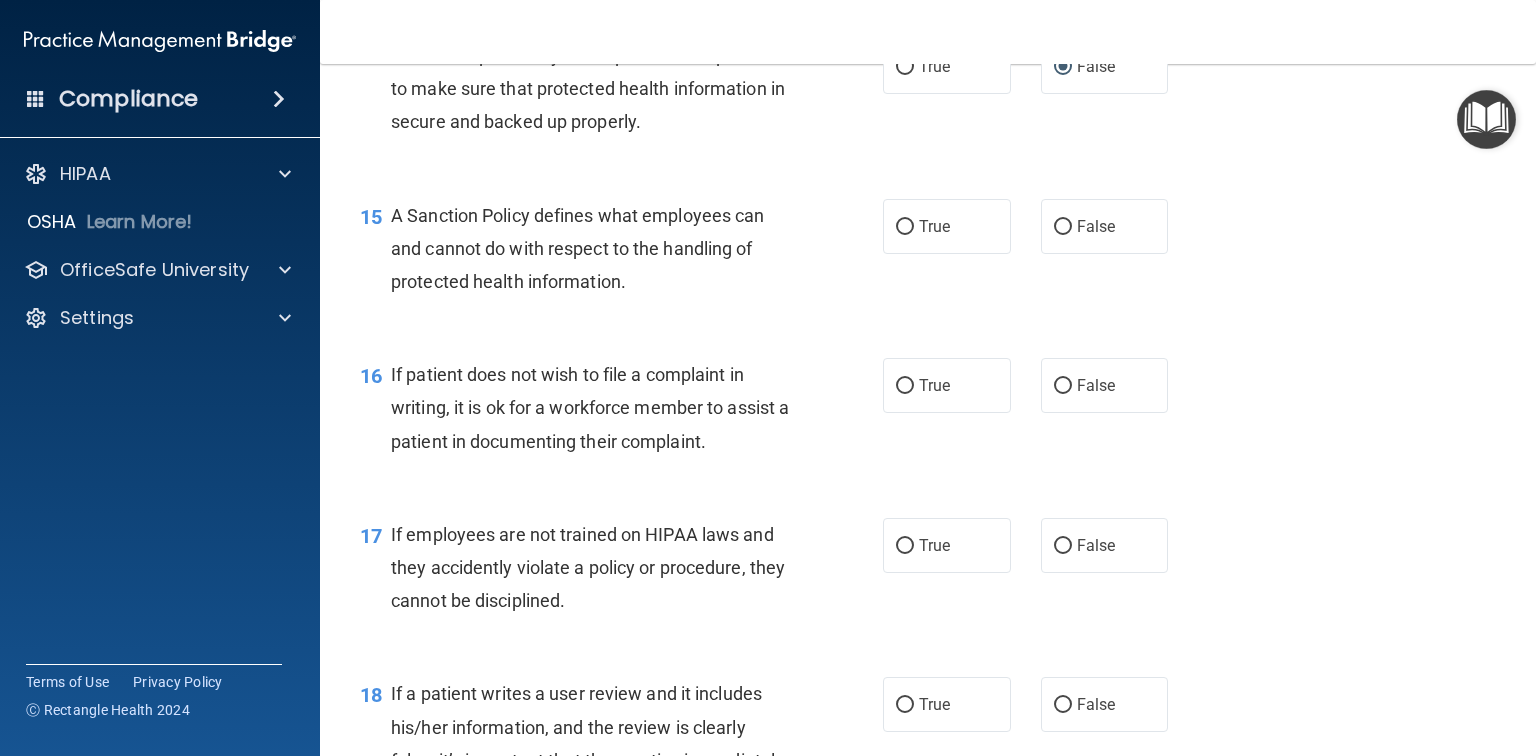 scroll, scrollTop: 2800, scrollLeft: 0, axis: vertical 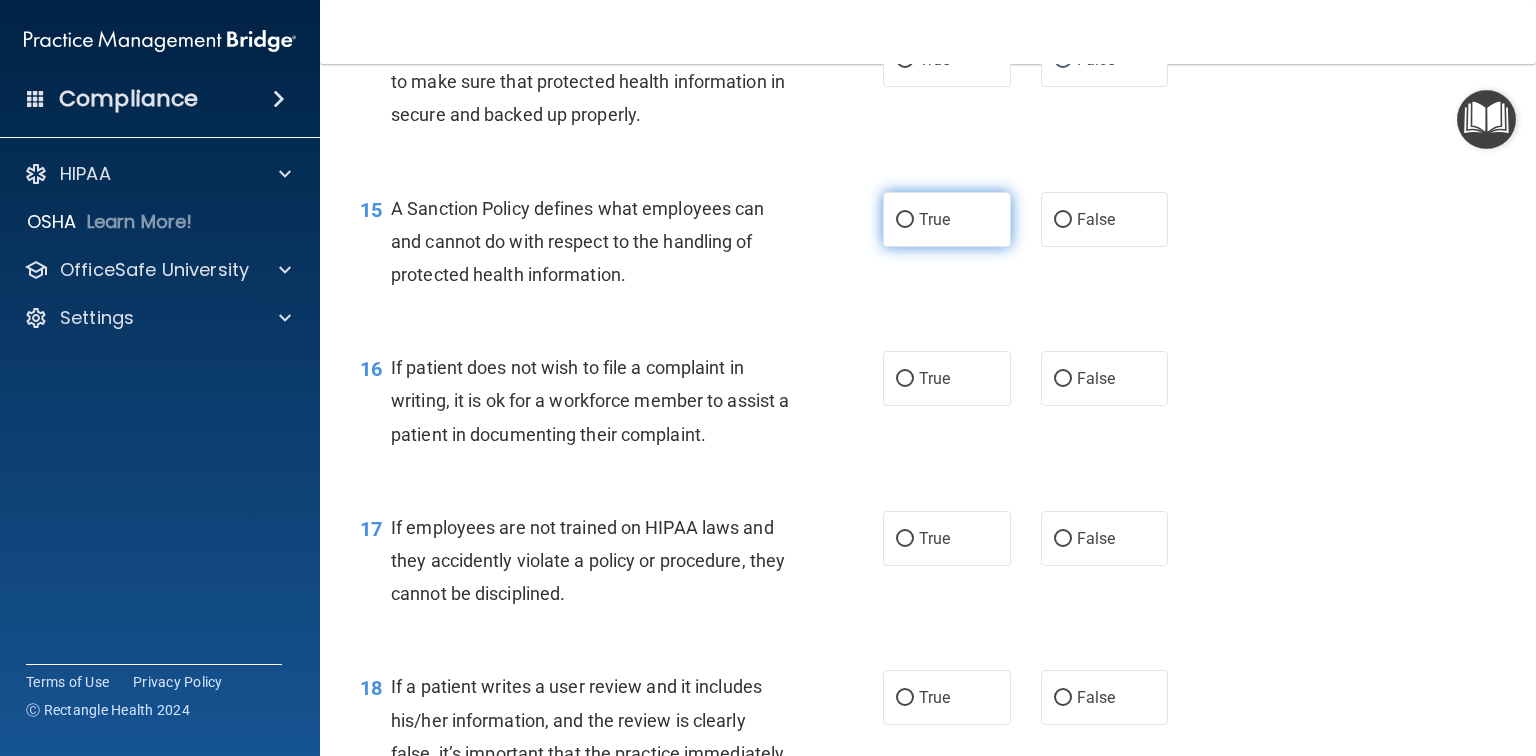 click on "True" at bounding box center (934, 219) 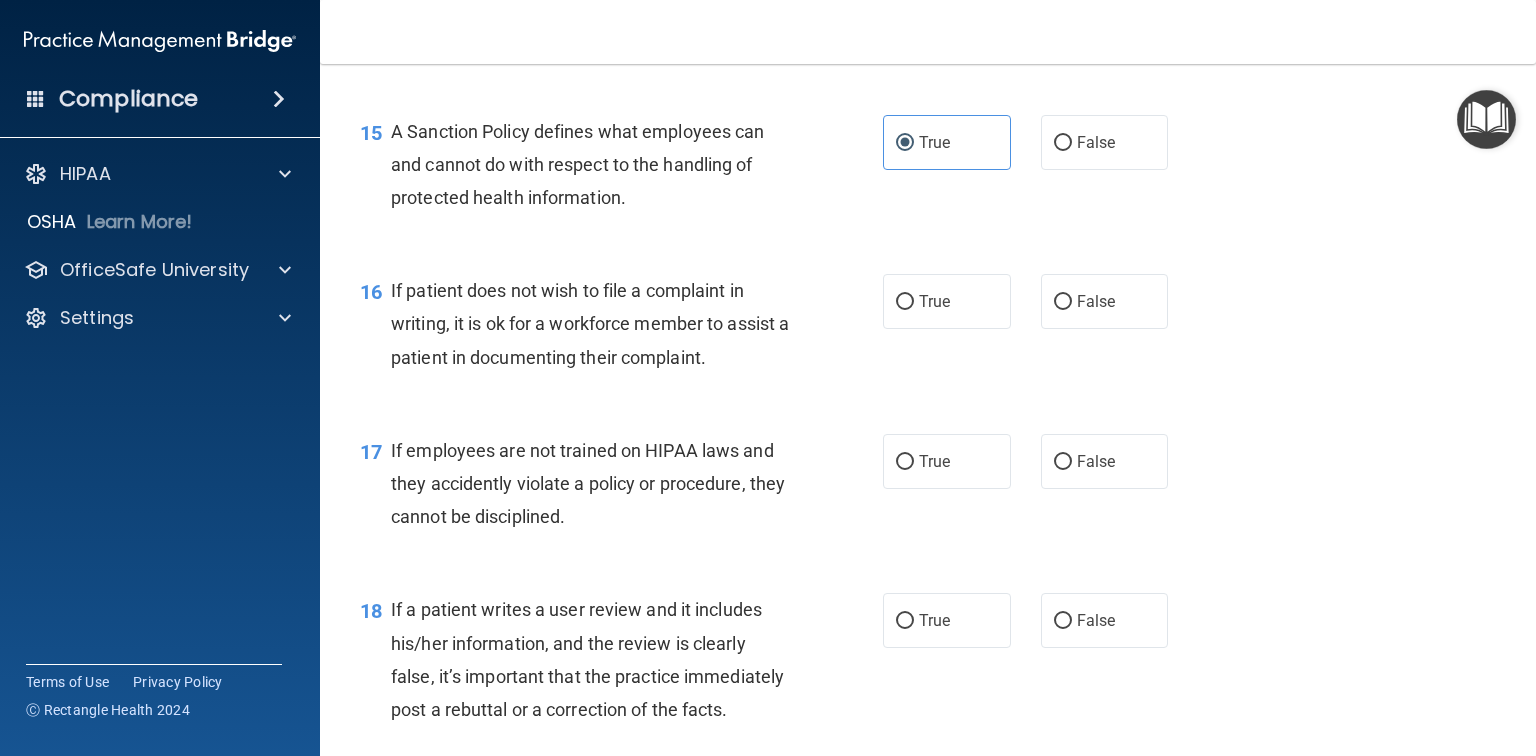 scroll, scrollTop: 2880, scrollLeft: 0, axis: vertical 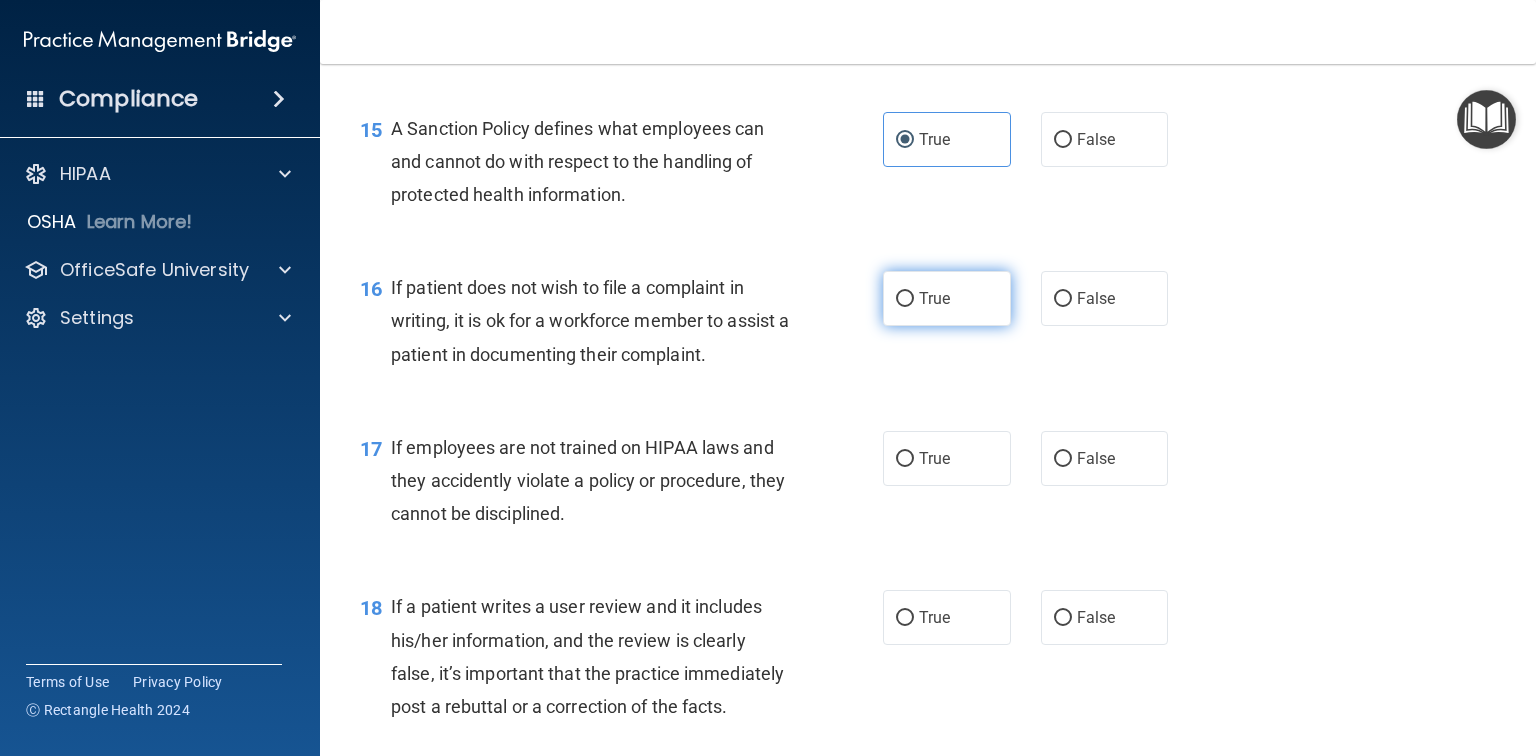click on "True" at bounding box center [905, 299] 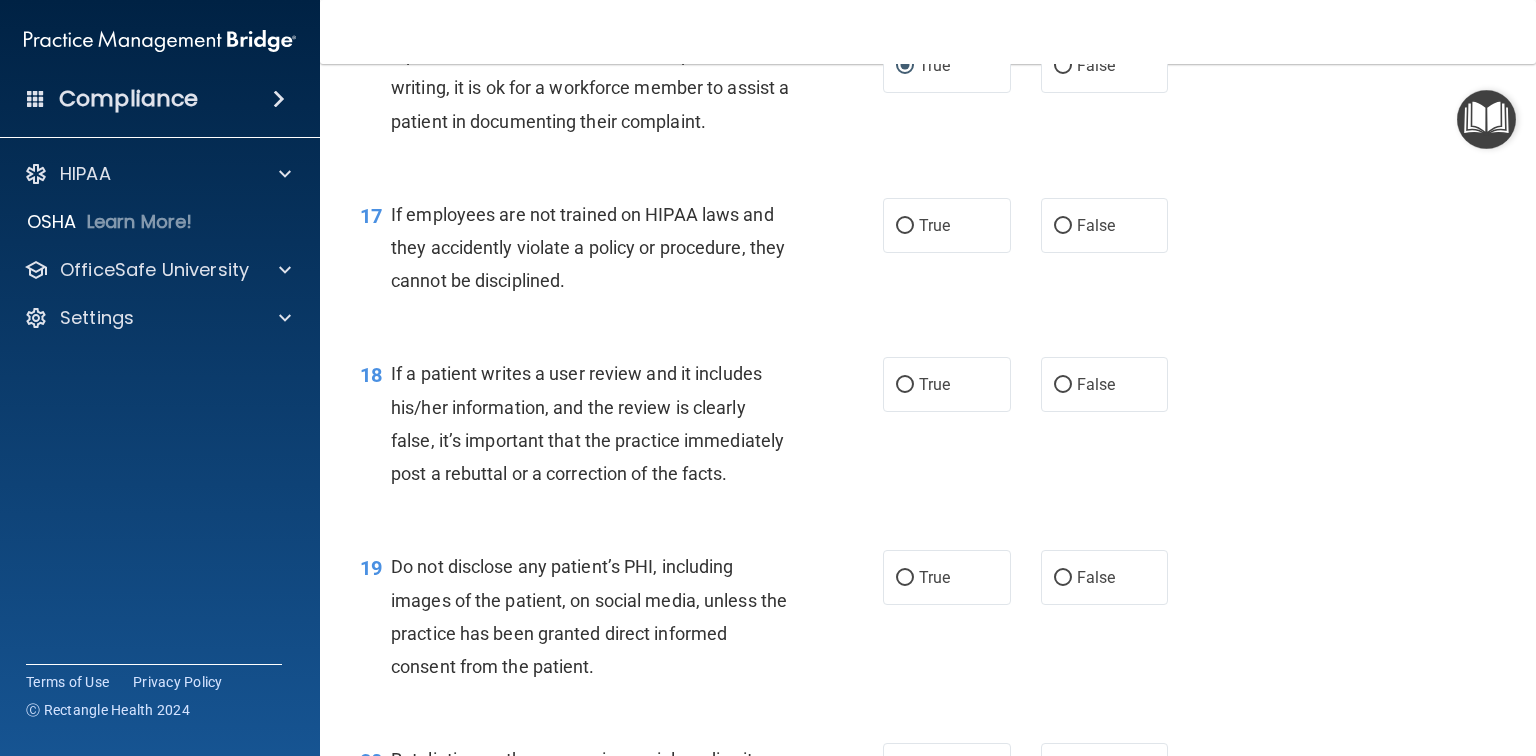 scroll, scrollTop: 3120, scrollLeft: 0, axis: vertical 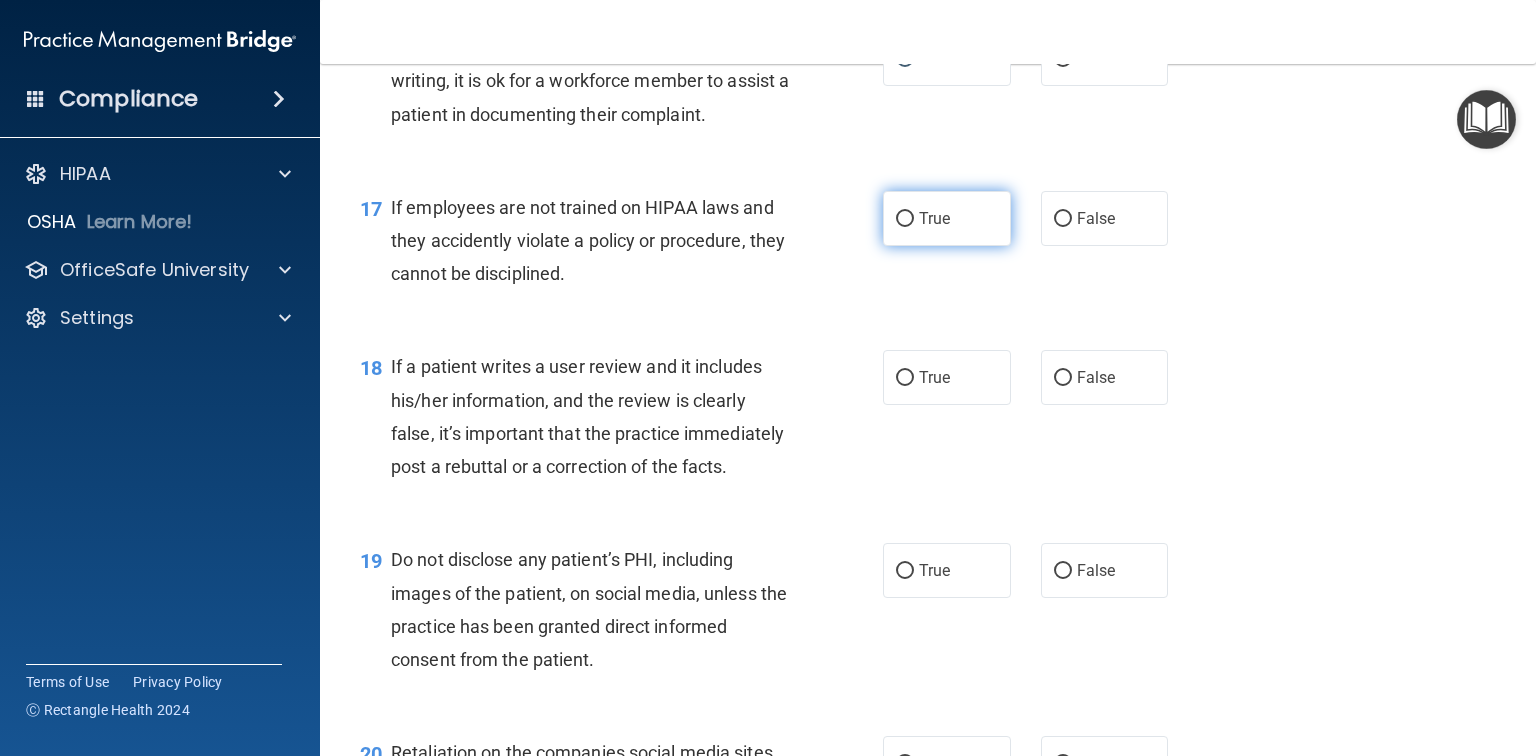 click on "True" at bounding box center (905, 219) 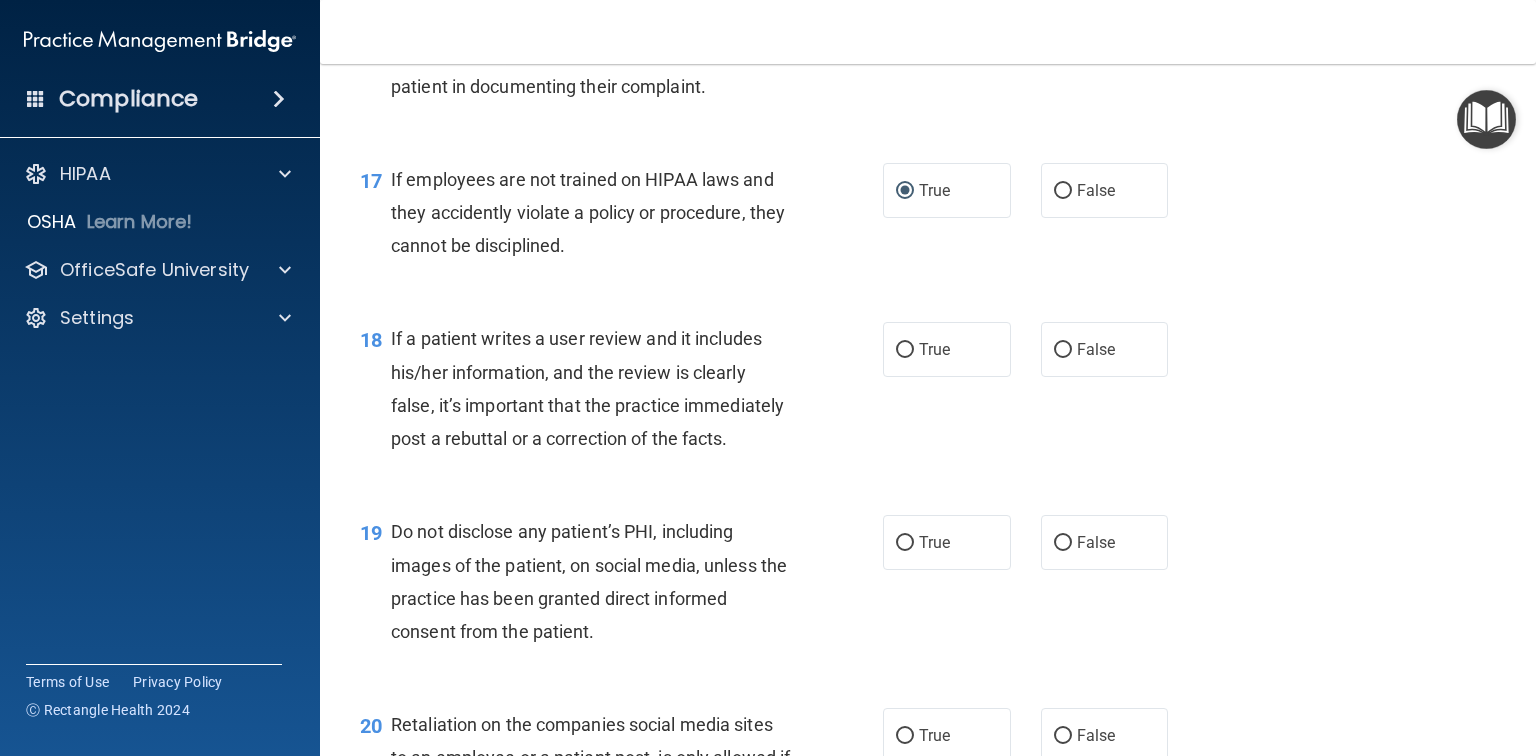 scroll, scrollTop: 3200, scrollLeft: 0, axis: vertical 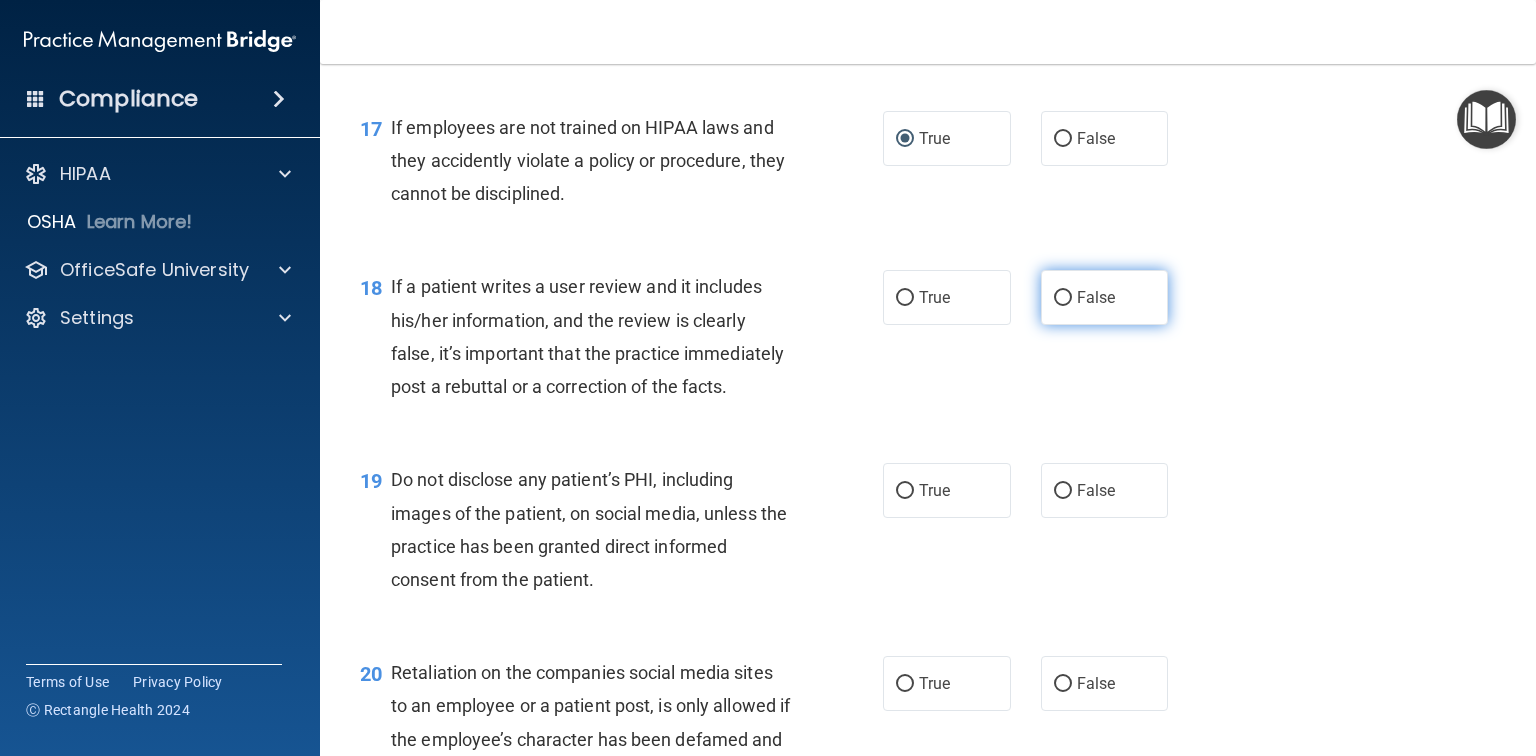 click on "False" at bounding box center (1063, 298) 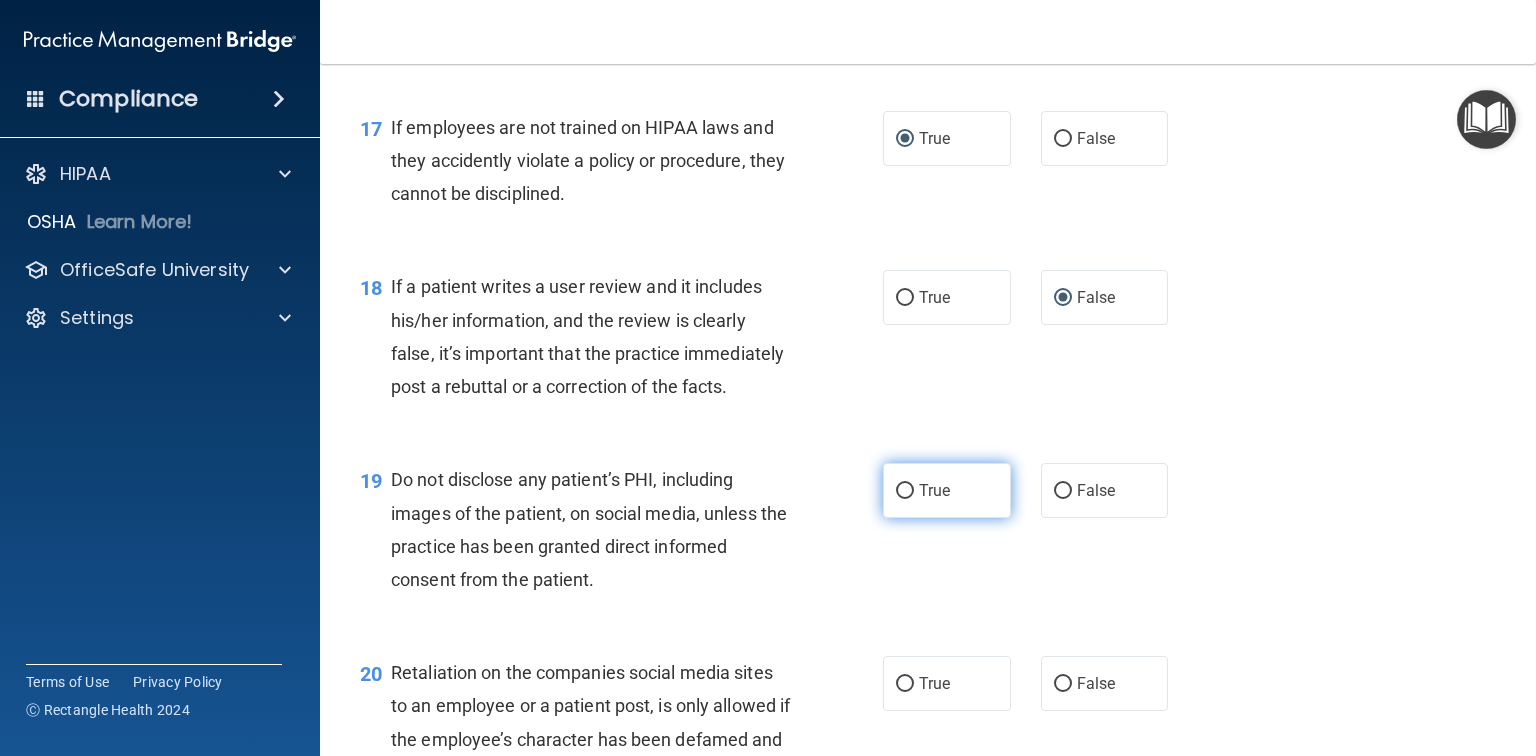 click on "True" at bounding box center (947, 490) 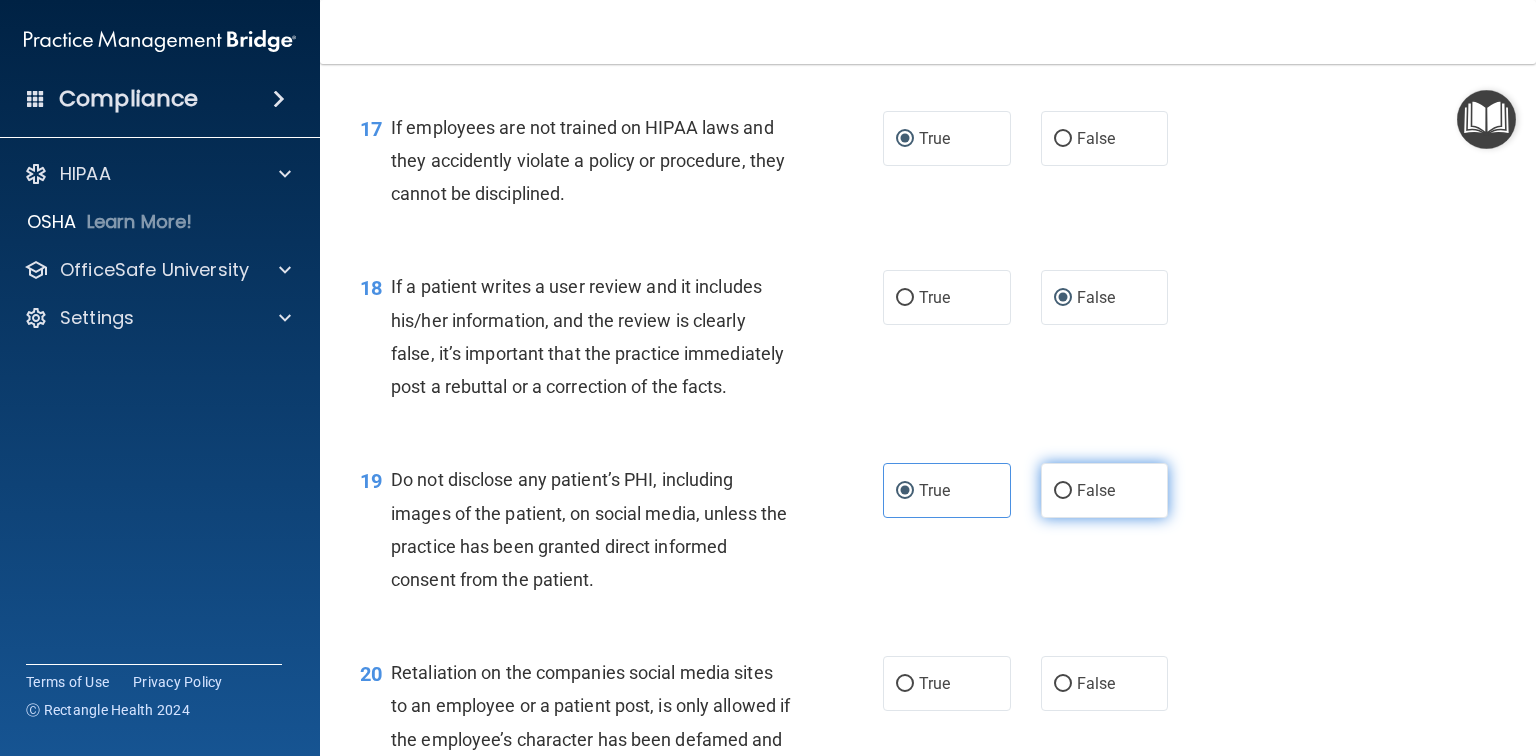 click on "False" at bounding box center [1105, 490] 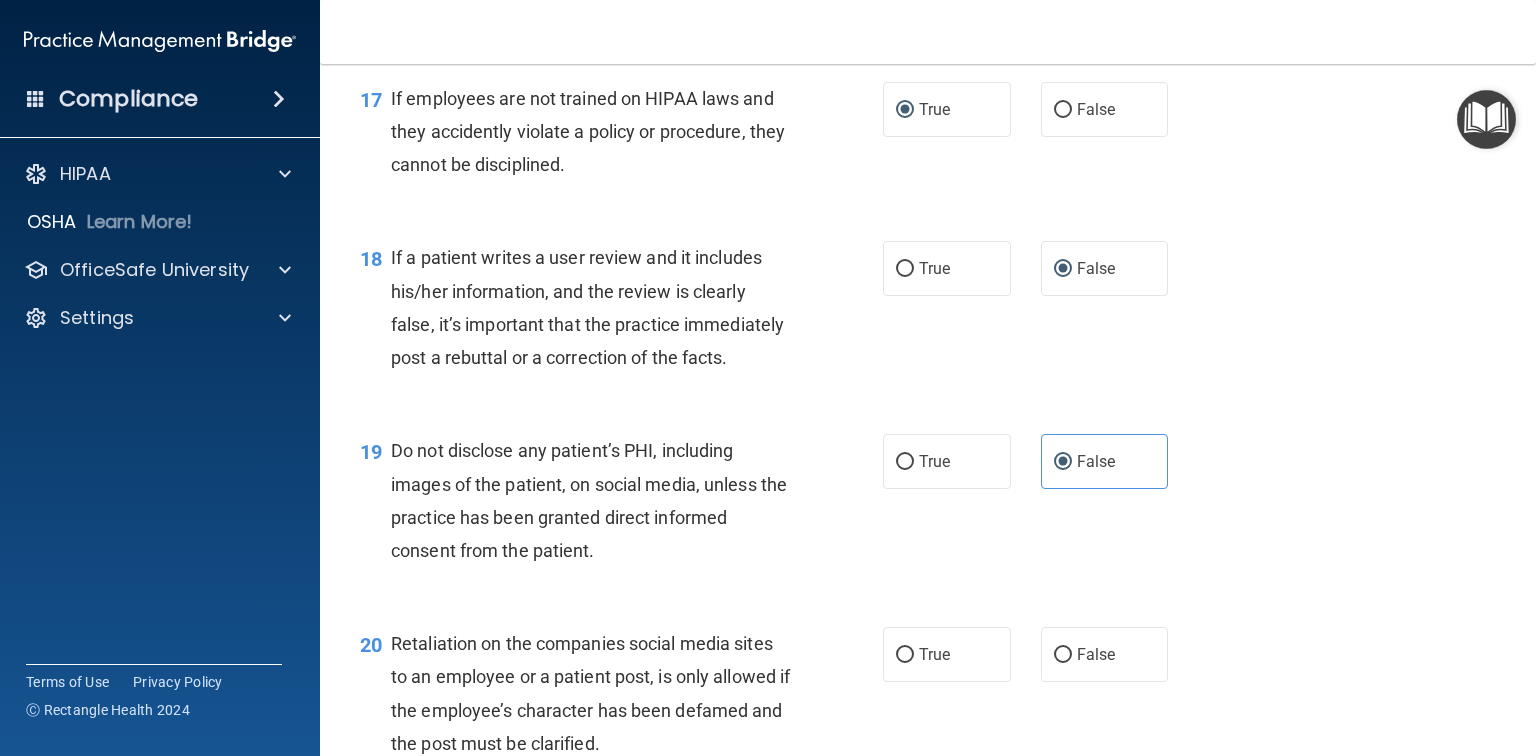 scroll, scrollTop: 3280, scrollLeft: 0, axis: vertical 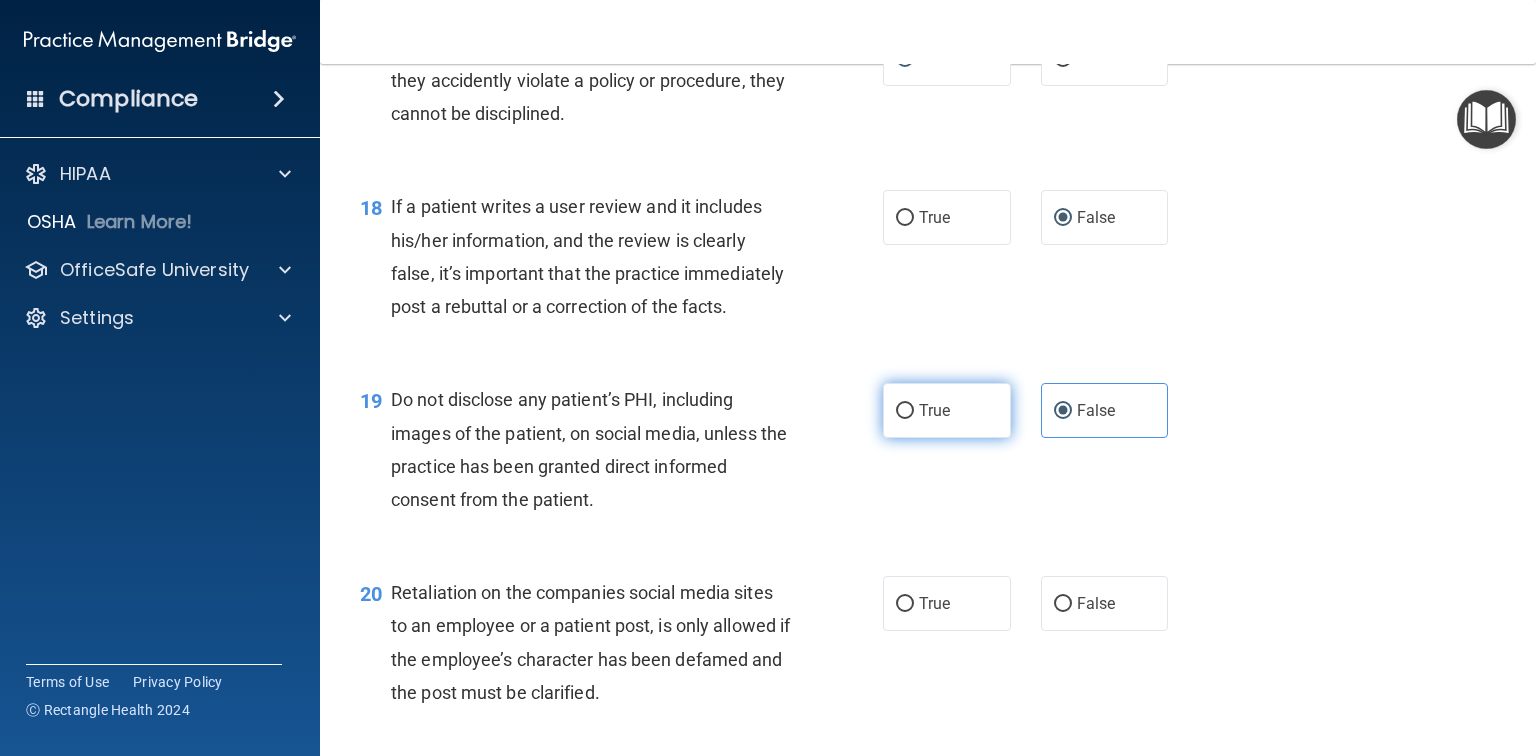 click on "True" at bounding box center (947, 410) 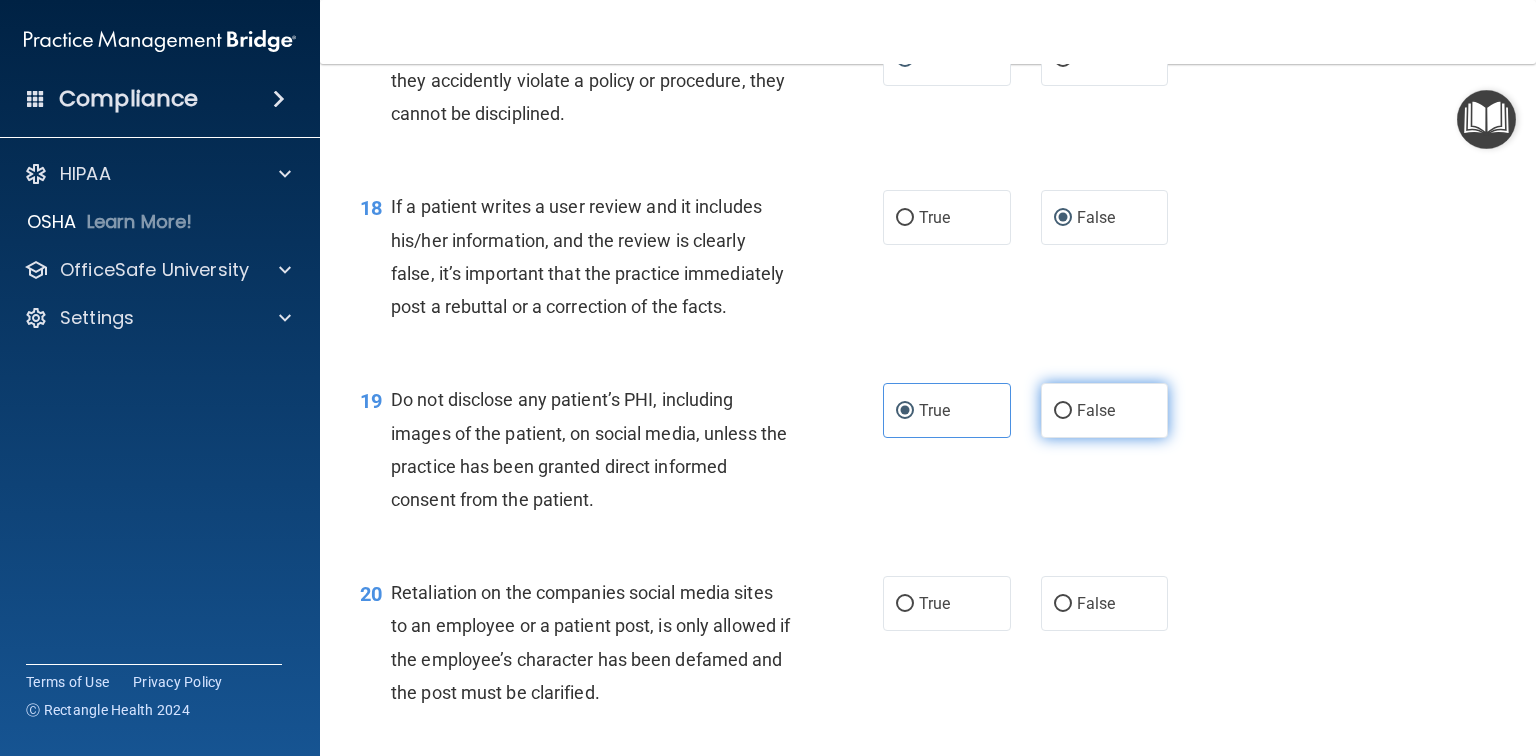 click on "False" at bounding box center [1063, 411] 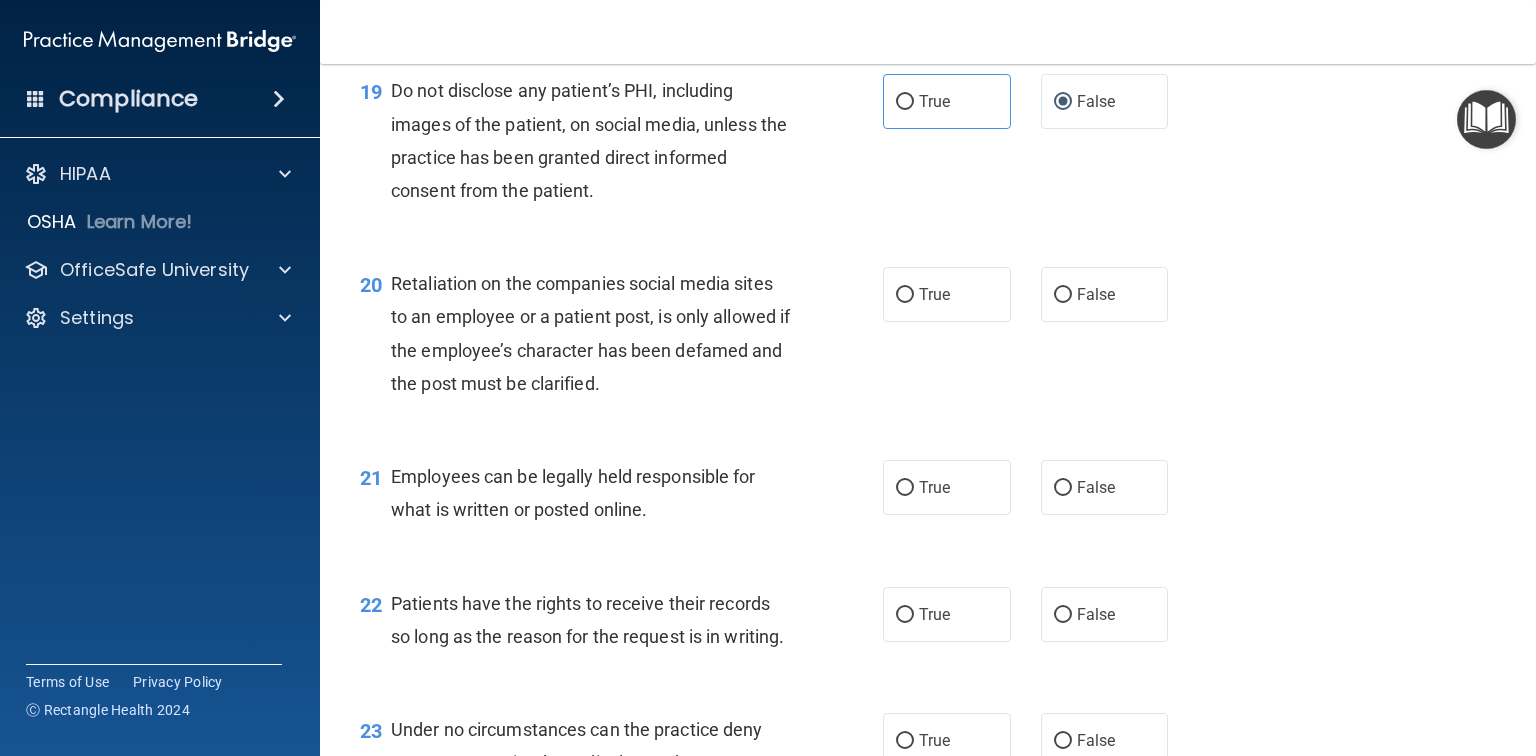 scroll, scrollTop: 3600, scrollLeft: 0, axis: vertical 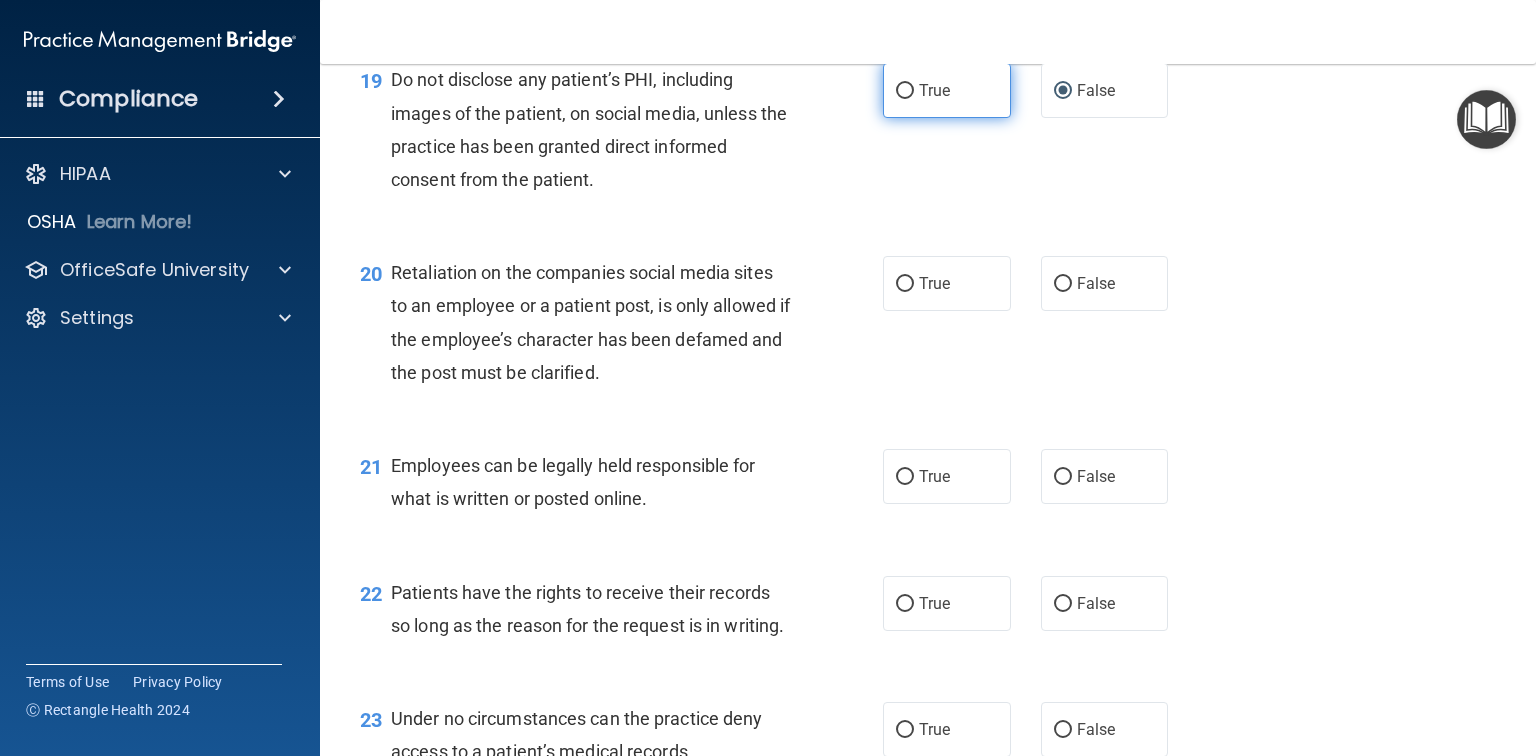 click on "True" at bounding box center [905, 91] 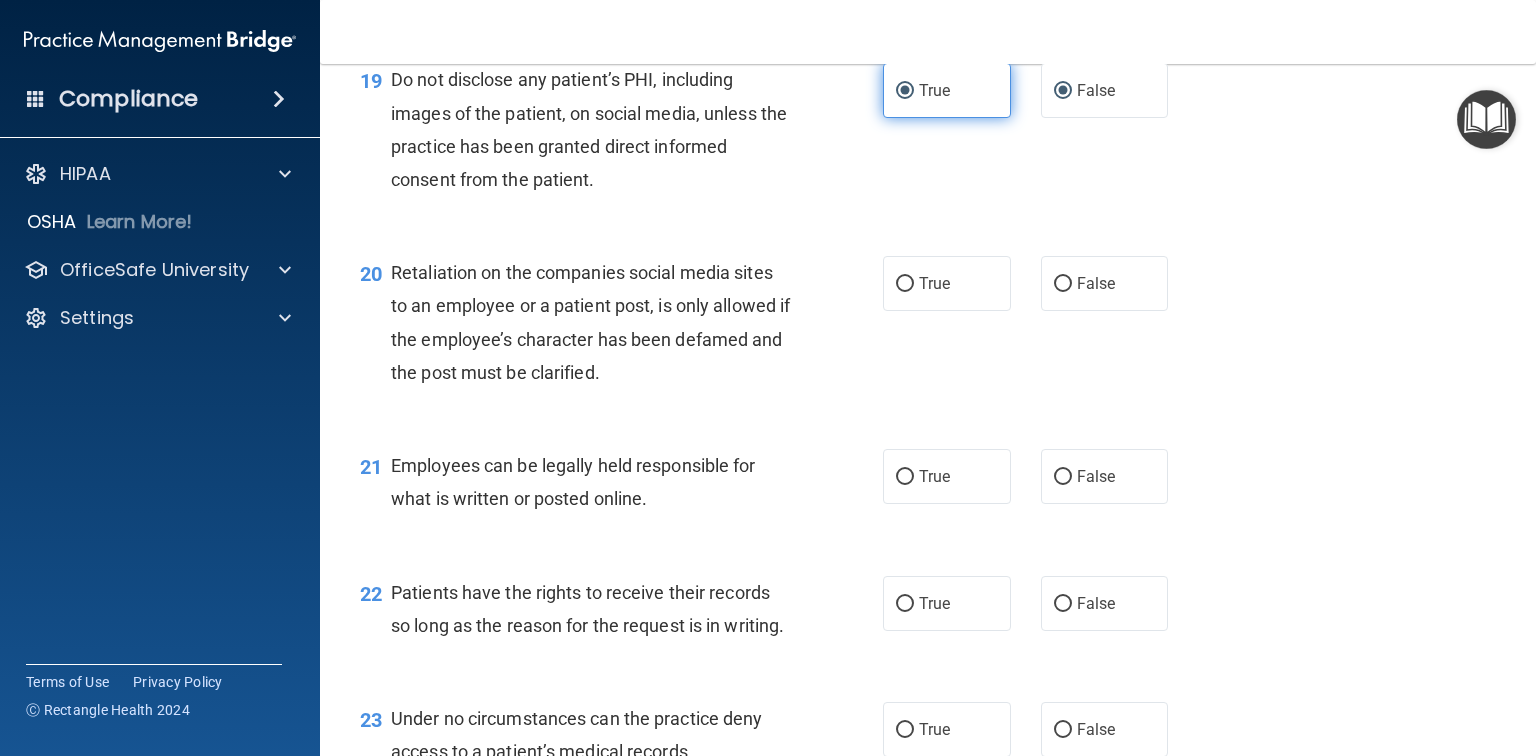 radio on "false" 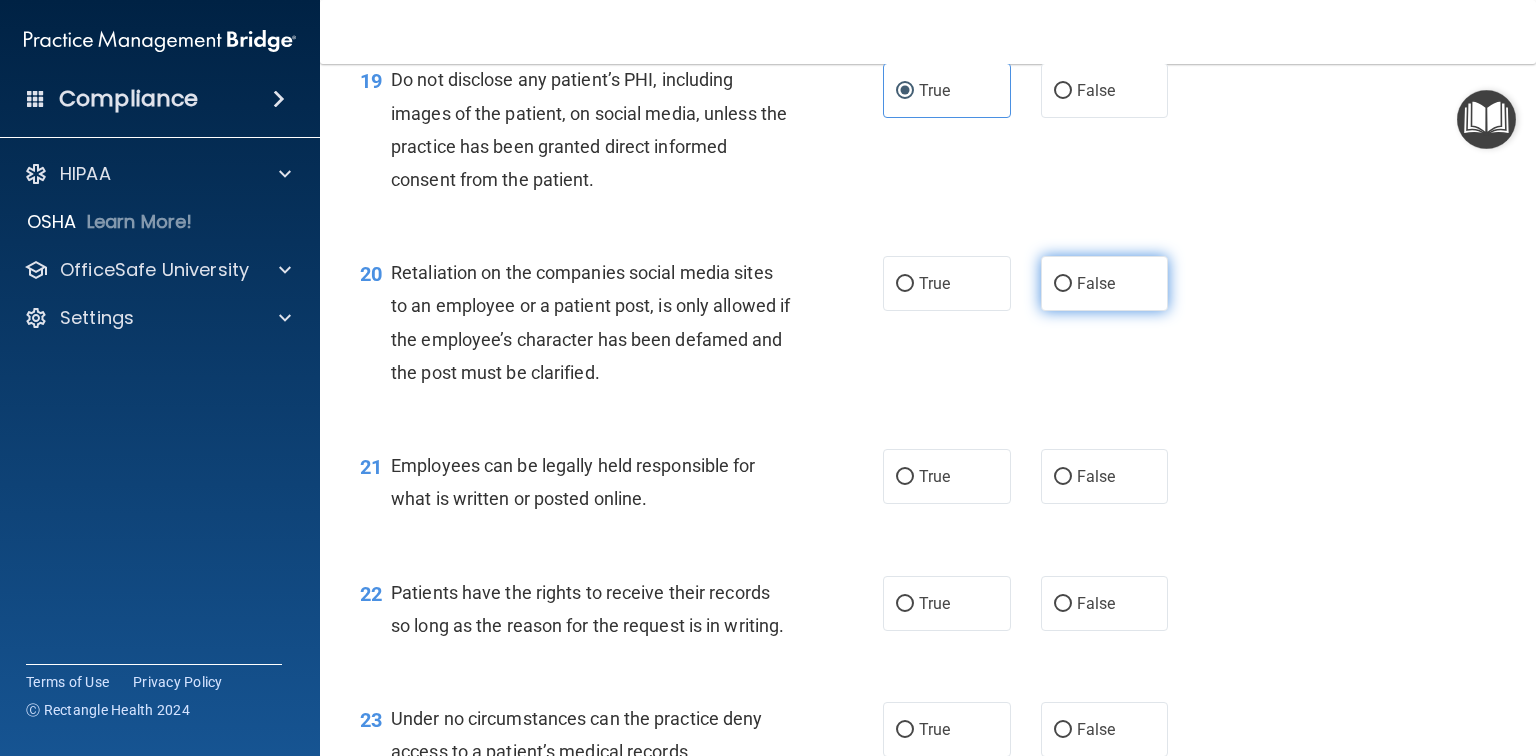 click on "False" at bounding box center (1063, 284) 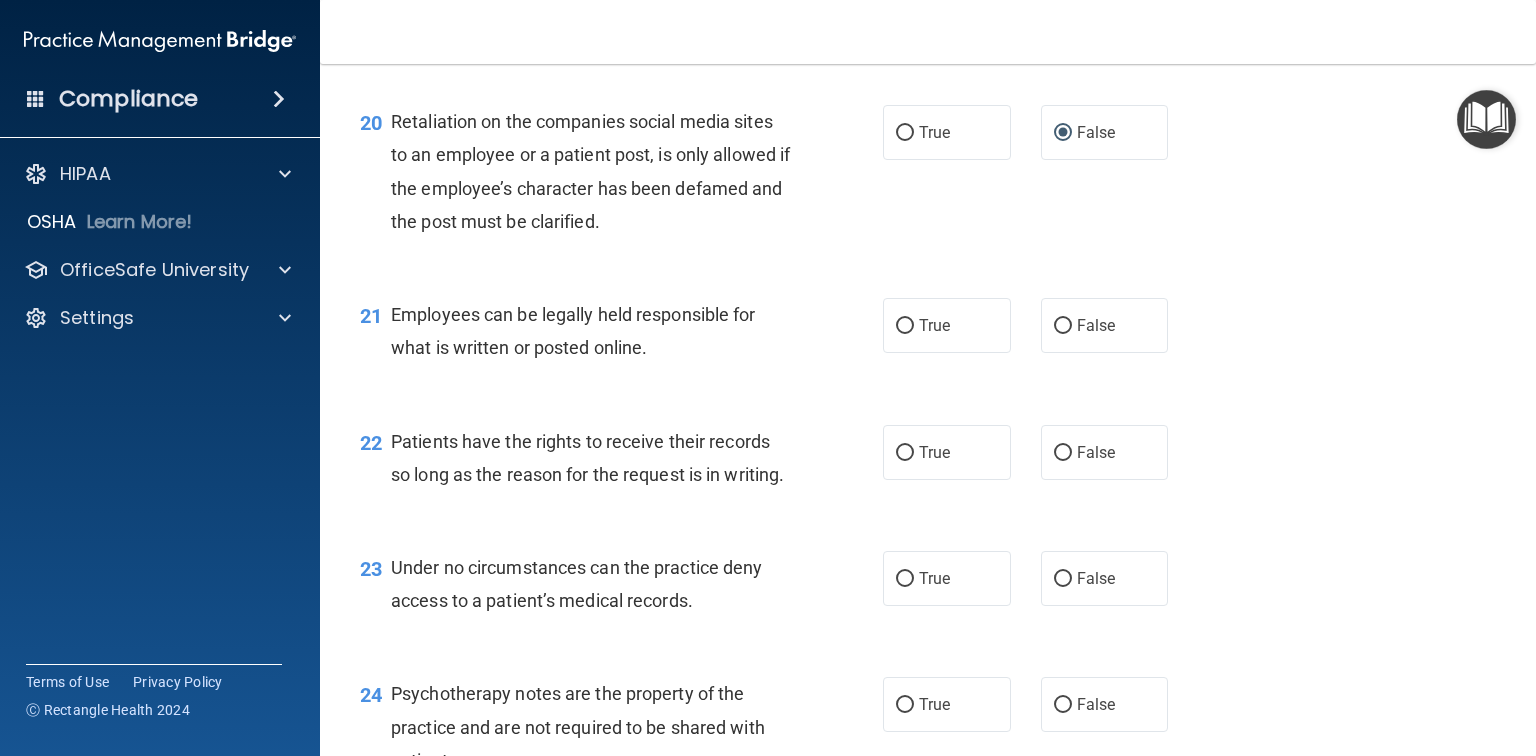 scroll, scrollTop: 3840, scrollLeft: 0, axis: vertical 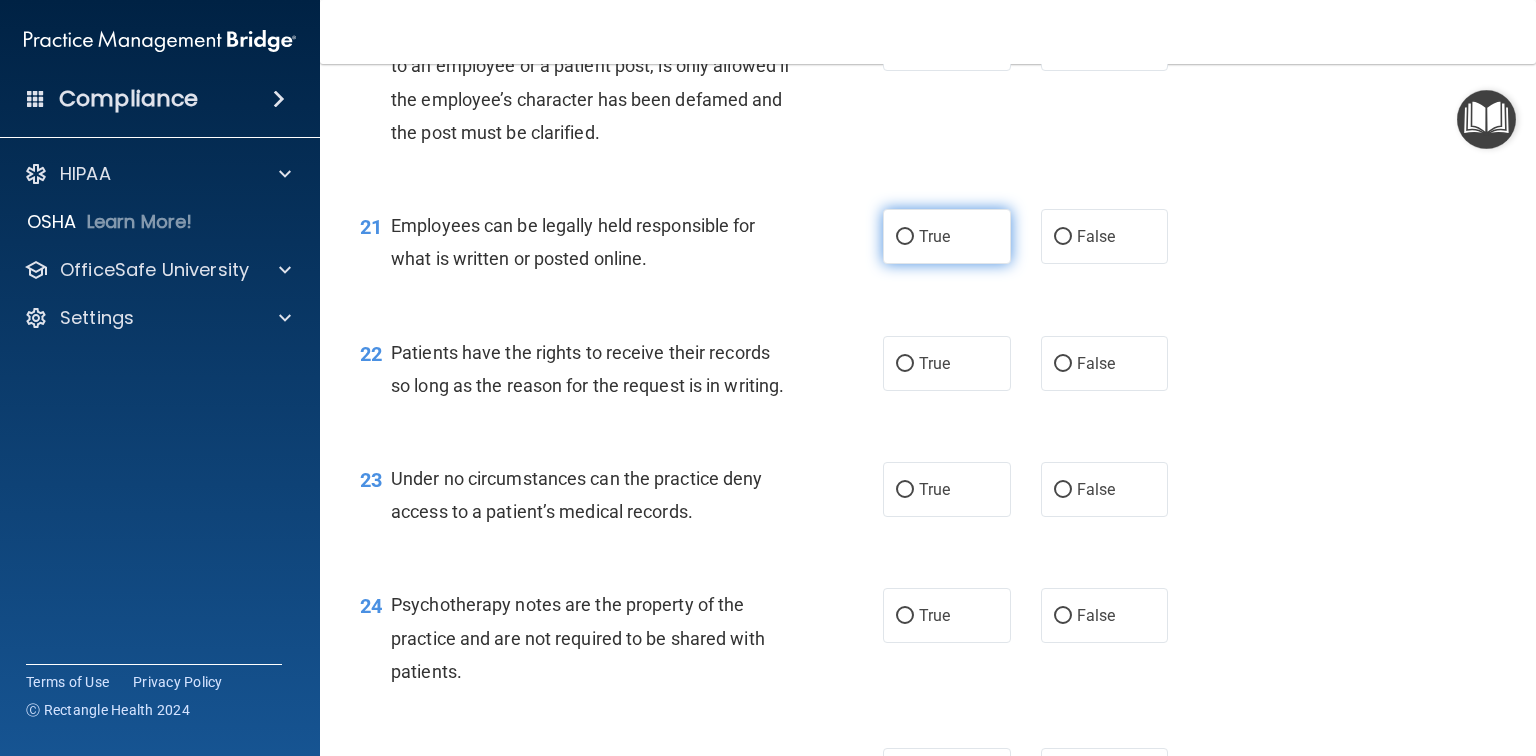 click on "True" at bounding box center (905, 237) 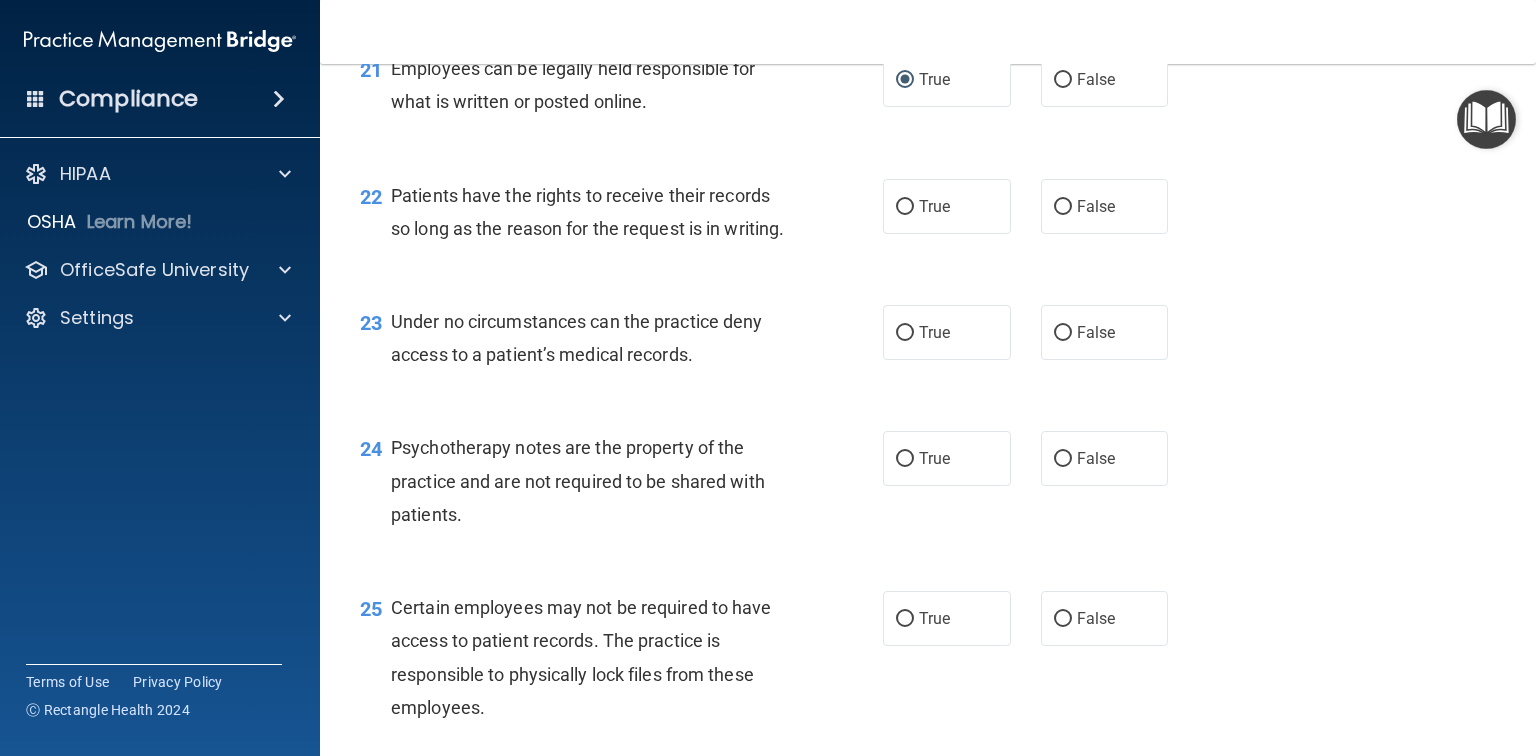 scroll, scrollTop: 4000, scrollLeft: 0, axis: vertical 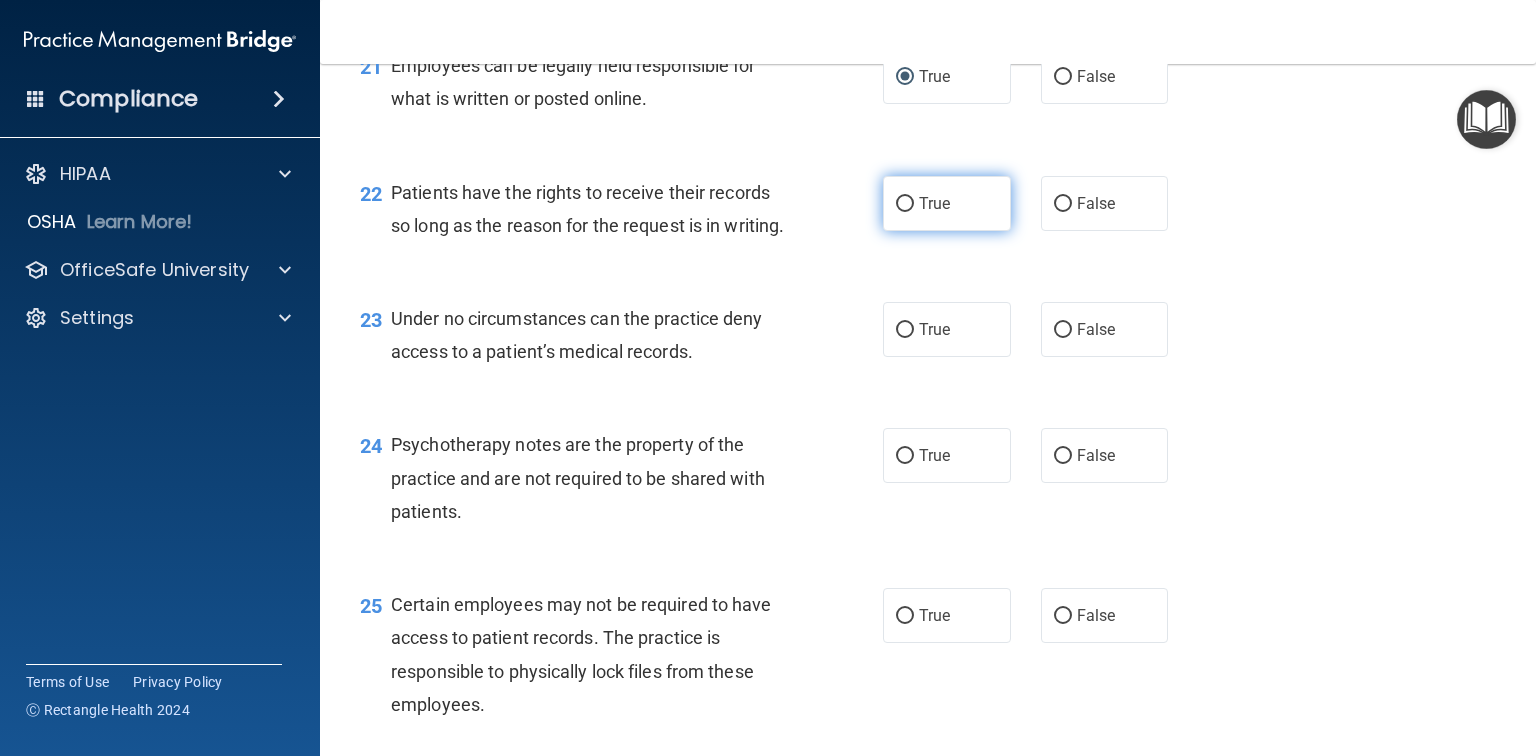 click on "True" at bounding box center [934, 203] 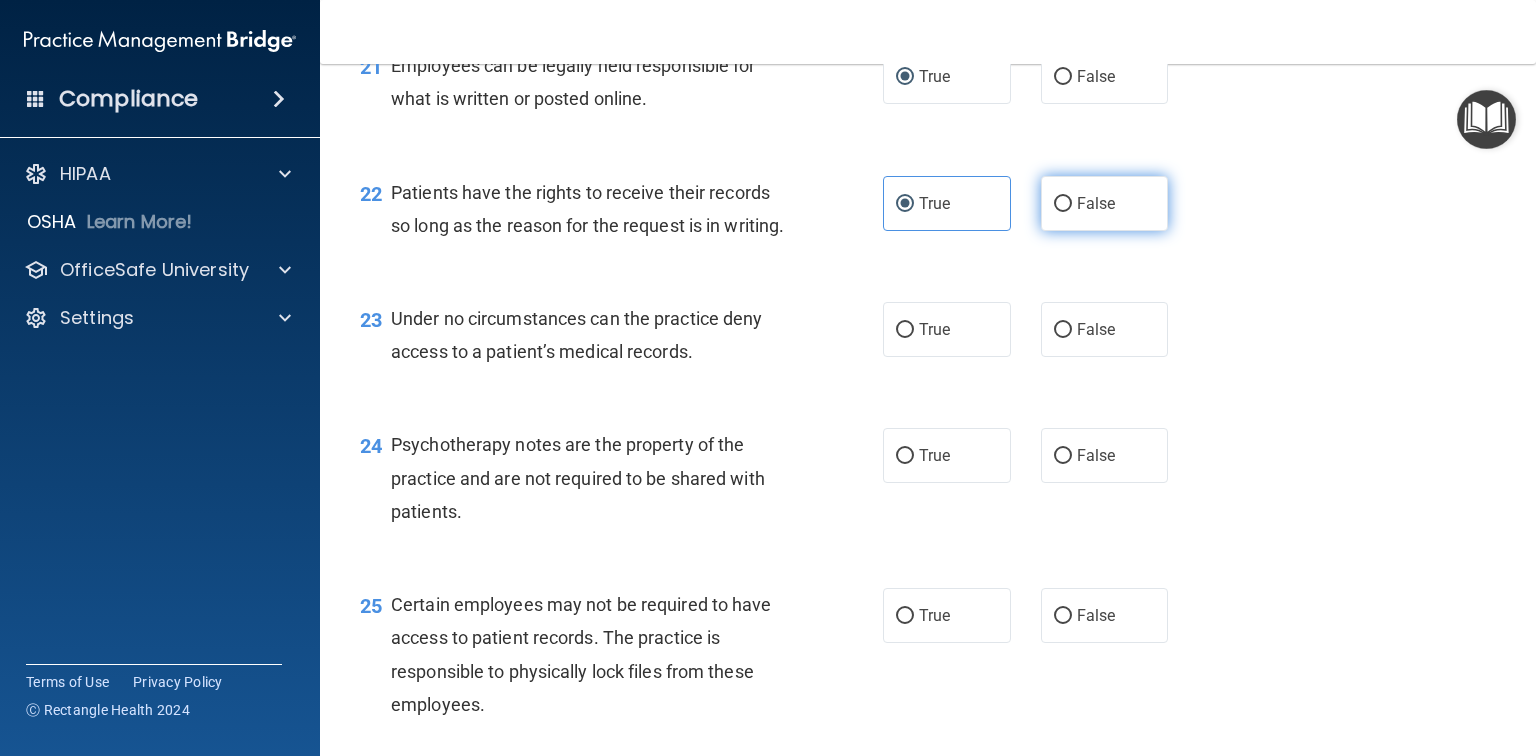 click on "False" at bounding box center [1105, 203] 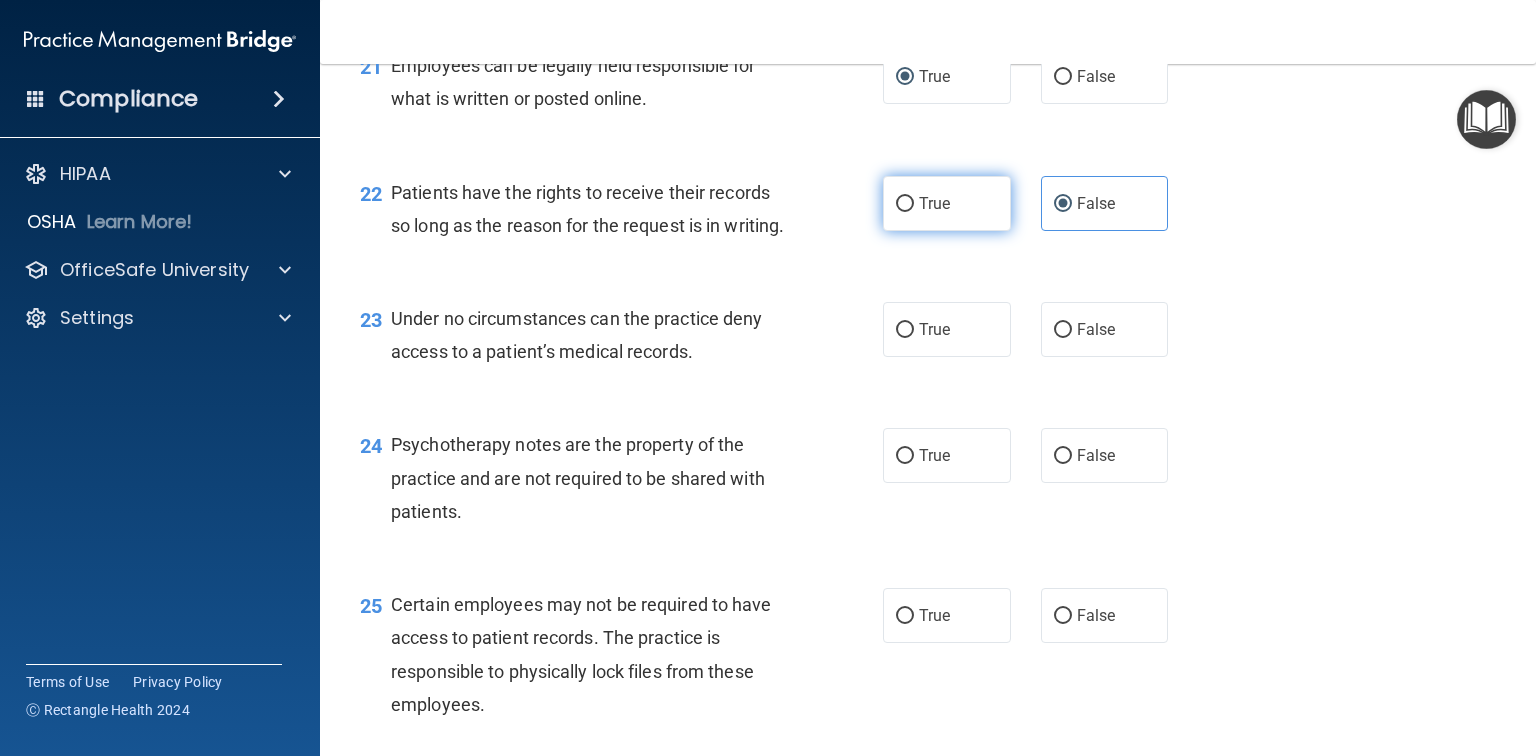 click on "True" at bounding box center [905, 204] 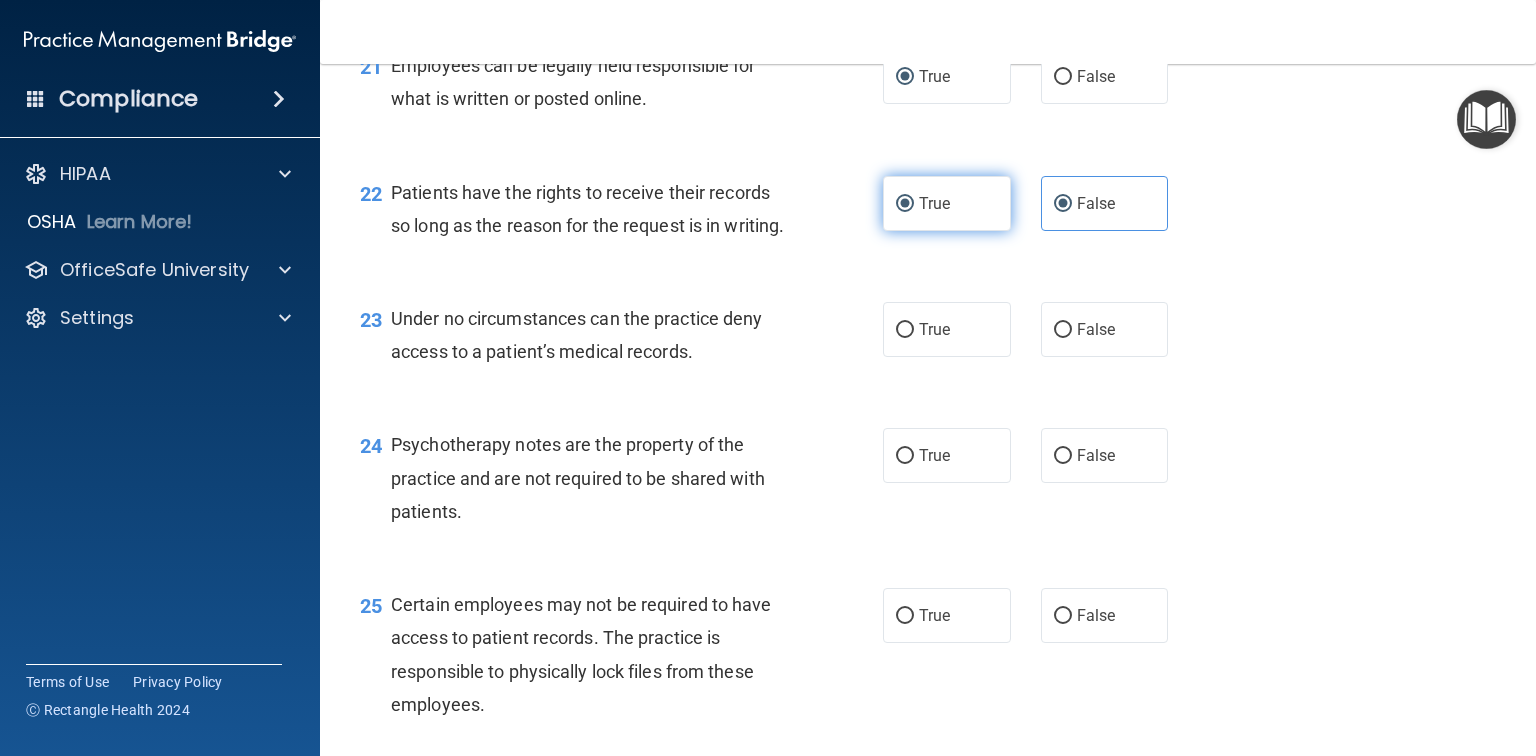 radio on "false" 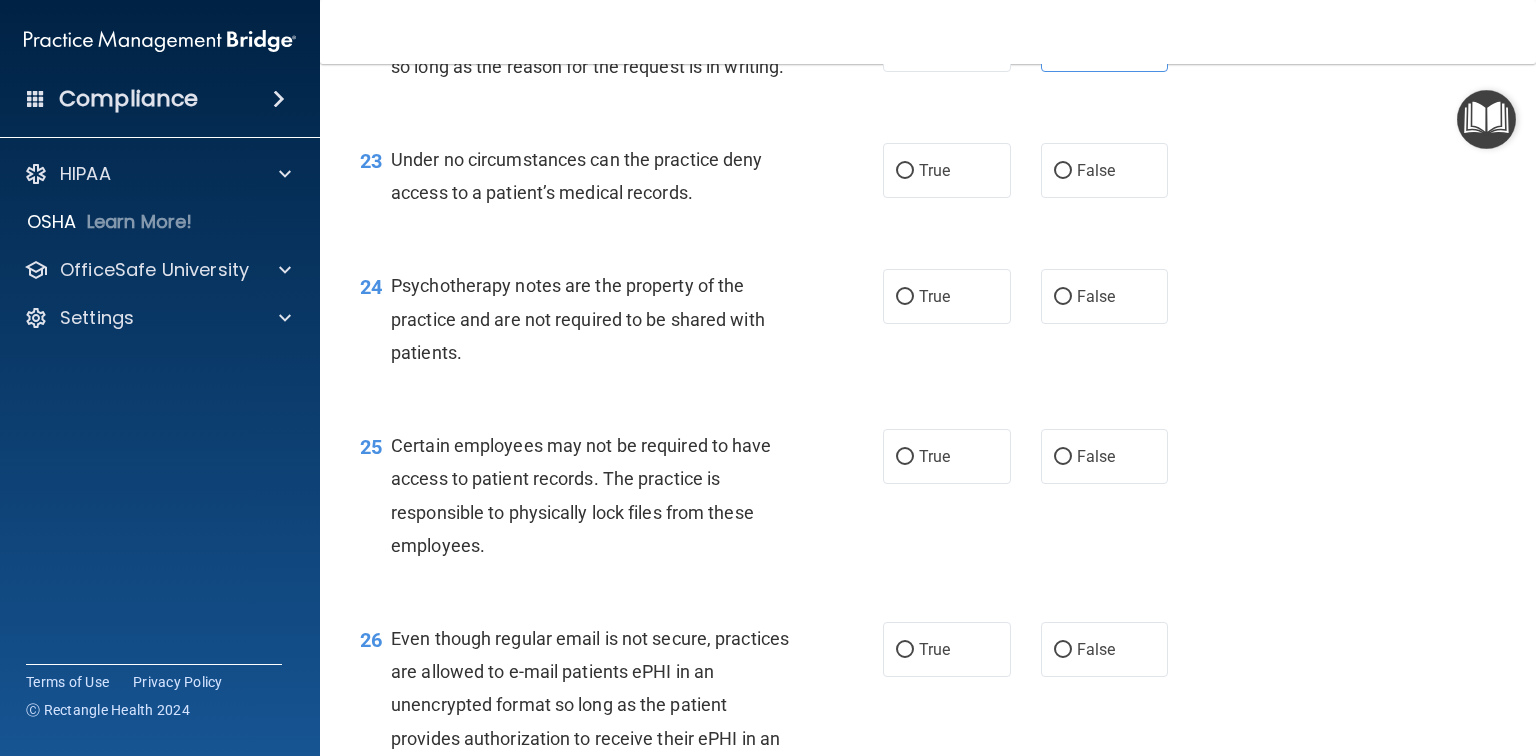 scroll, scrollTop: 4160, scrollLeft: 0, axis: vertical 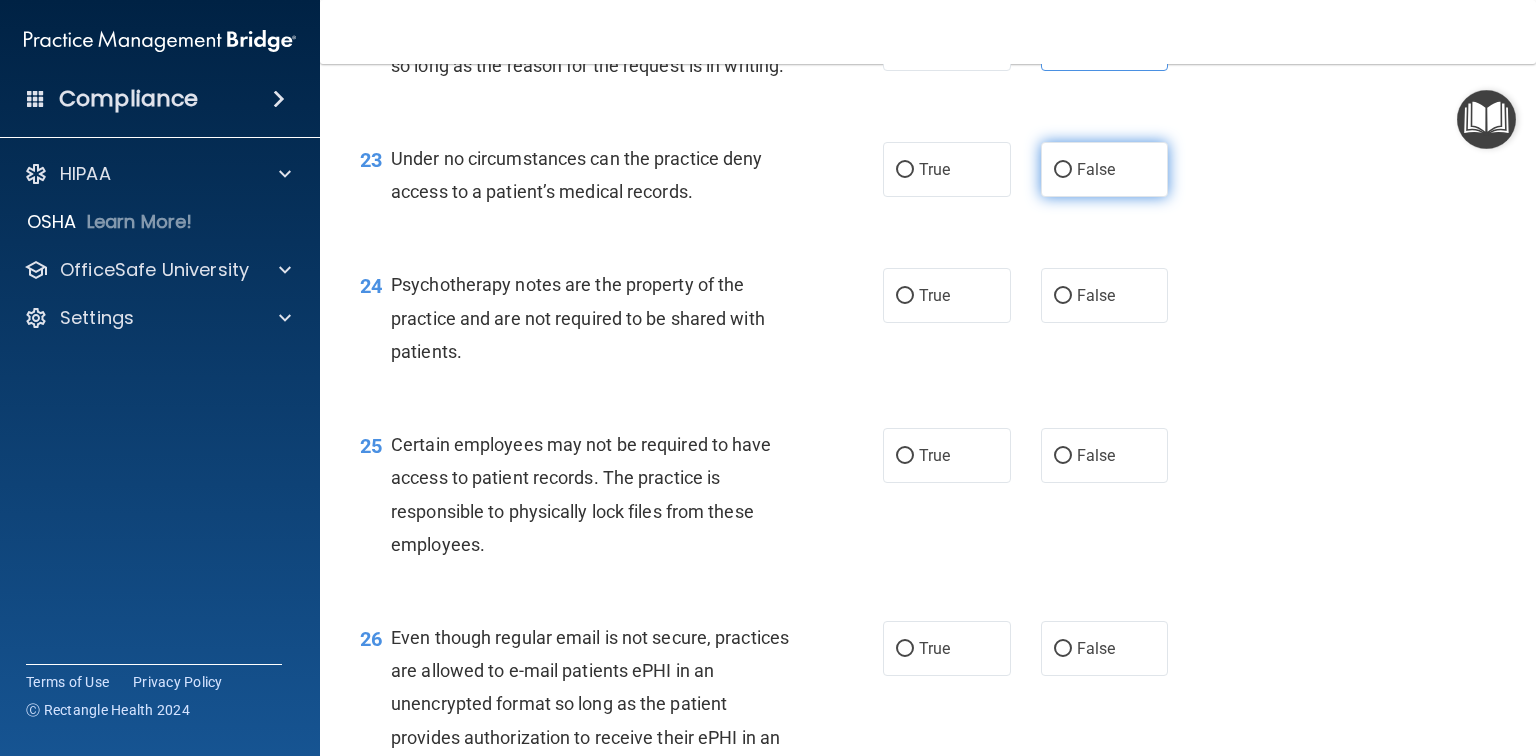 click on "False" at bounding box center (1063, 170) 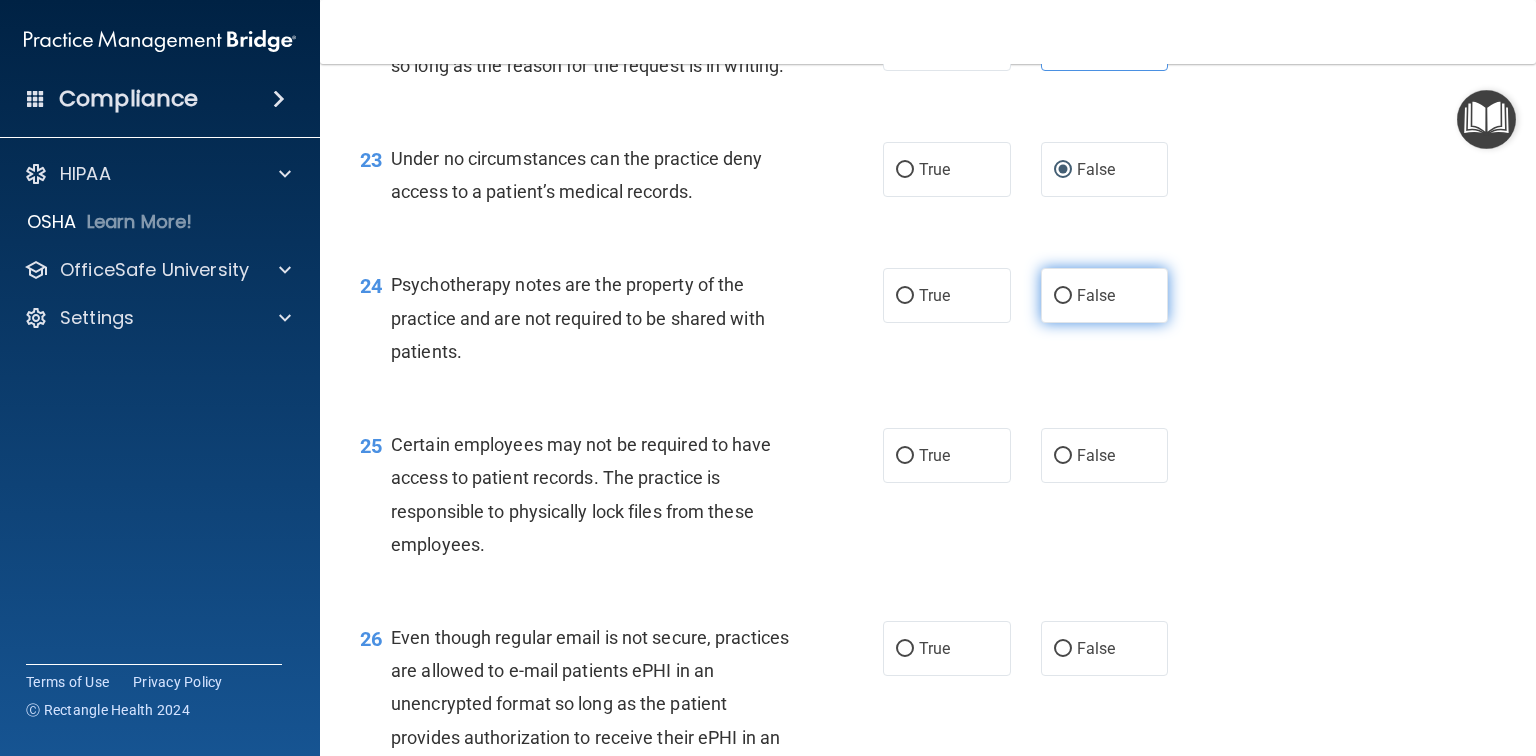click on "False" at bounding box center [1096, 295] 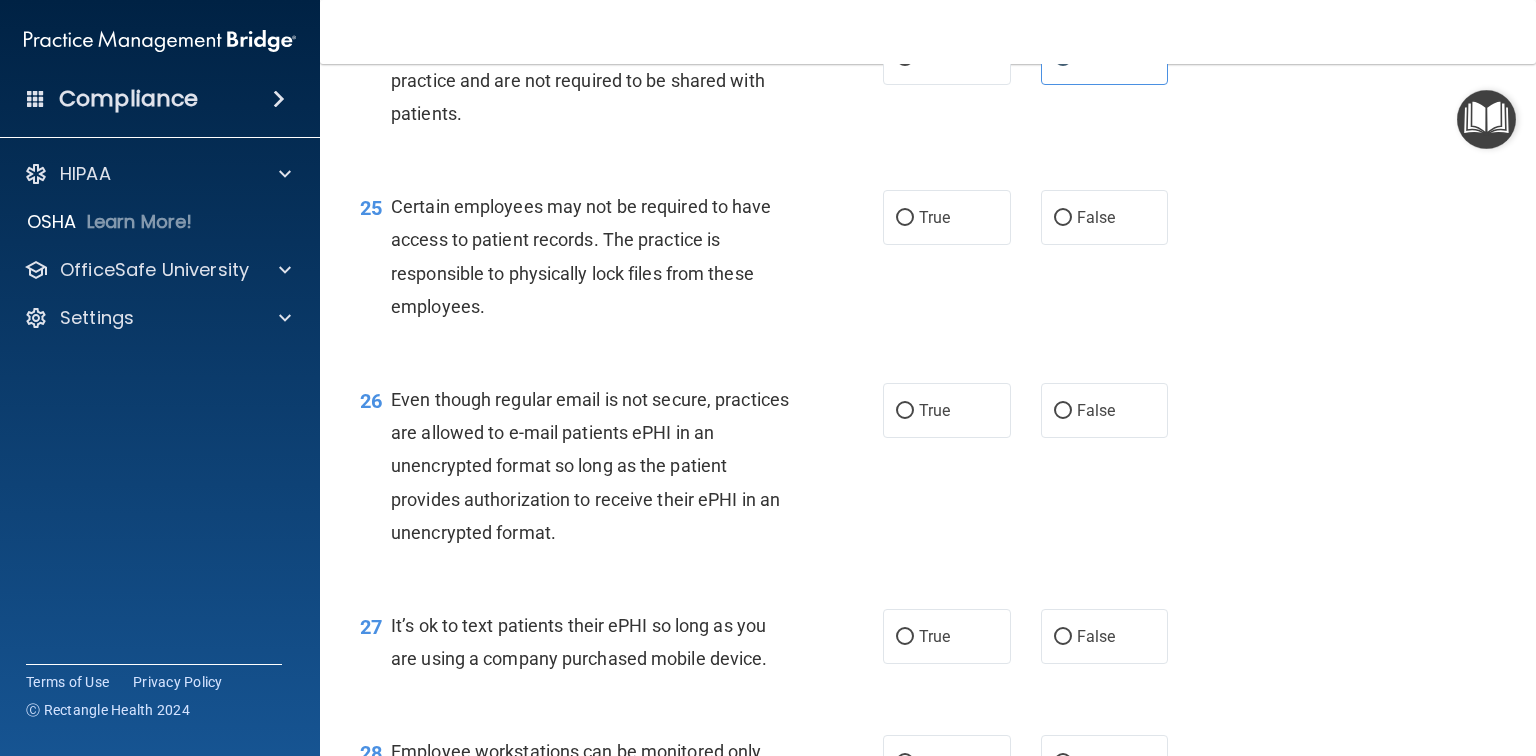scroll, scrollTop: 4400, scrollLeft: 0, axis: vertical 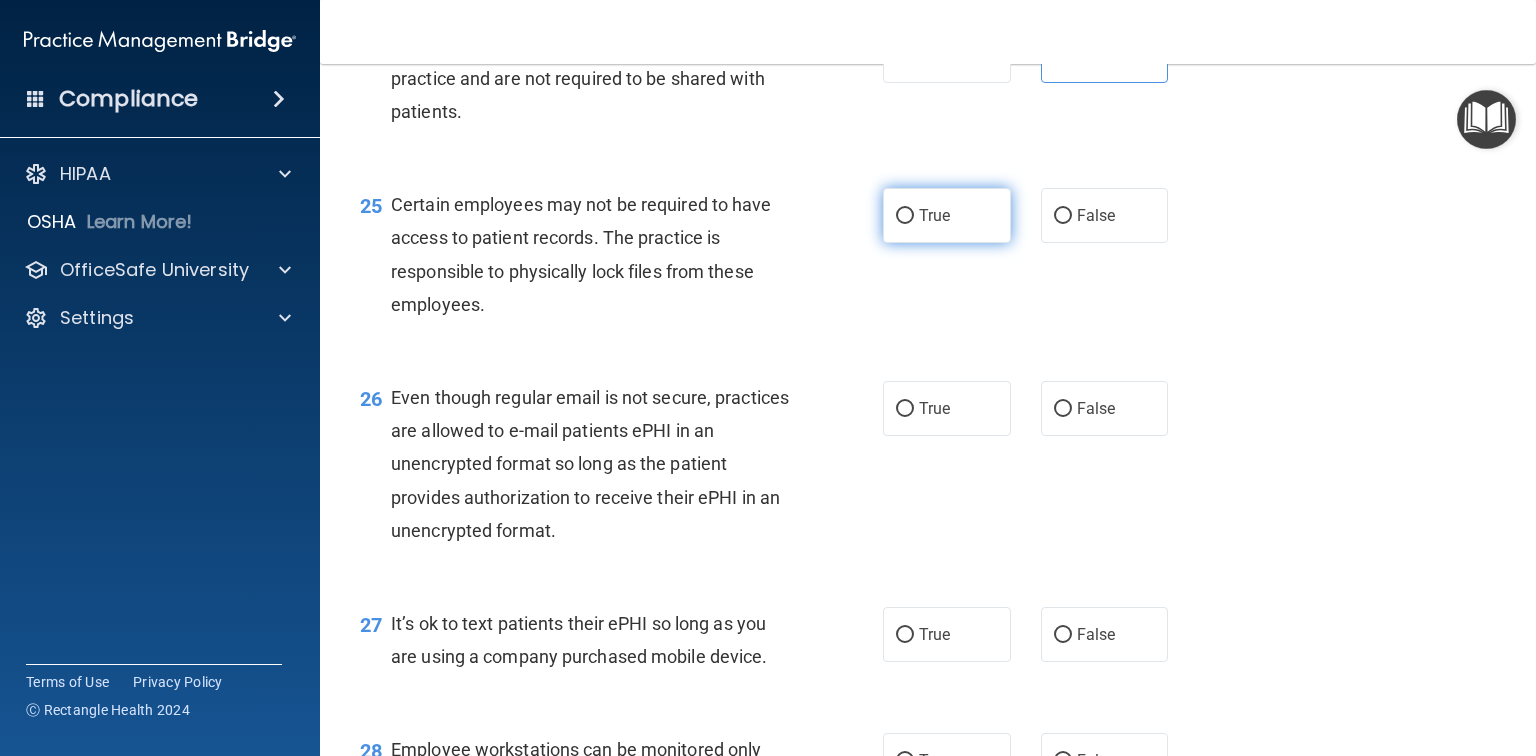 click on "True" at bounding box center (905, 216) 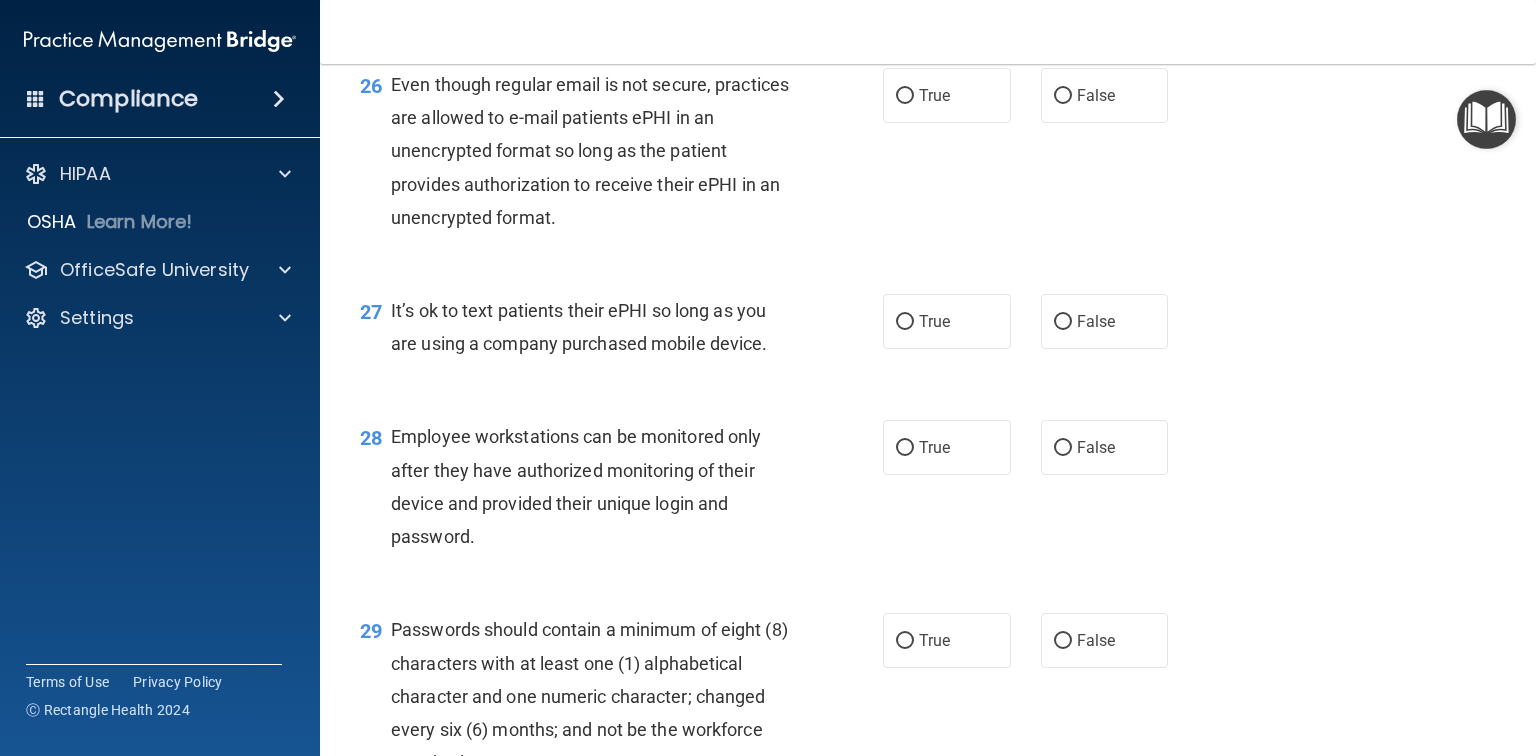 scroll, scrollTop: 4720, scrollLeft: 0, axis: vertical 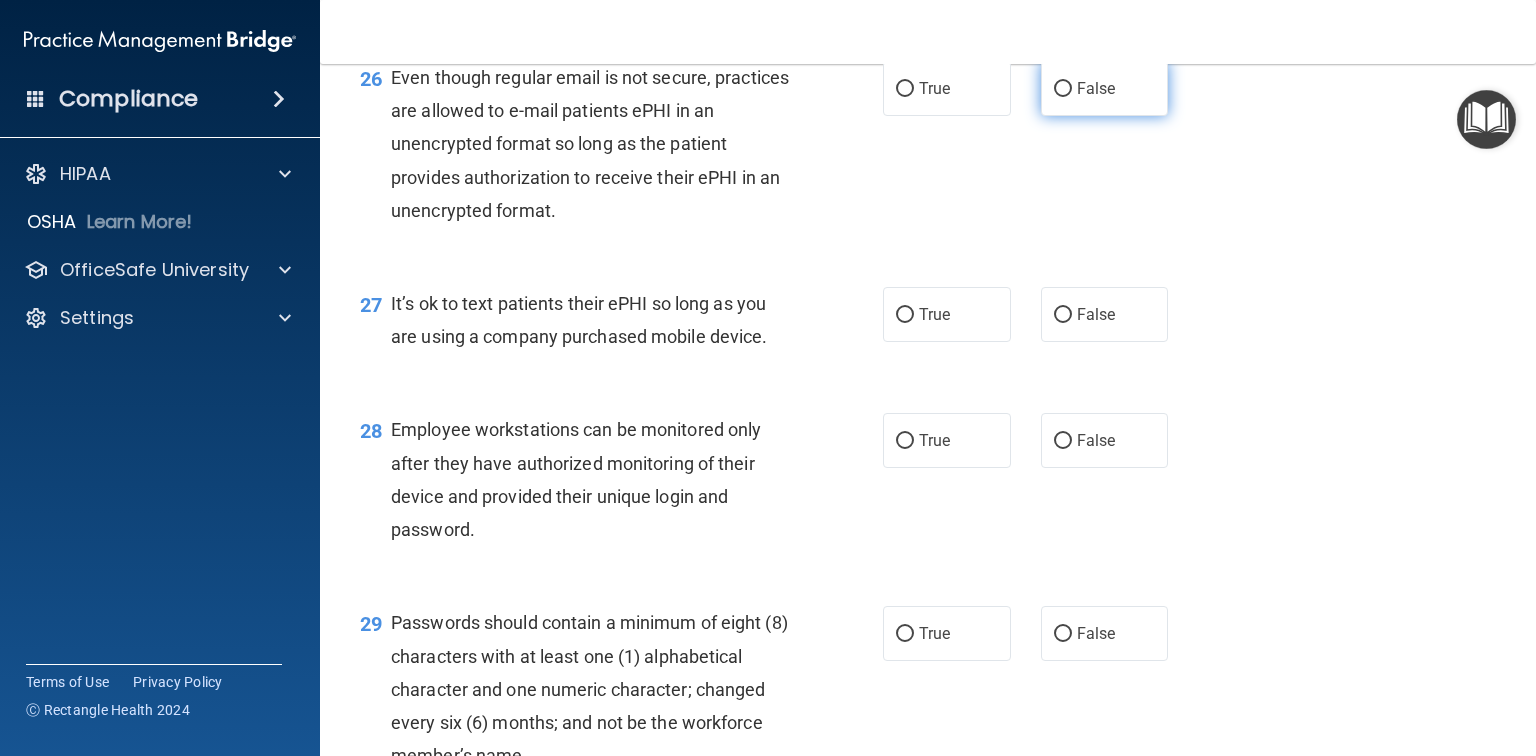 click on "False" at bounding box center (1063, 89) 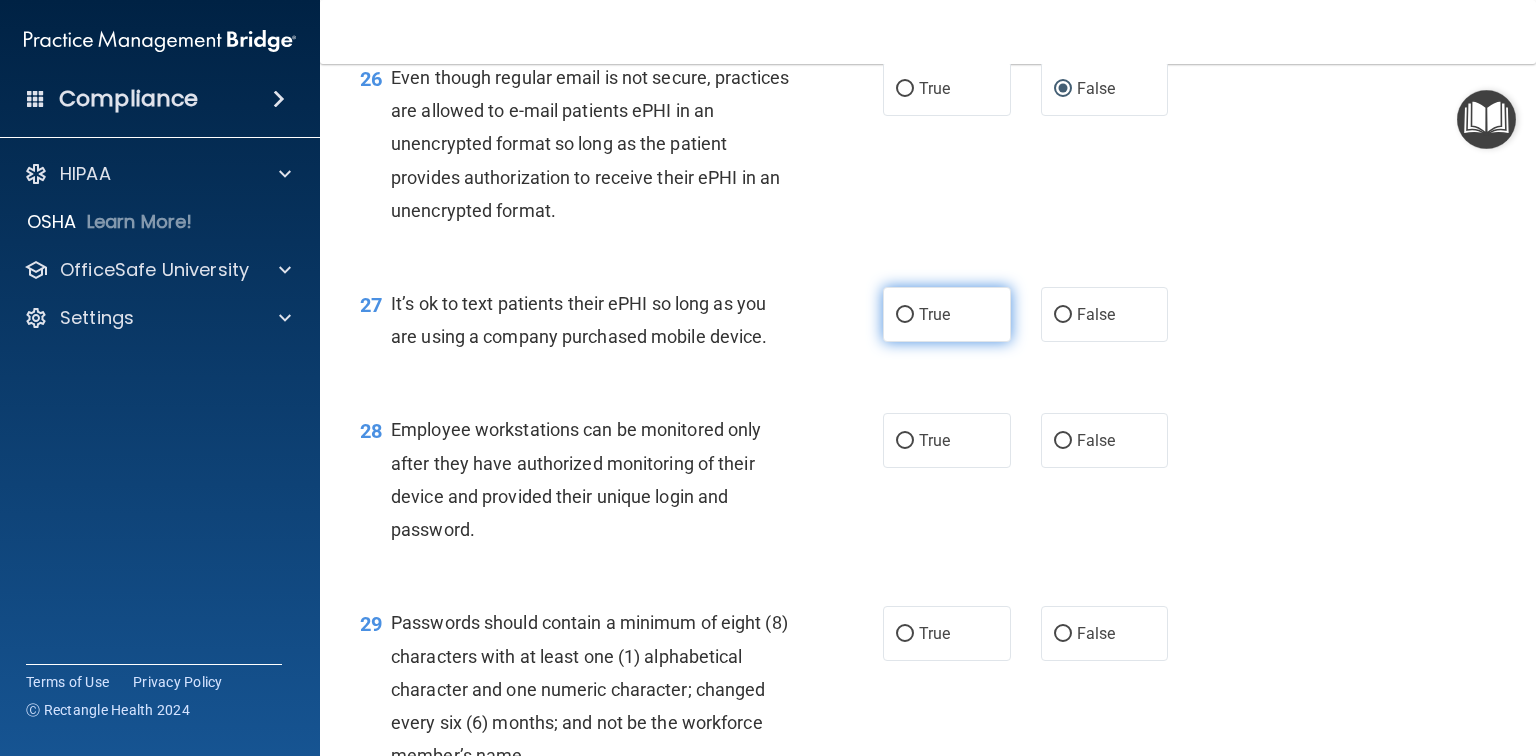click on "True" at bounding box center (905, 315) 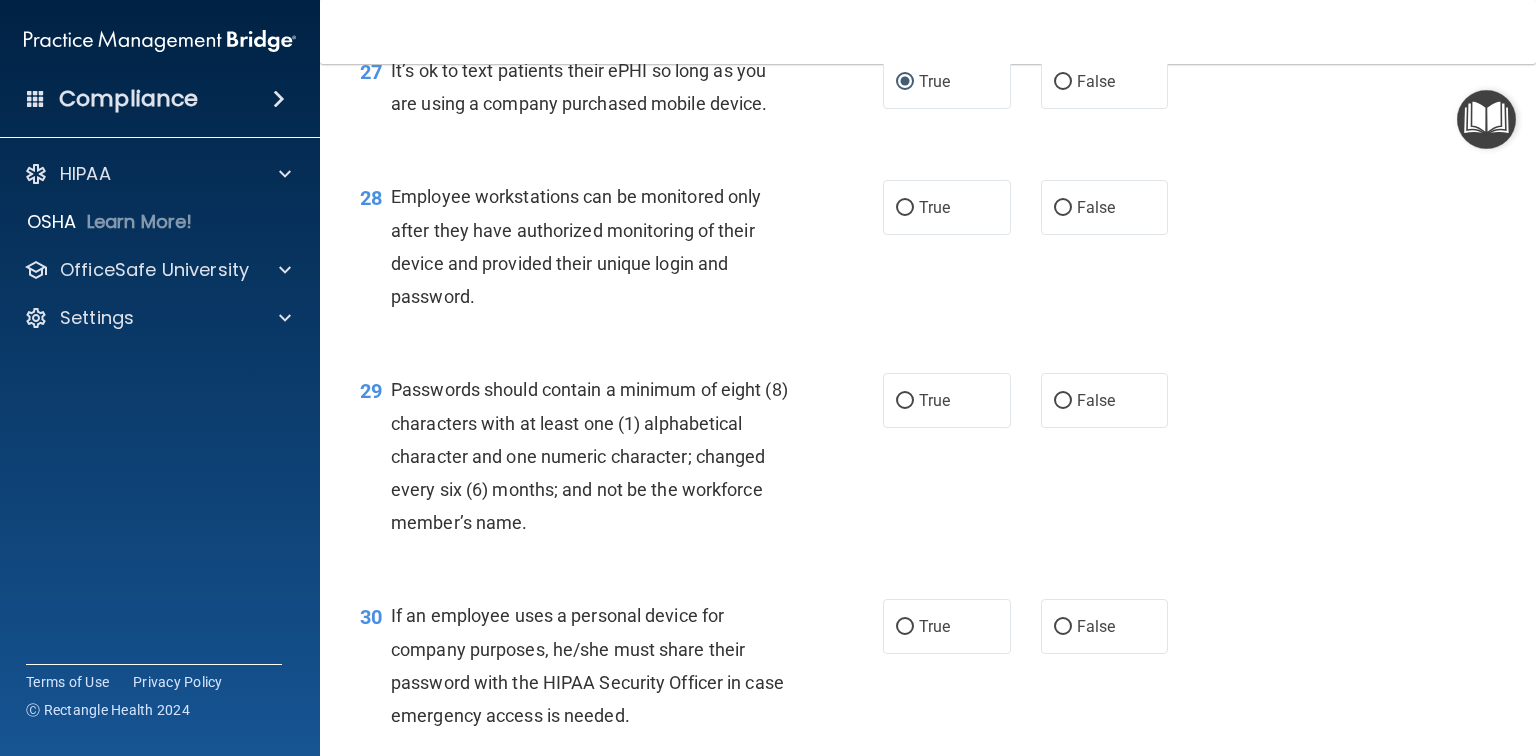 scroll, scrollTop: 4960, scrollLeft: 0, axis: vertical 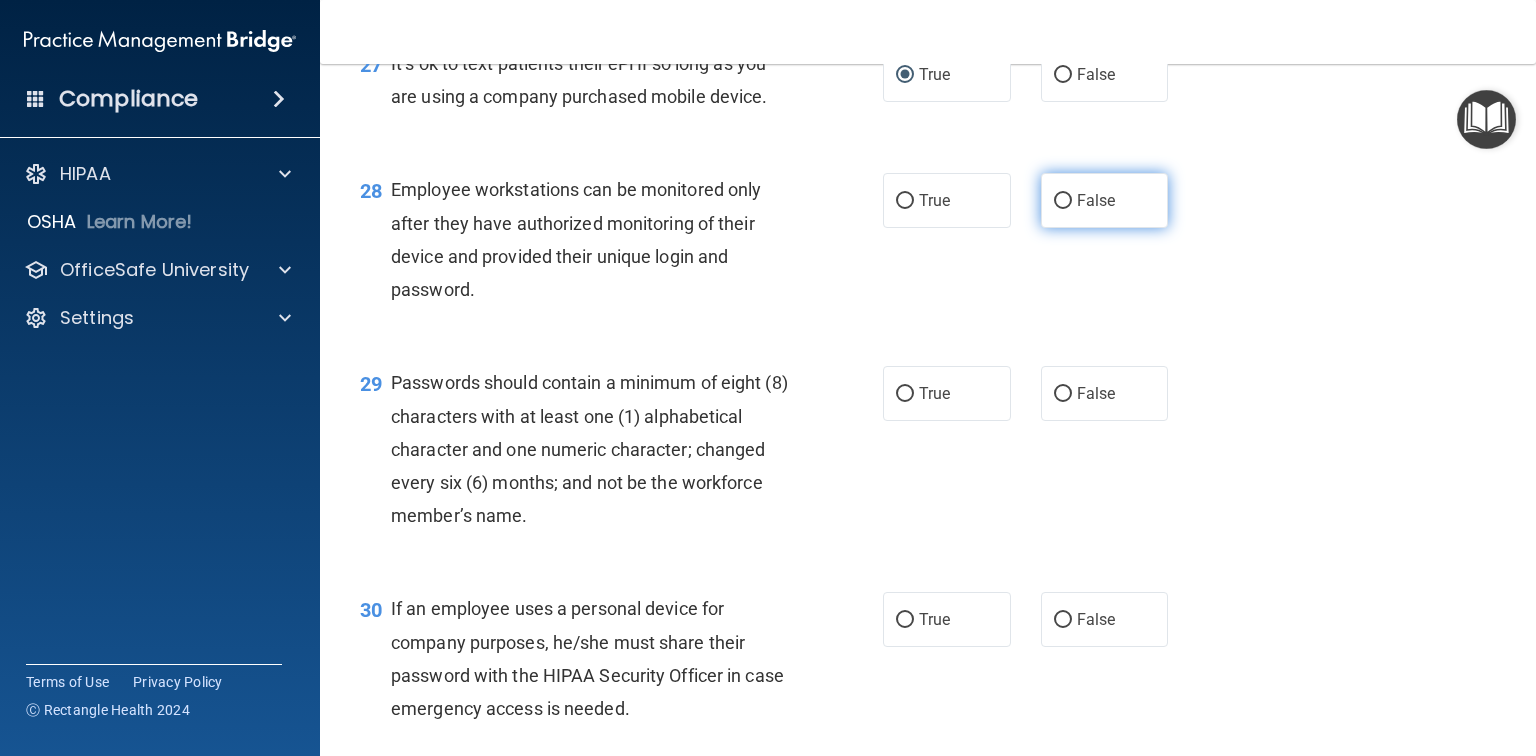 click on "False" at bounding box center [1096, 200] 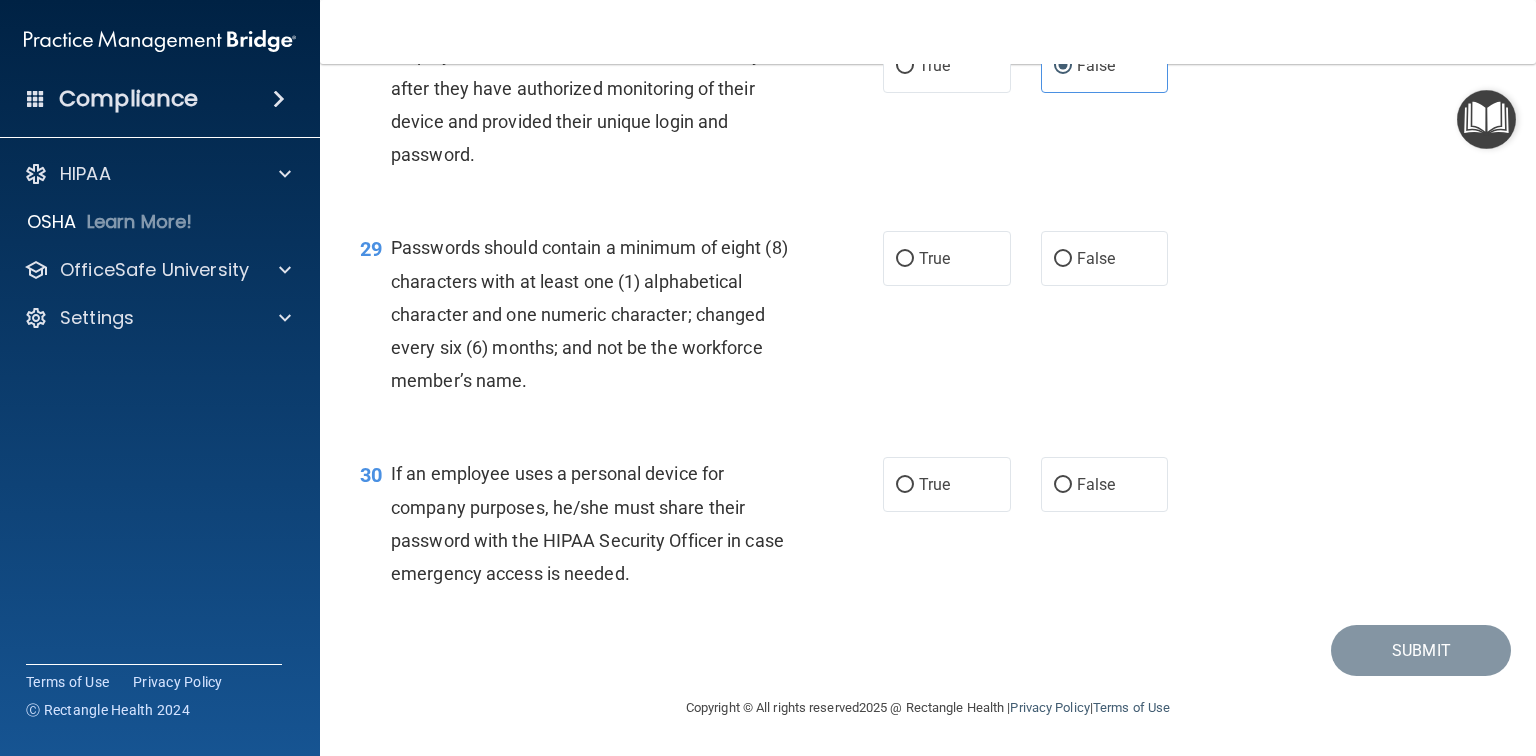 scroll, scrollTop: 5195, scrollLeft: 0, axis: vertical 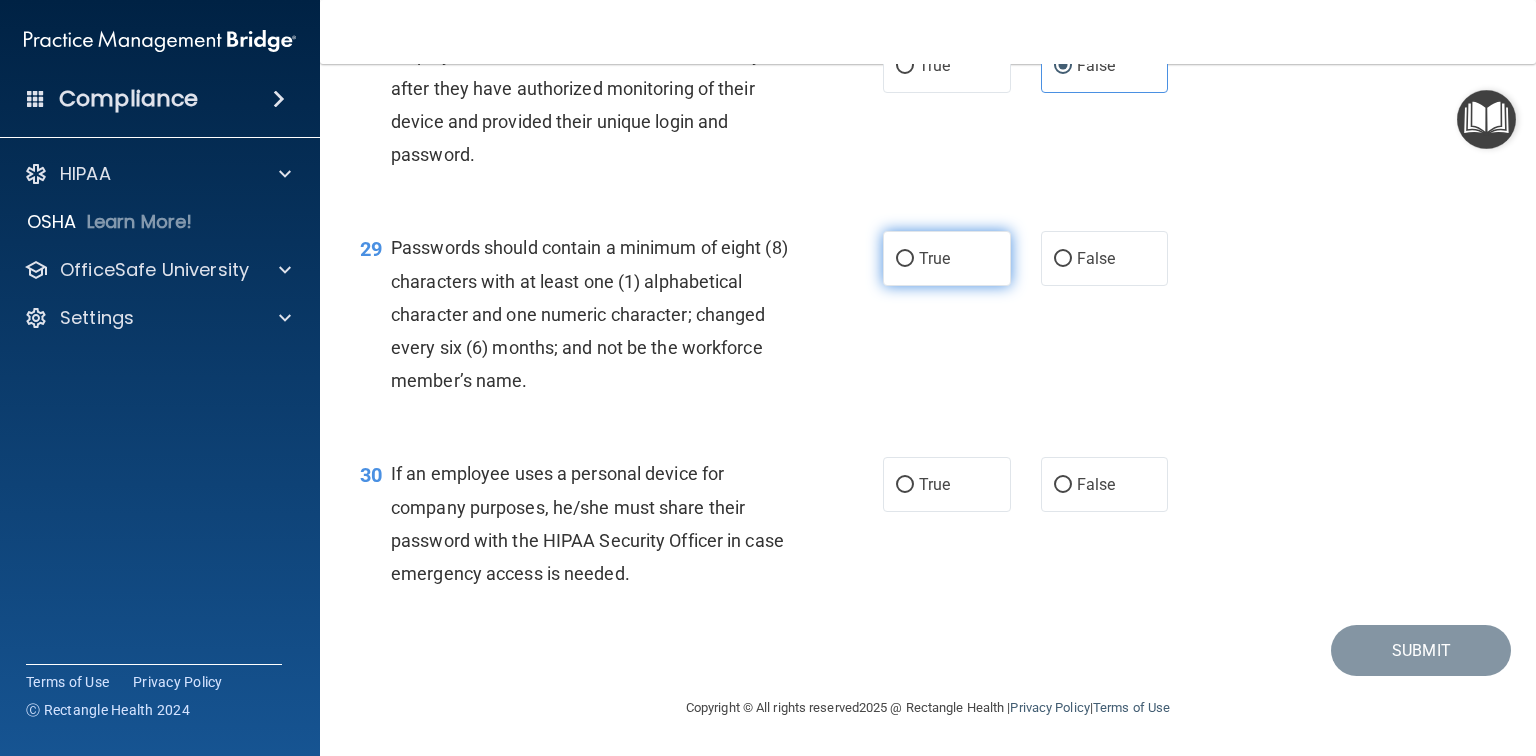 click on "True" at bounding box center (905, 259) 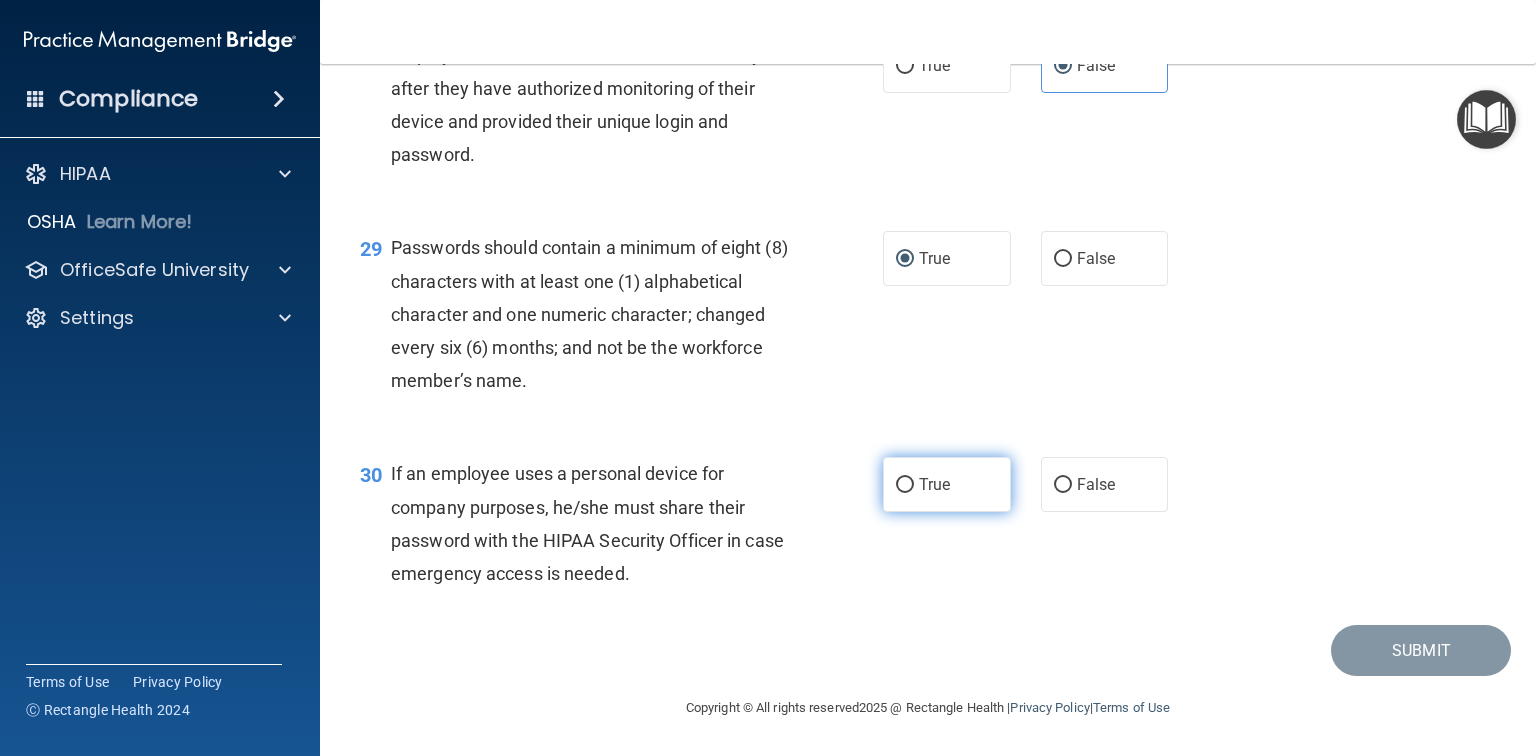 click on "True" at bounding box center (905, 485) 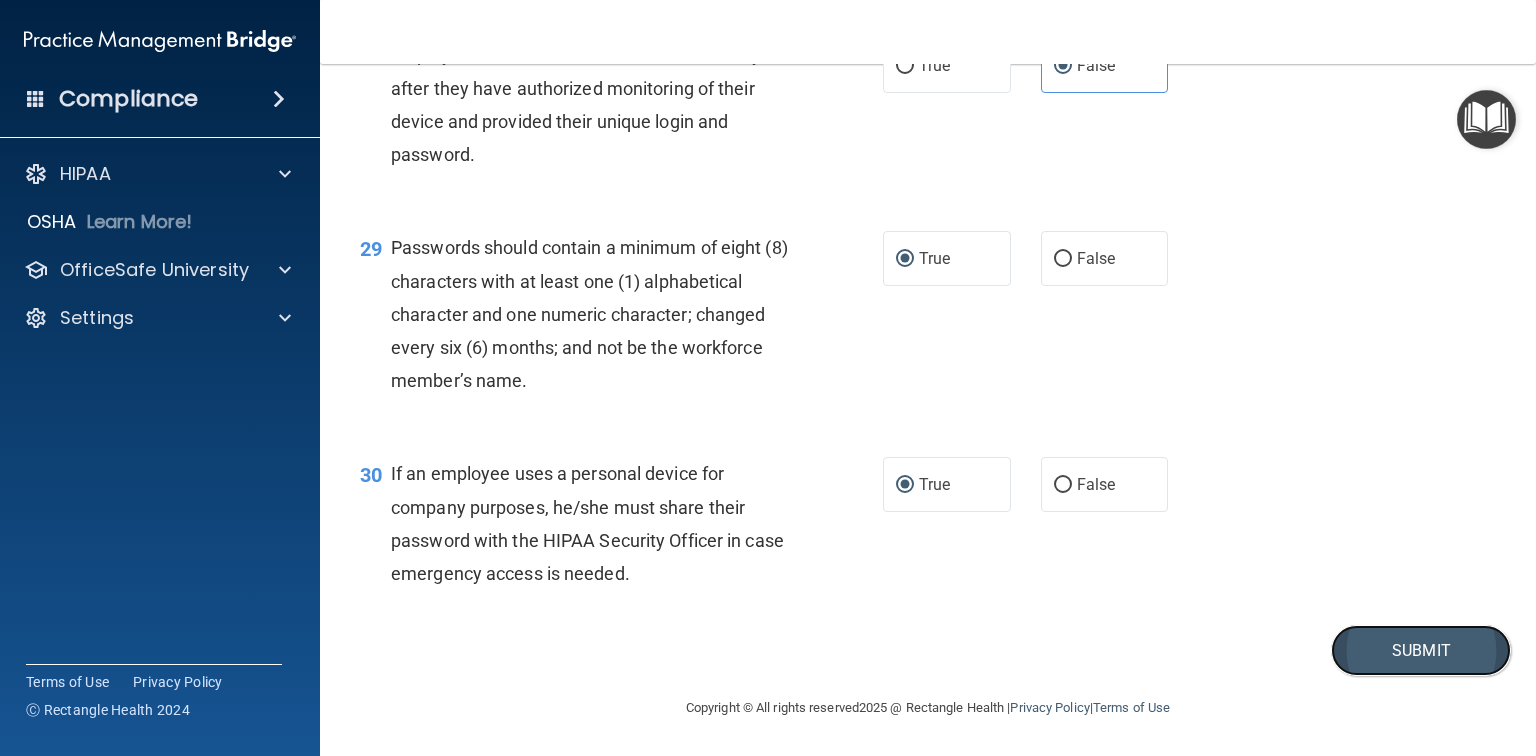 click on "Submit" at bounding box center (1421, 650) 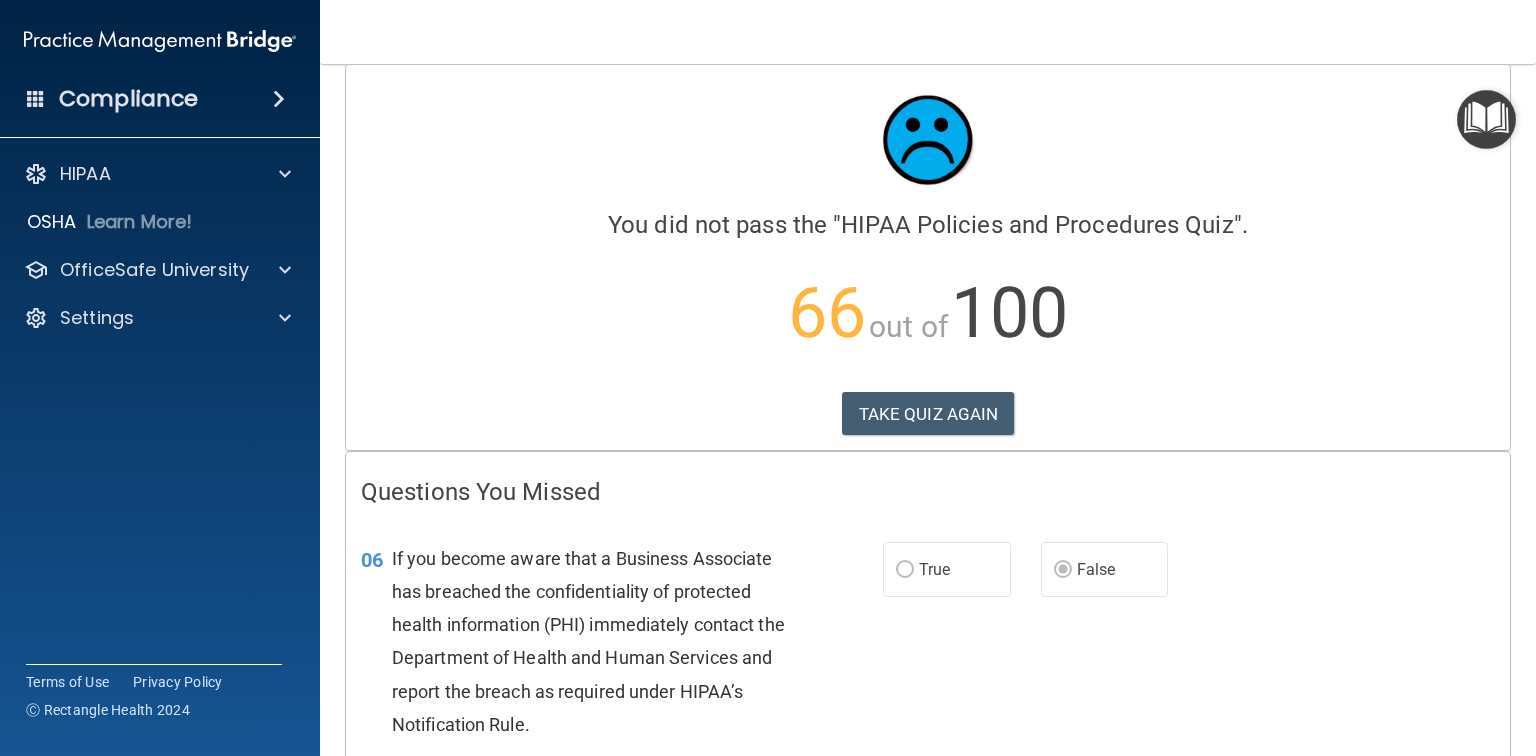 scroll, scrollTop: 0, scrollLeft: 0, axis: both 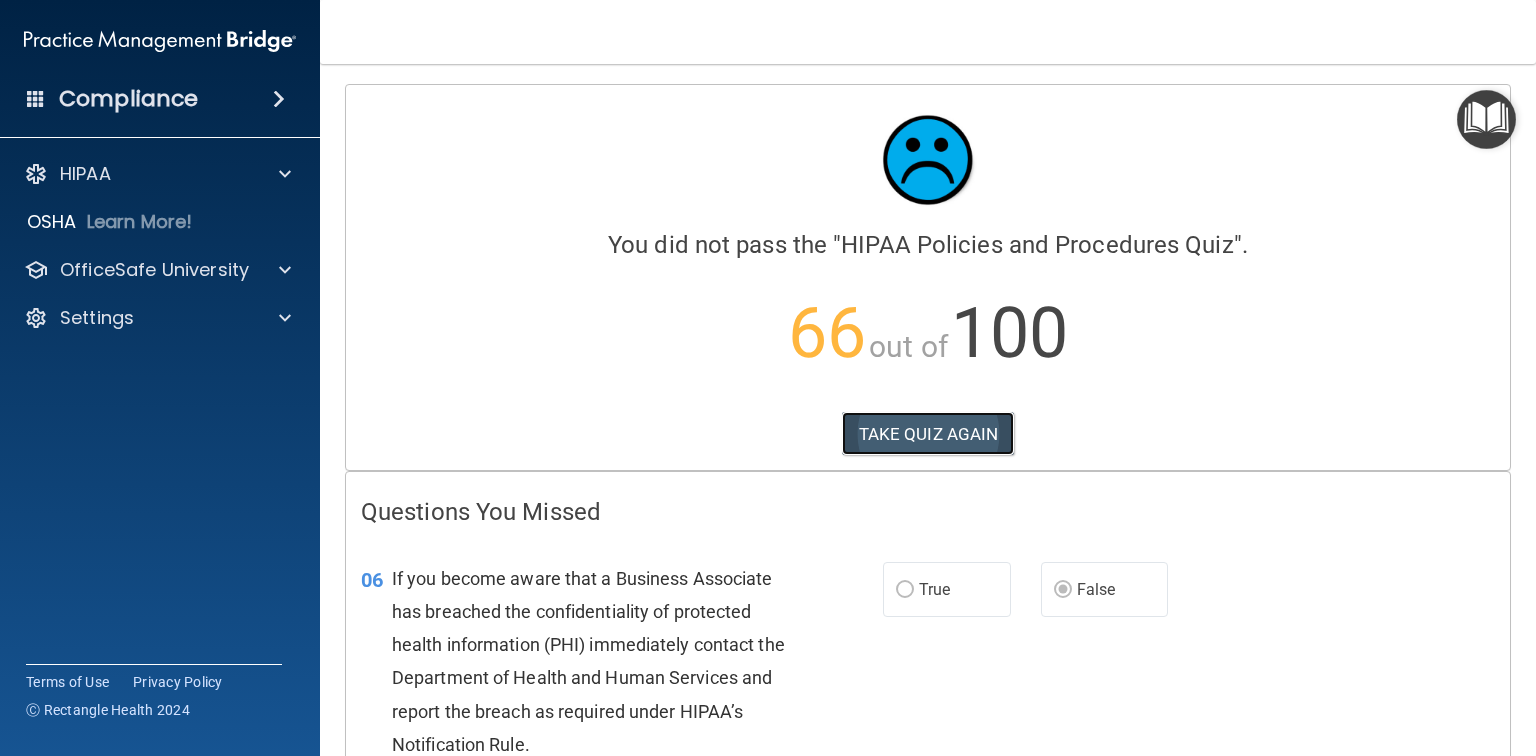click on "TAKE QUIZ AGAIN" at bounding box center (928, 434) 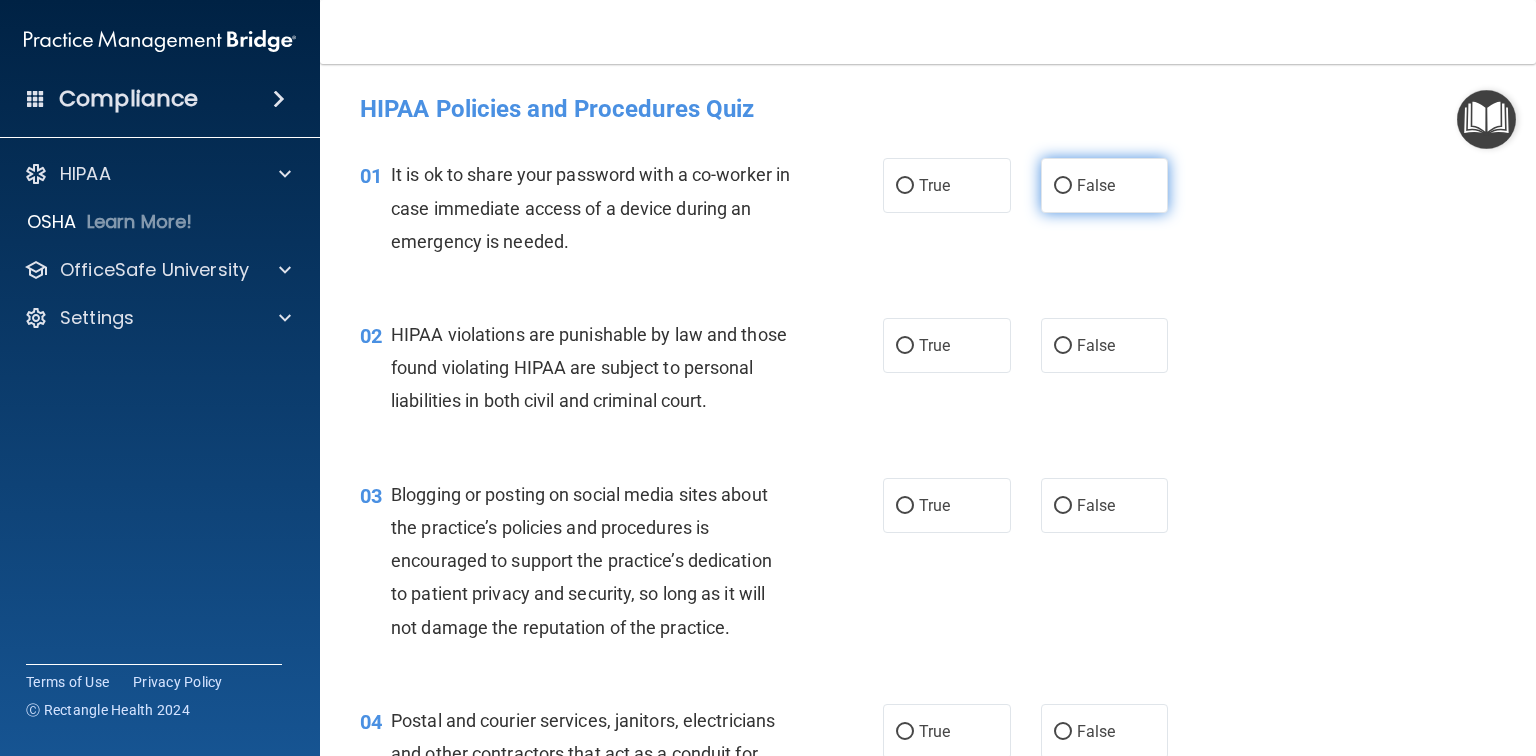 click on "False" at bounding box center (1105, 185) 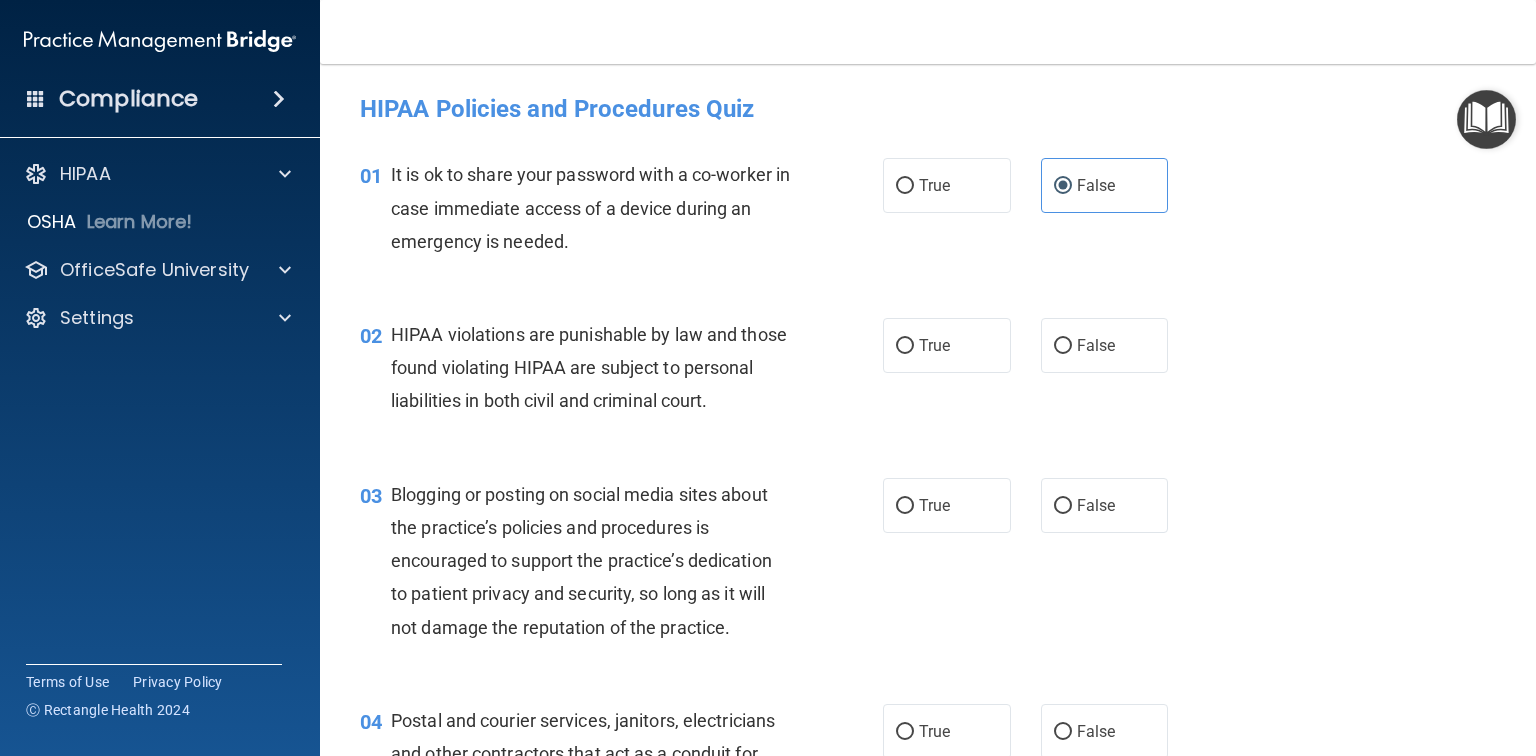 click on "02       HIPAA violations are punishable by law and those found violating HIPAA are subject to personal liabilities in both civil and criminal court." at bounding box center (621, 373) 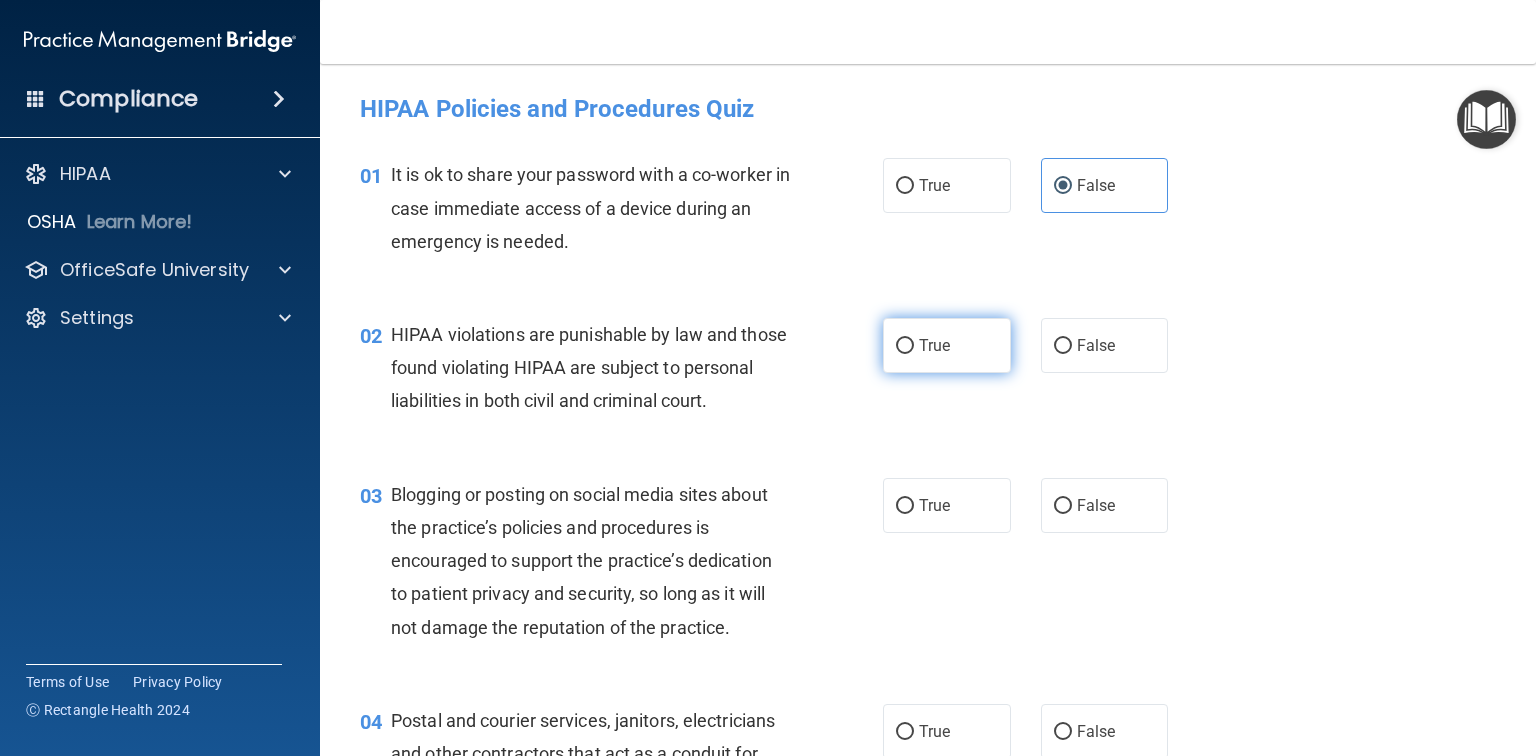 click on "True" at bounding box center [934, 345] 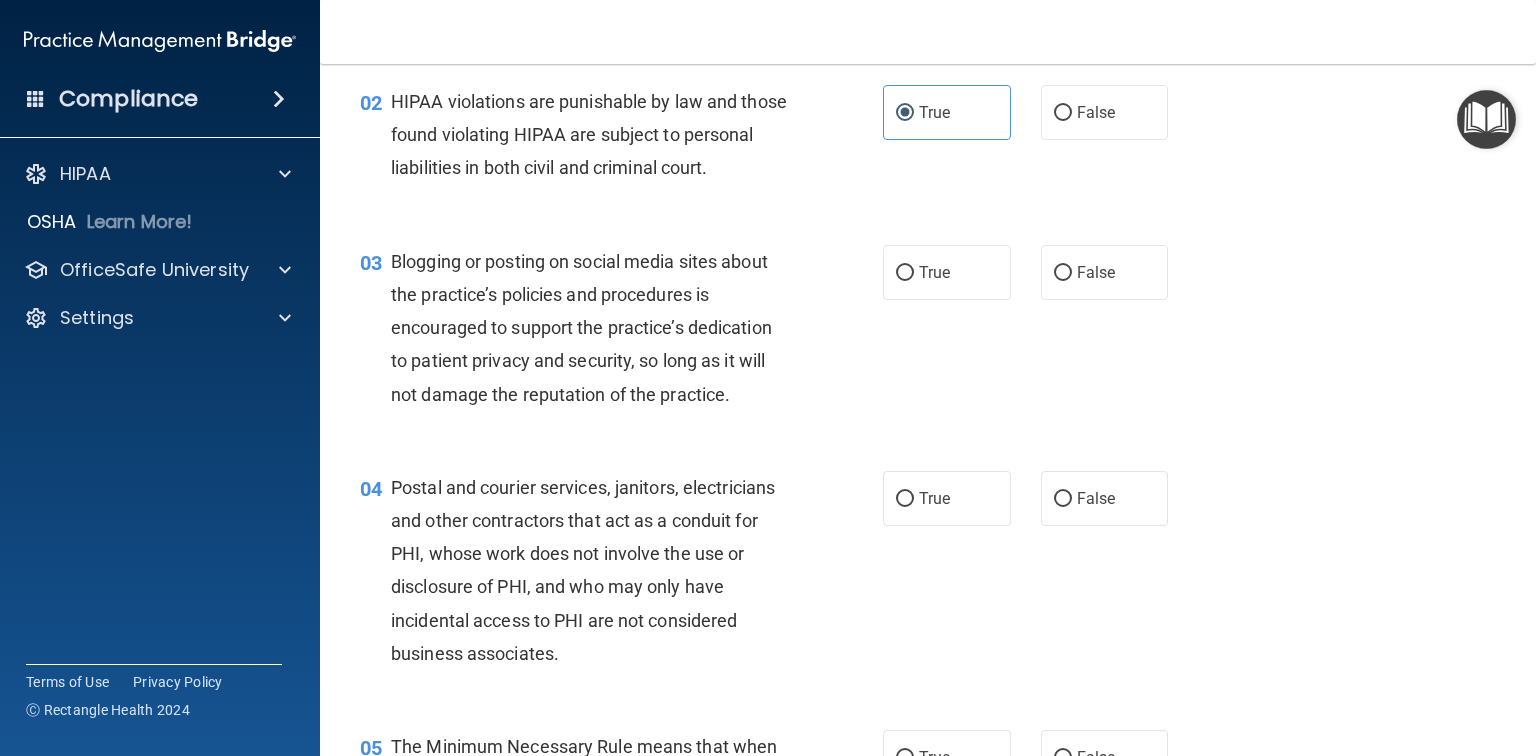 scroll, scrollTop: 240, scrollLeft: 0, axis: vertical 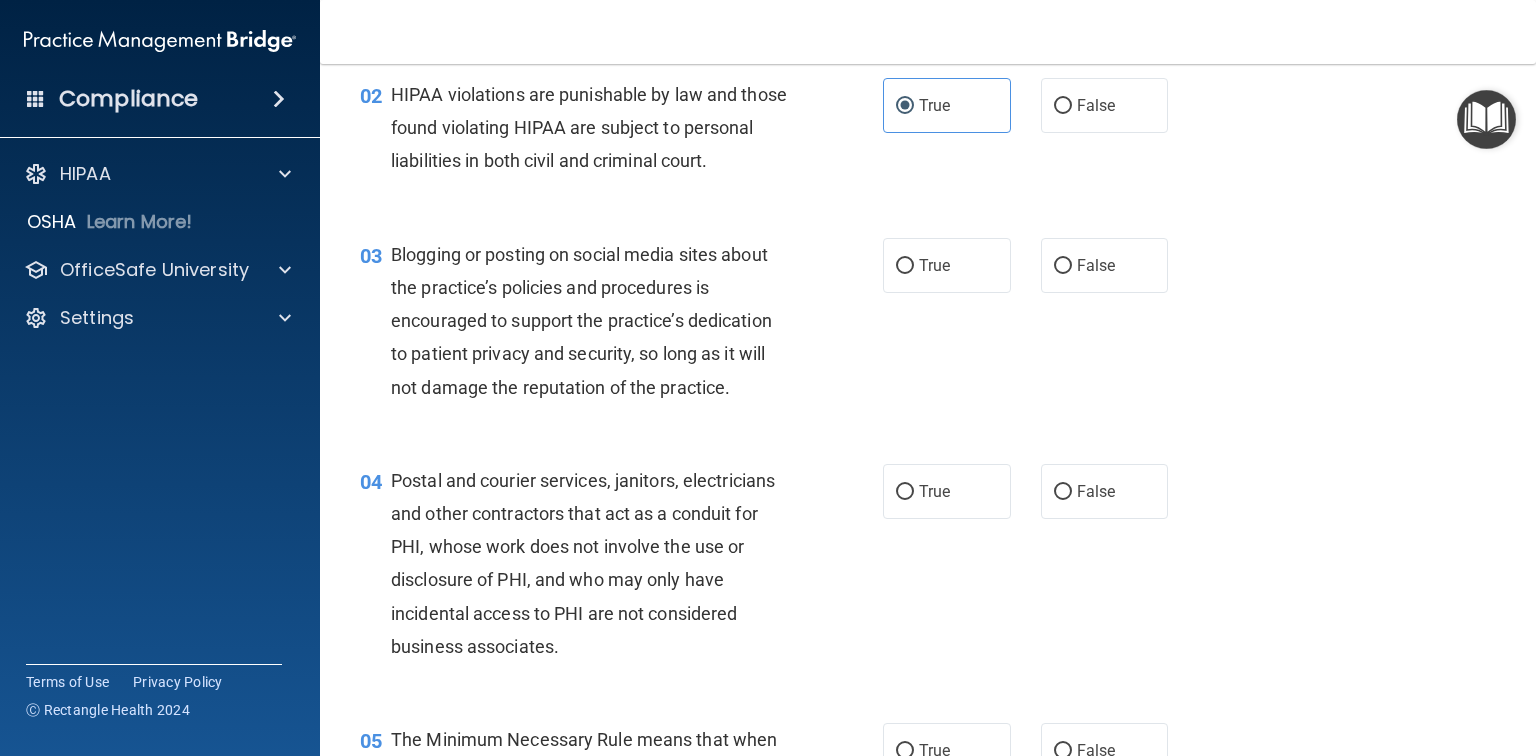 click on "True           False" at bounding box center (1036, 265) 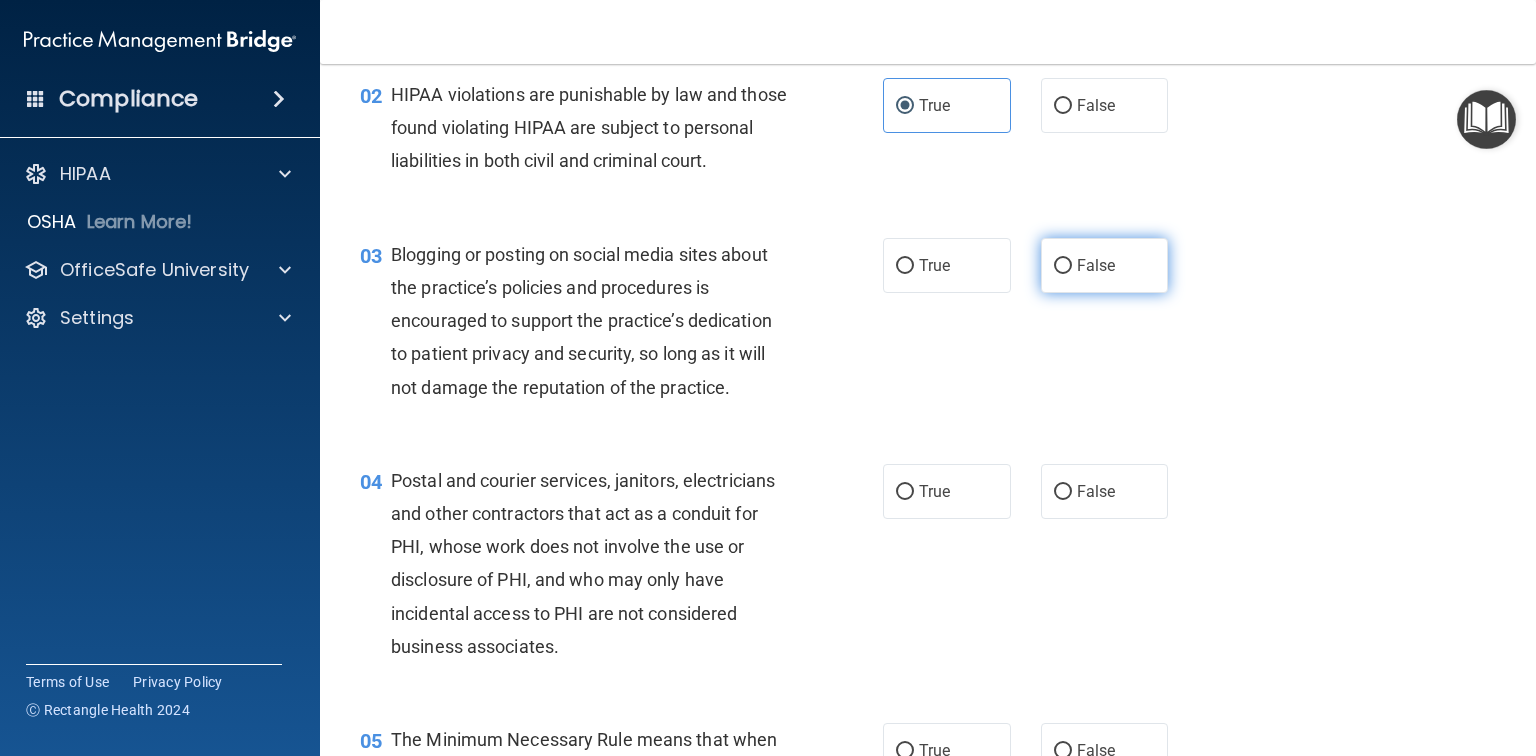 click on "False" at bounding box center (1096, 265) 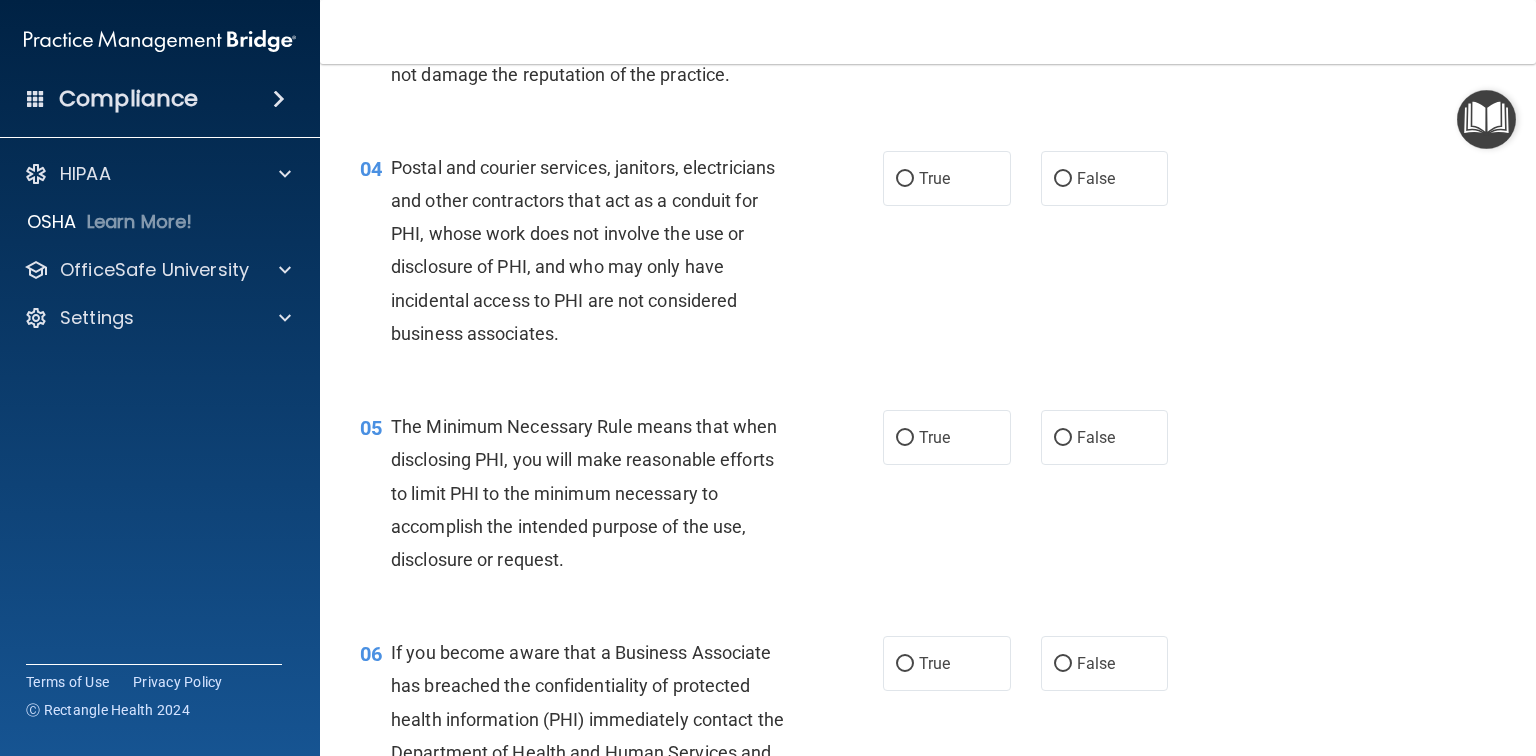scroll, scrollTop: 560, scrollLeft: 0, axis: vertical 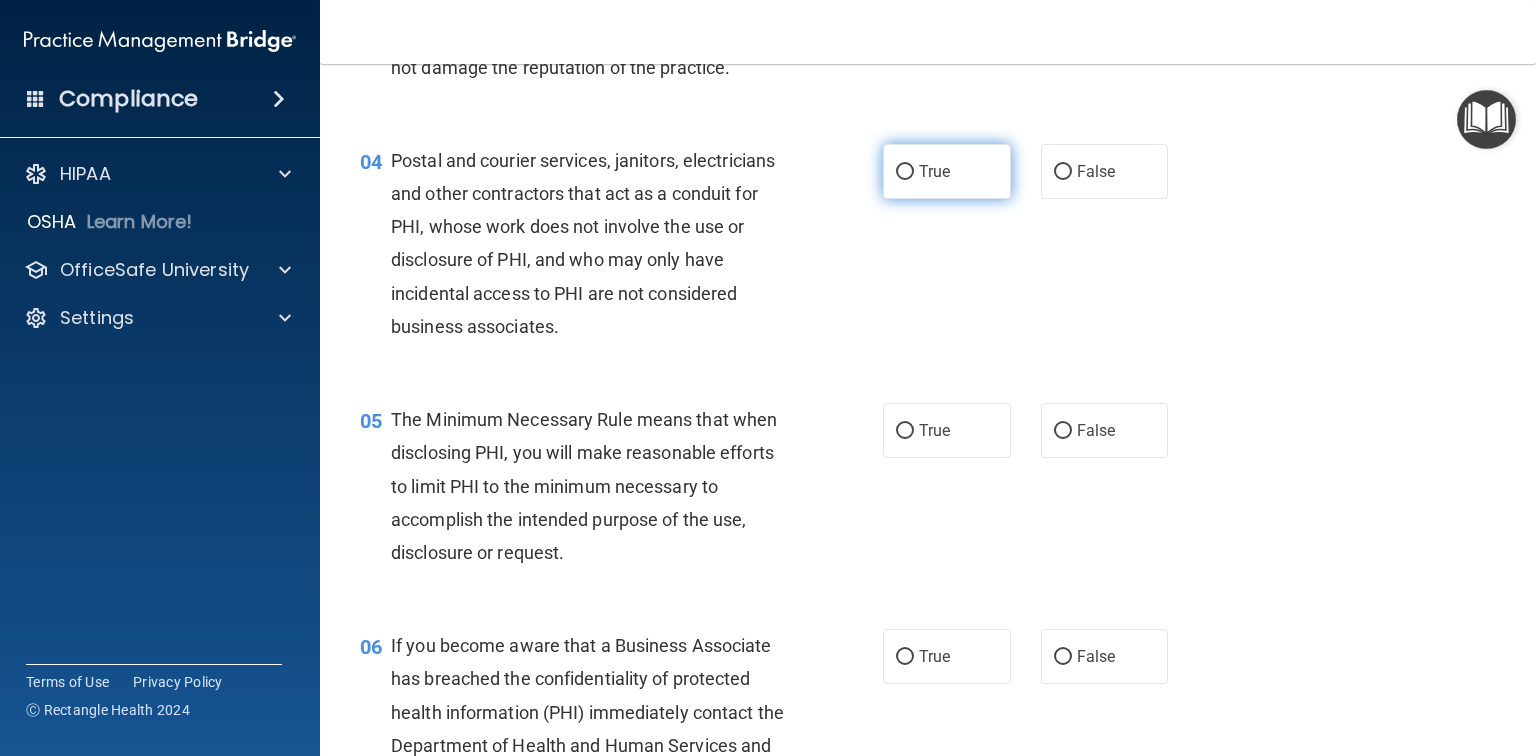 click on "True" at bounding box center (947, 171) 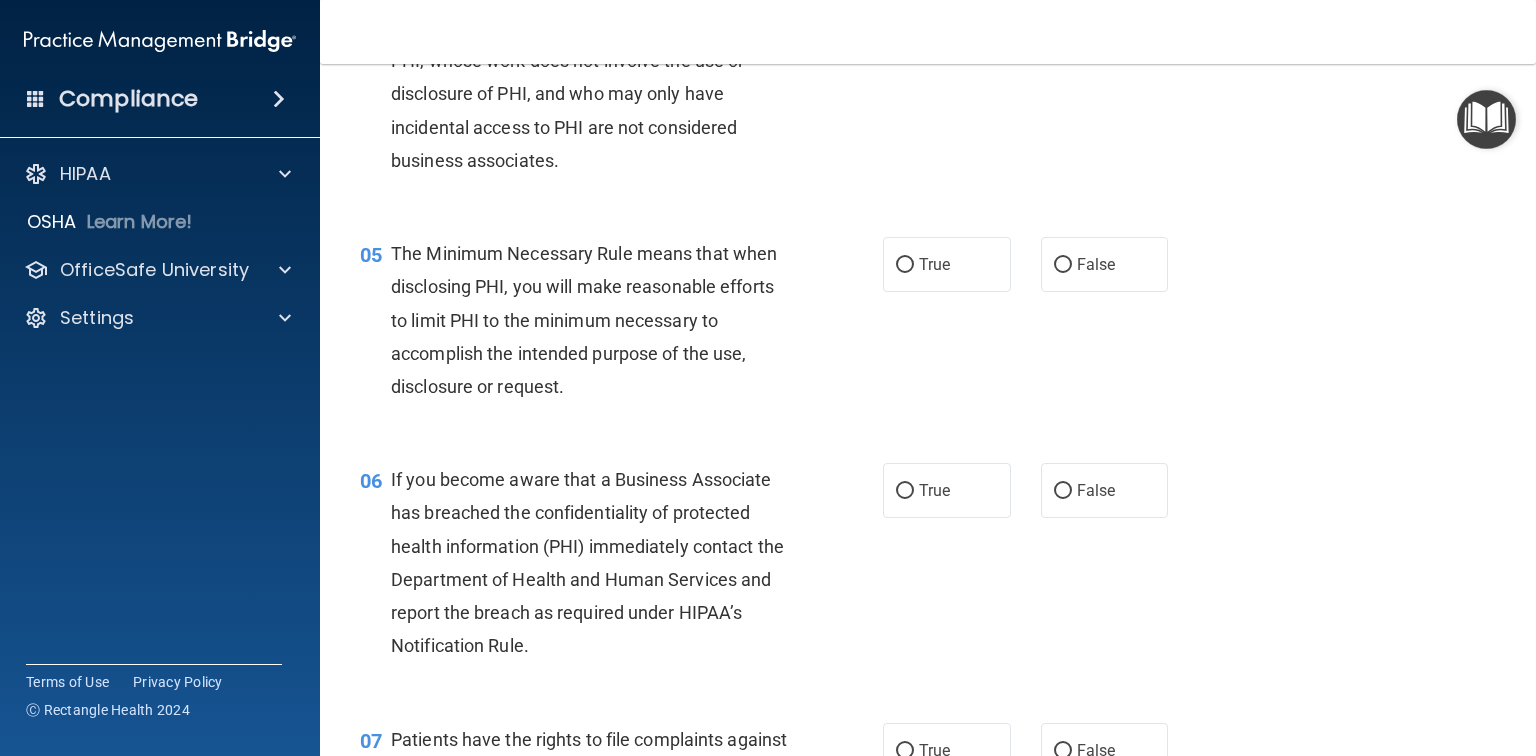 scroll, scrollTop: 800, scrollLeft: 0, axis: vertical 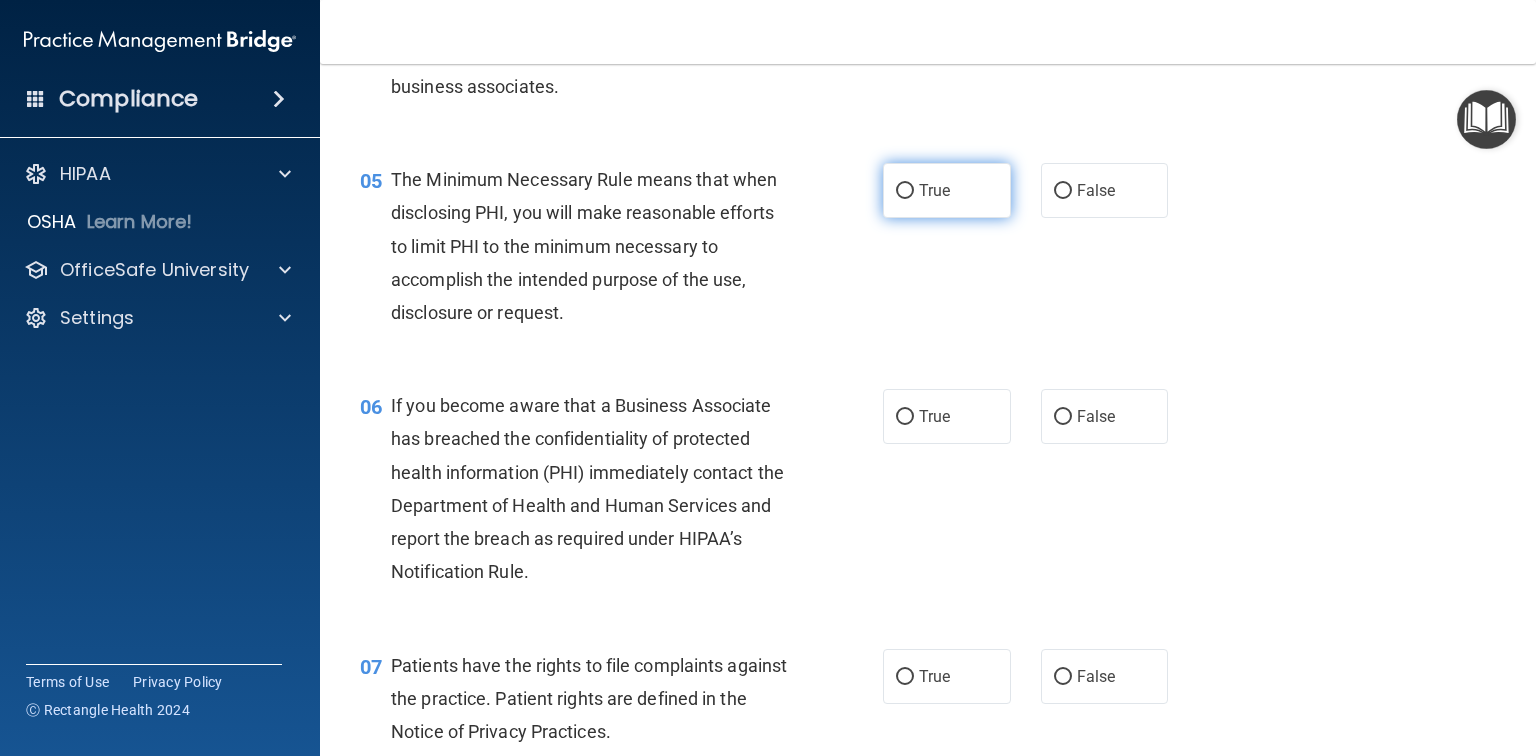 click on "True" at bounding box center (934, 190) 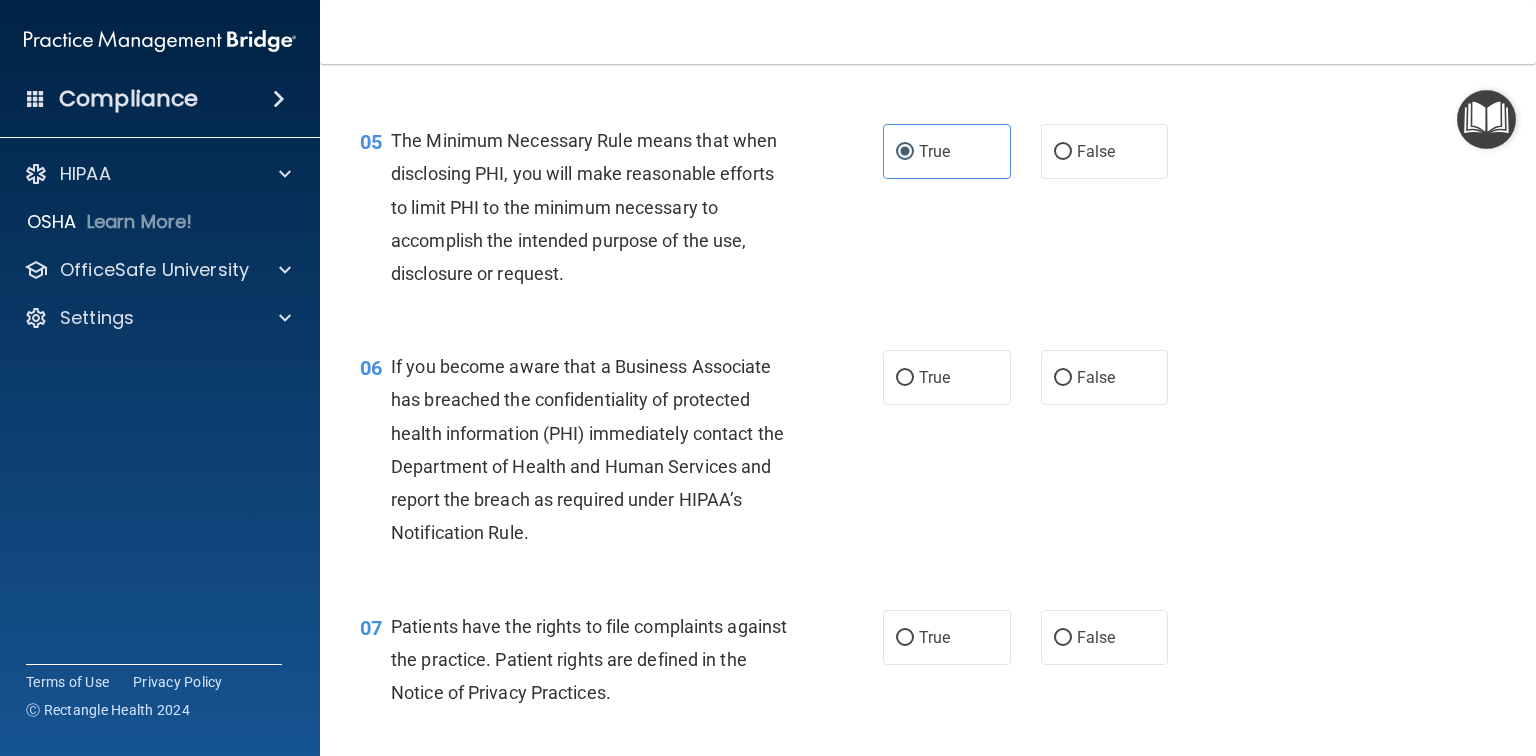 scroll, scrollTop: 1040, scrollLeft: 0, axis: vertical 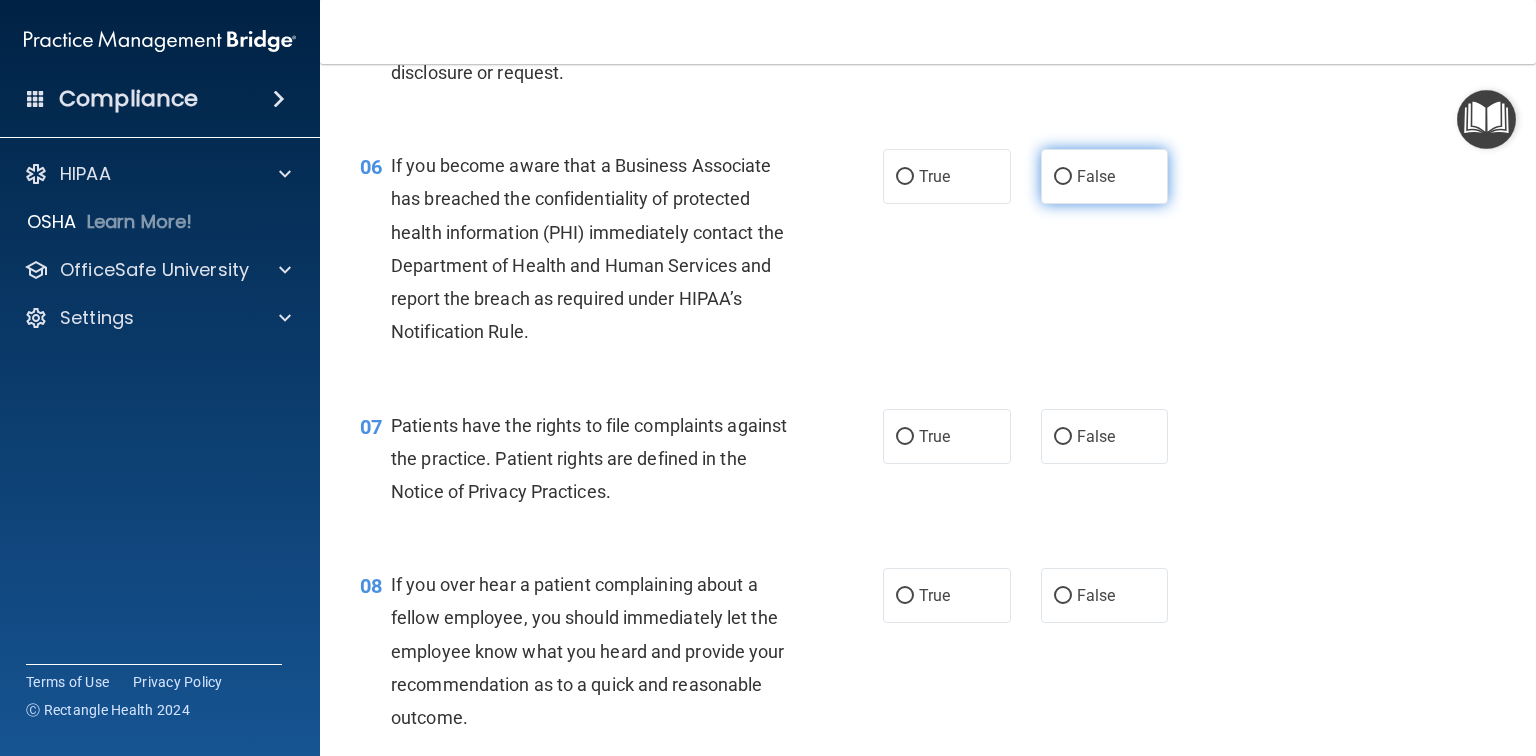 click on "False" at bounding box center [1096, 176] 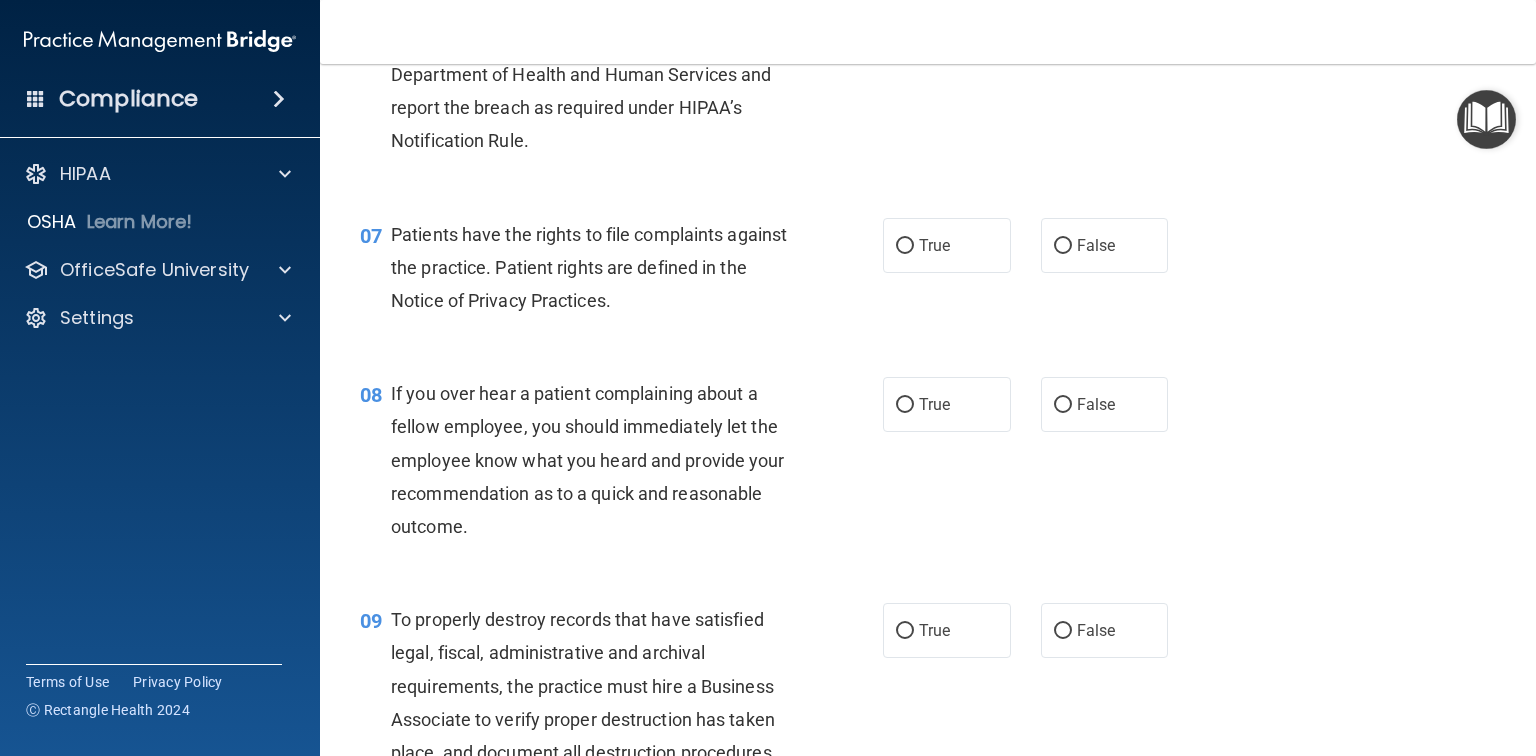 scroll, scrollTop: 1360, scrollLeft: 0, axis: vertical 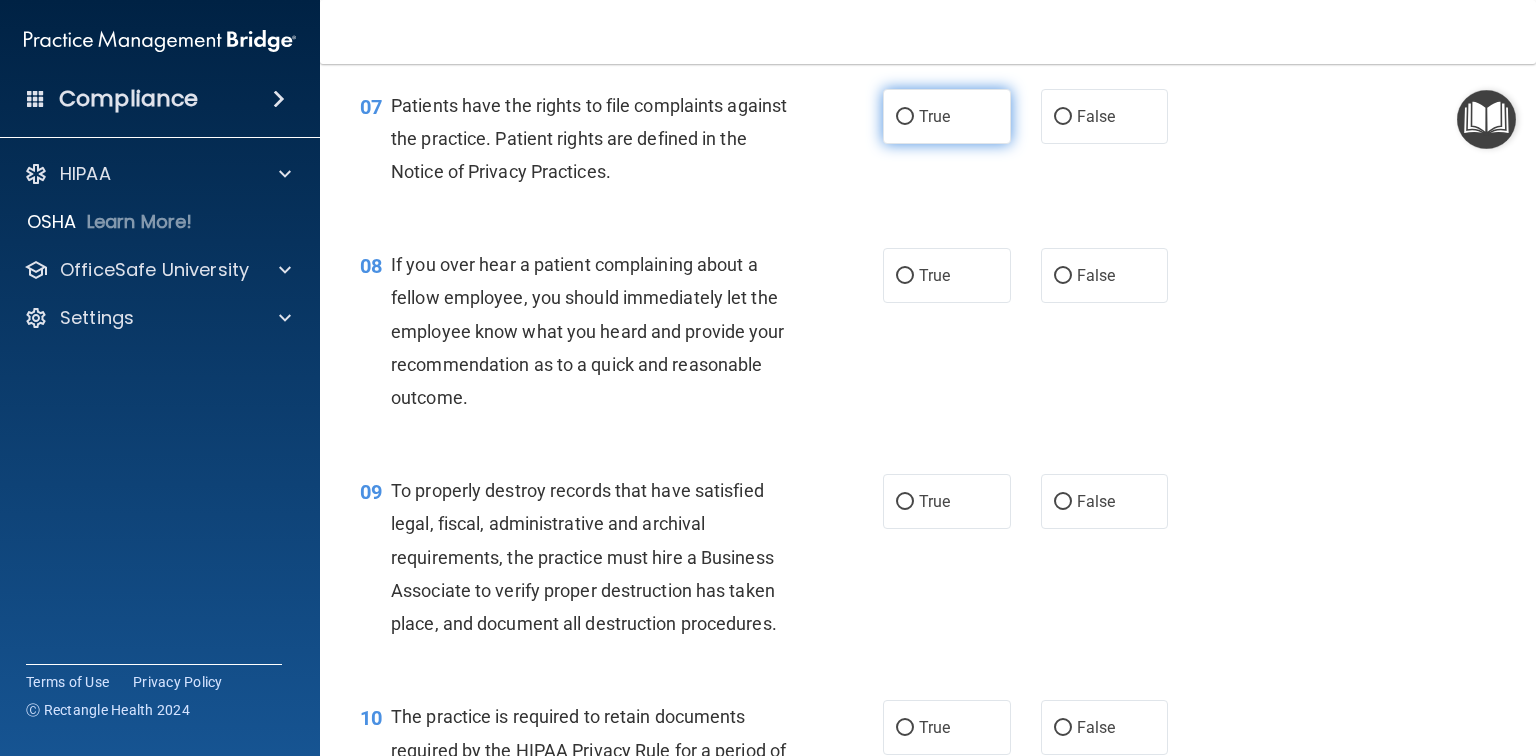 click on "True" at bounding box center [934, 116] 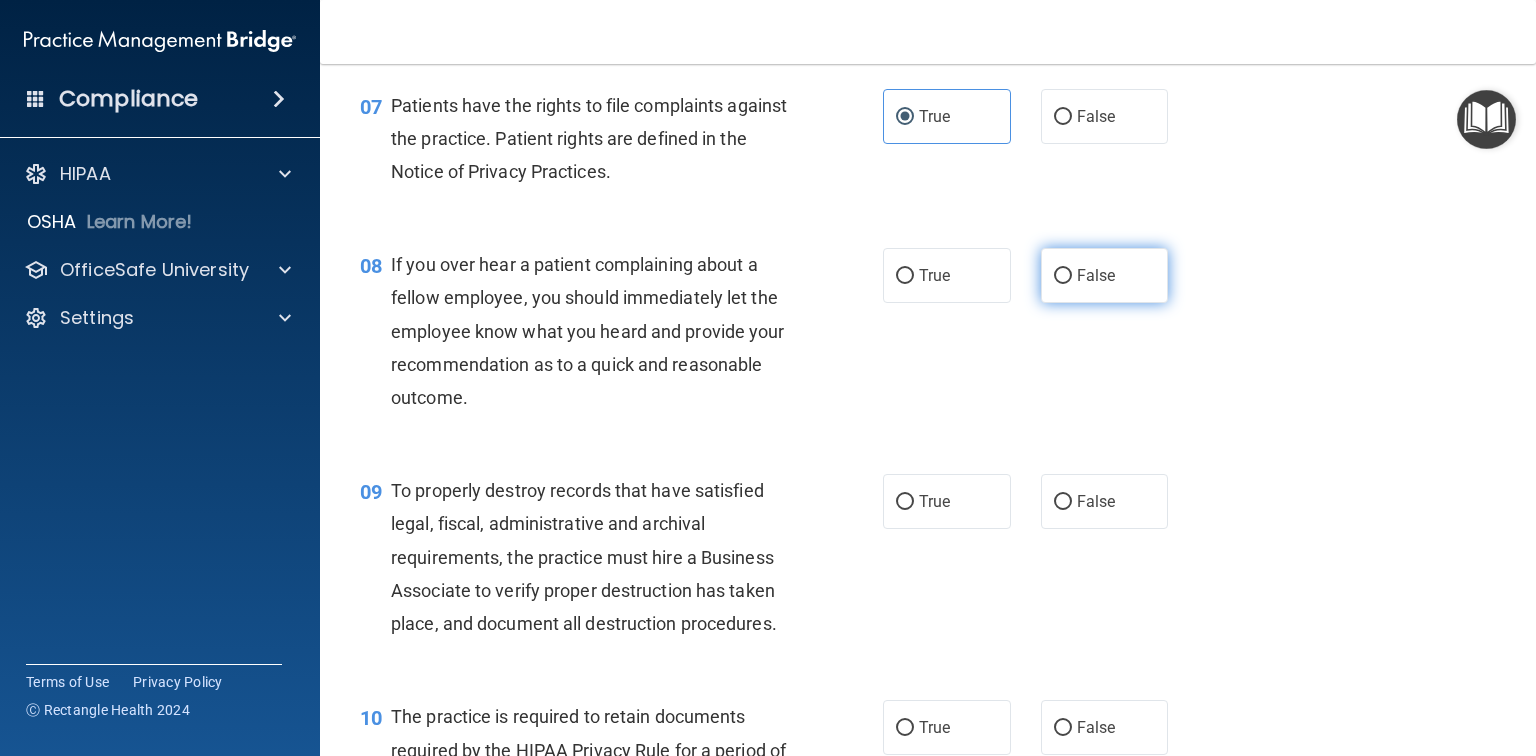 click on "False" at bounding box center [1105, 275] 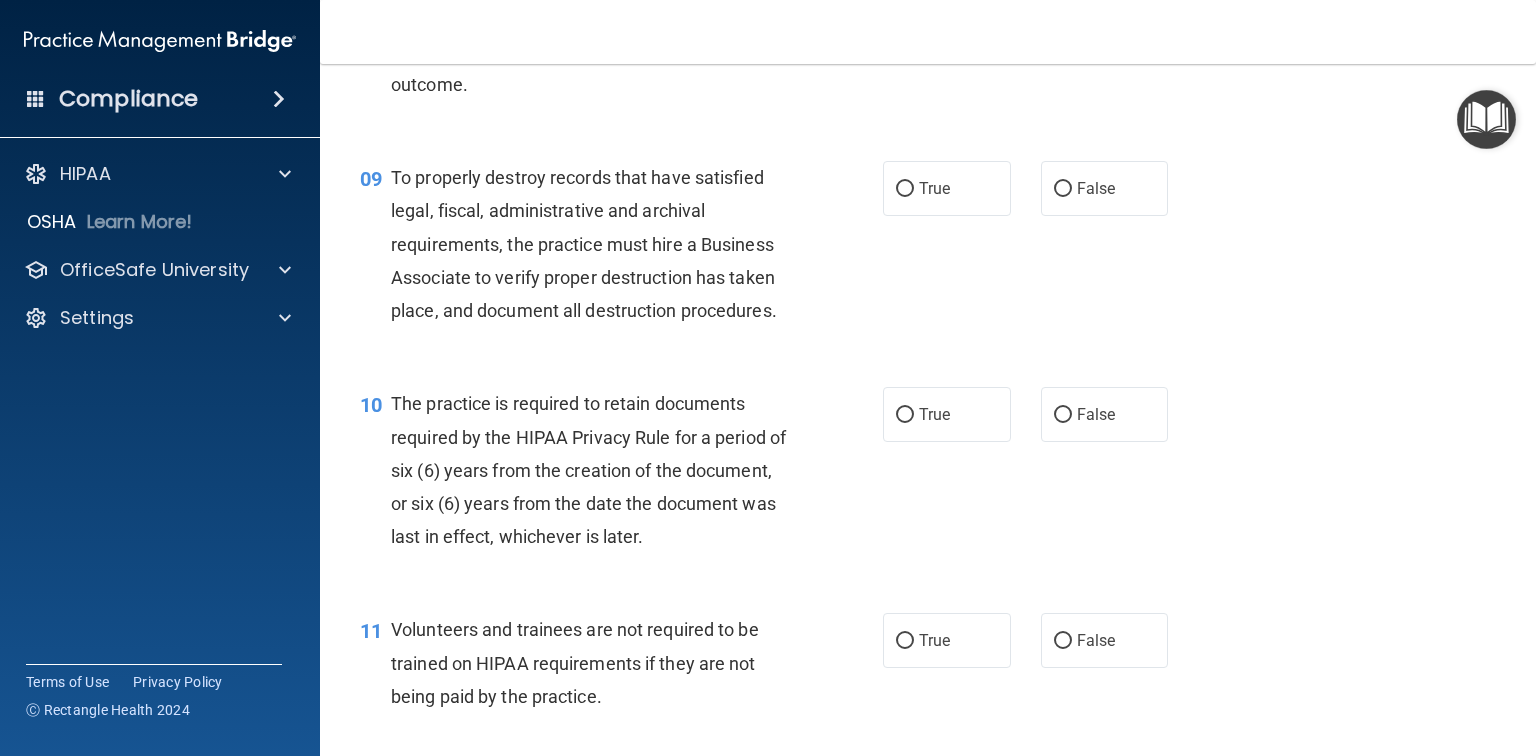 scroll, scrollTop: 1680, scrollLeft: 0, axis: vertical 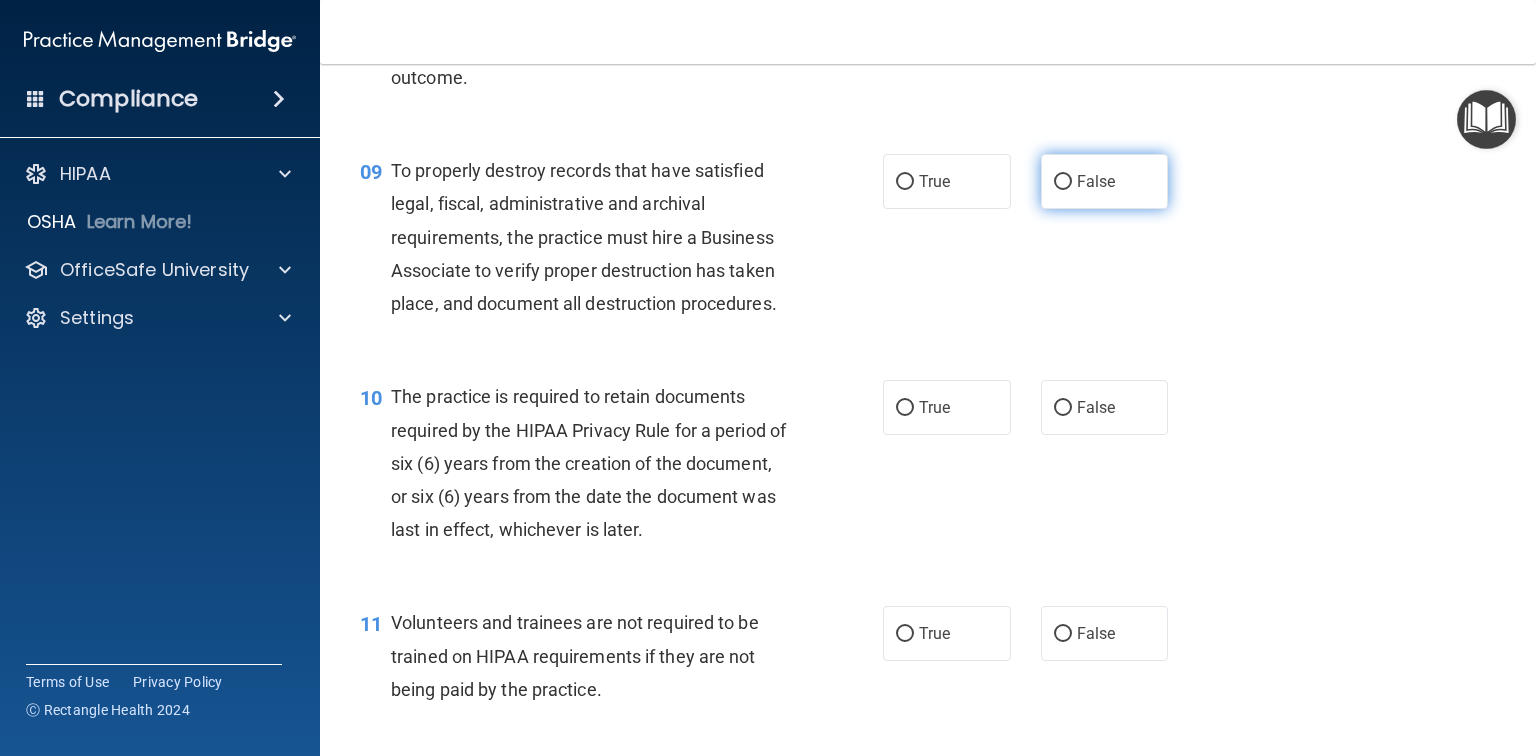 click on "False" at bounding box center [1096, 181] 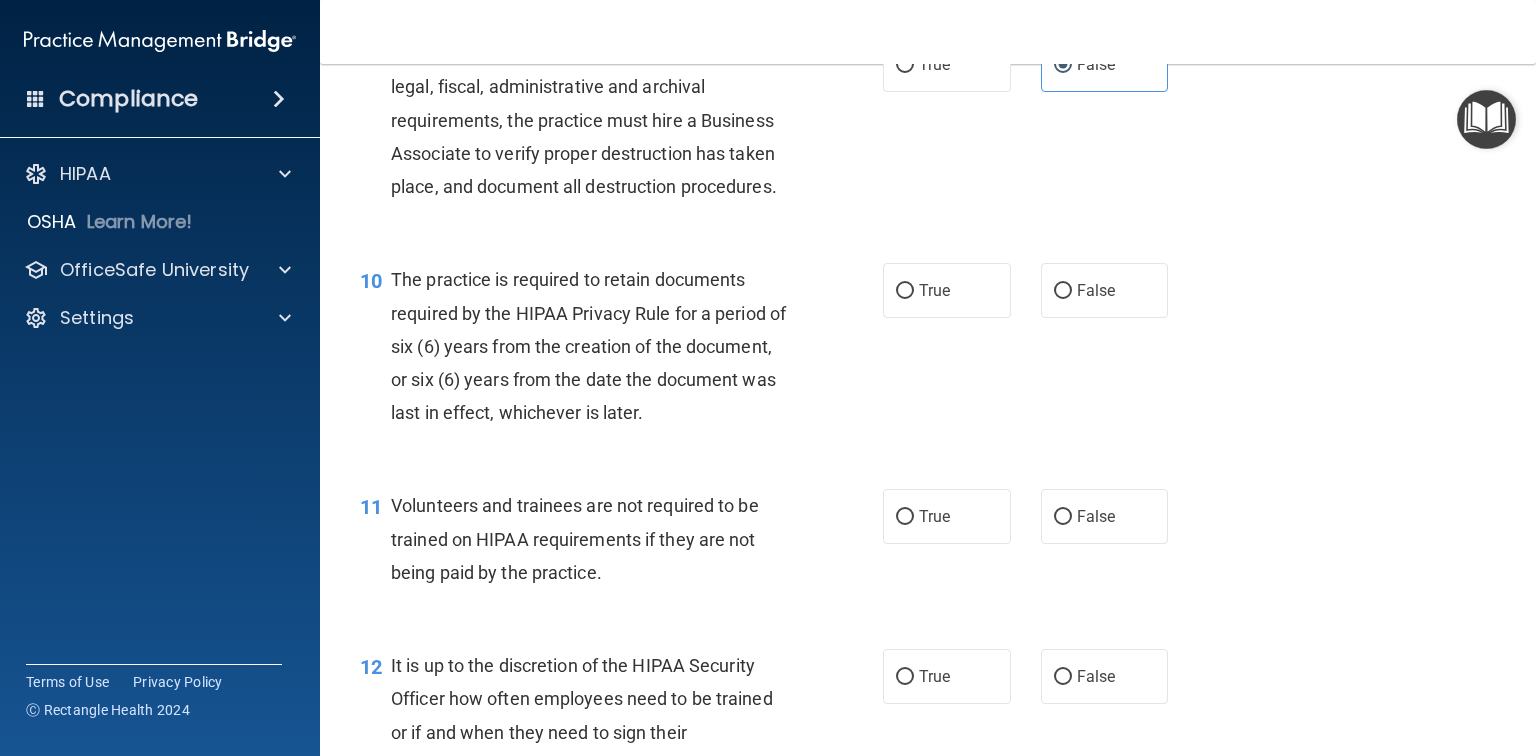 scroll, scrollTop: 1840, scrollLeft: 0, axis: vertical 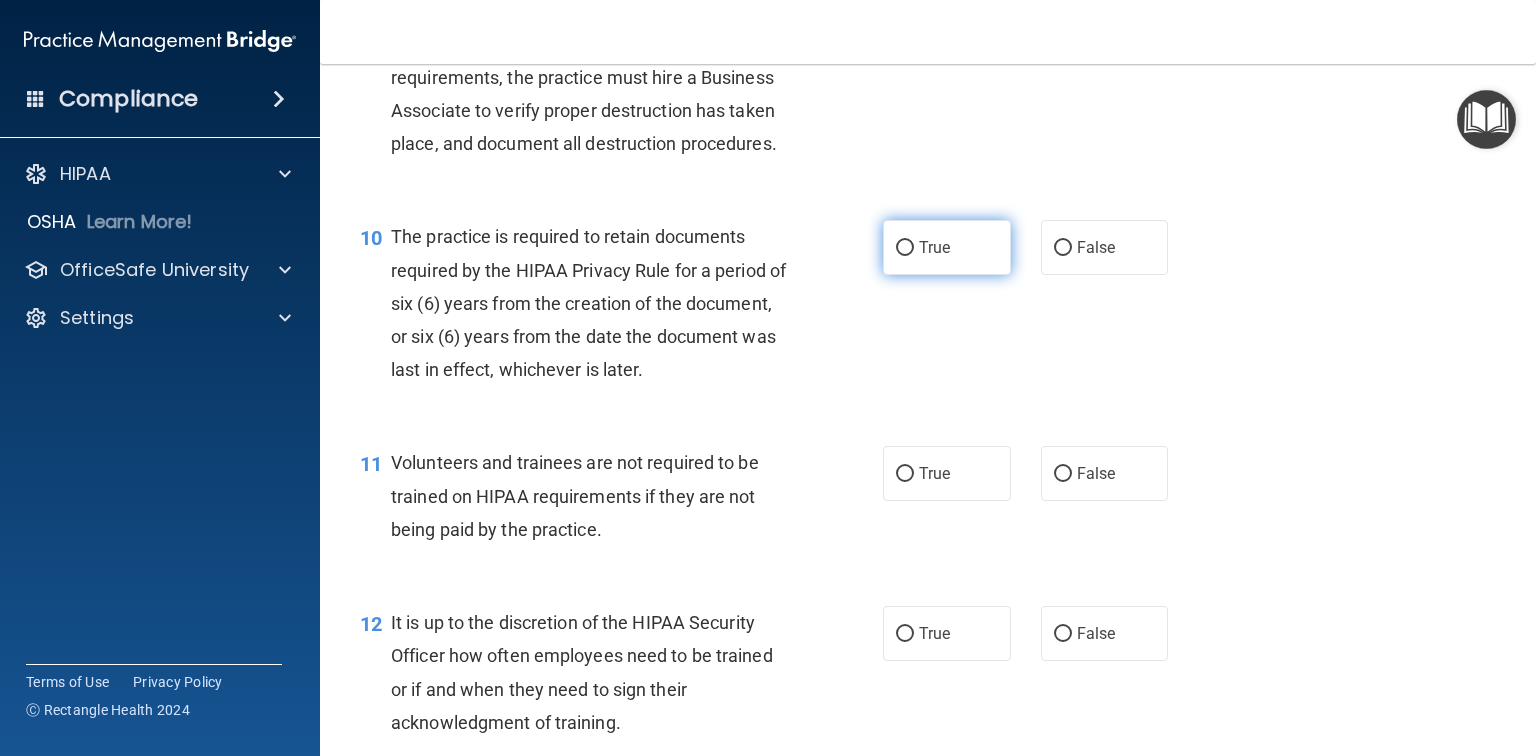 click on "True" at bounding box center (947, 247) 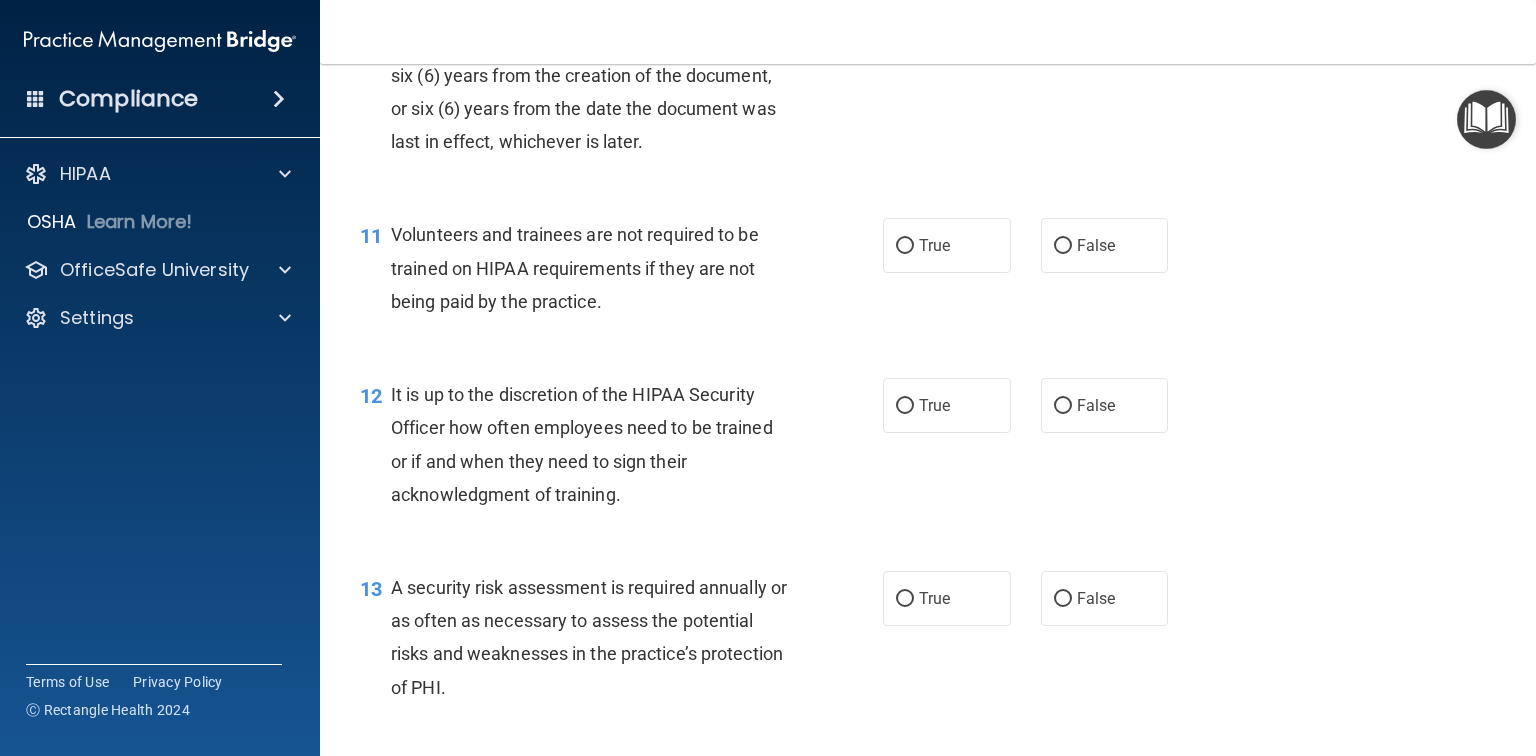 scroll, scrollTop: 2160, scrollLeft: 0, axis: vertical 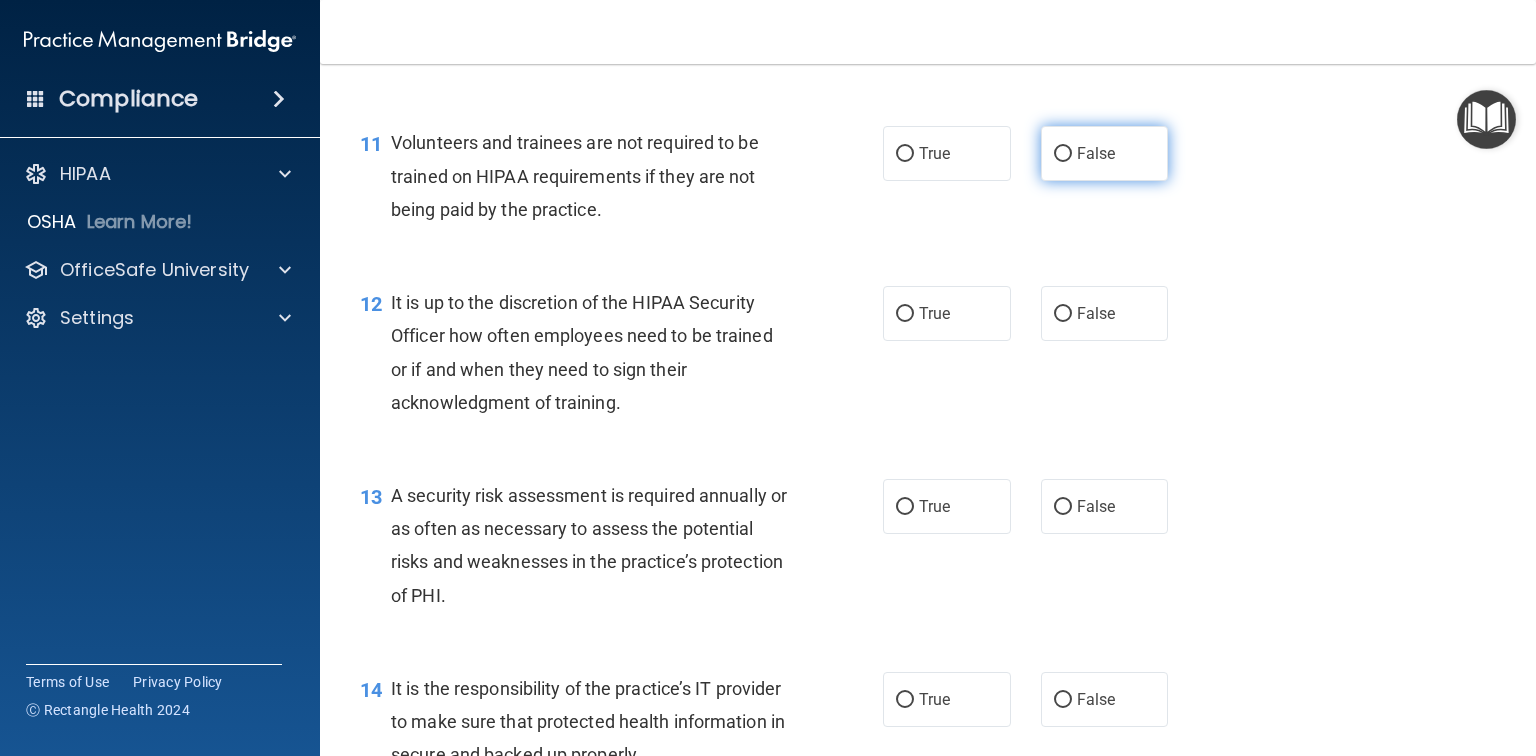 click on "False" at bounding box center [1096, 153] 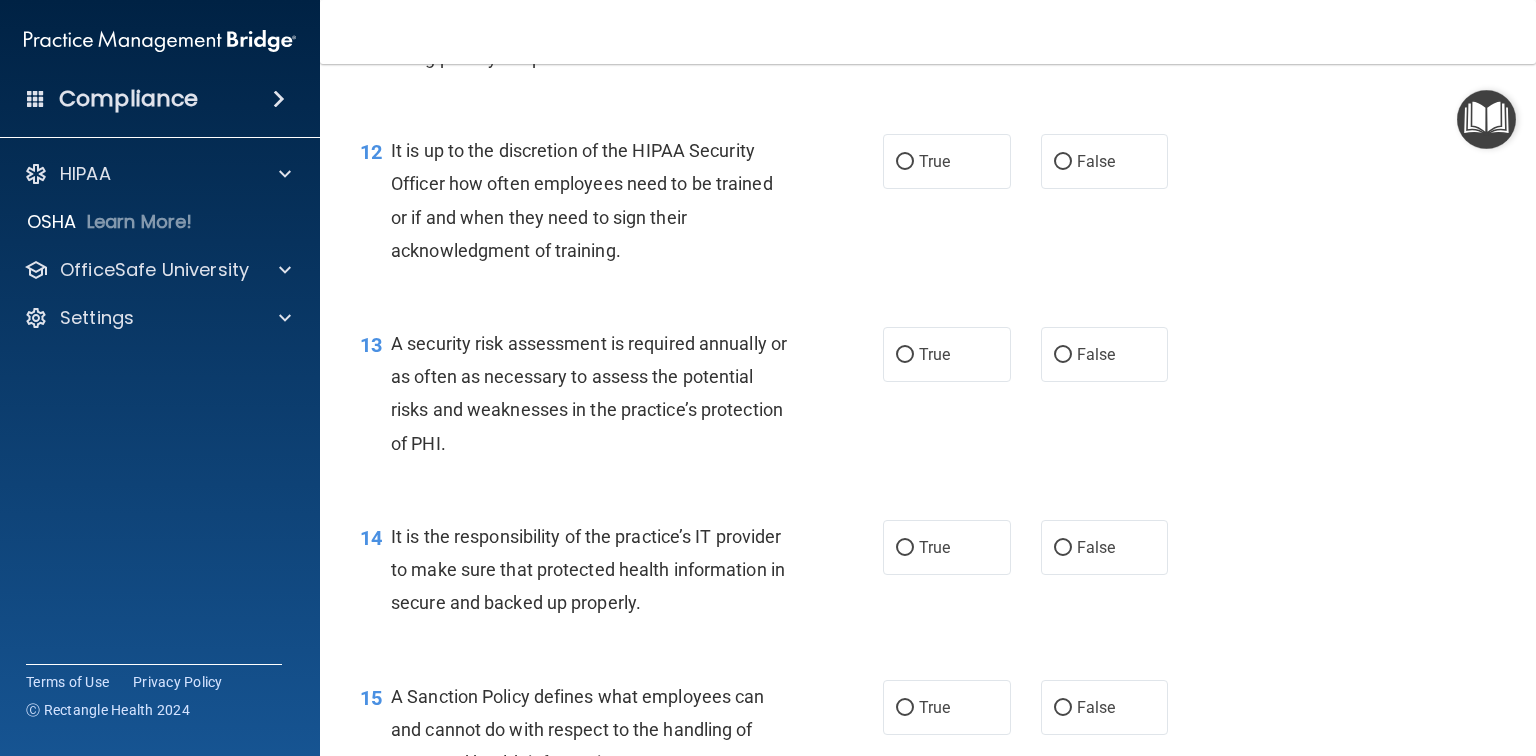 scroll, scrollTop: 2400, scrollLeft: 0, axis: vertical 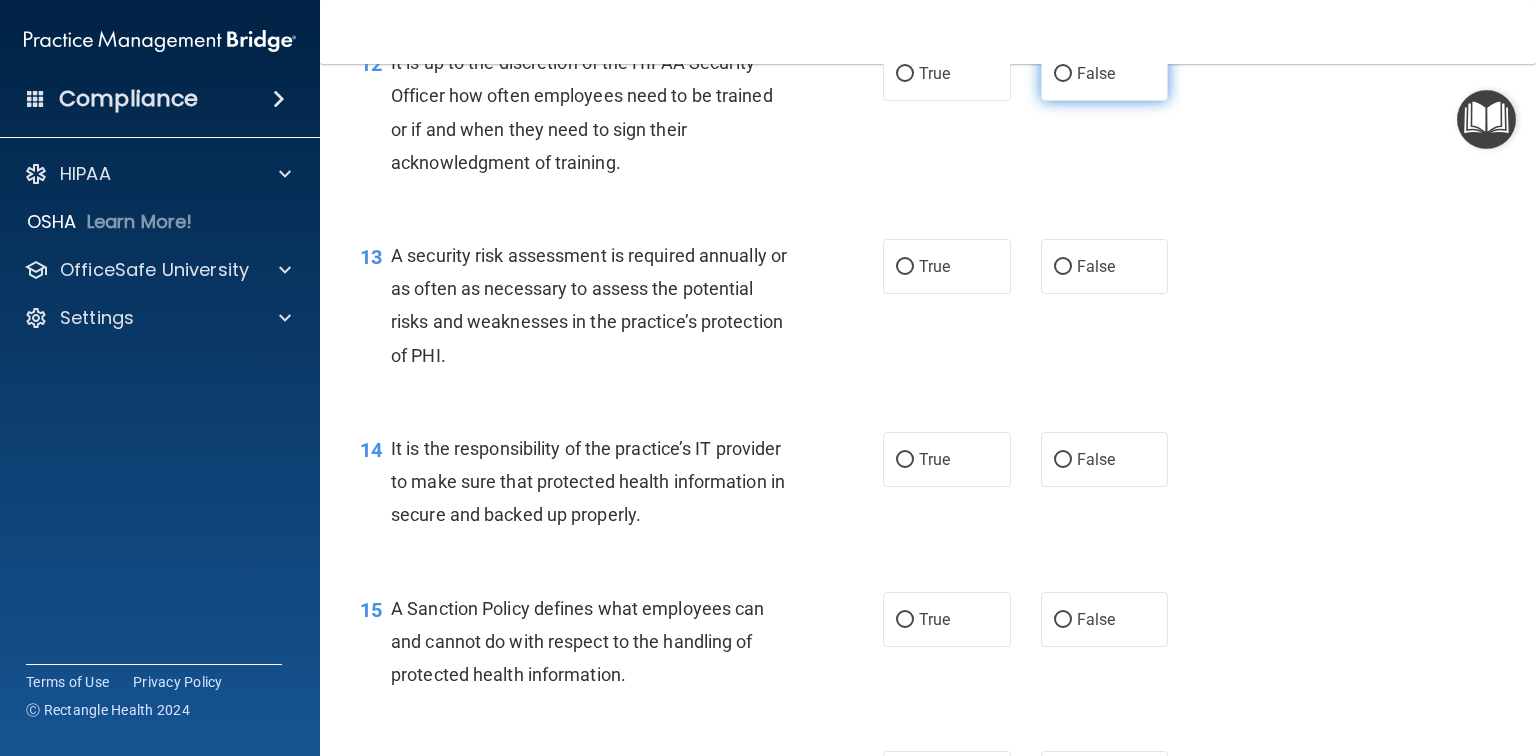 click on "False" at bounding box center [1105, 73] 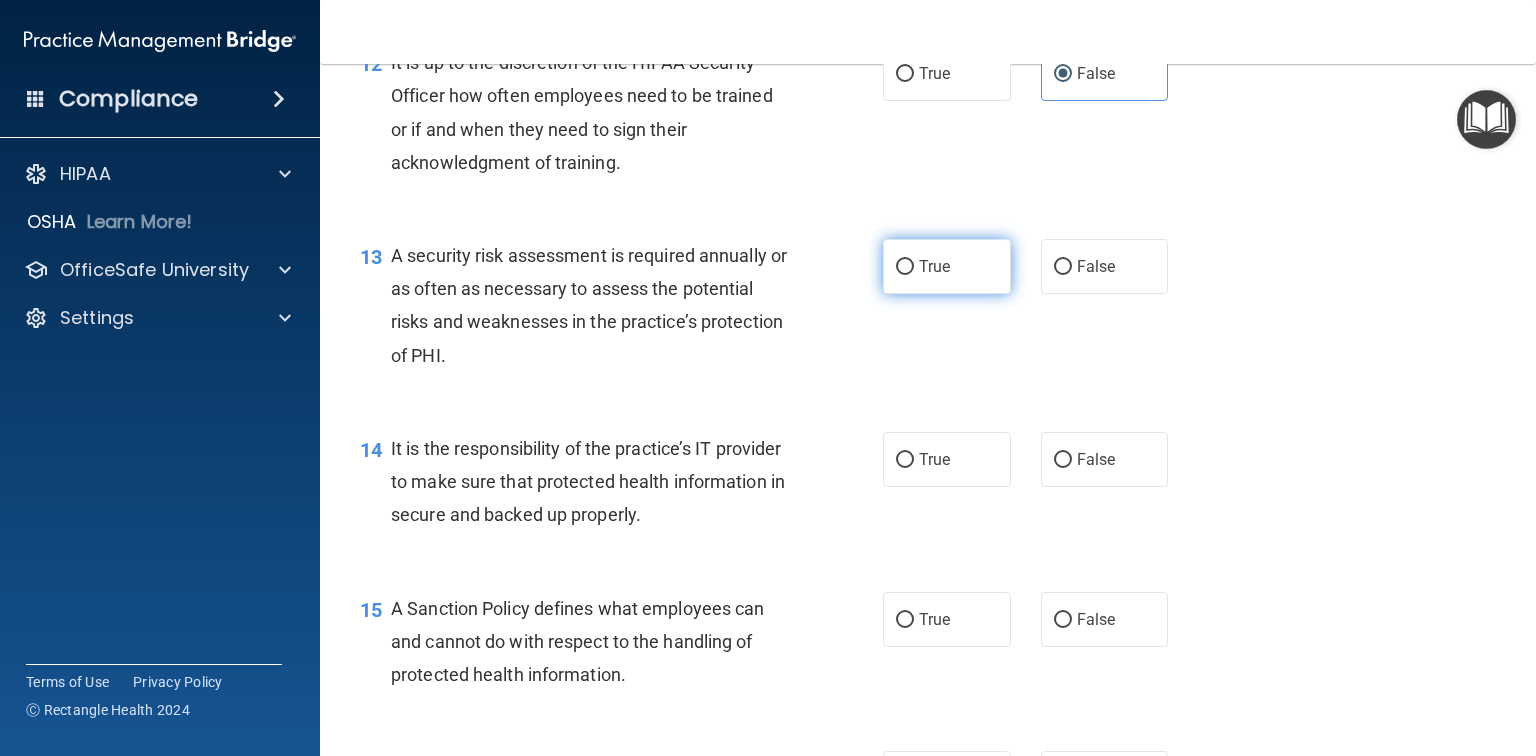 click on "True" at bounding box center (947, 266) 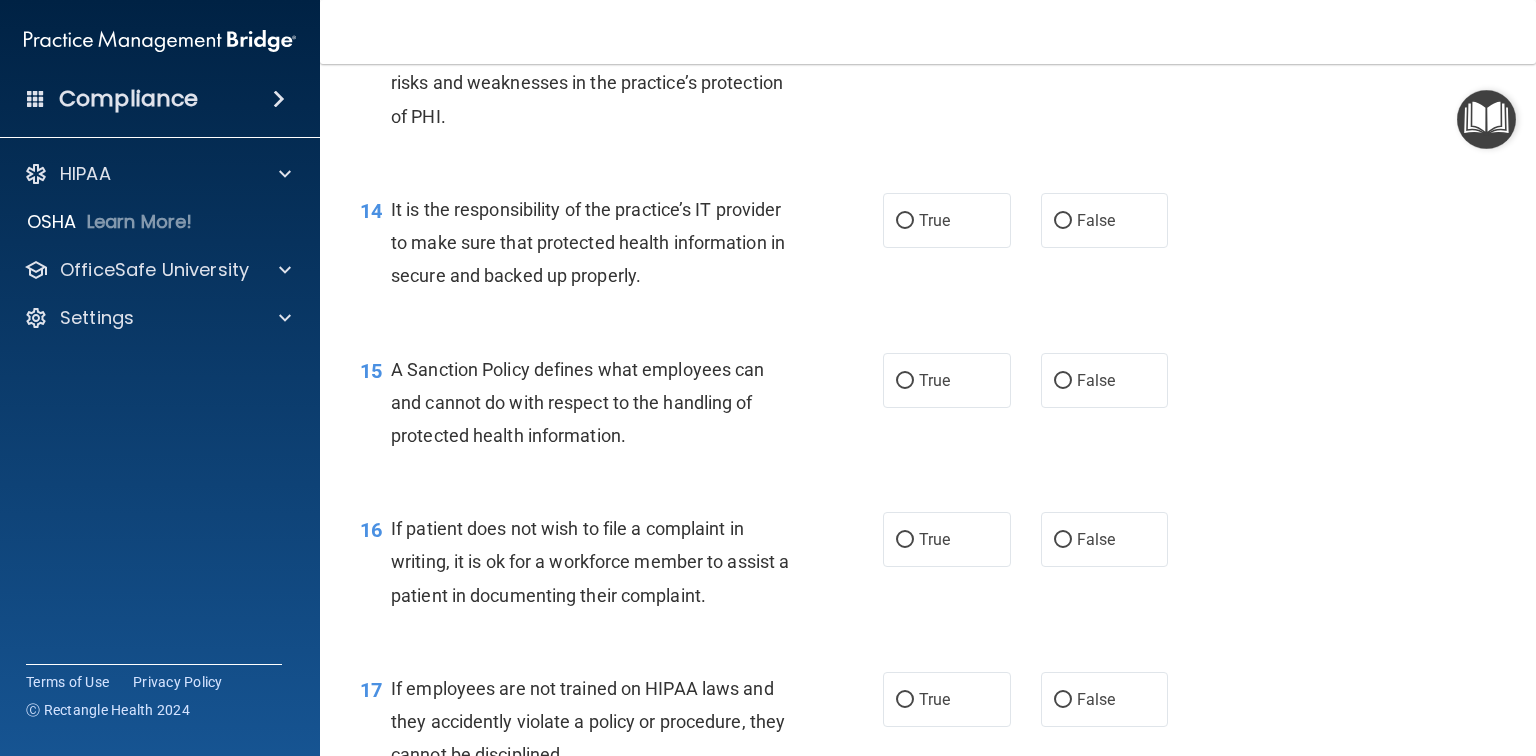 scroll, scrollTop: 2640, scrollLeft: 0, axis: vertical 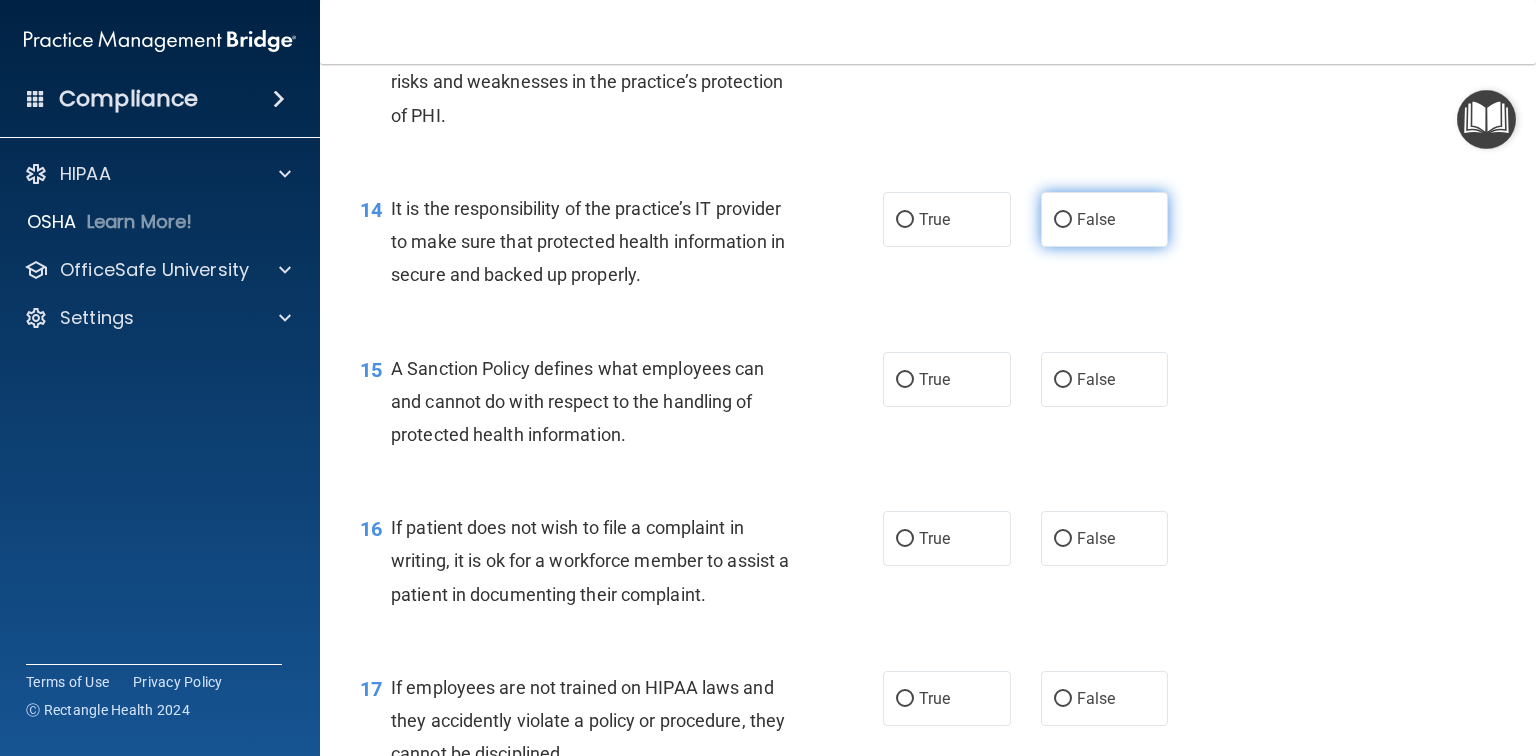 click on "False" at bounding box center [1096, 219] 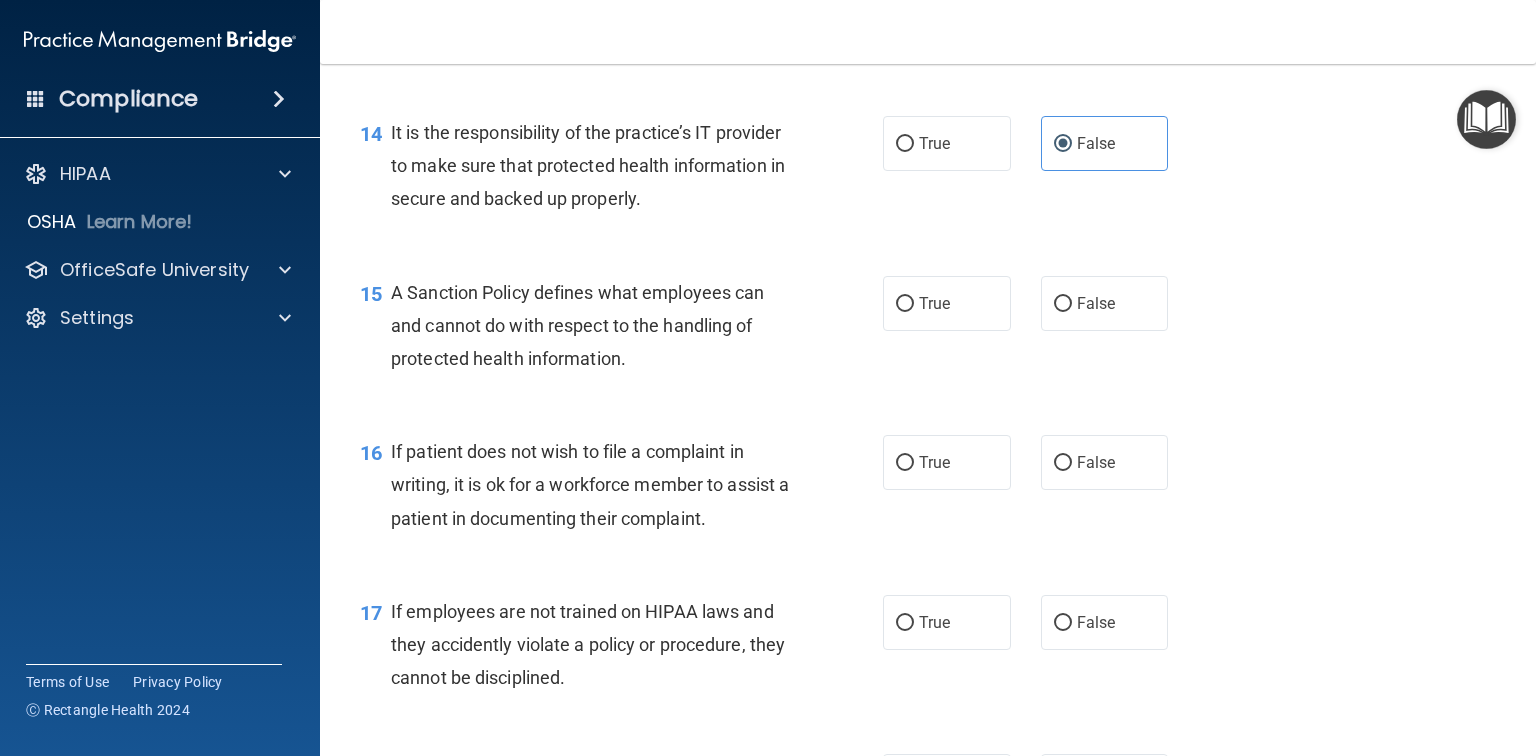 scroll, scrollTop: 2720, scrollLeft: 0, axis: vertical 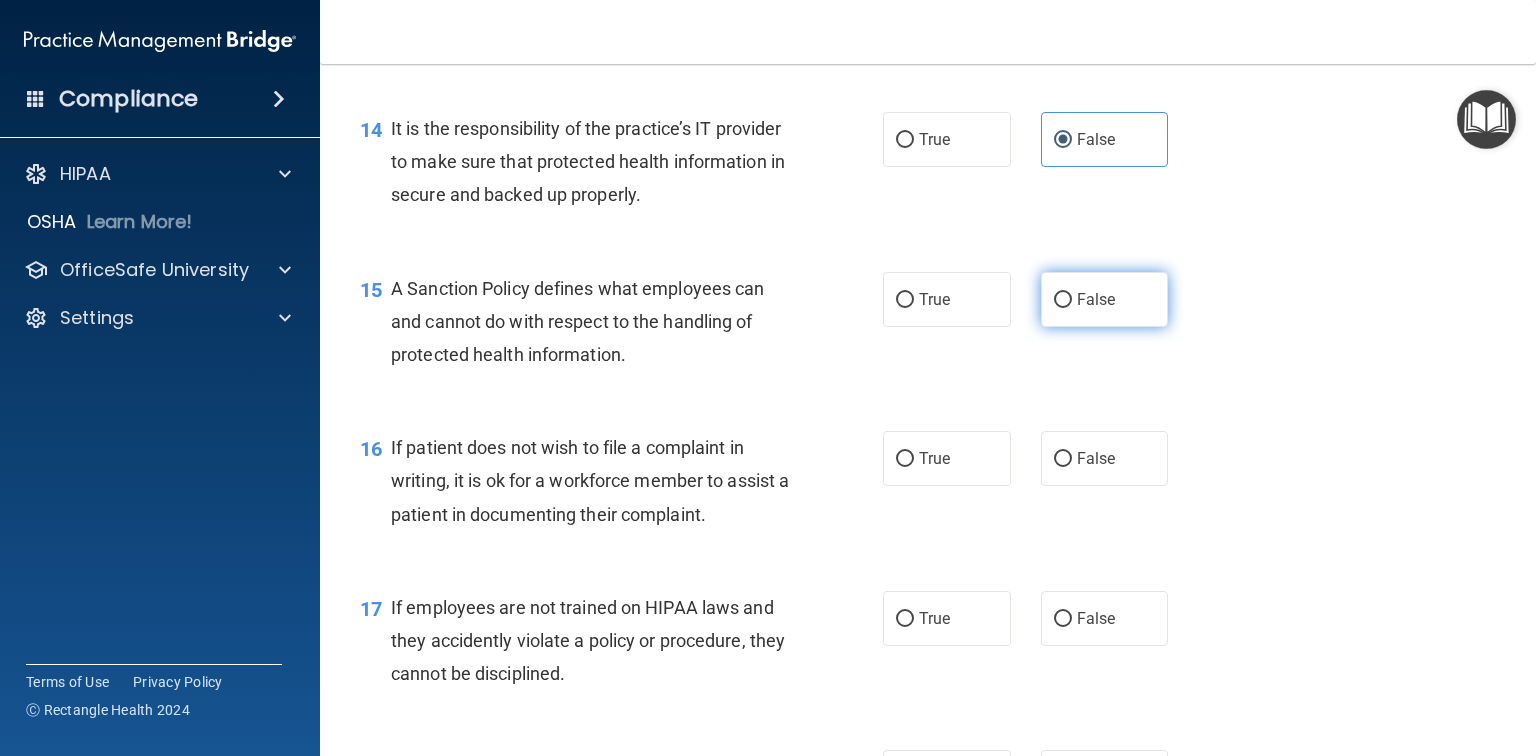 click on "False" at bounding box center [1063, 300] 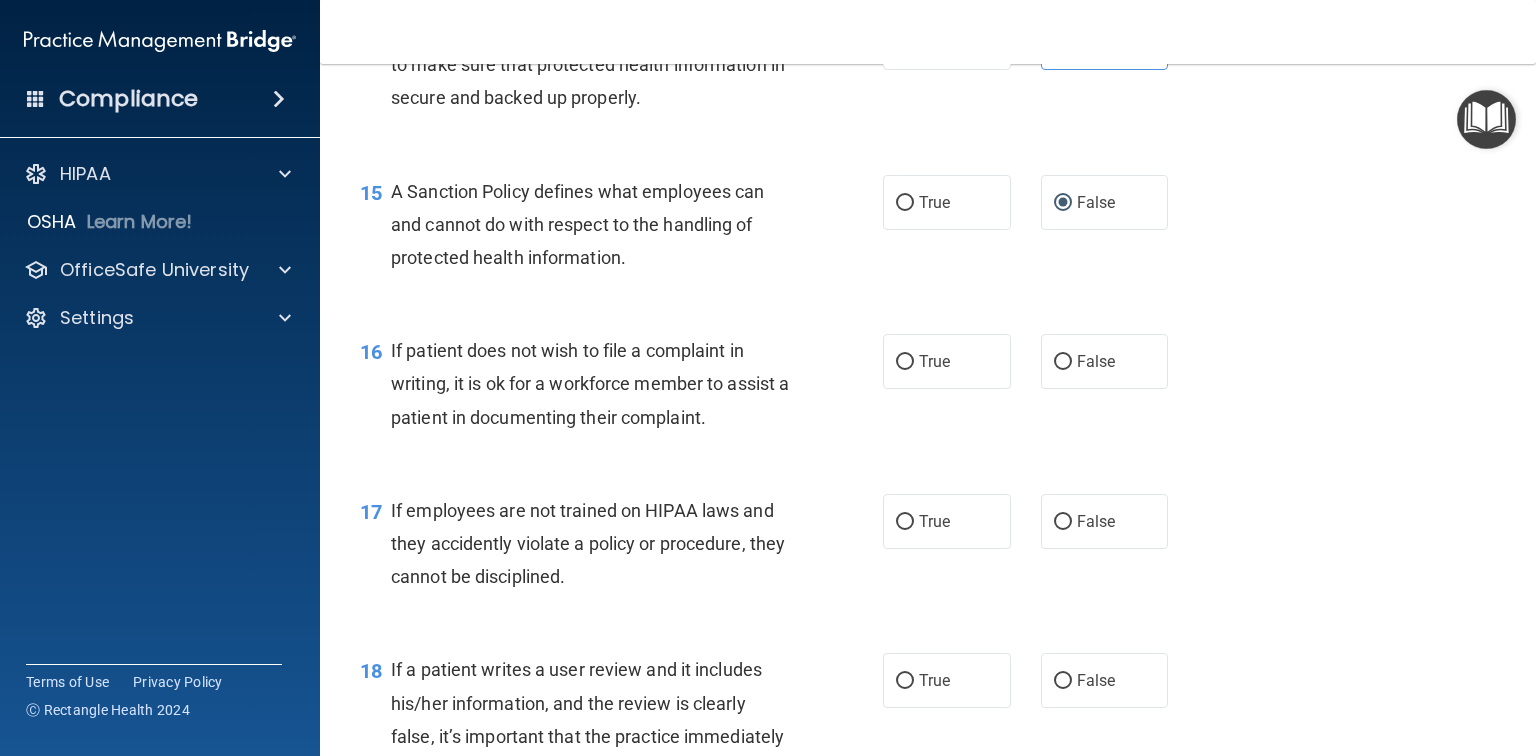 scroll, scrollTop: 2880, scrollLeft: 0, axis: vertical 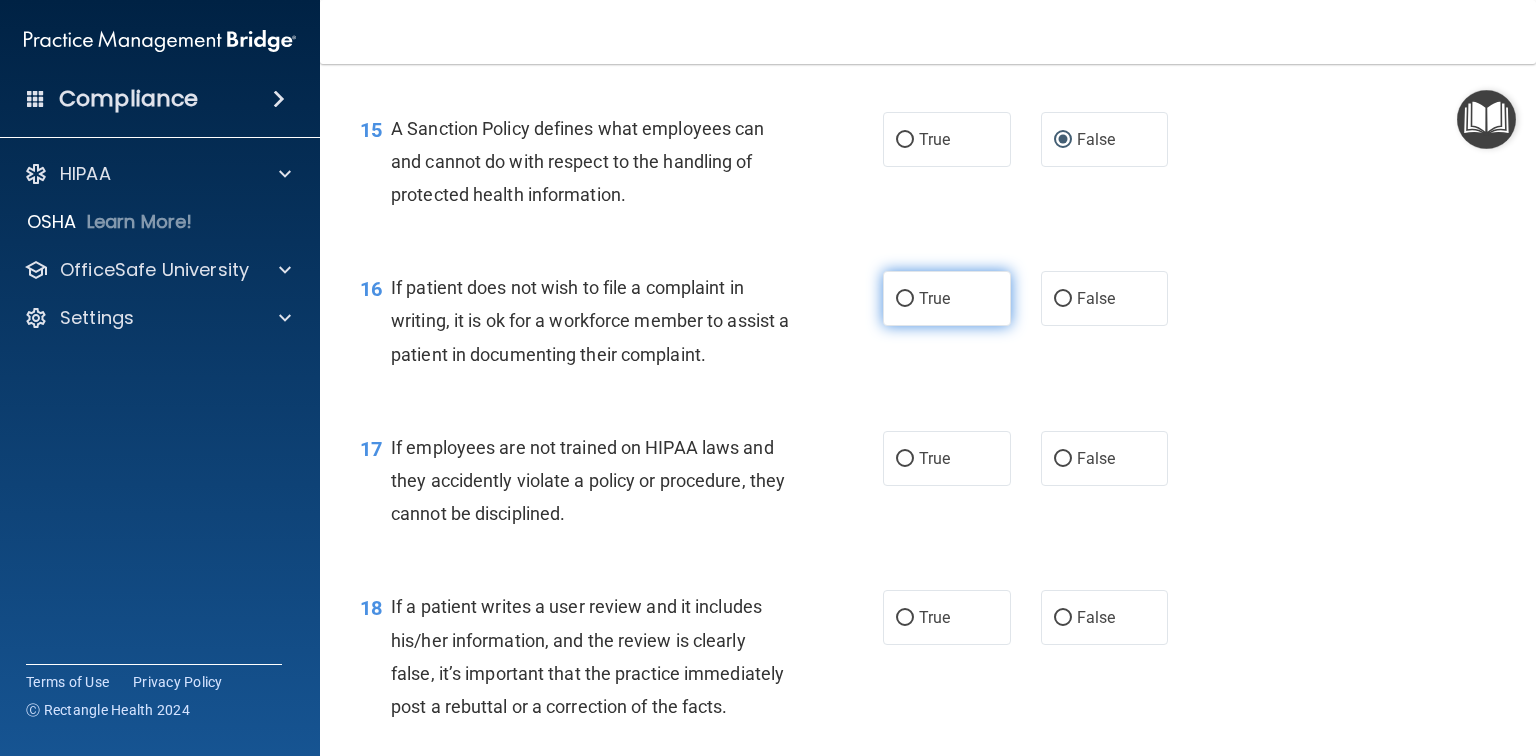 click on "True" at bounding box center [947, 298] 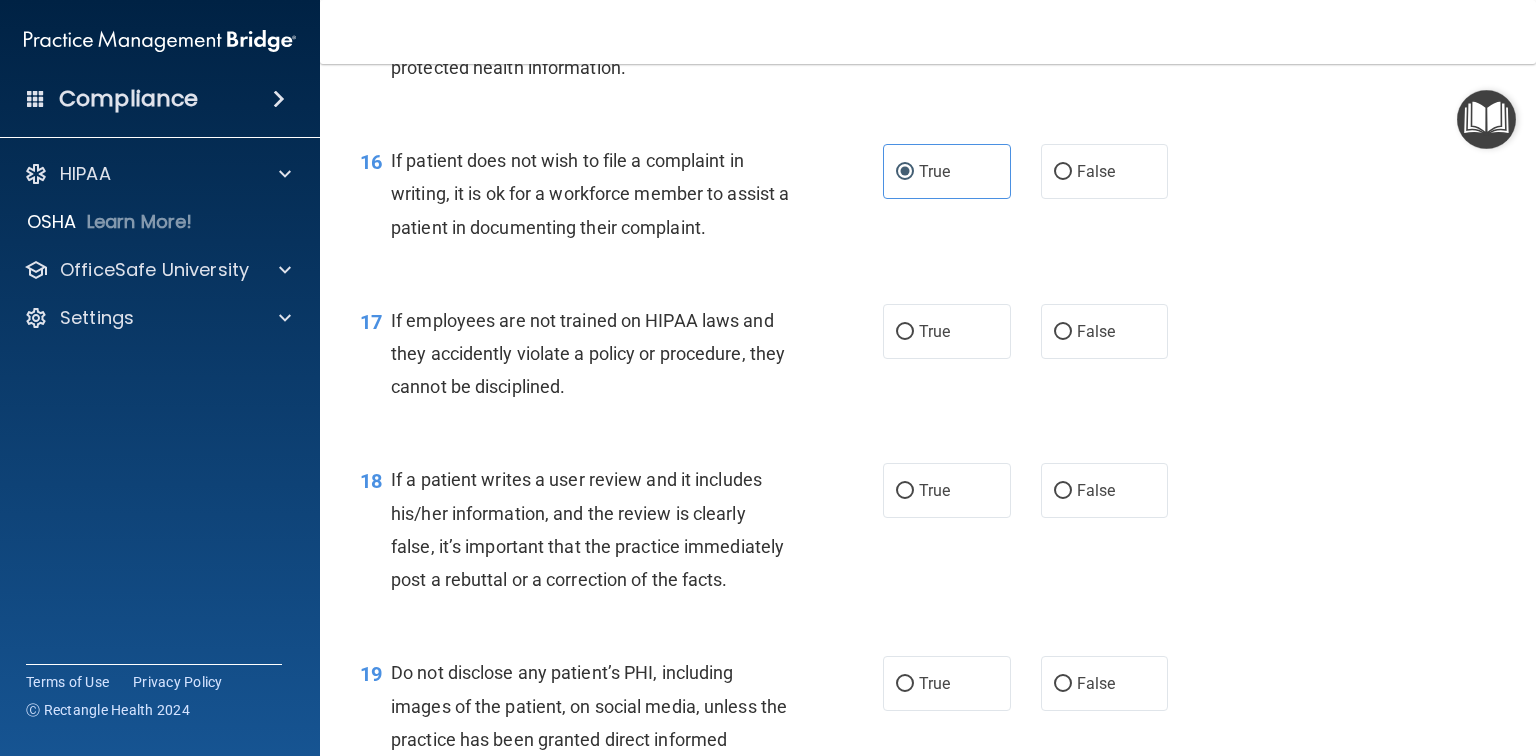scroll, scrollTop: 3120, scrollLeft: 0, axis: vertical 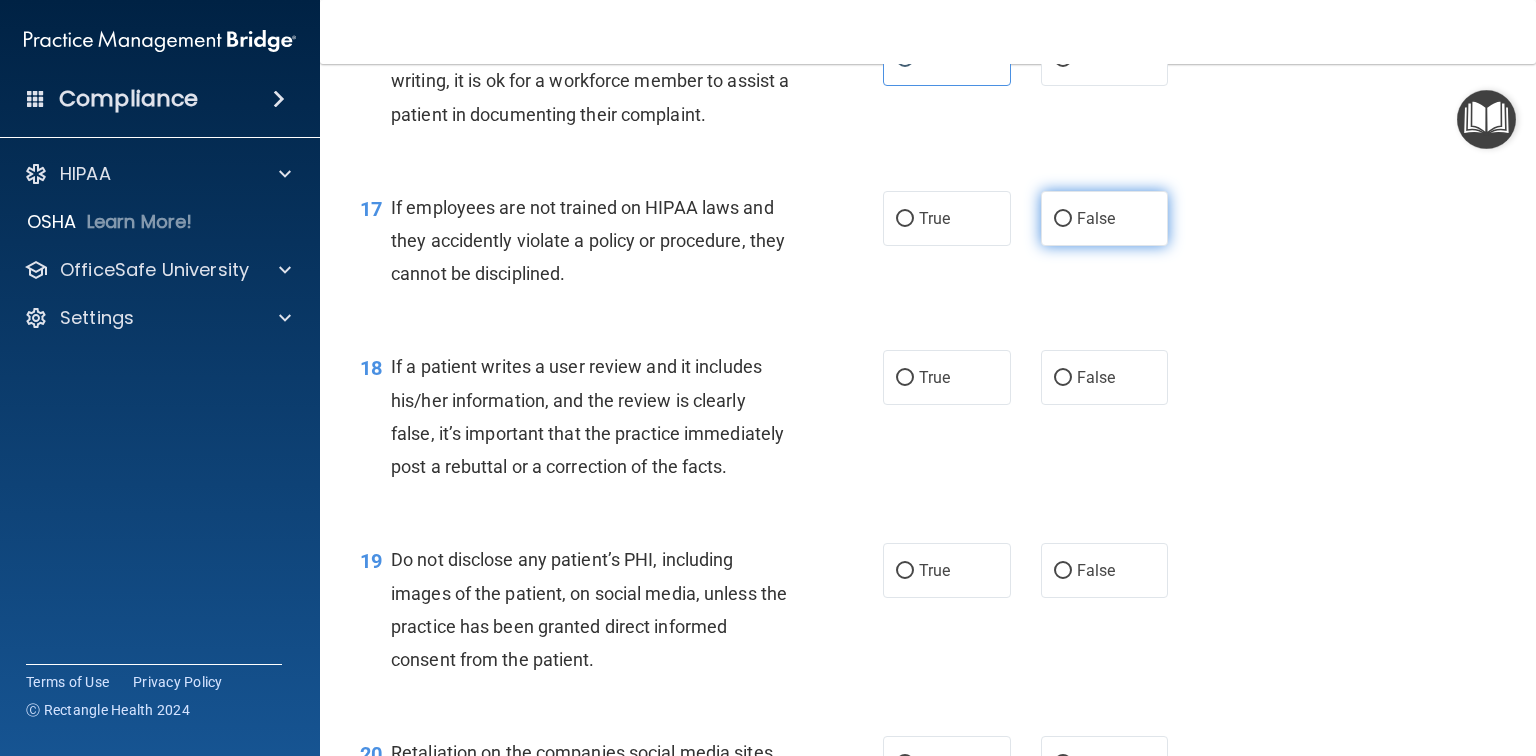 click on "False" at bounding box center [1105, 218] 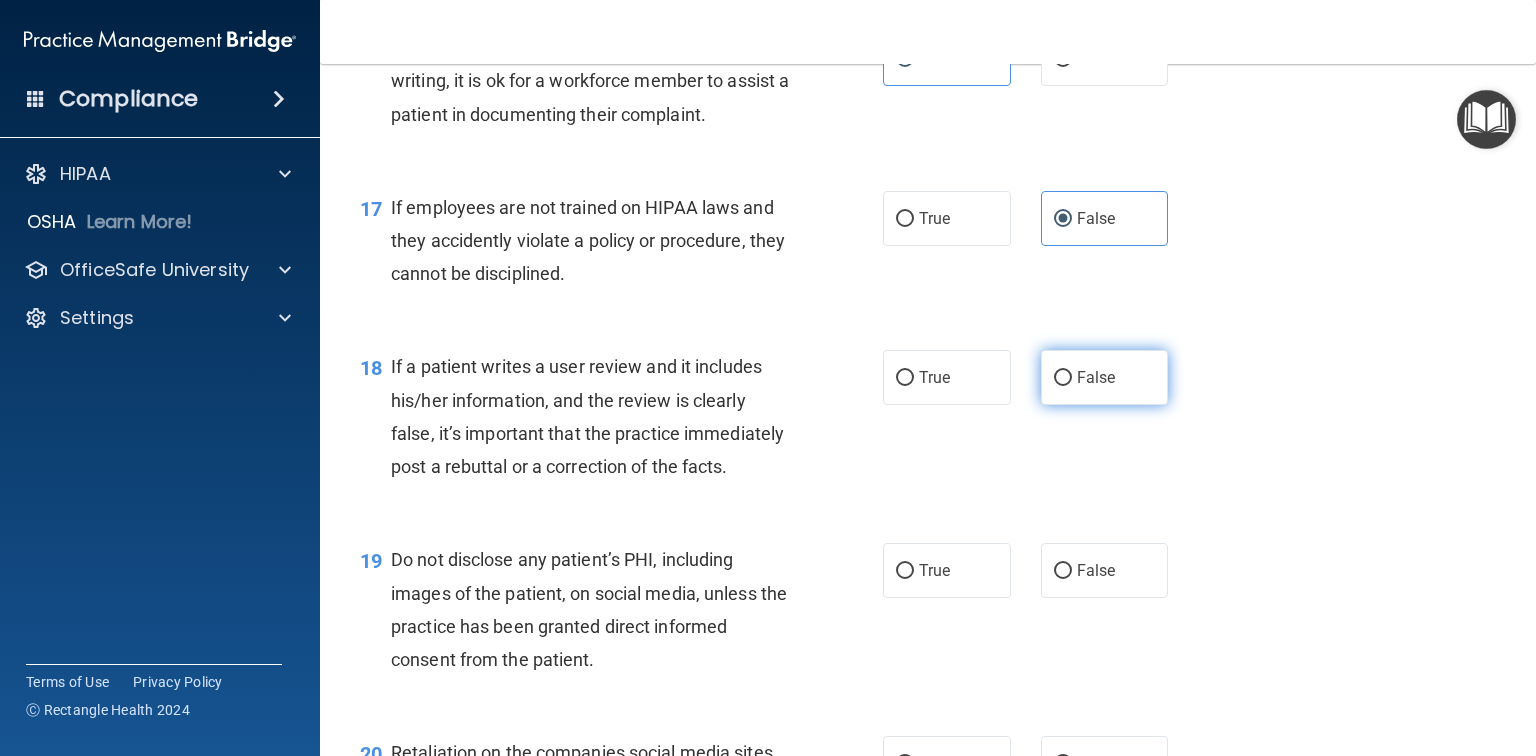 click on "False" at bounding box center (1096, 377) 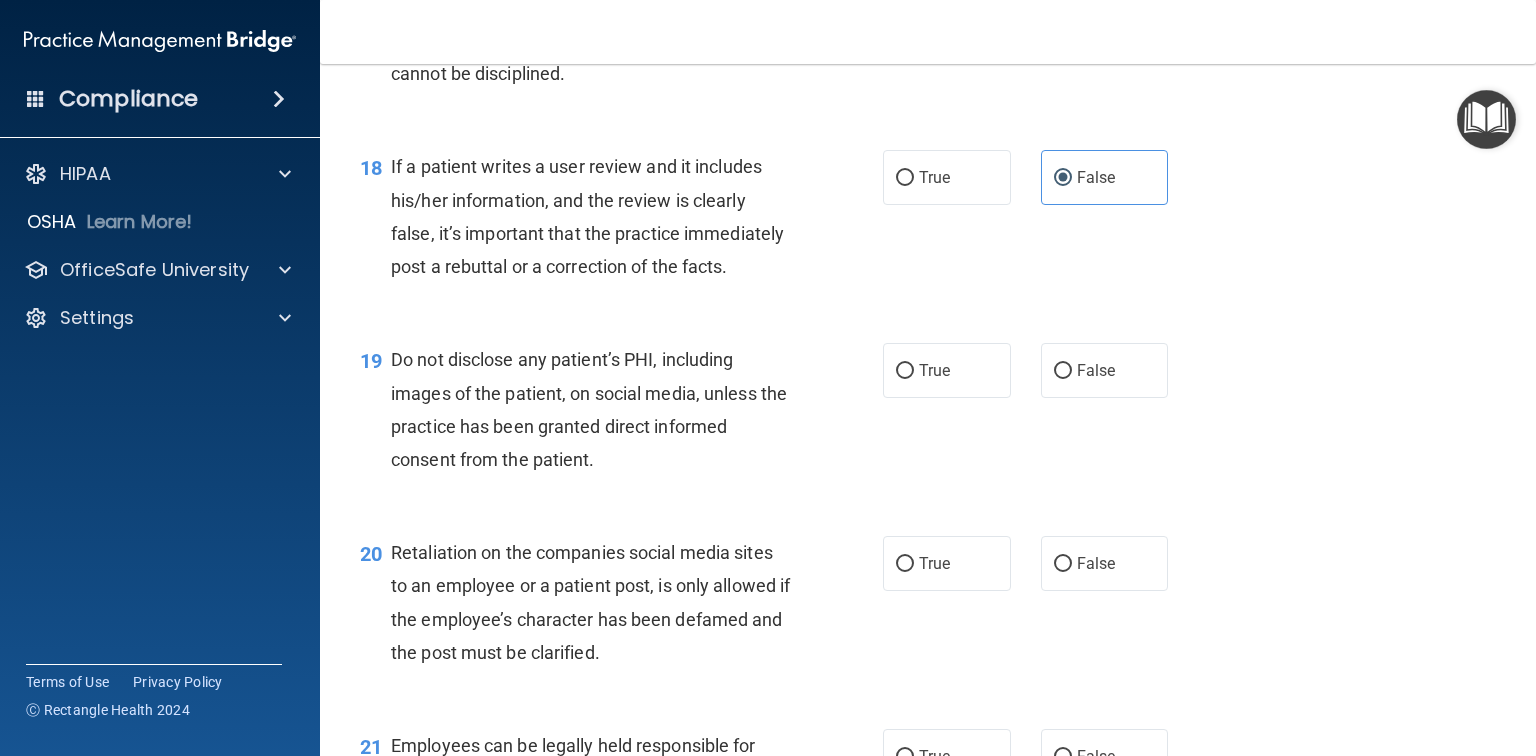 scroll, scrollTop: 3440, scrollLeft: 0, axis: vertical 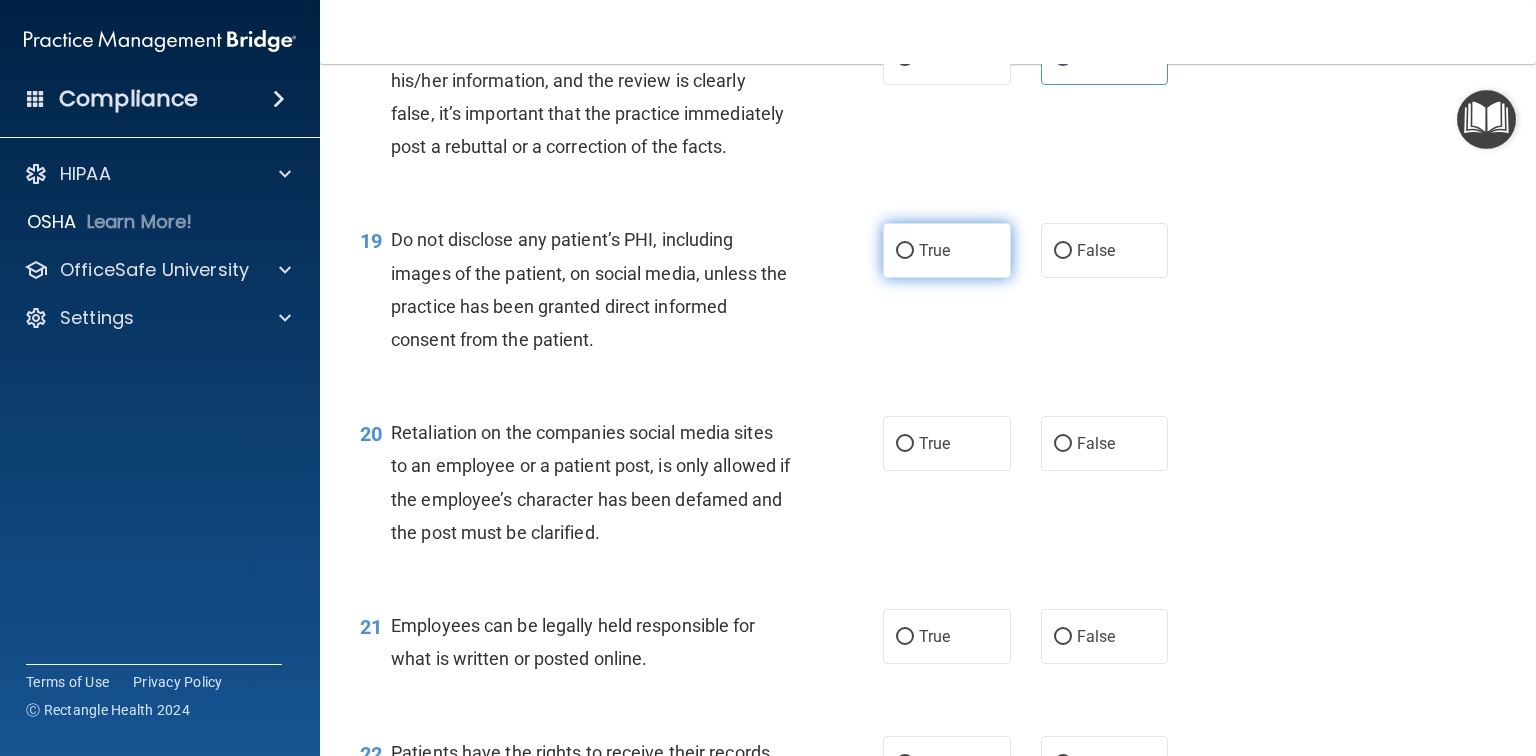 click on "True" at bounding box center [905, 251] 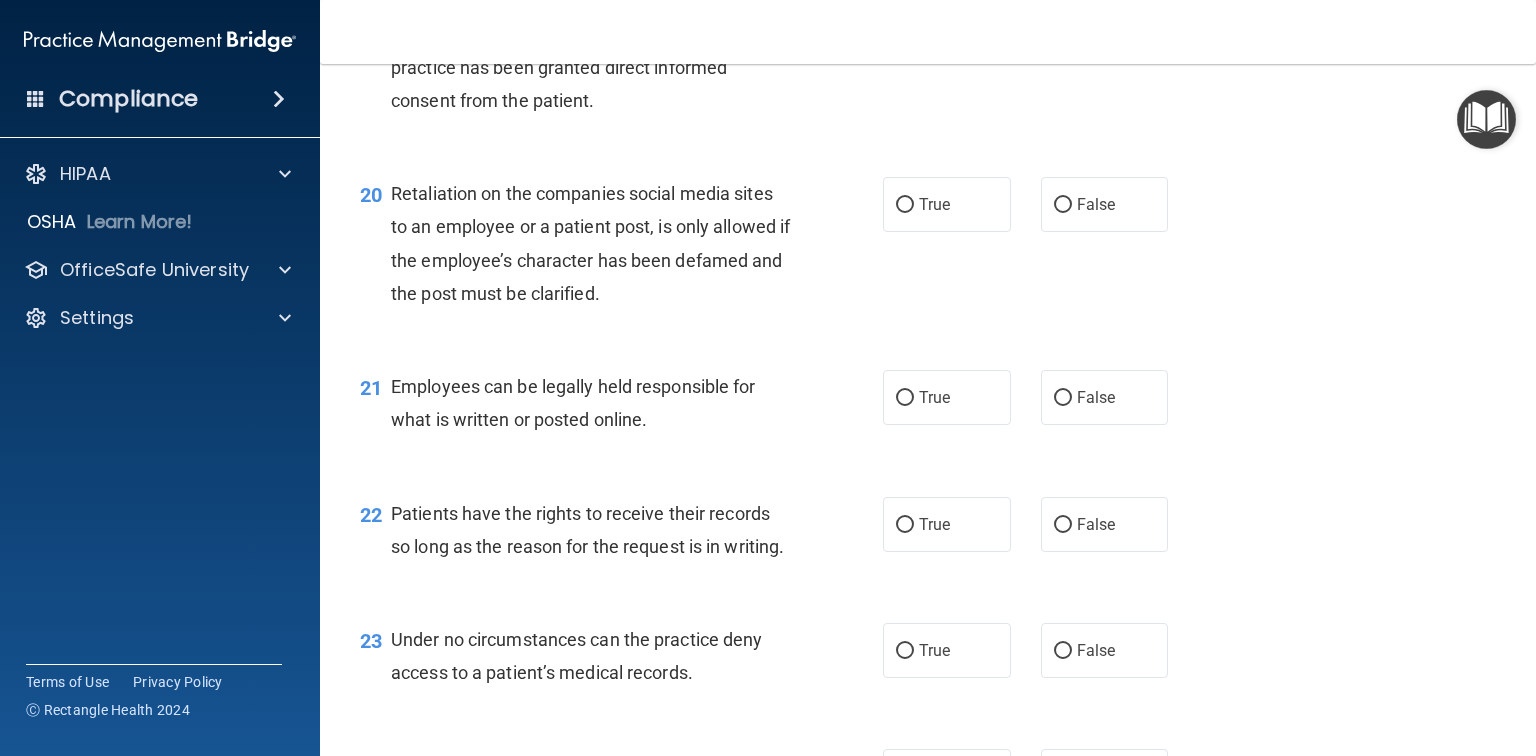 scroll, scrollTop: 3680, scrollLeft: 0, axis: vertical 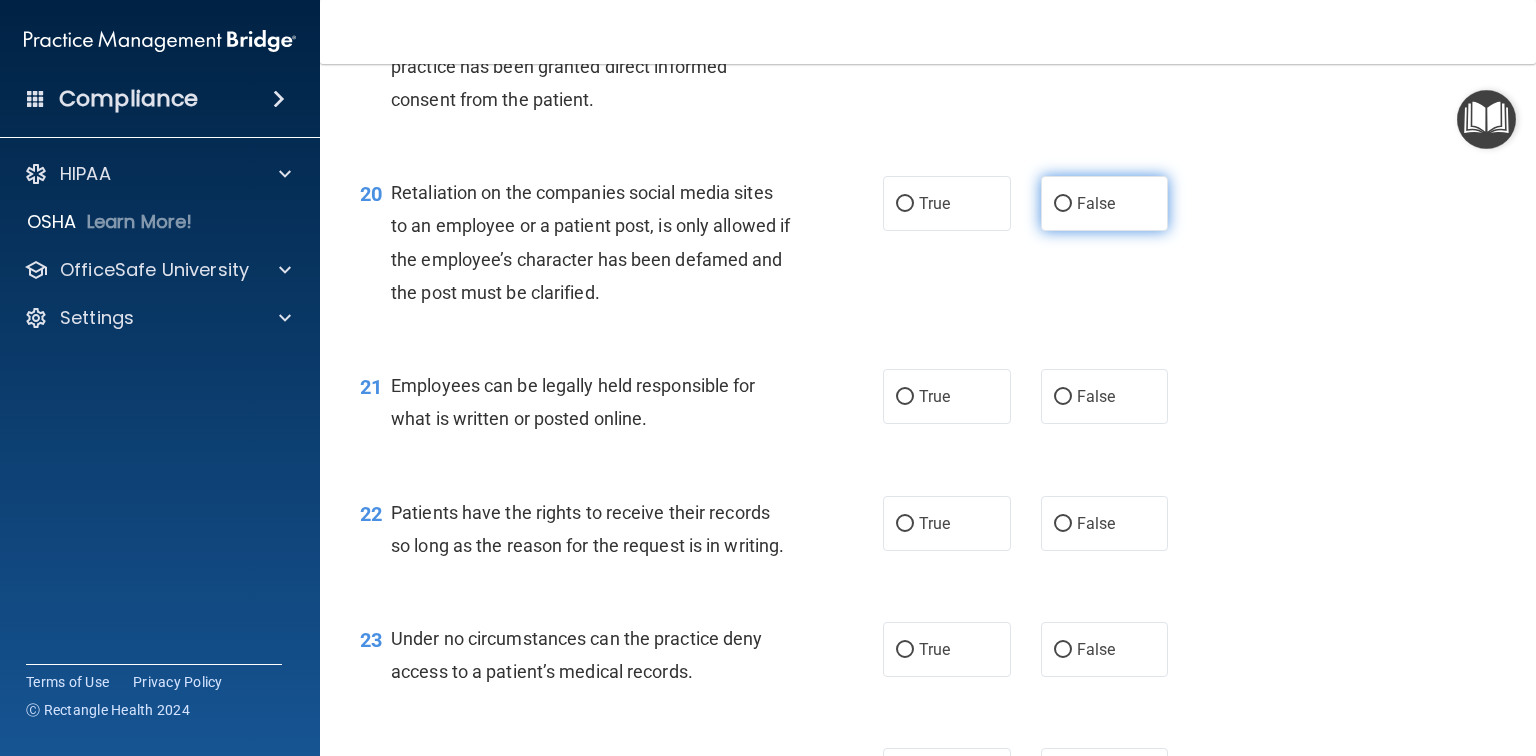 click on "False" at bounding box center [1096, 203] 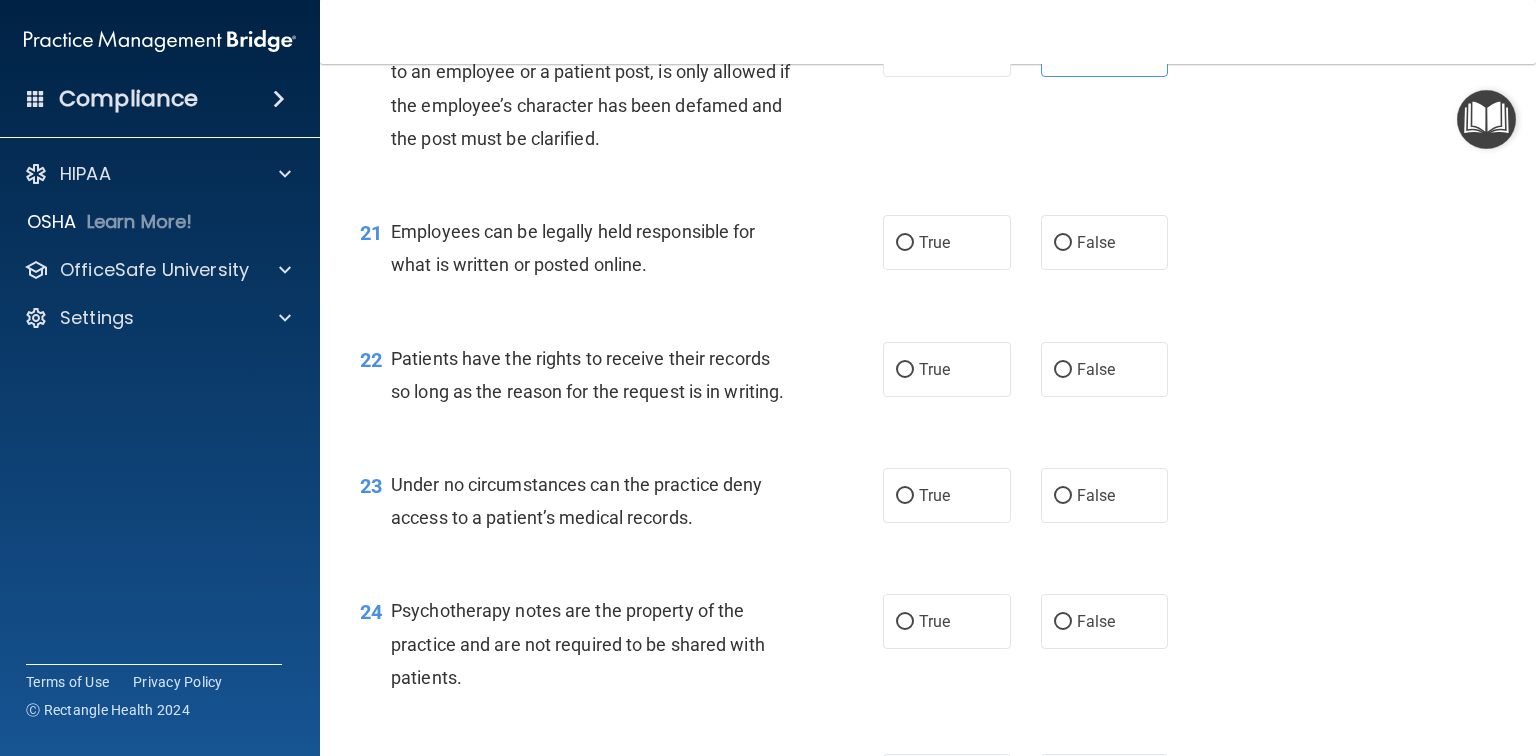 scroll, scrollTop: 3840, scrollLeft: 0, axis: vertical 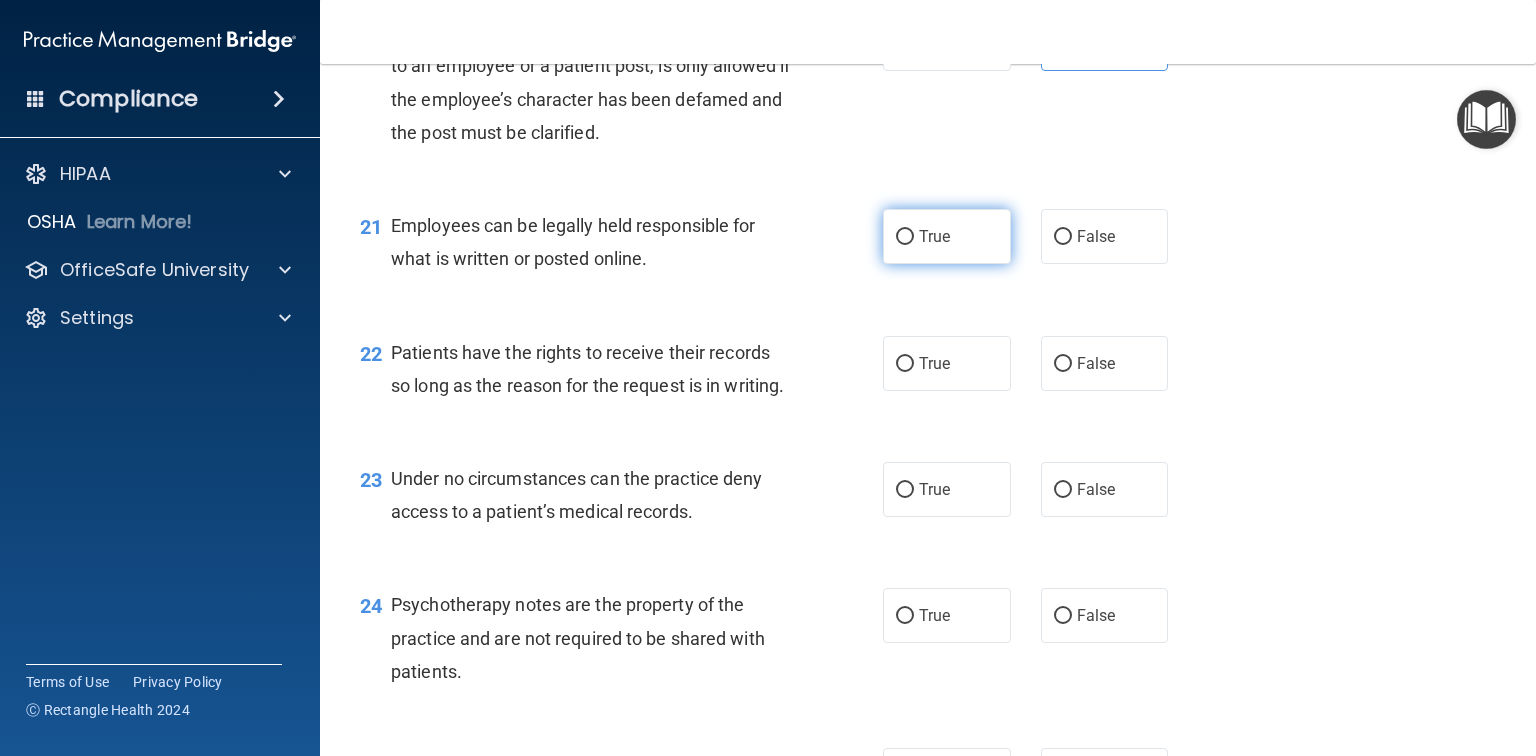 click on "True" at bounding box center [934, 236] 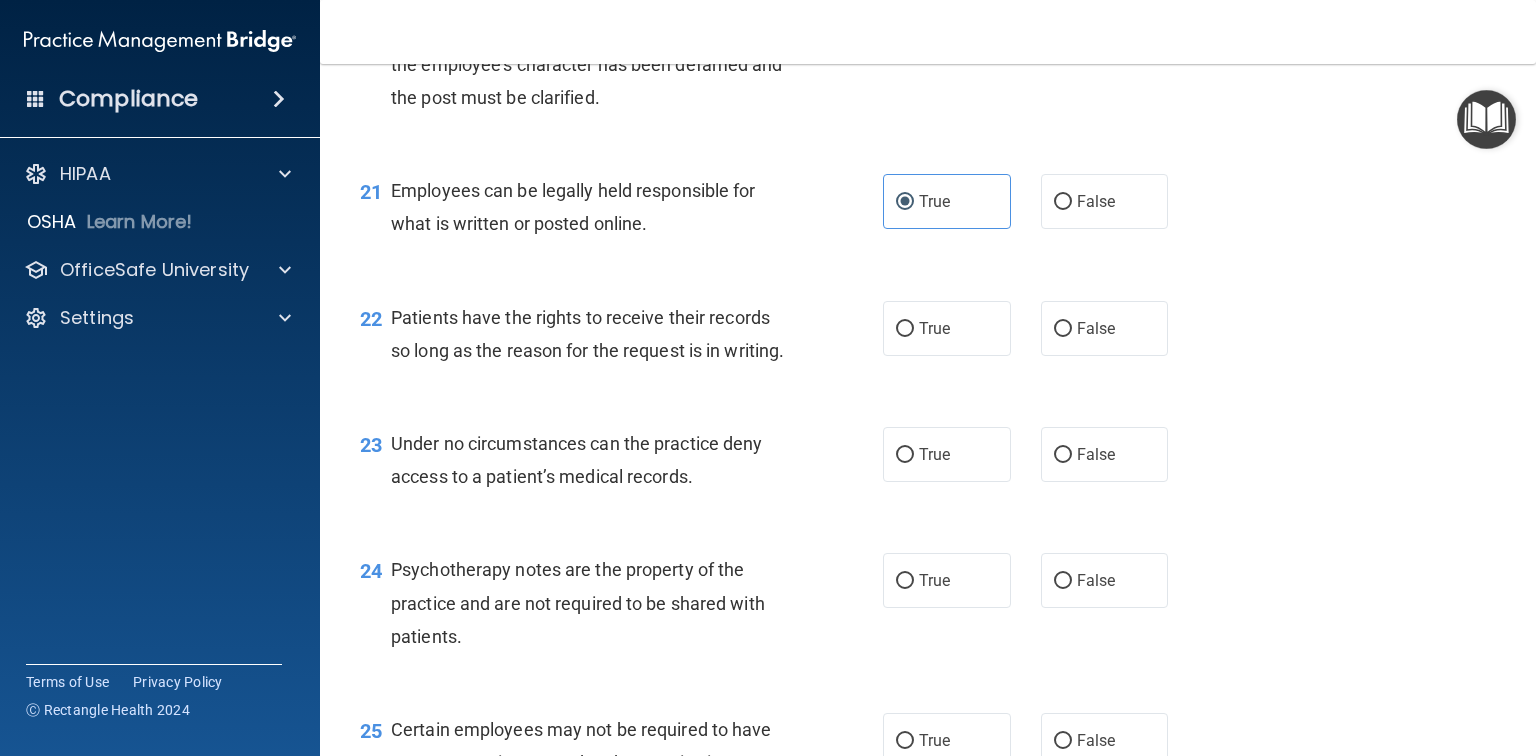 scroll, scrollTop: 4000, scrollLeft: 0, axis: vertical 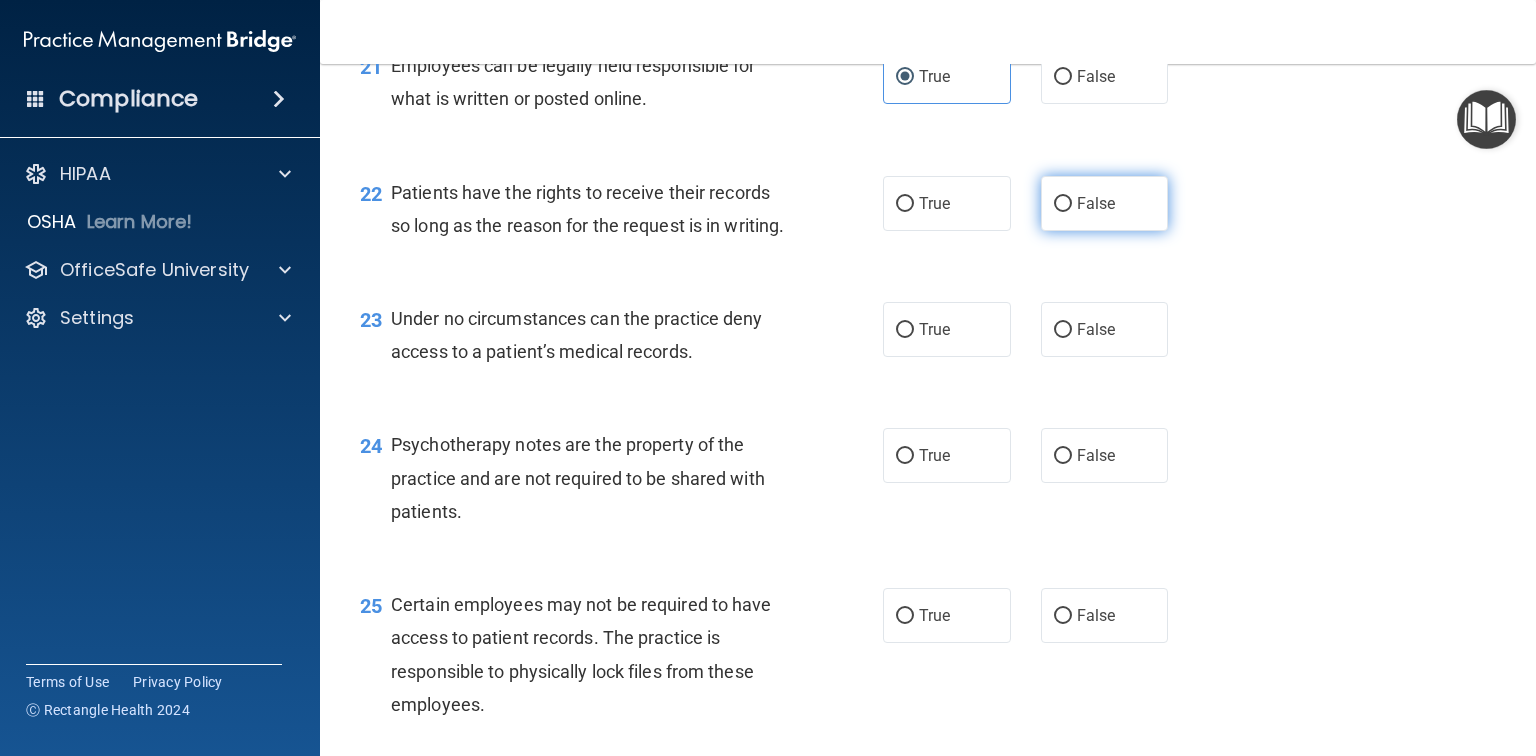 click on "False" at bounding box center (1063, 204) 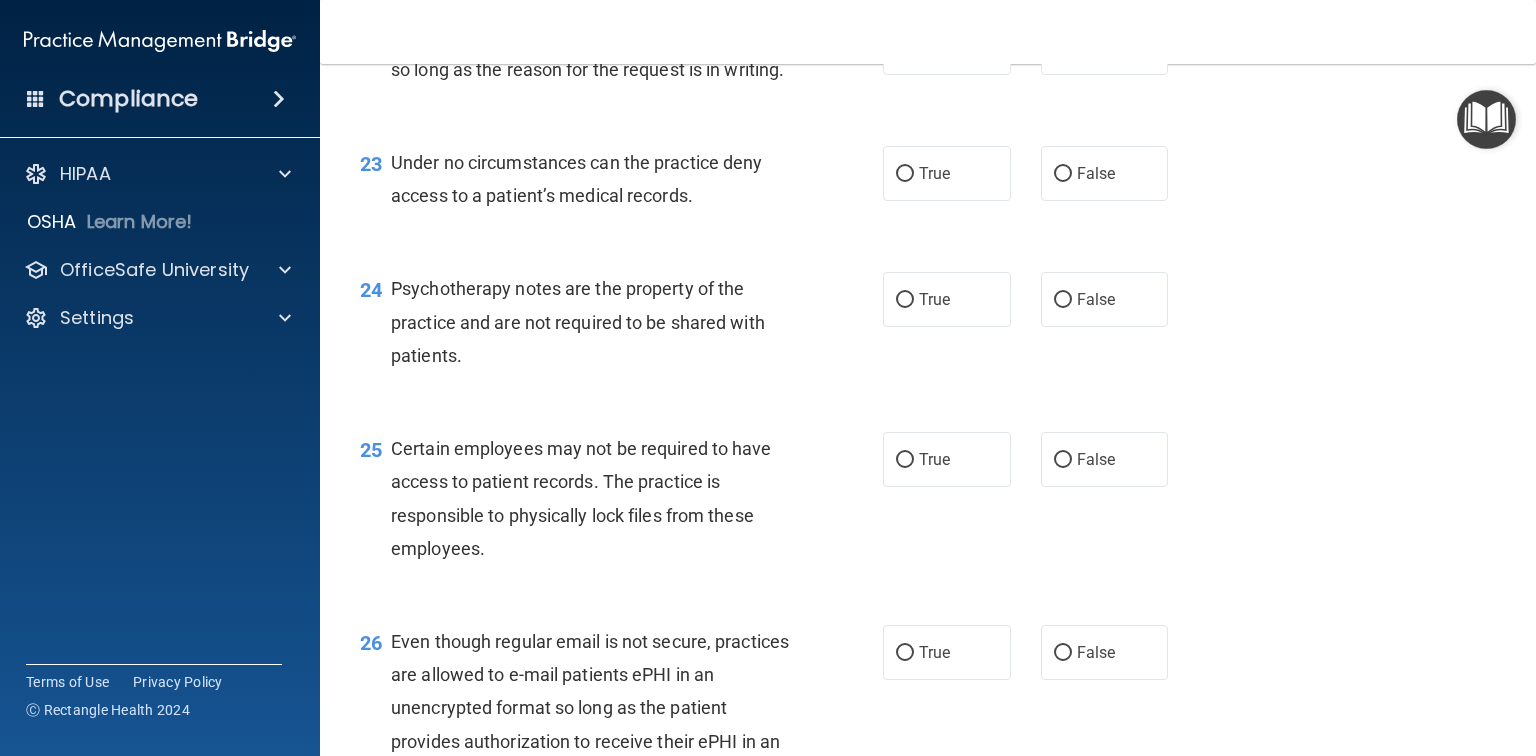 scroll, scrollTop: 4160, scrollLeft: 0, axis: vertical 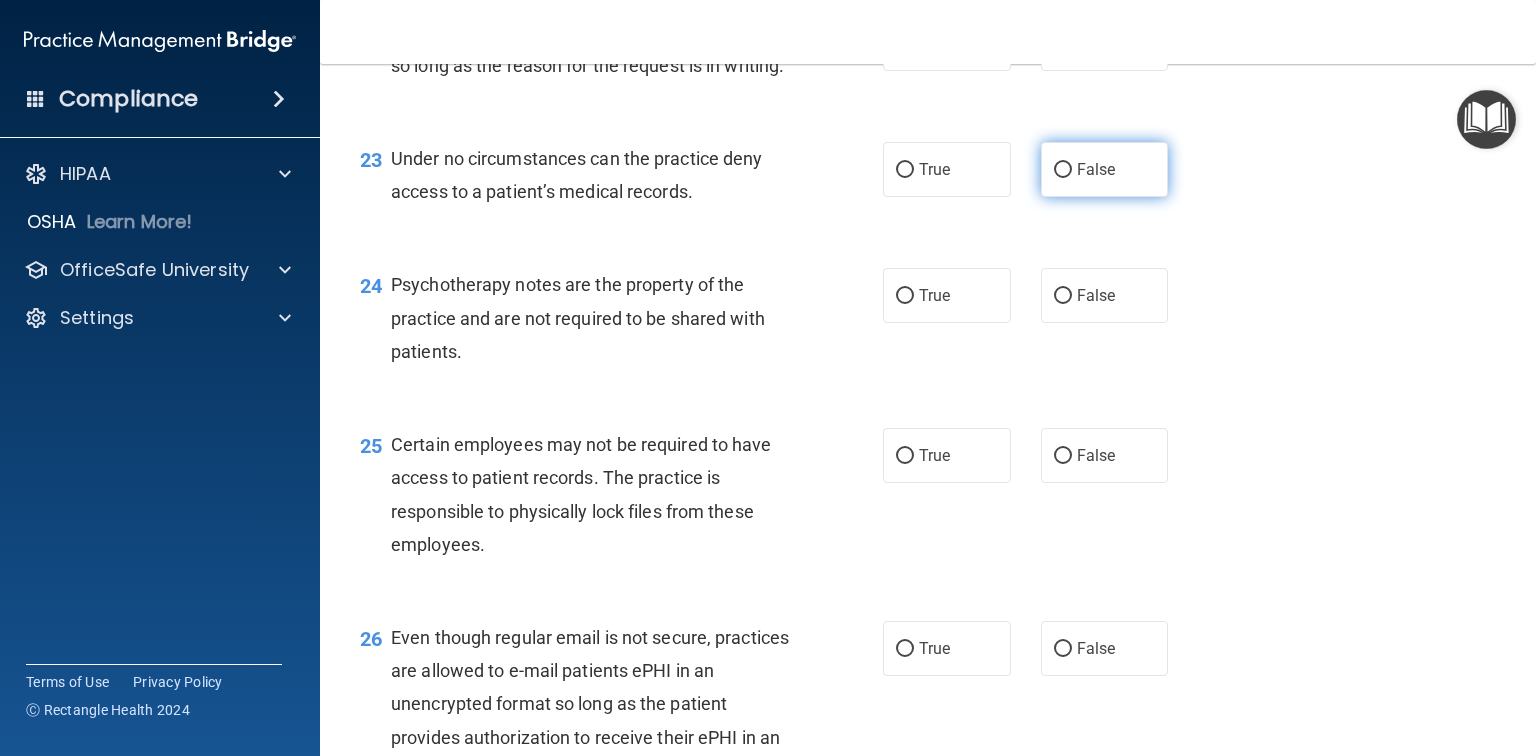 click on "False" at bounding box center [1096, 169] 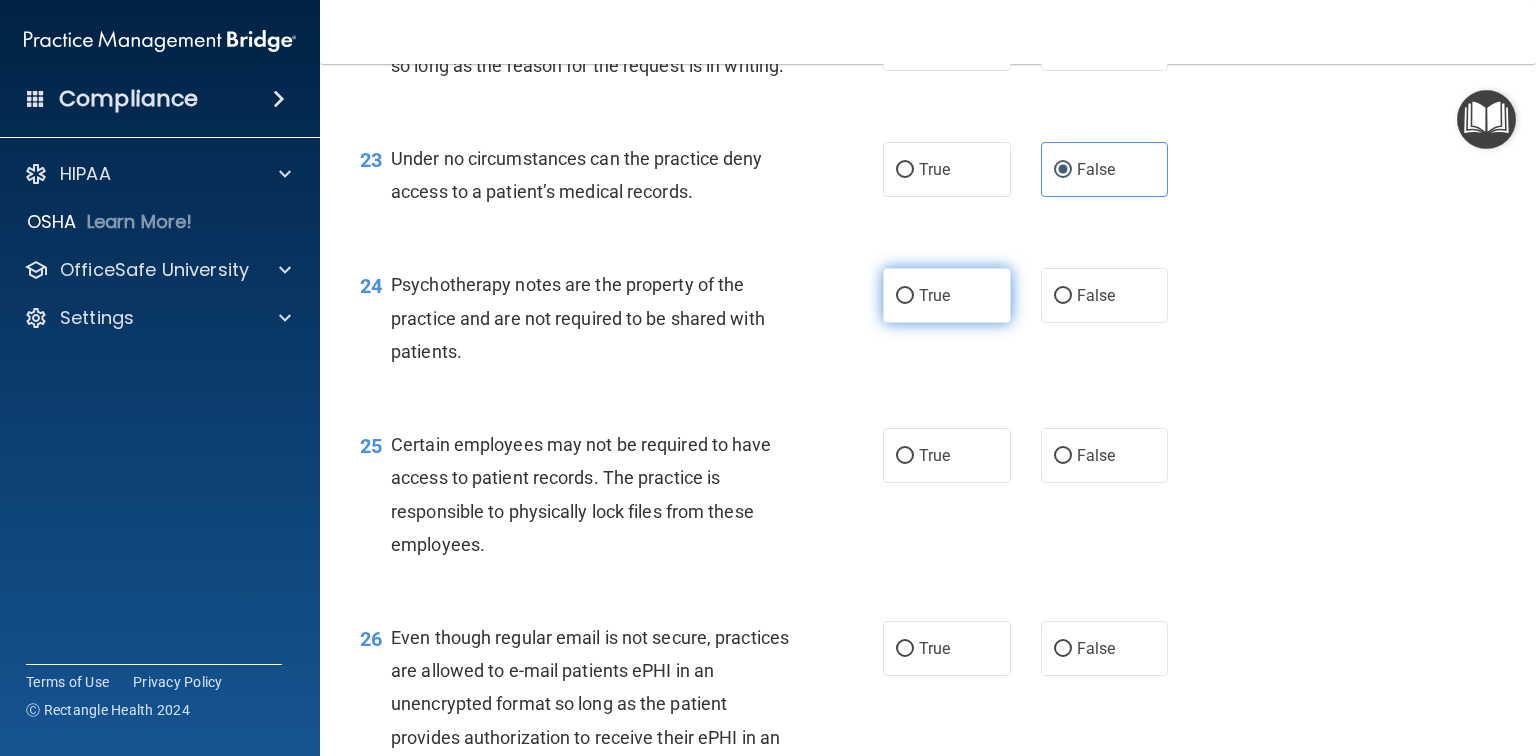 click on "True" at bounding box center (947, 295) 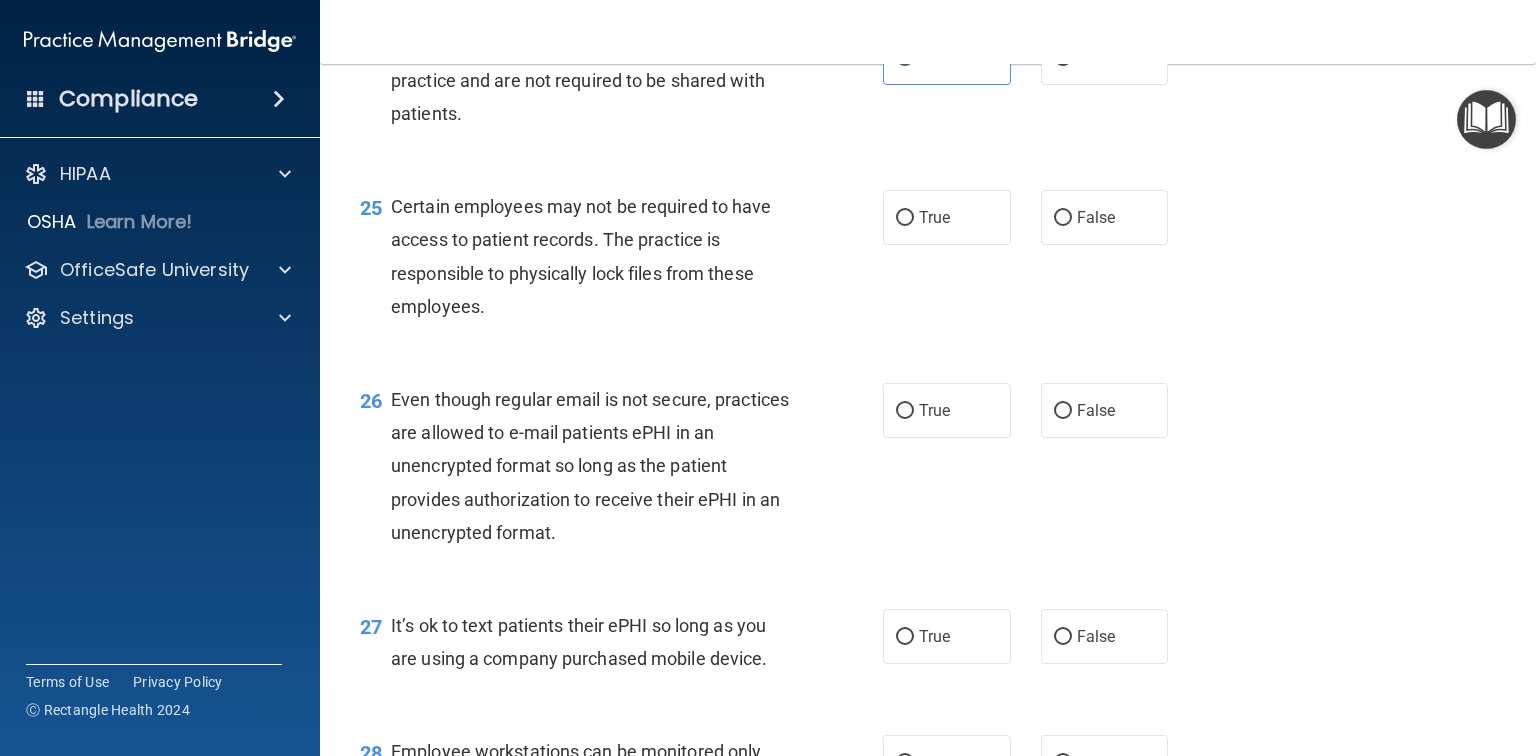 scroll, scrollTop: 4400, scrollLeft: 0, axis: vertical 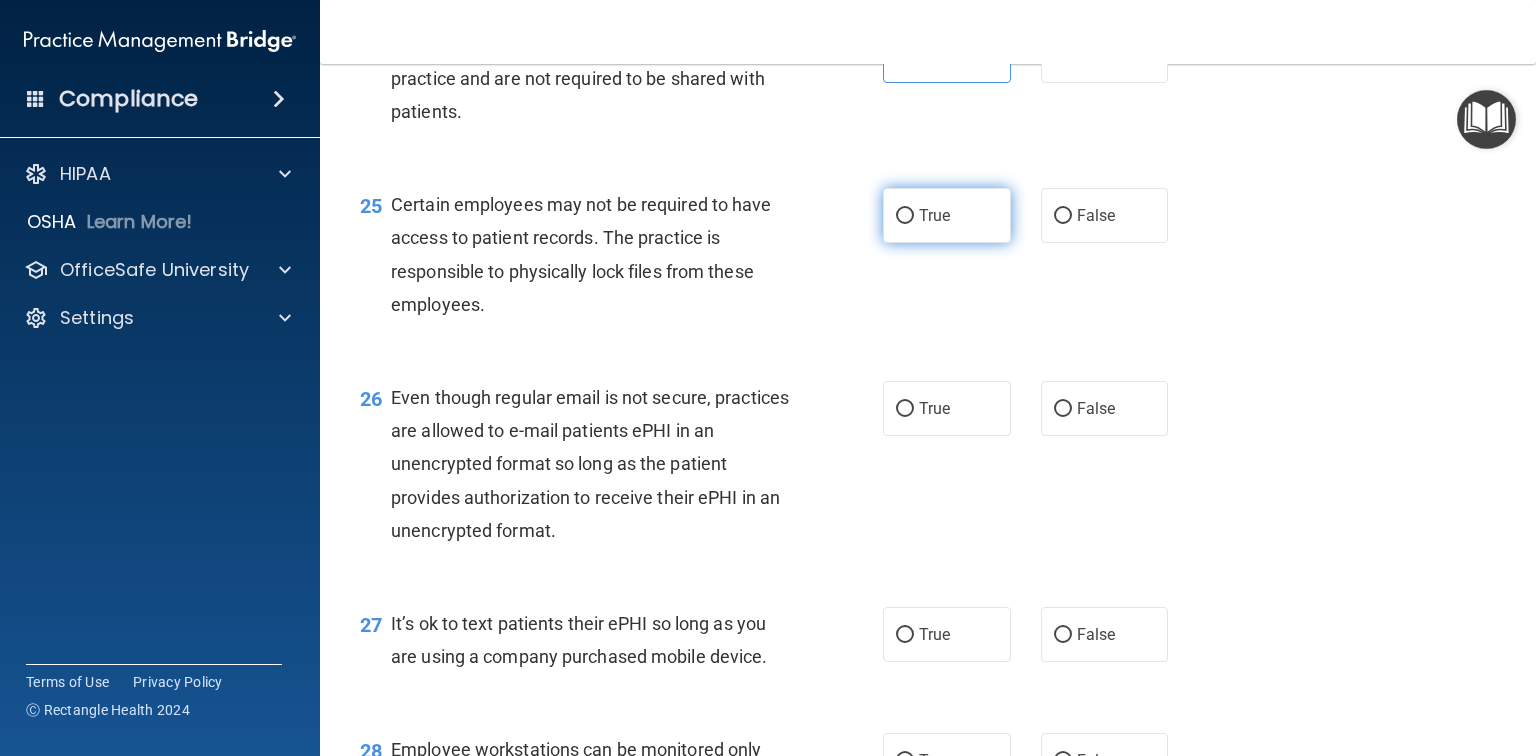 click on "True" at bounding box center [934, 215] 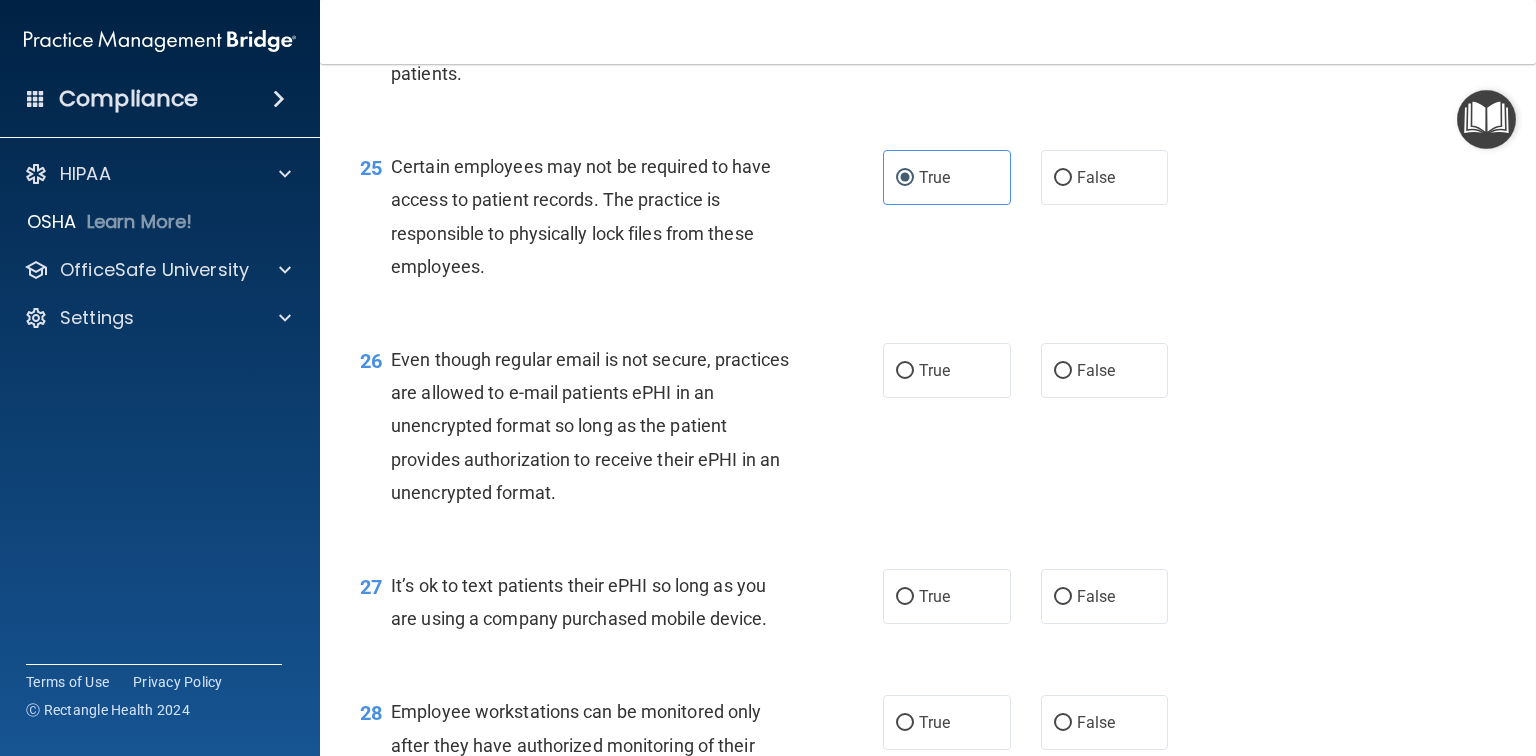 scroll, scrollTop: 4640, scrollLeft: 0, axis: vertical 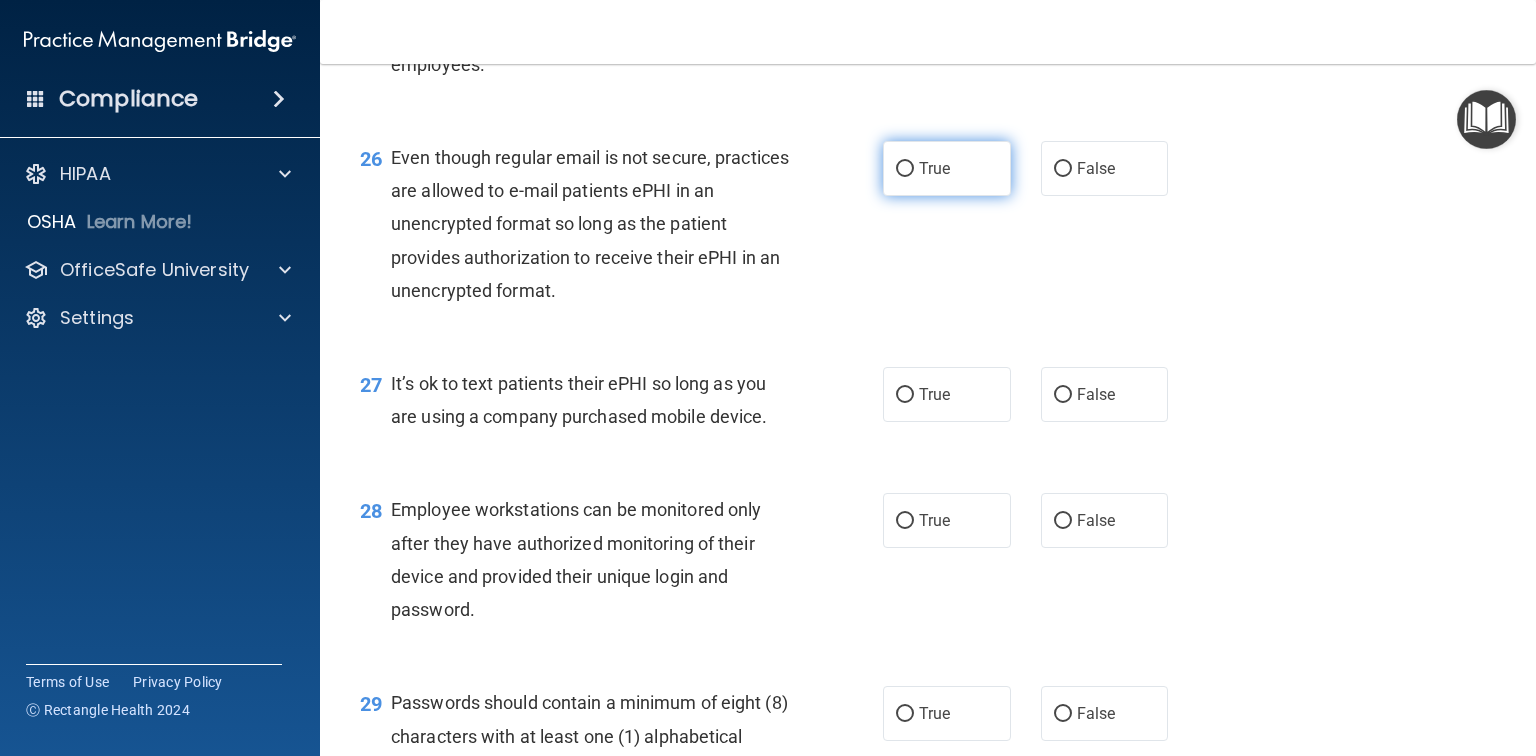 click on "True" at bounding box center (947, 168) 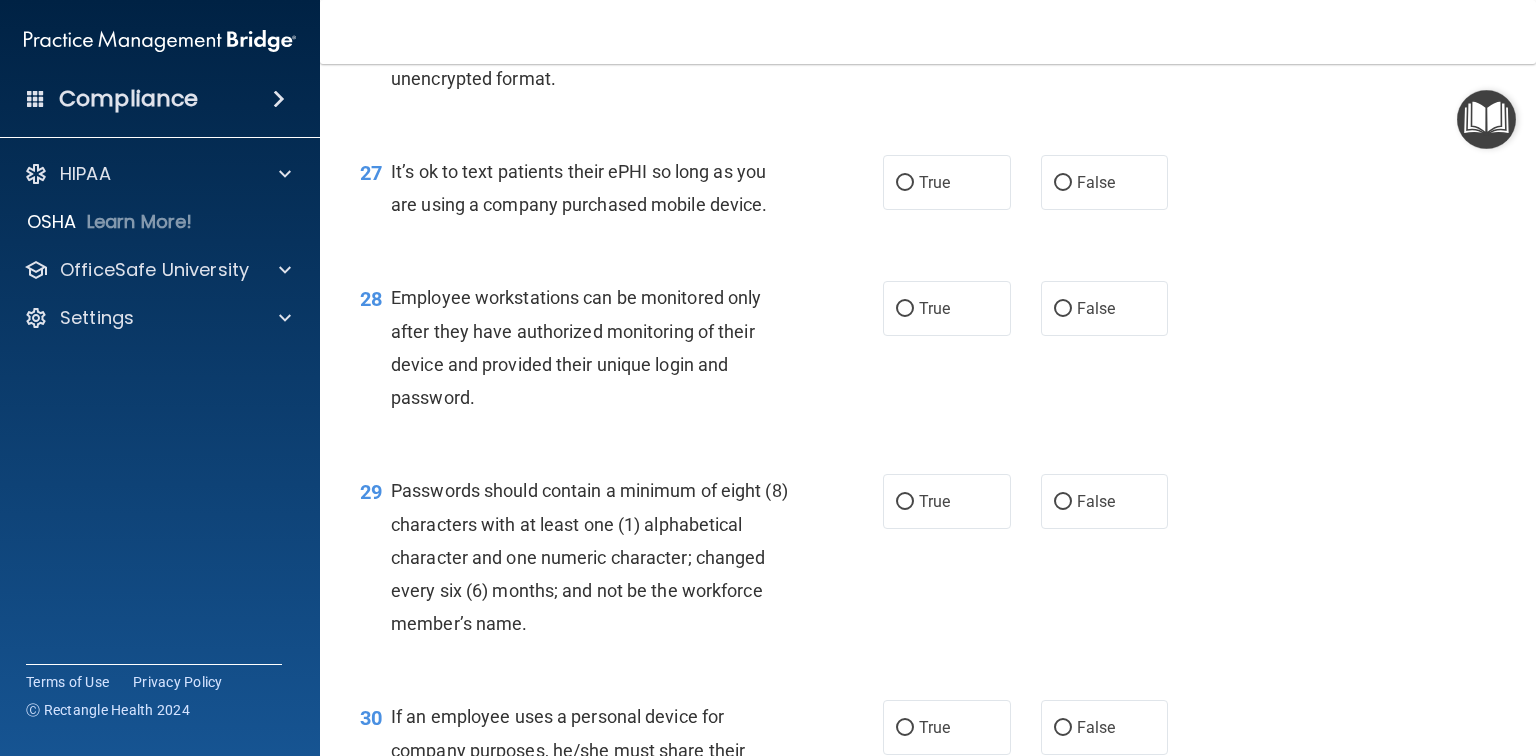 scroll, scrollTop: 4880, scrollLeft: 0, axis: vertical 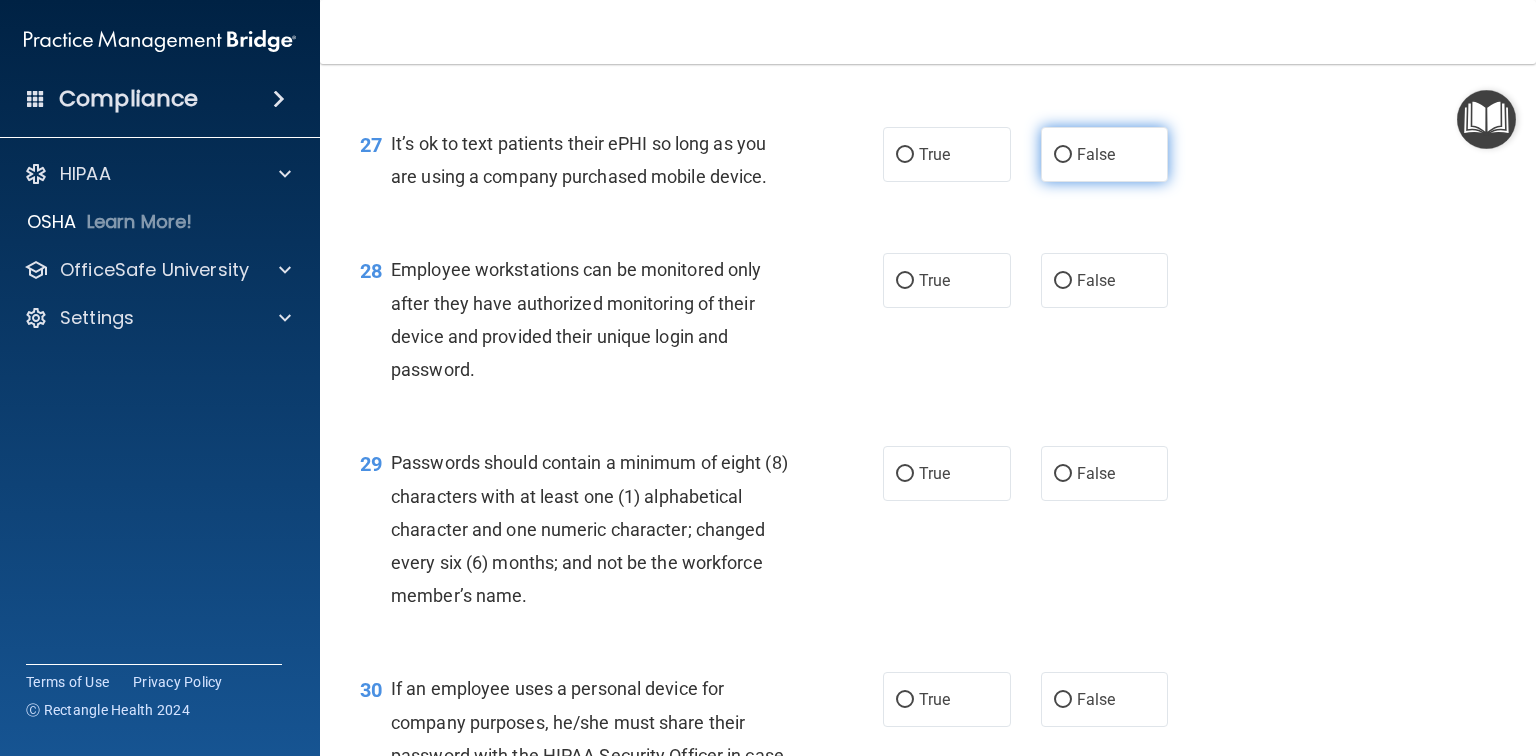 click on "False" at bounding box center (1105, 154) 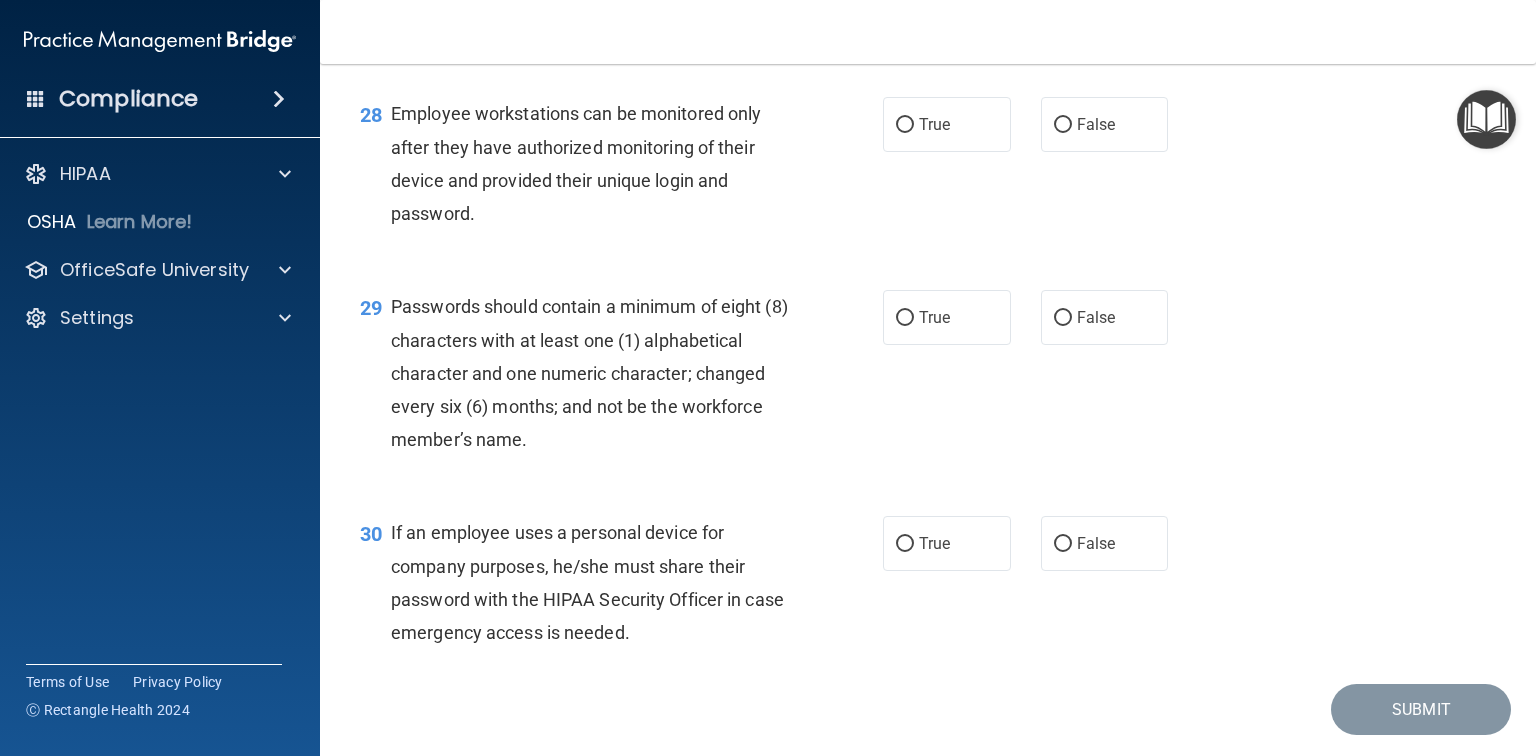 scroll, scrollTop: 5040, scrollLeft: 0, axis: vertical 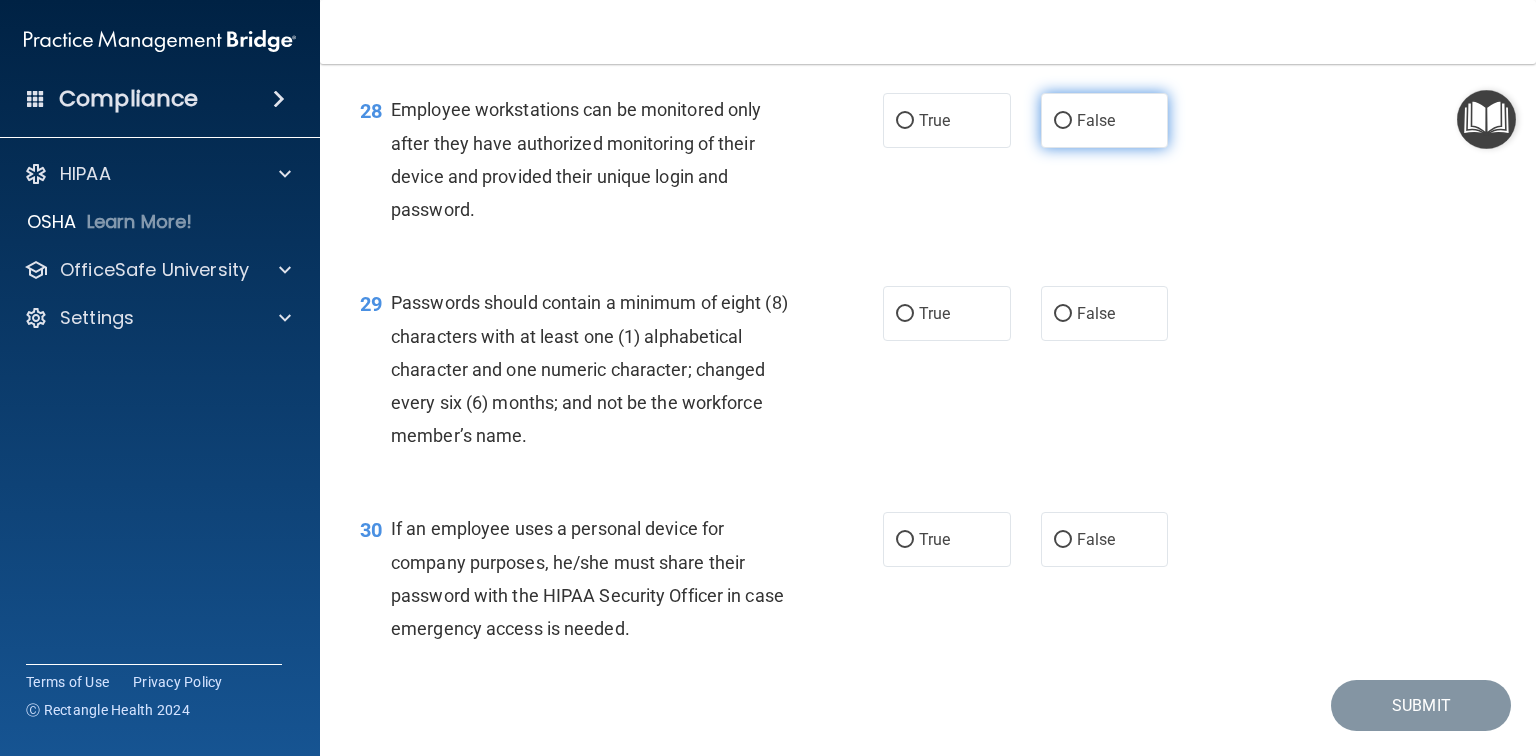 click on "False" at bounding box center (1096, 120) 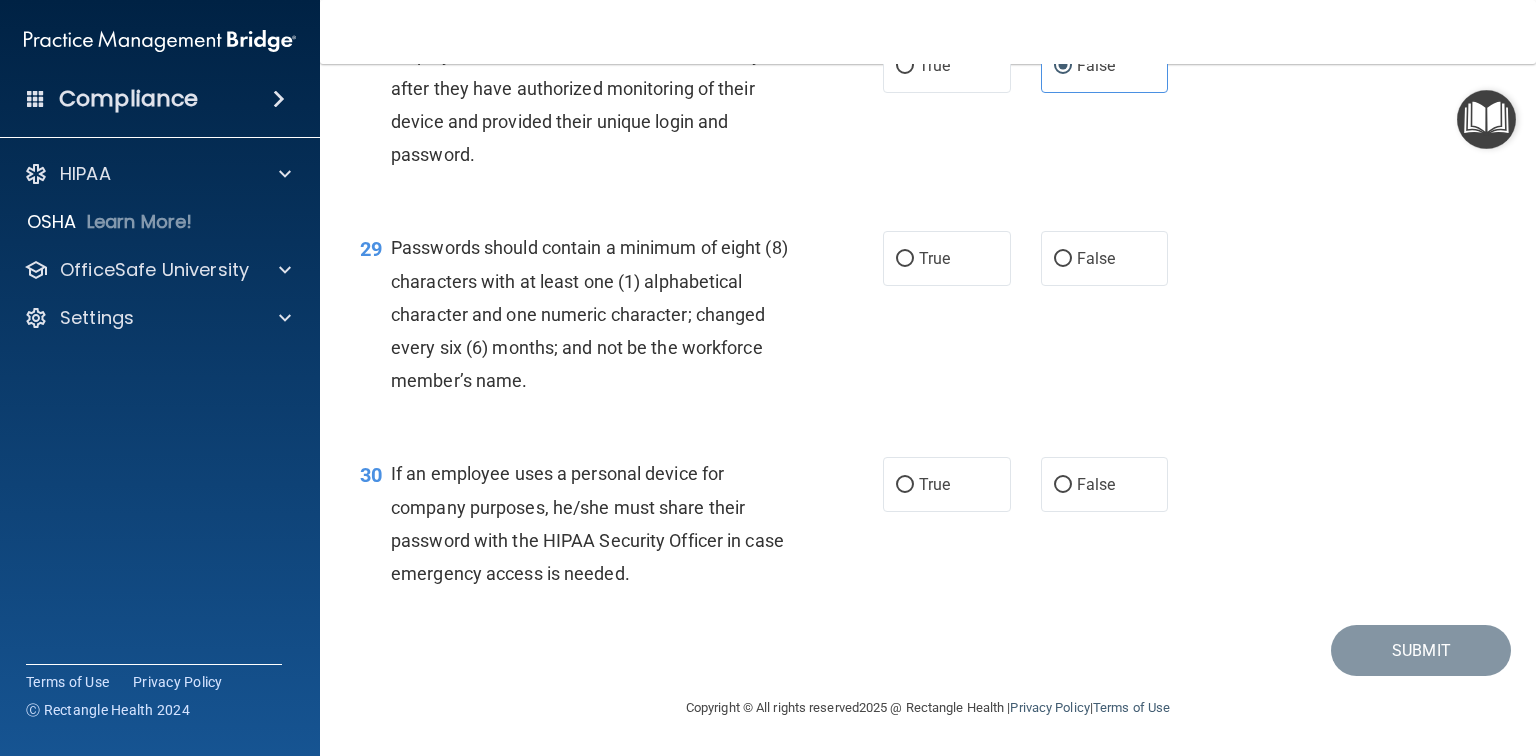 scroll, scrollTop: 5195, scrollLeft: 0, axis: vertical 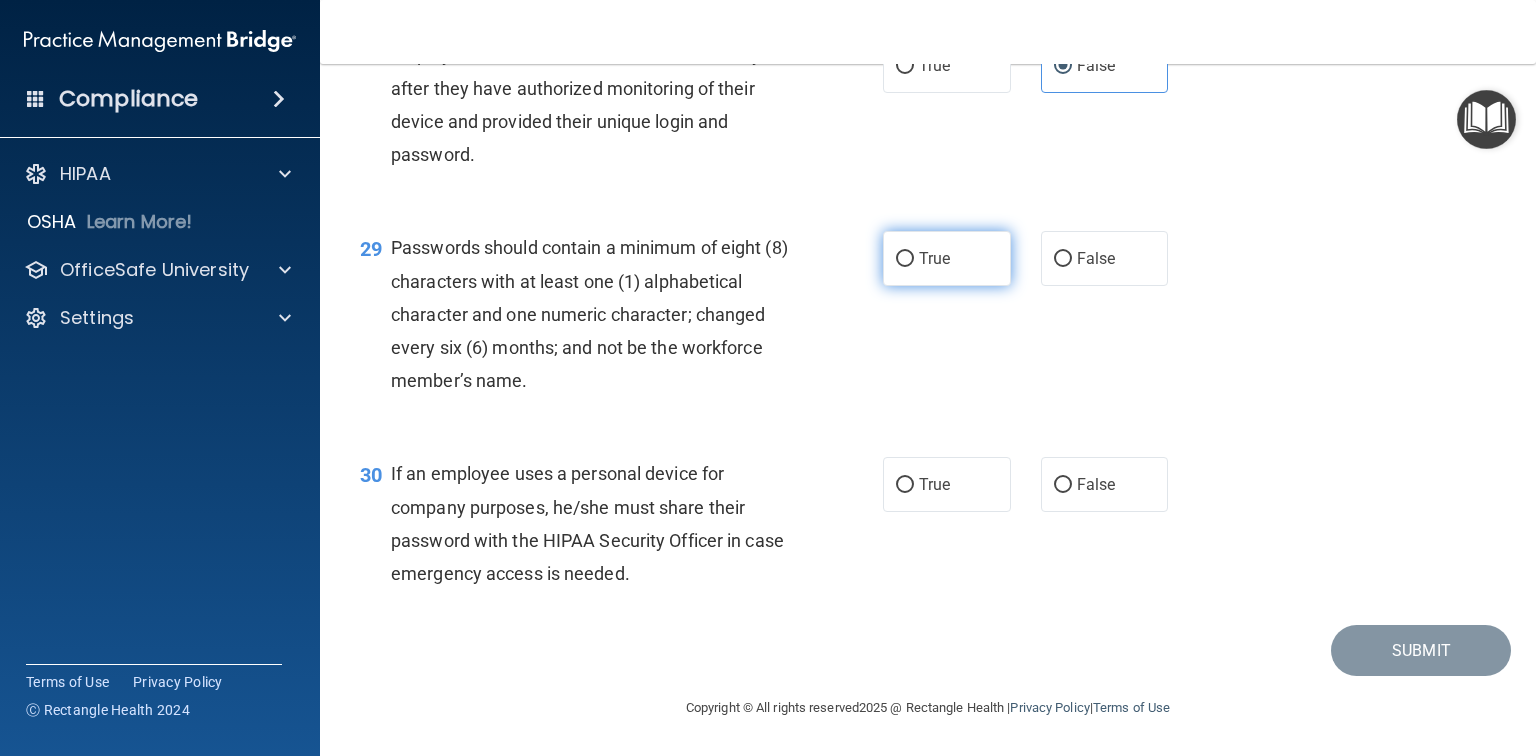 click on "True" at bounding box center [905, 259] 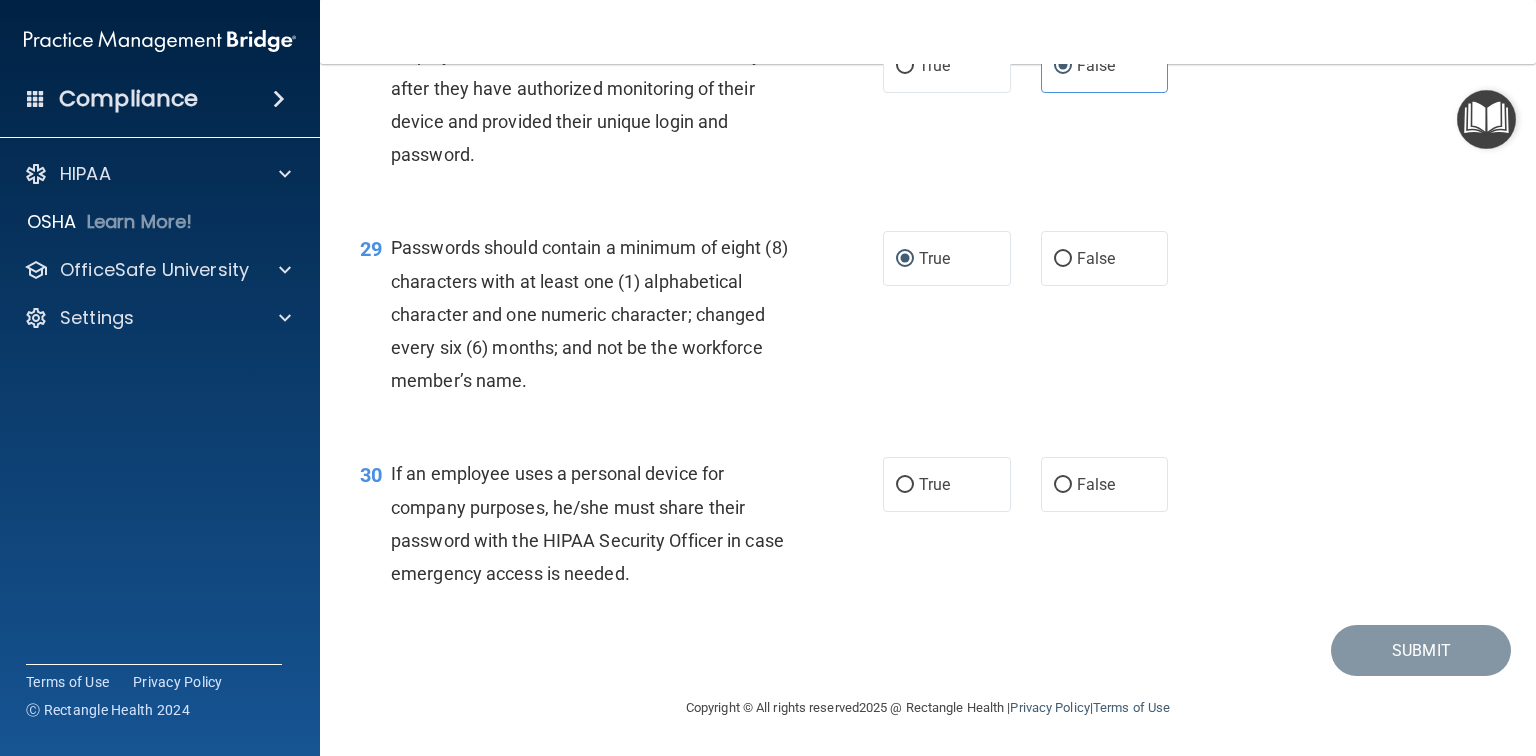 scroll, scrollTop: 5195, scrollLeft: 0, axis: vertical 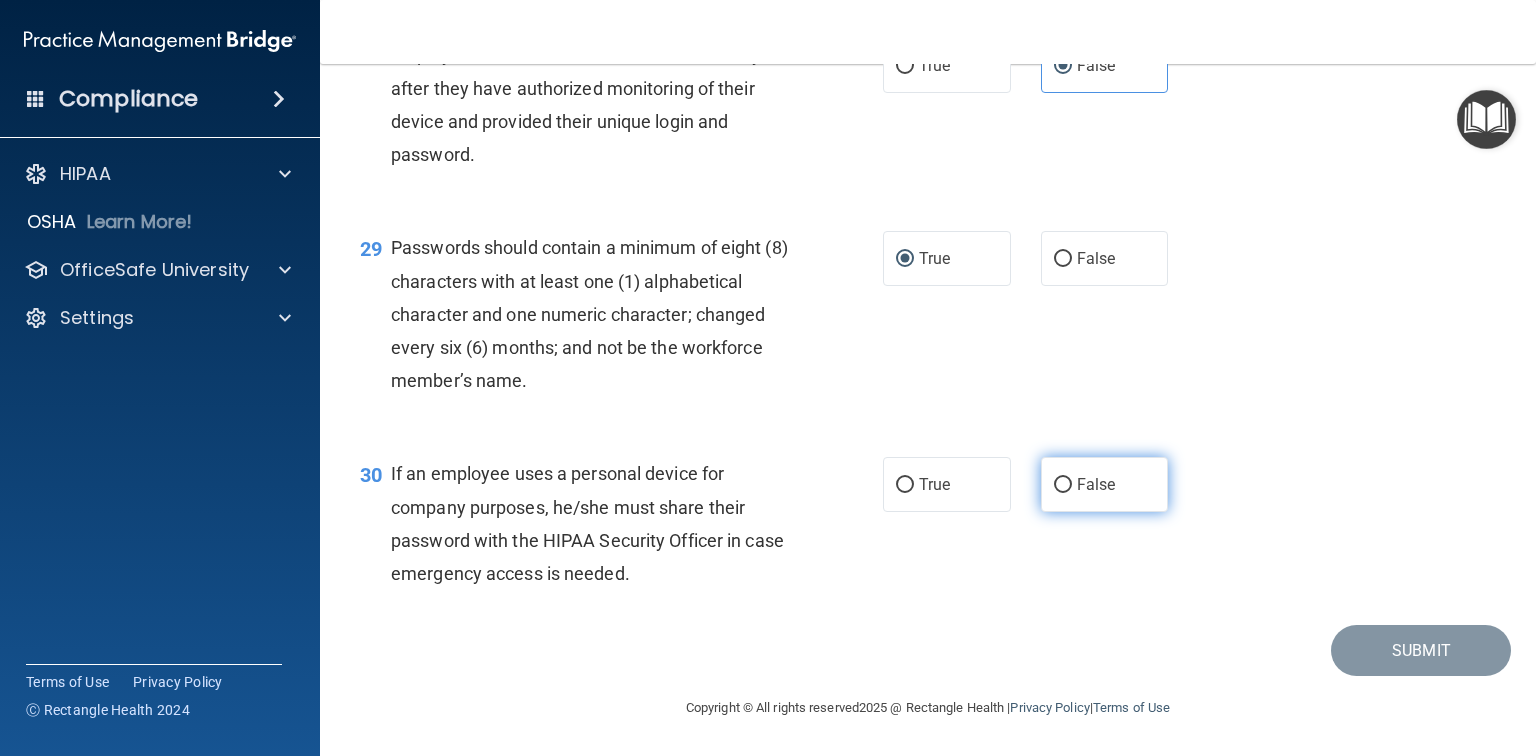 click on "False" at bounding box center (1105, 484) 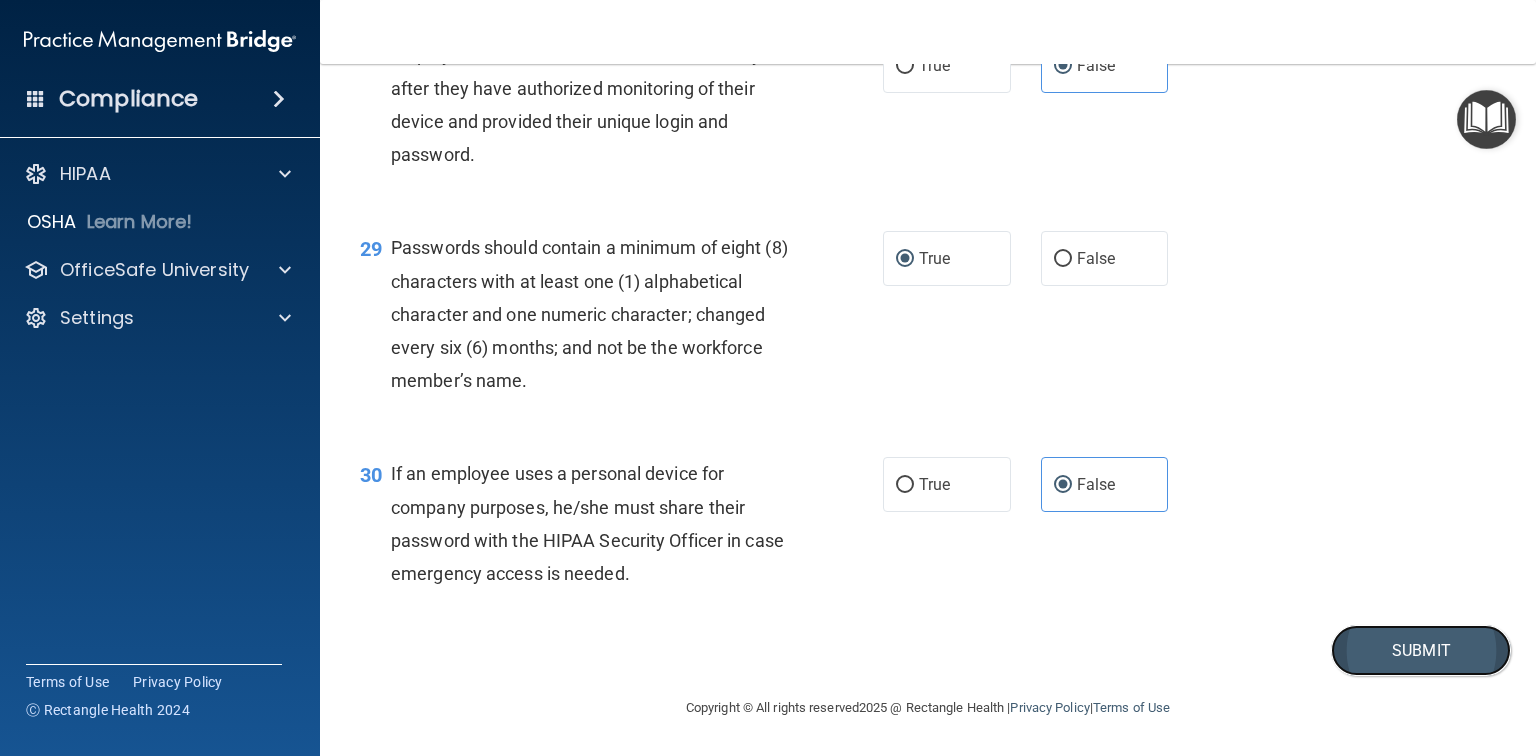 click on "Submit" at bounding box center (1421, 650) 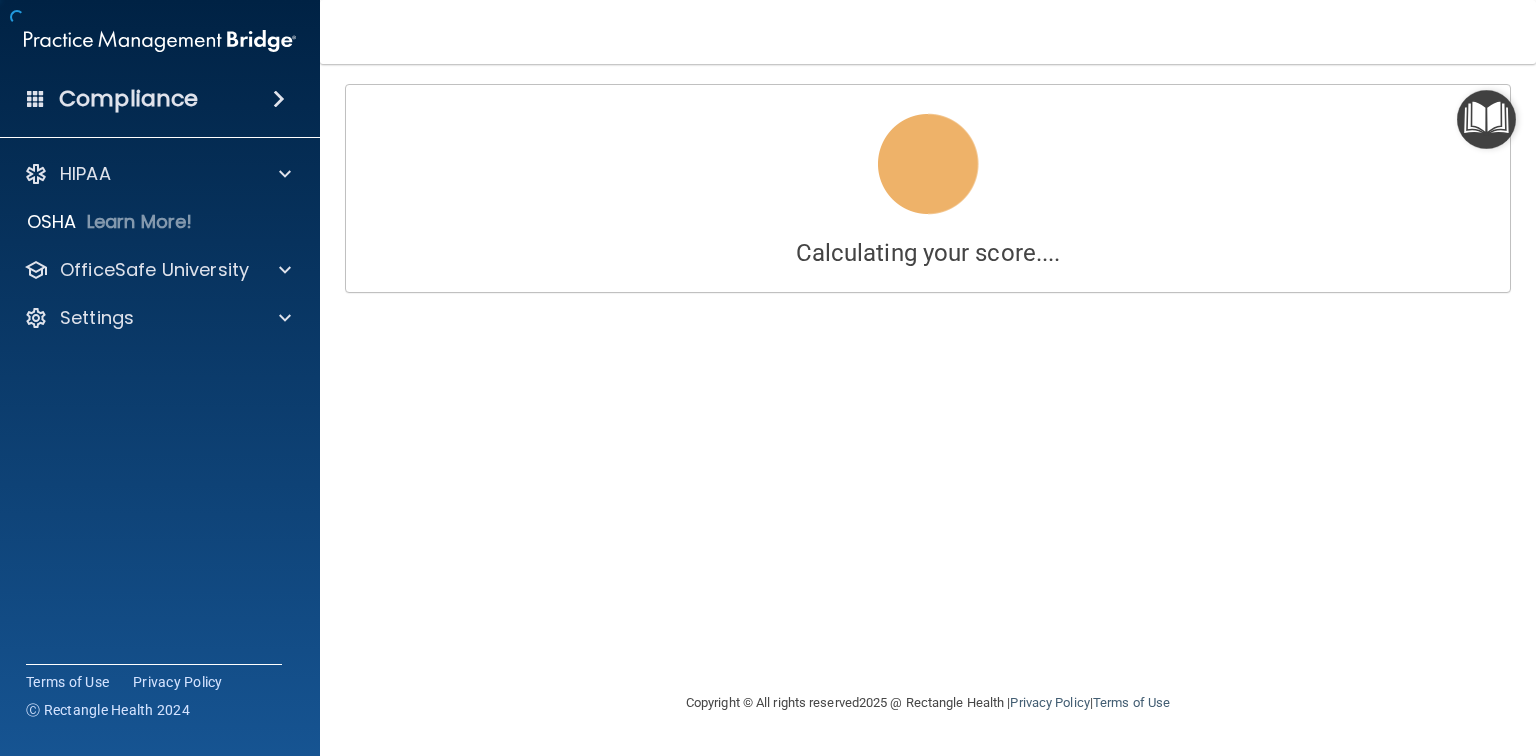 scroll, scrollTop: 0, scrollLeft: 0, axis: both 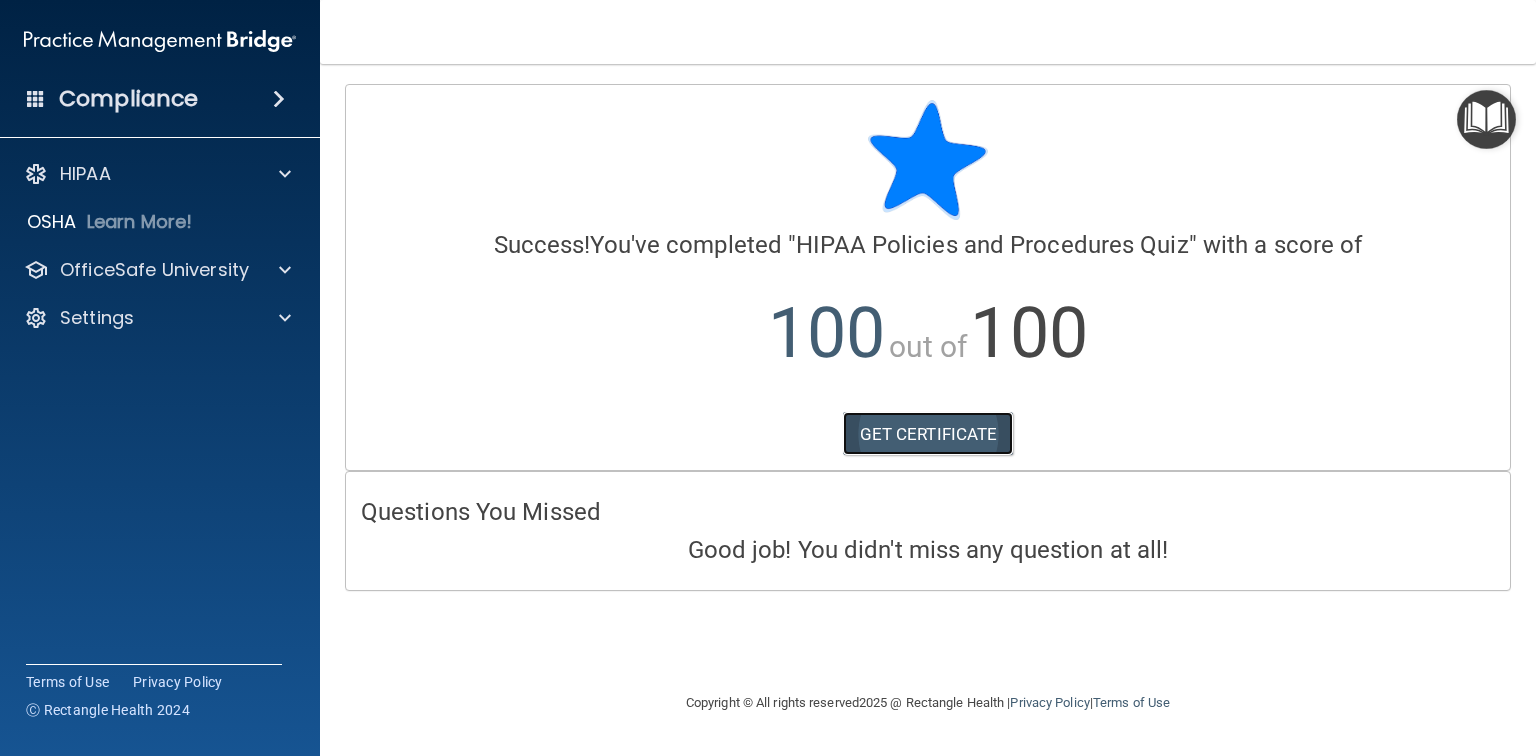 click on "GET CERTIFICATE" at bounding box center (928, 434) 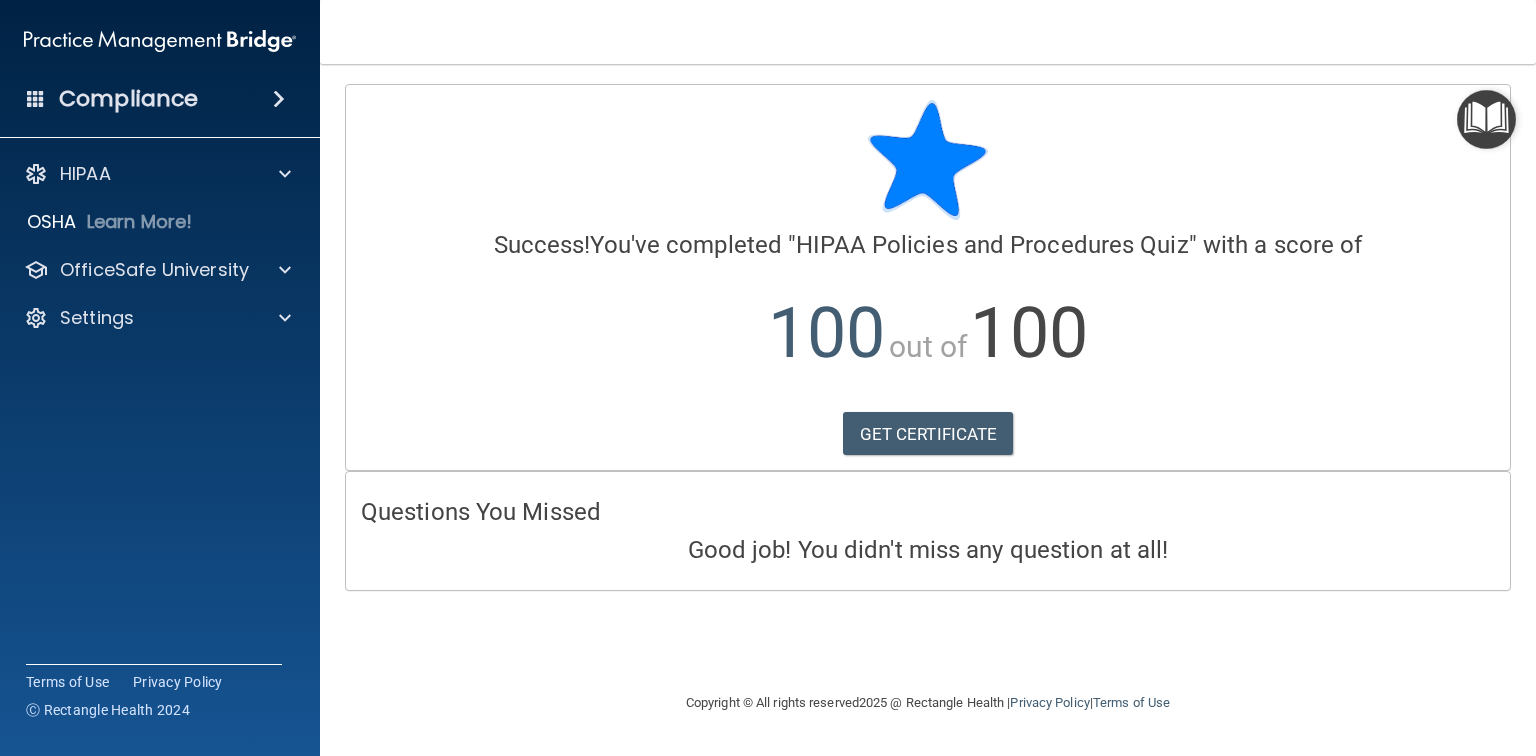 click at bounding box center (1486, 119) 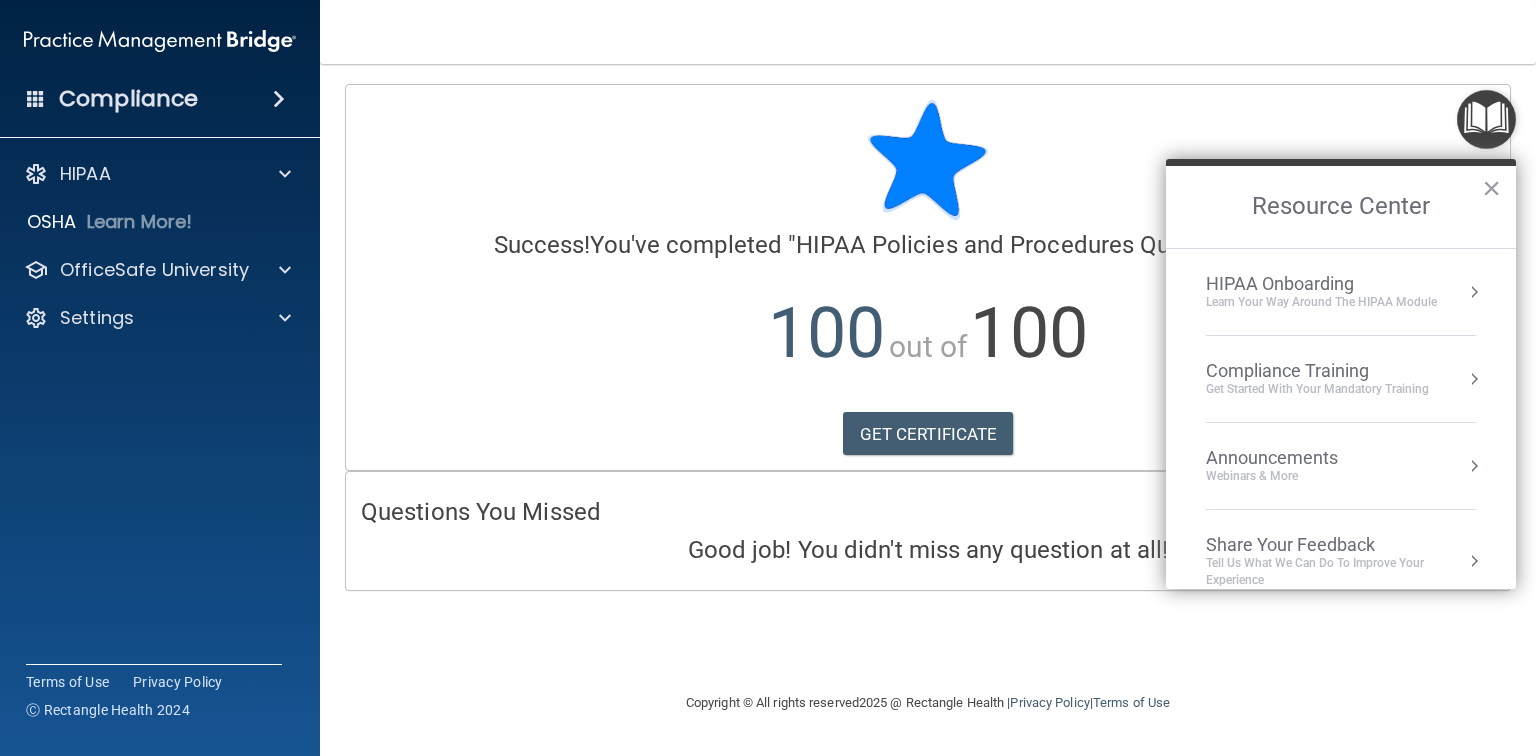 click on "Compliance Training" at bounding box center (1317, 371) 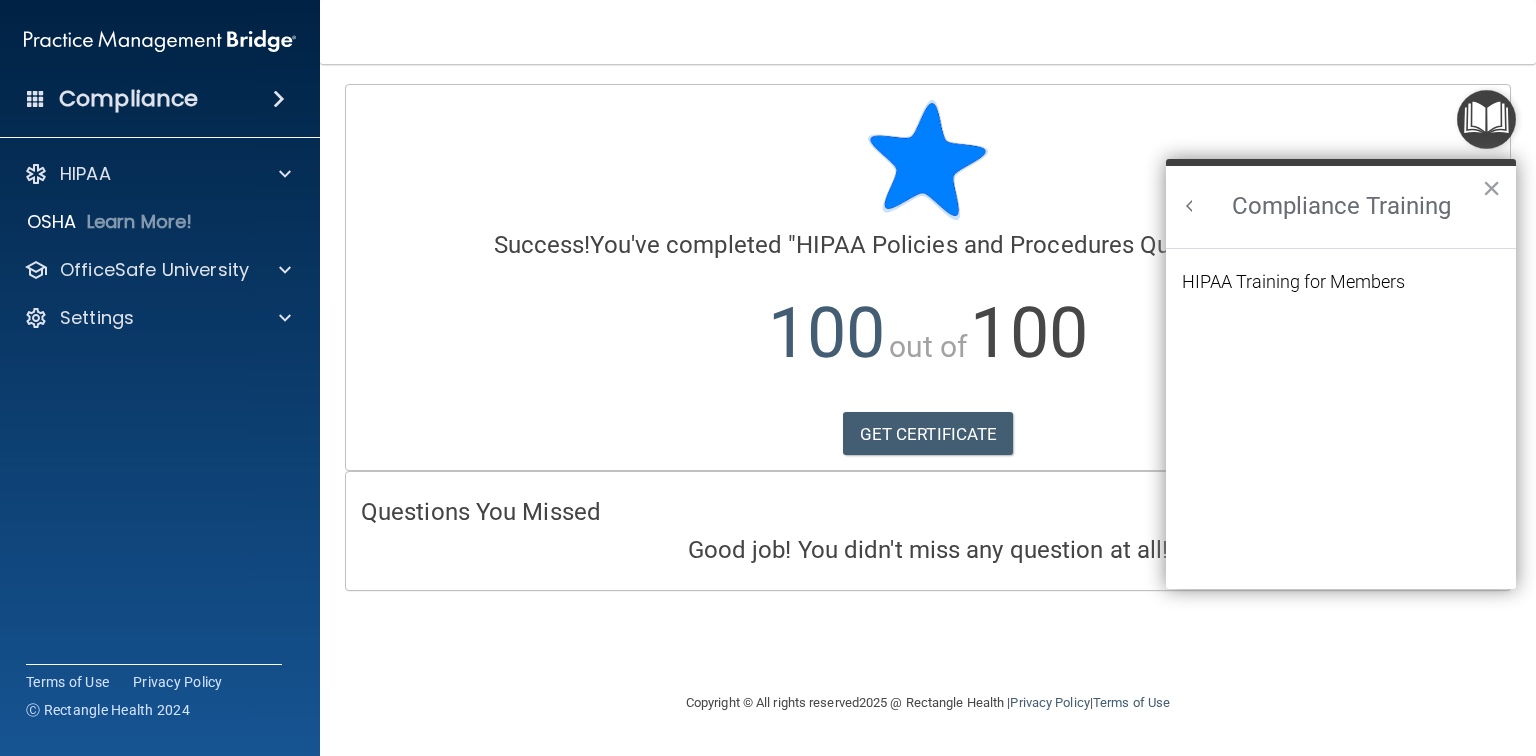 scroll, scrollTop: 0, scrollLeft: 0, axis: both 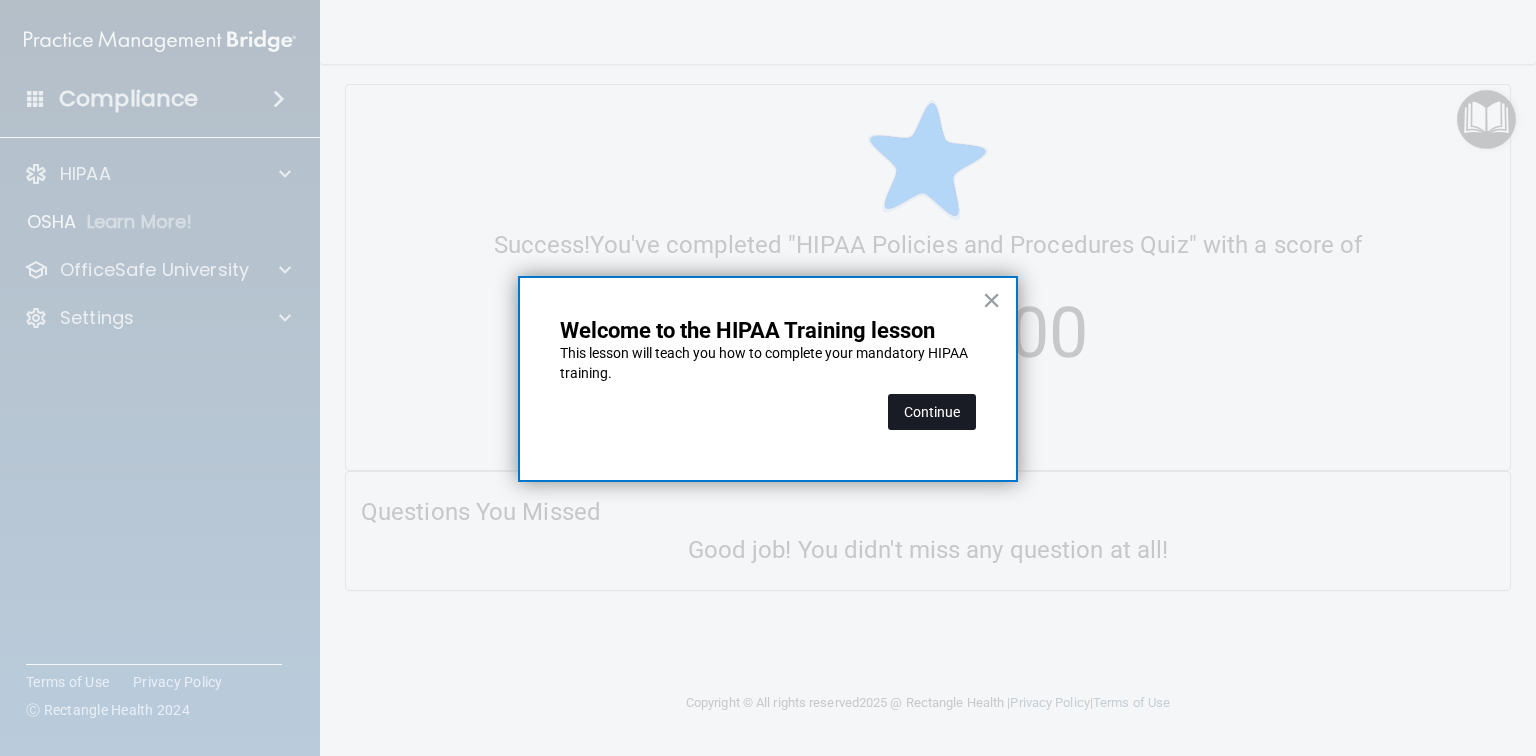 click on "Continue" at bounding box center (932, 412) 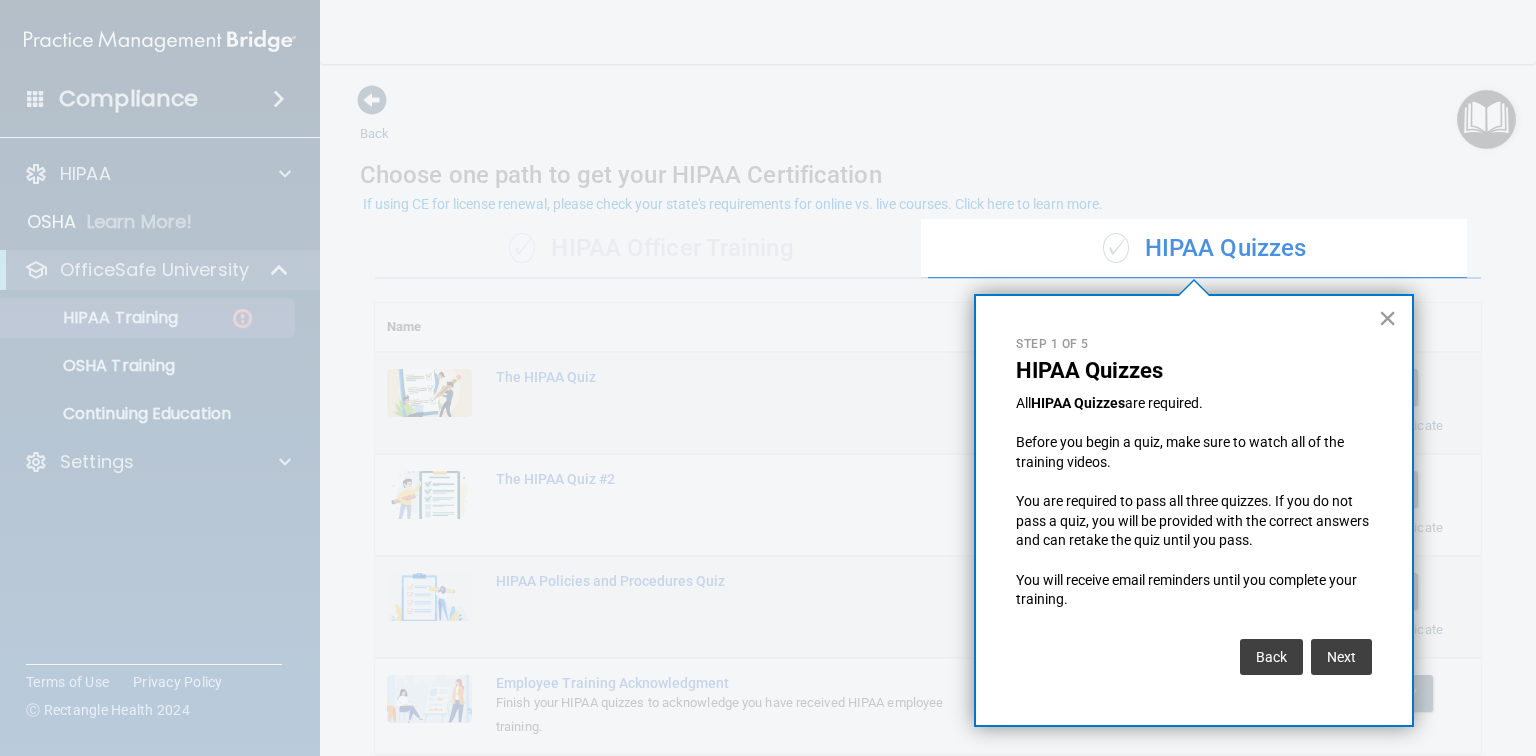 click on "×" at bounding box center (1387, 318) 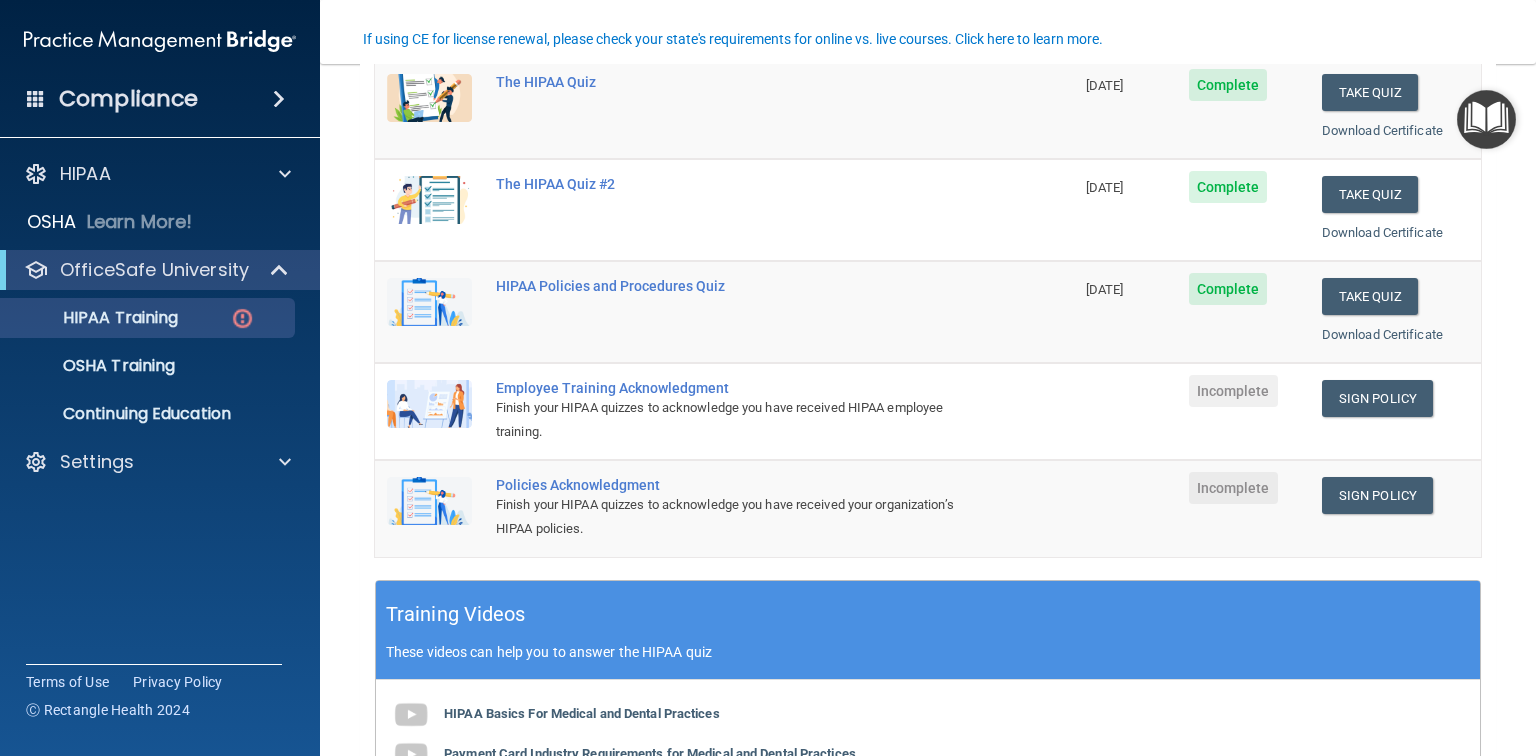 scroll, scrollTop: 320, scrollLeft: 0, axis: vertical 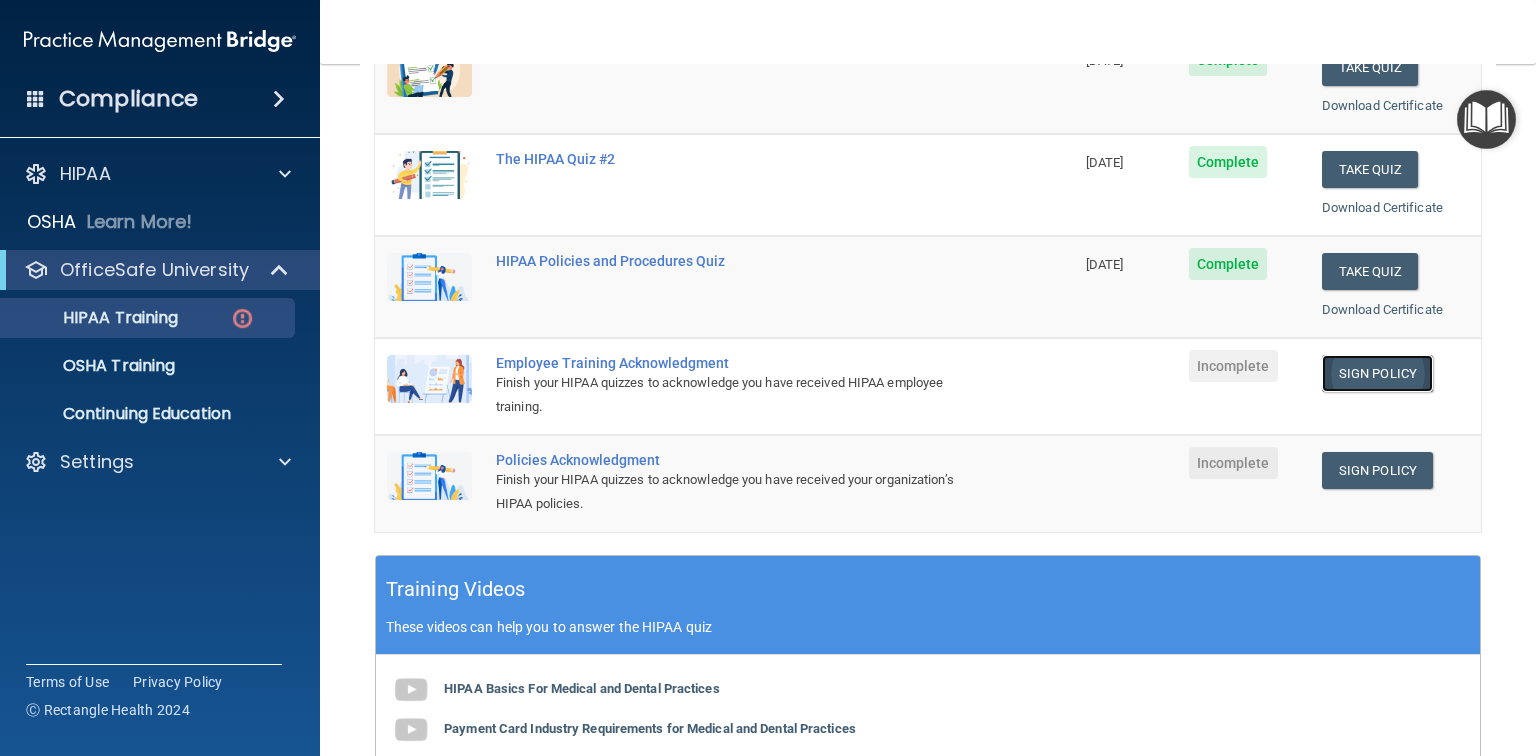 click on "Sign Policy" at bounding box center (1377, 373) 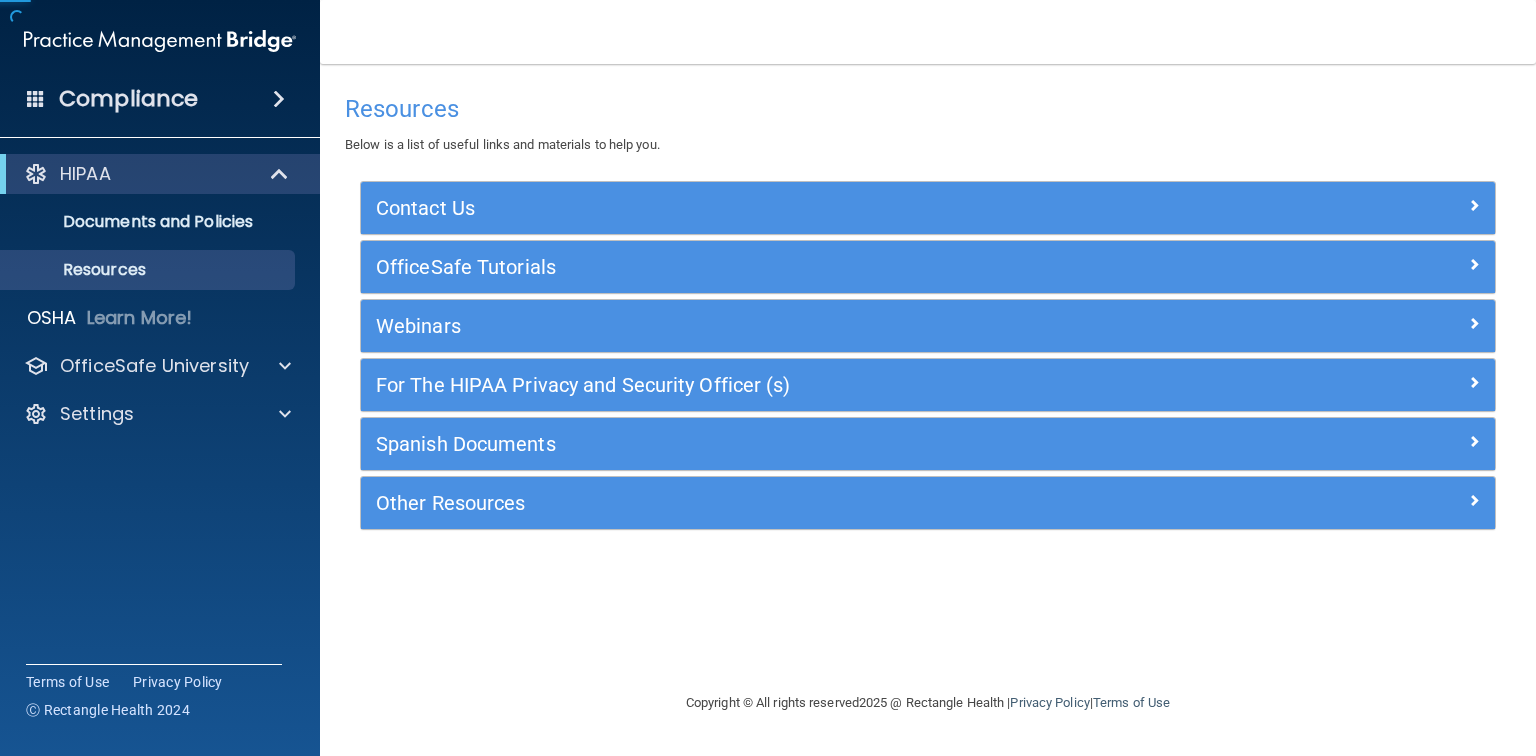scroll, scrollTop: 0, scrollLeft: 0, axis: both 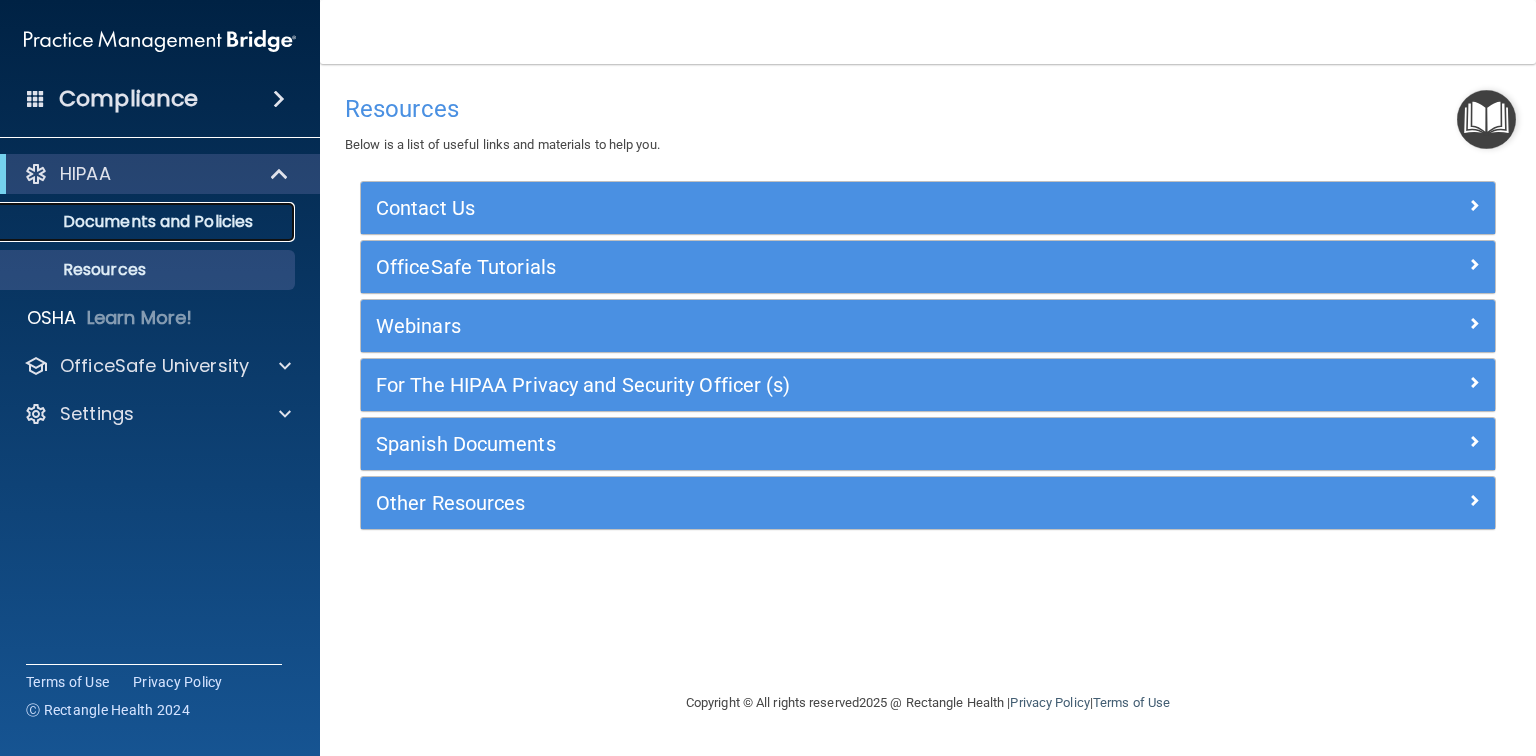 click on "Documents and Policies" at bounding box center [149, 222] 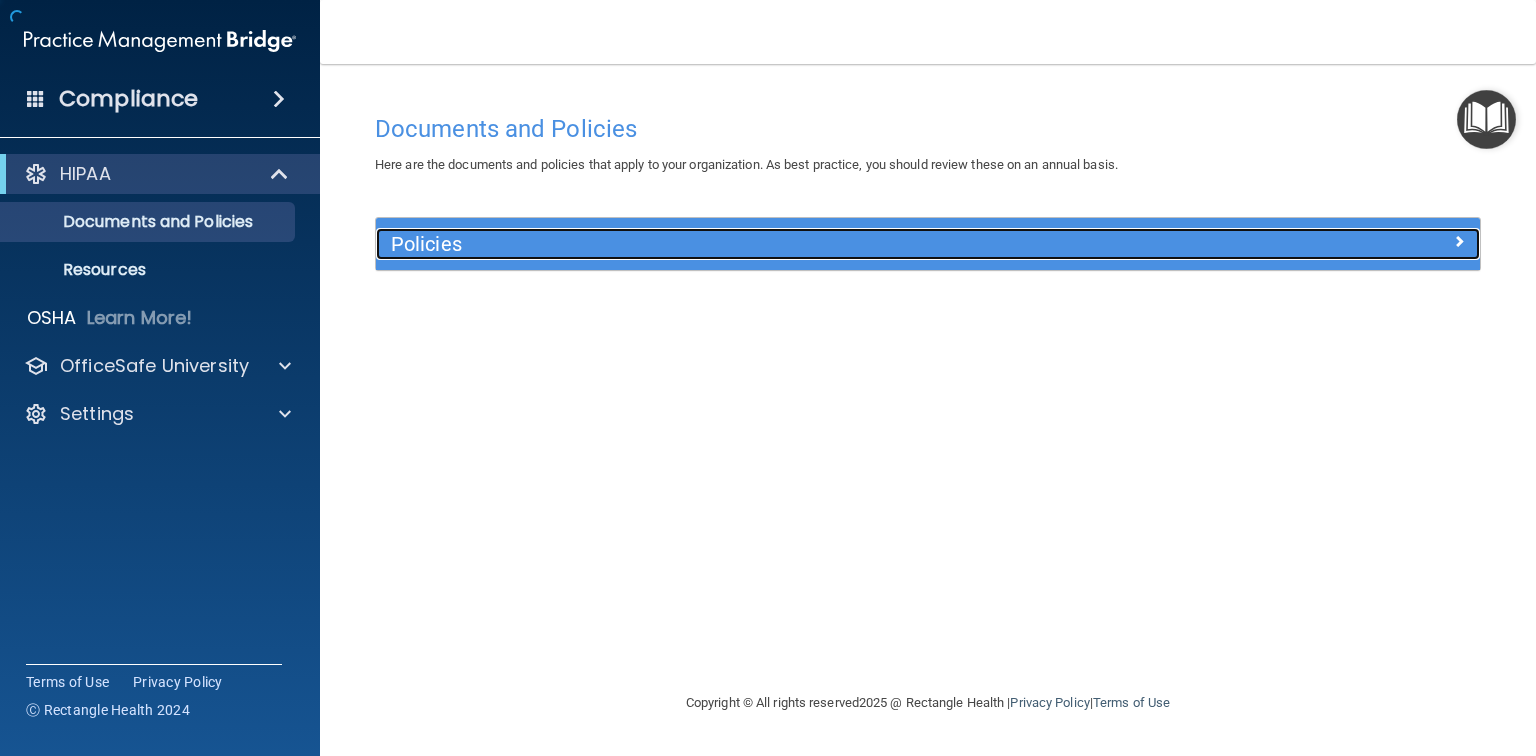 click on "Policies" at bounding box center [790, 244] 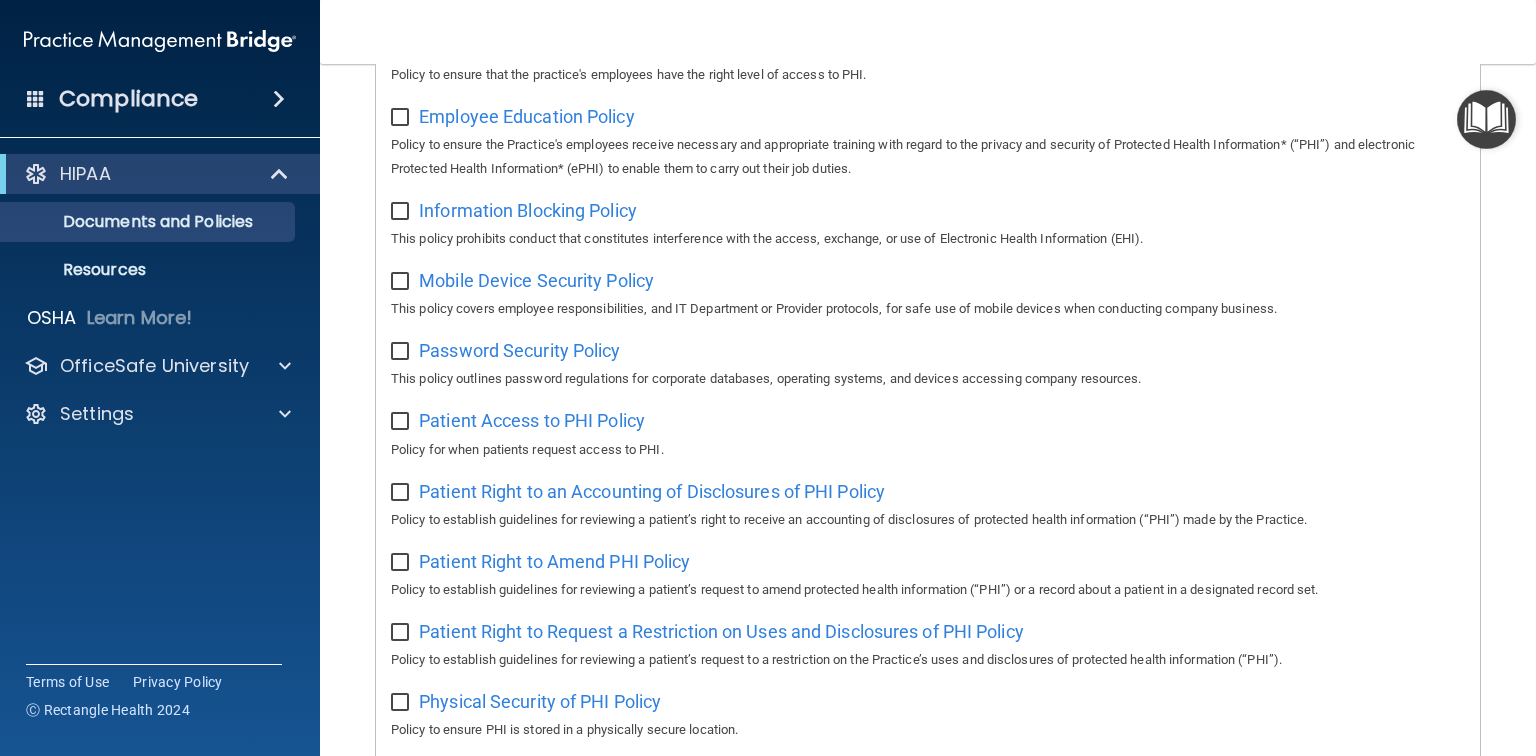 scroll, scrollTop: 1200, scrollLeft: 0, axis: vertical 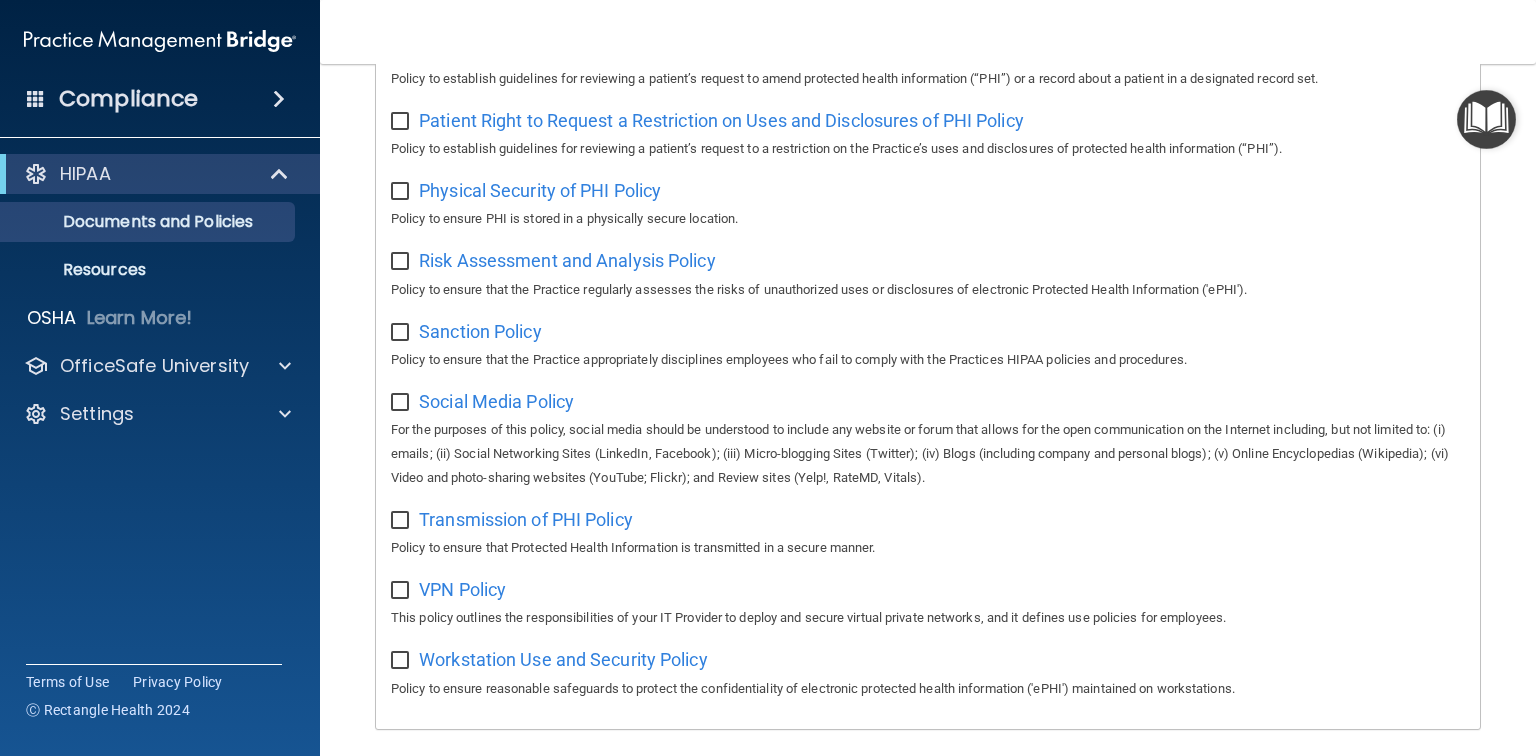click at bounding box center (1486, 119) 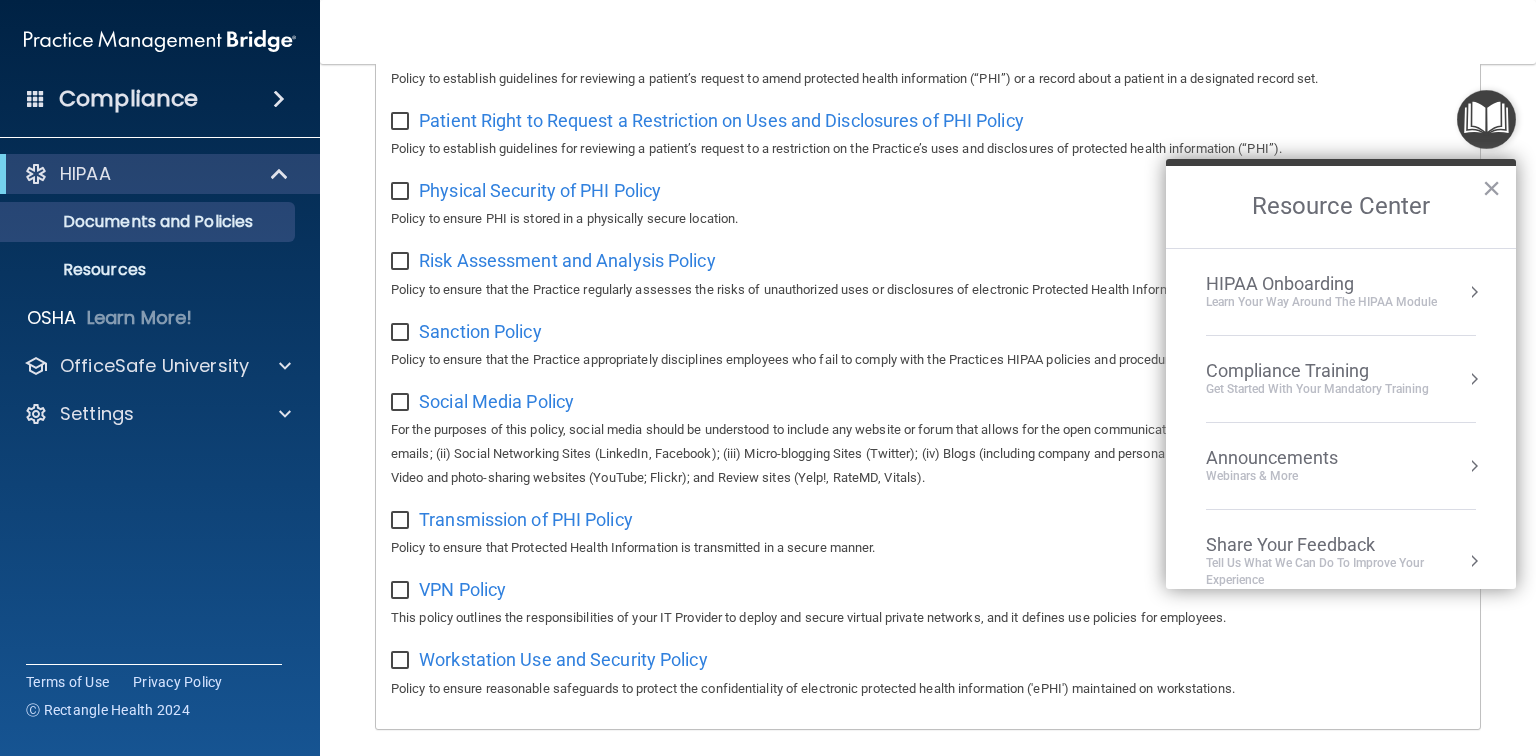 click on "Compliance Training" at bounding box center [1317, 371] 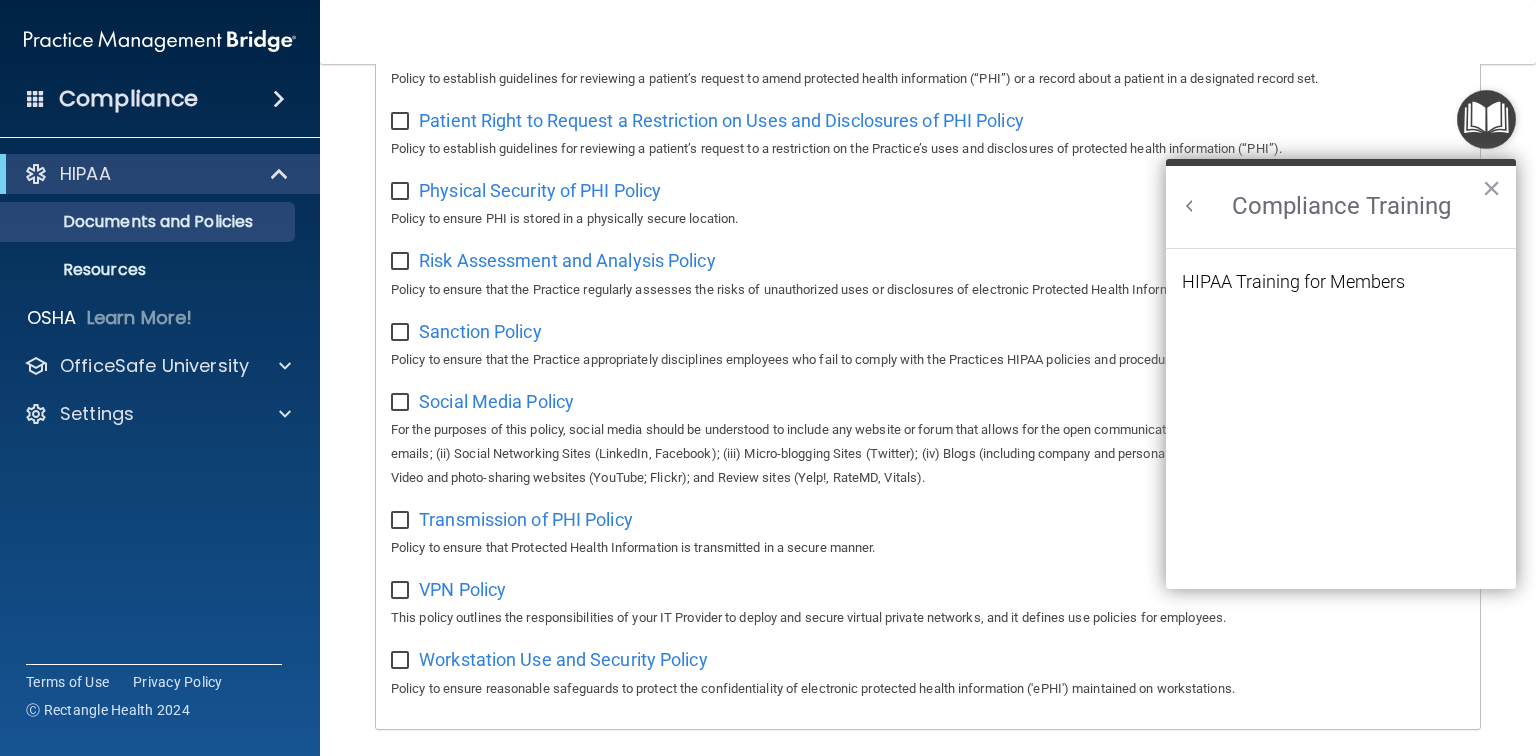scroll, scrollTop: 0, scrollLeft: 0, axis: both 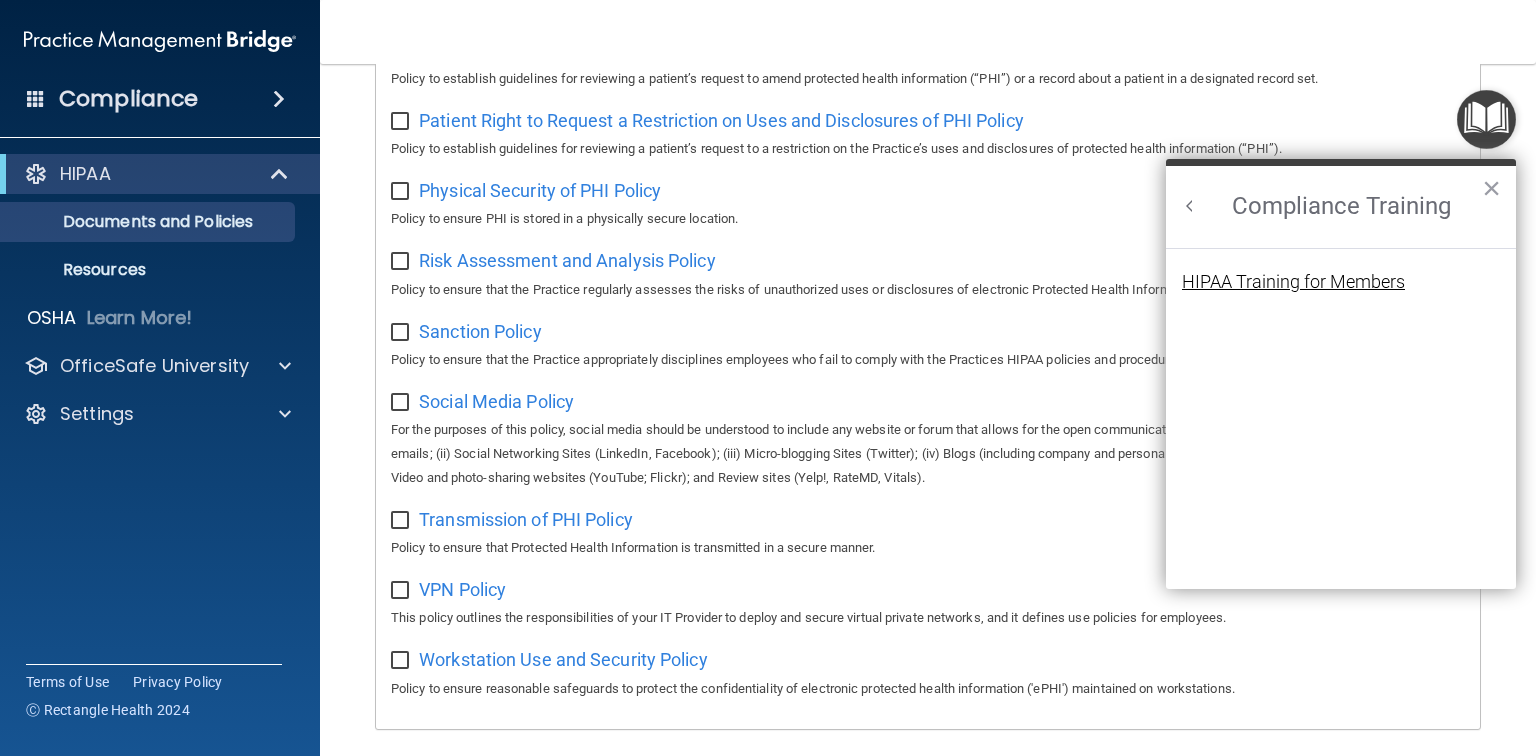 click on "HIPAA Training for Members" at bounding box center [1293, 282] 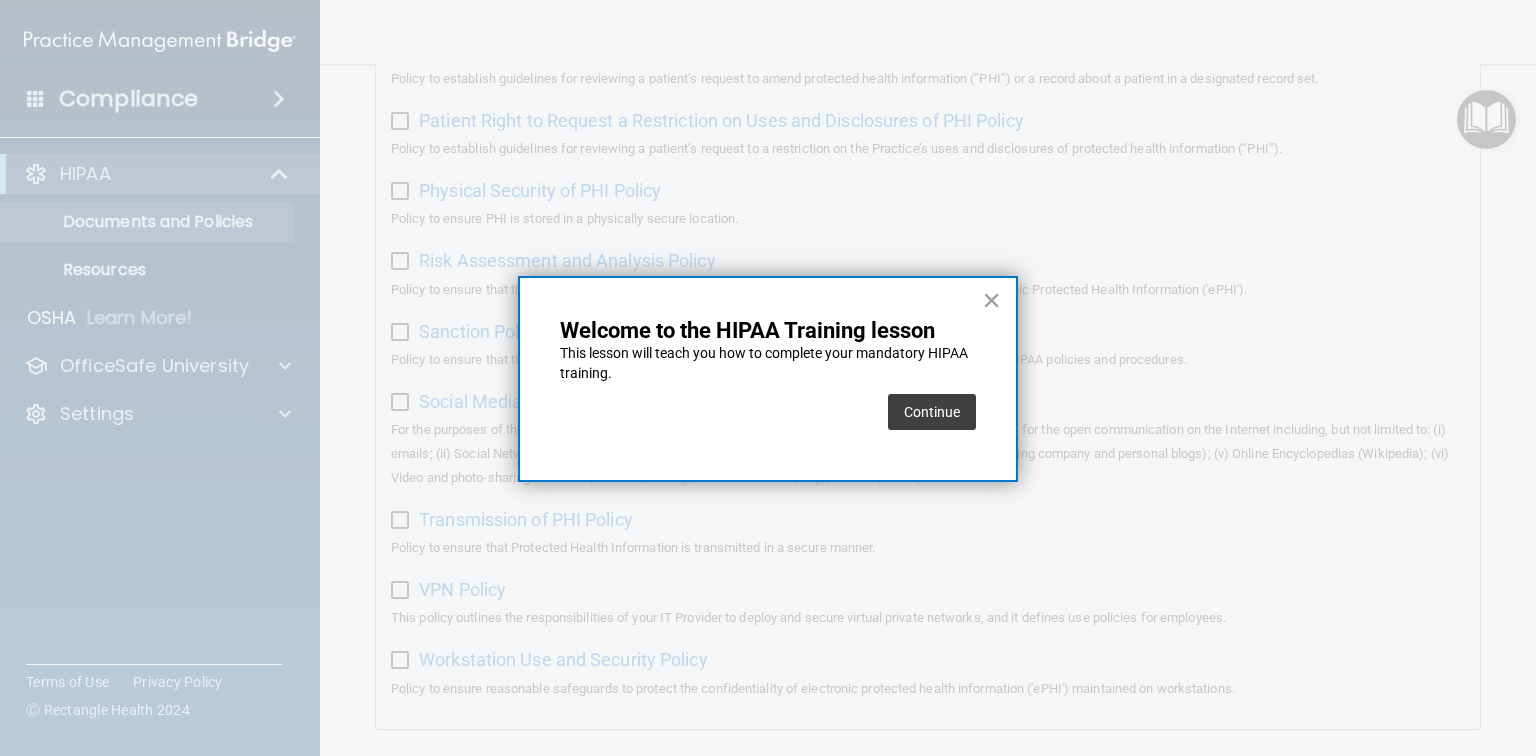 click on "Continue" at bounding box center [932, 412] 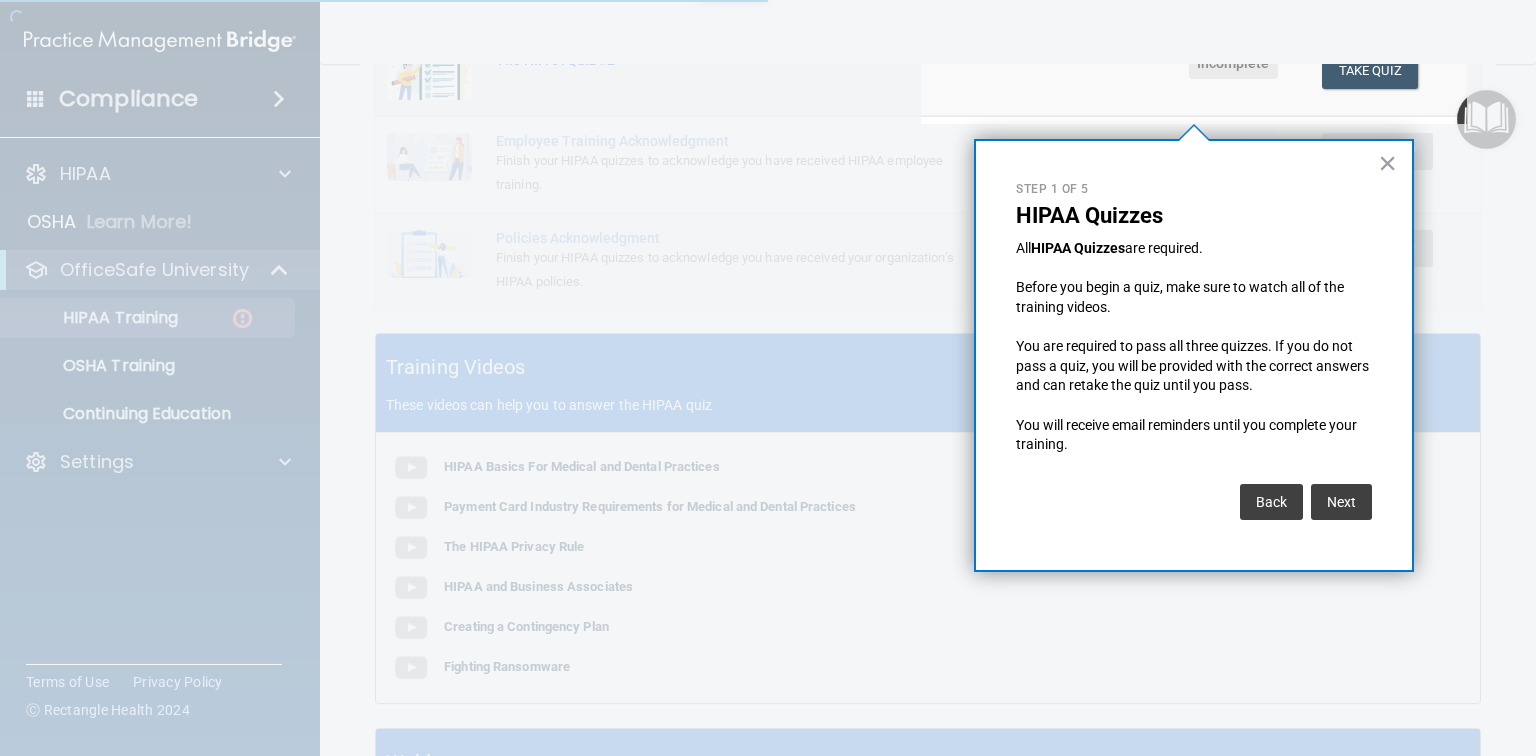 scroll, scrollTop: 154, scrollLeft: 0, axis: vertical 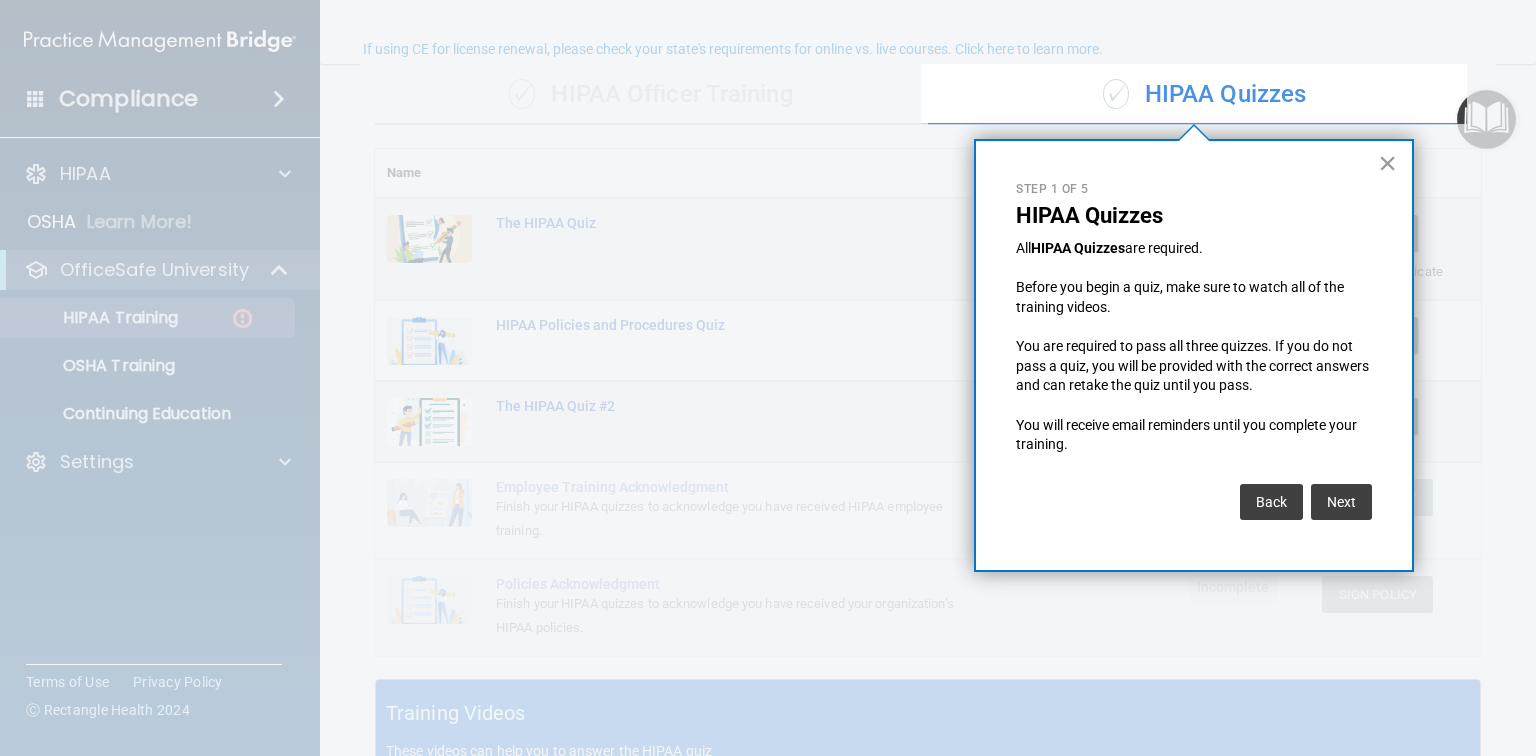 click on "×" at bounding box center [1387, 163] 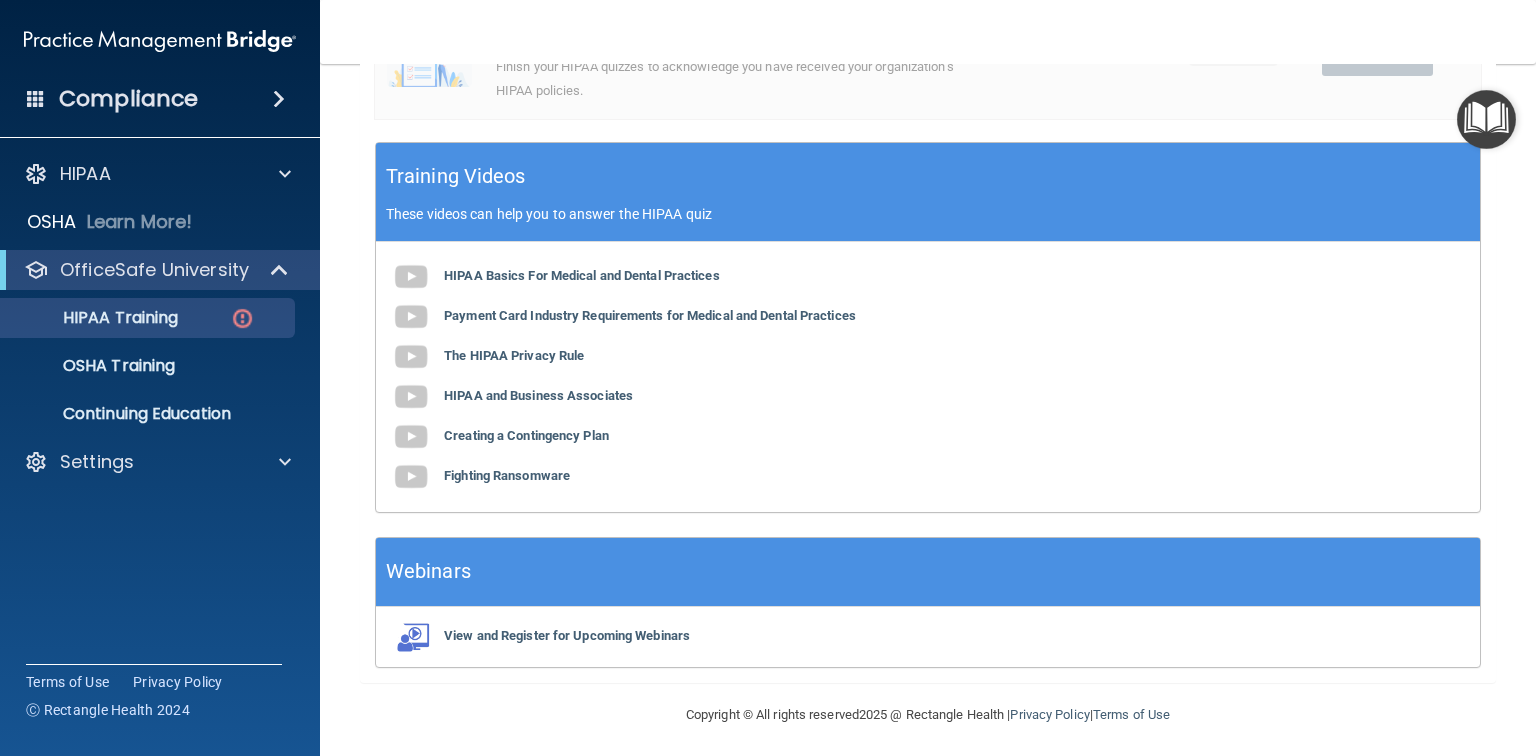 scroll, scrollTop: 696, scrollLeft: 0, axis: vertical 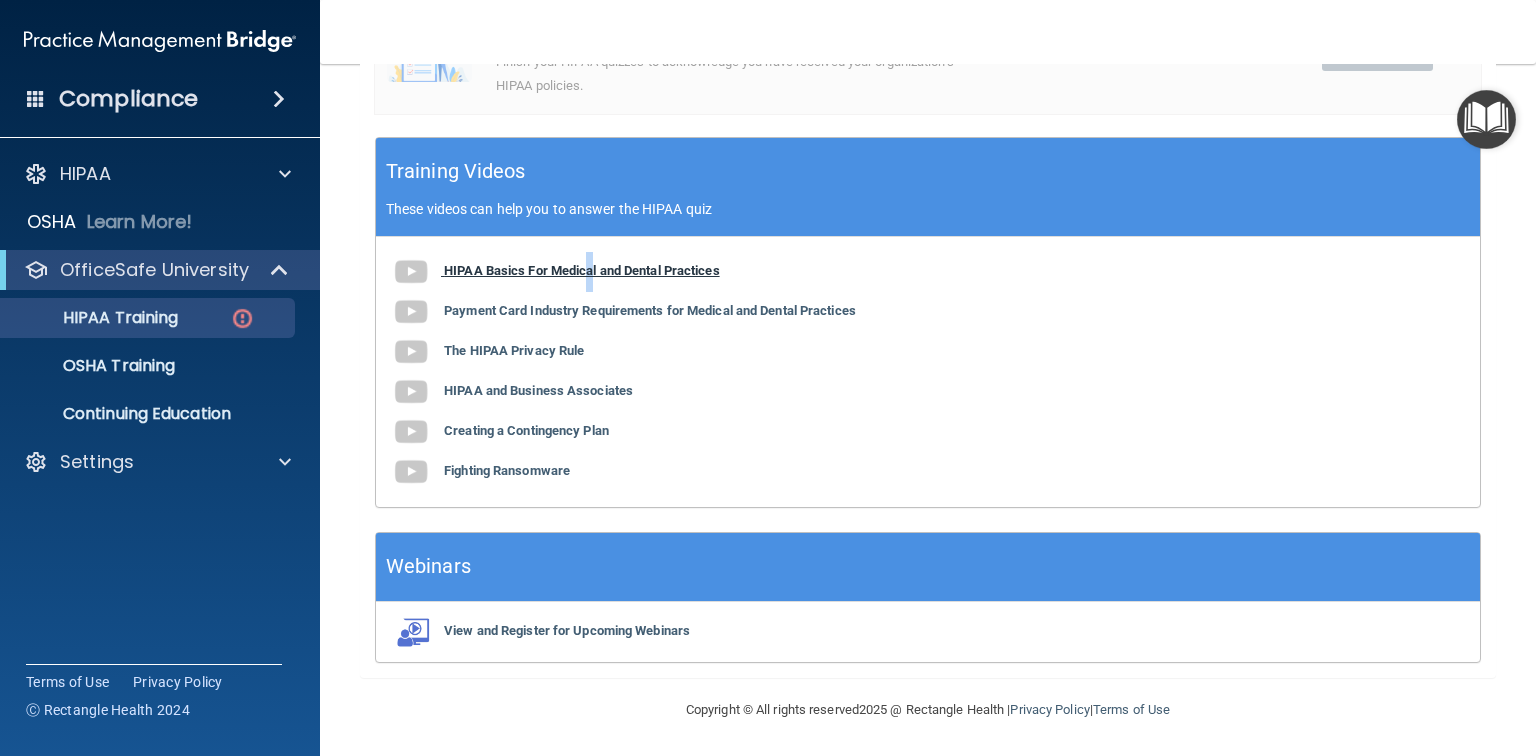 click on "HIPAA Basics For Medical and Dental Practices" at bounding box center (582, 270) 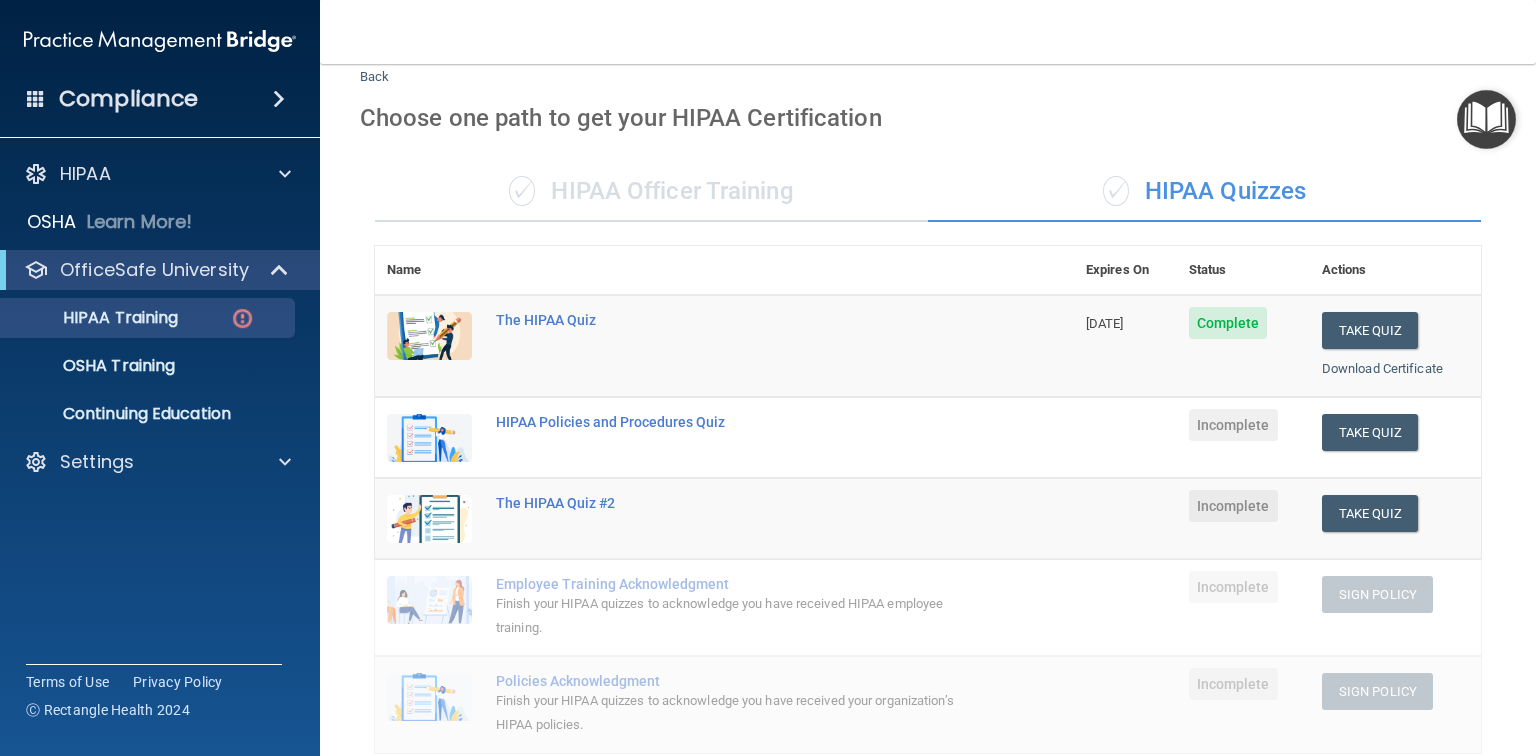 scroll, scrollTop: 56, scrollLeft: 0, axis: vertical 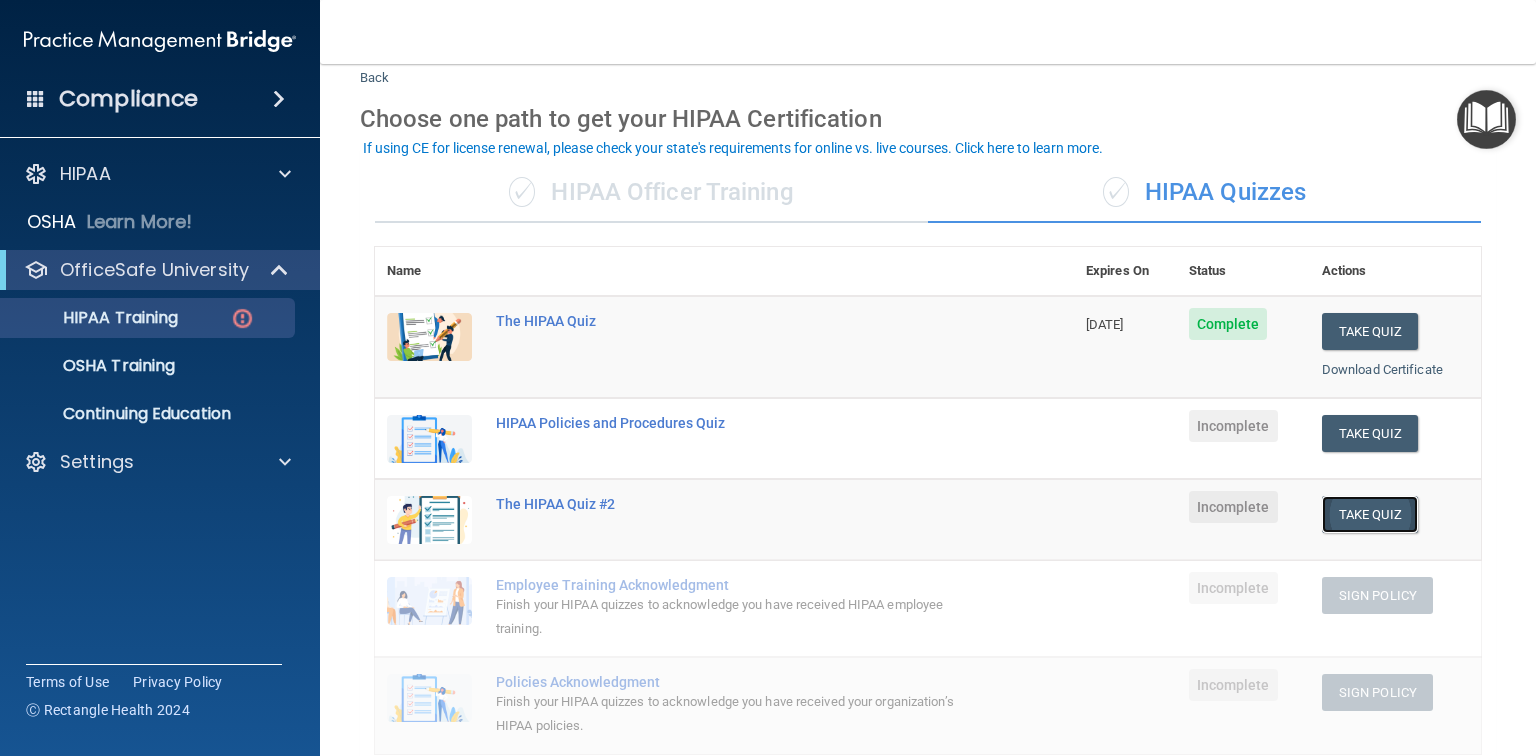 click on "Take Quiz" at bounding box center (1370, 514) 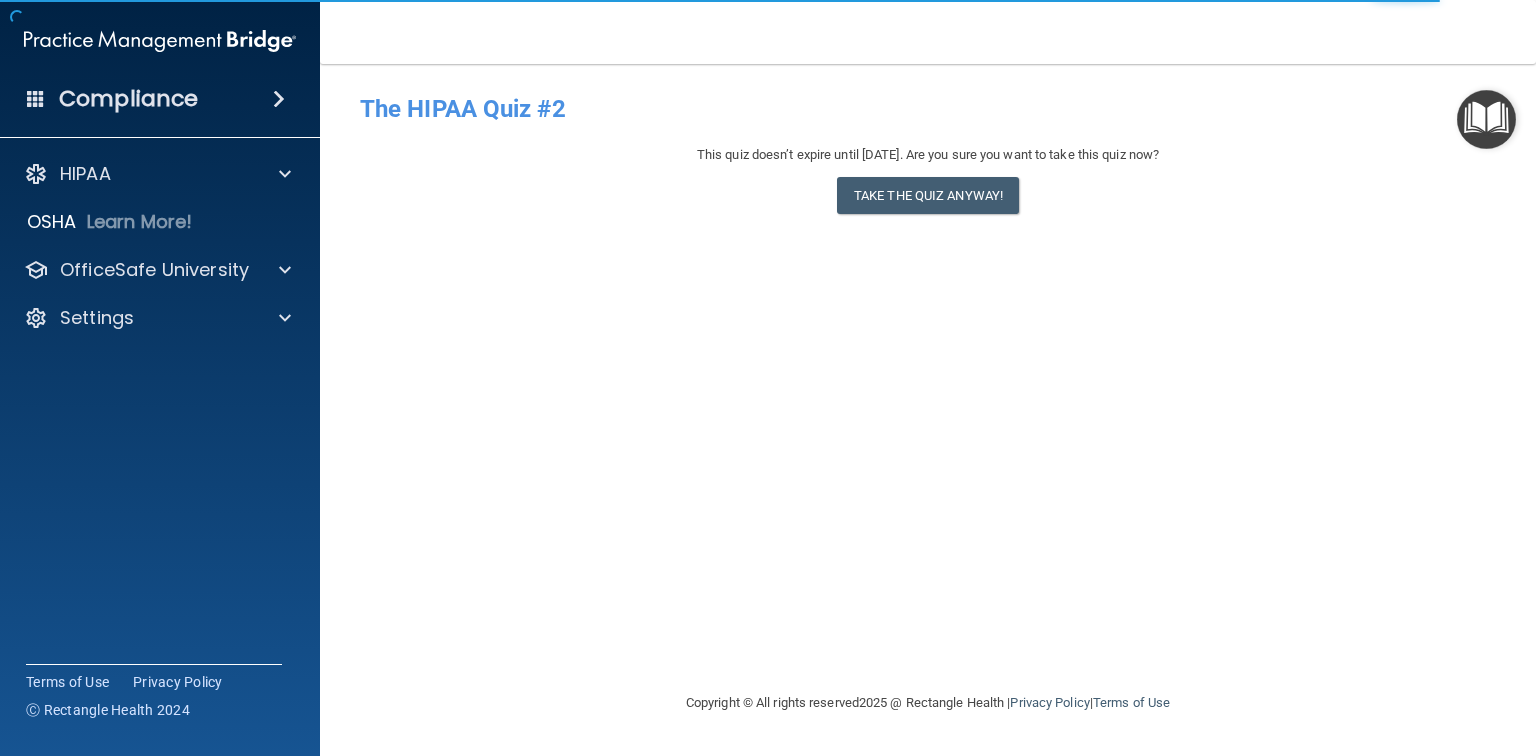 scroll, scrollTop: 0, scrollLeft: 0, axis: both 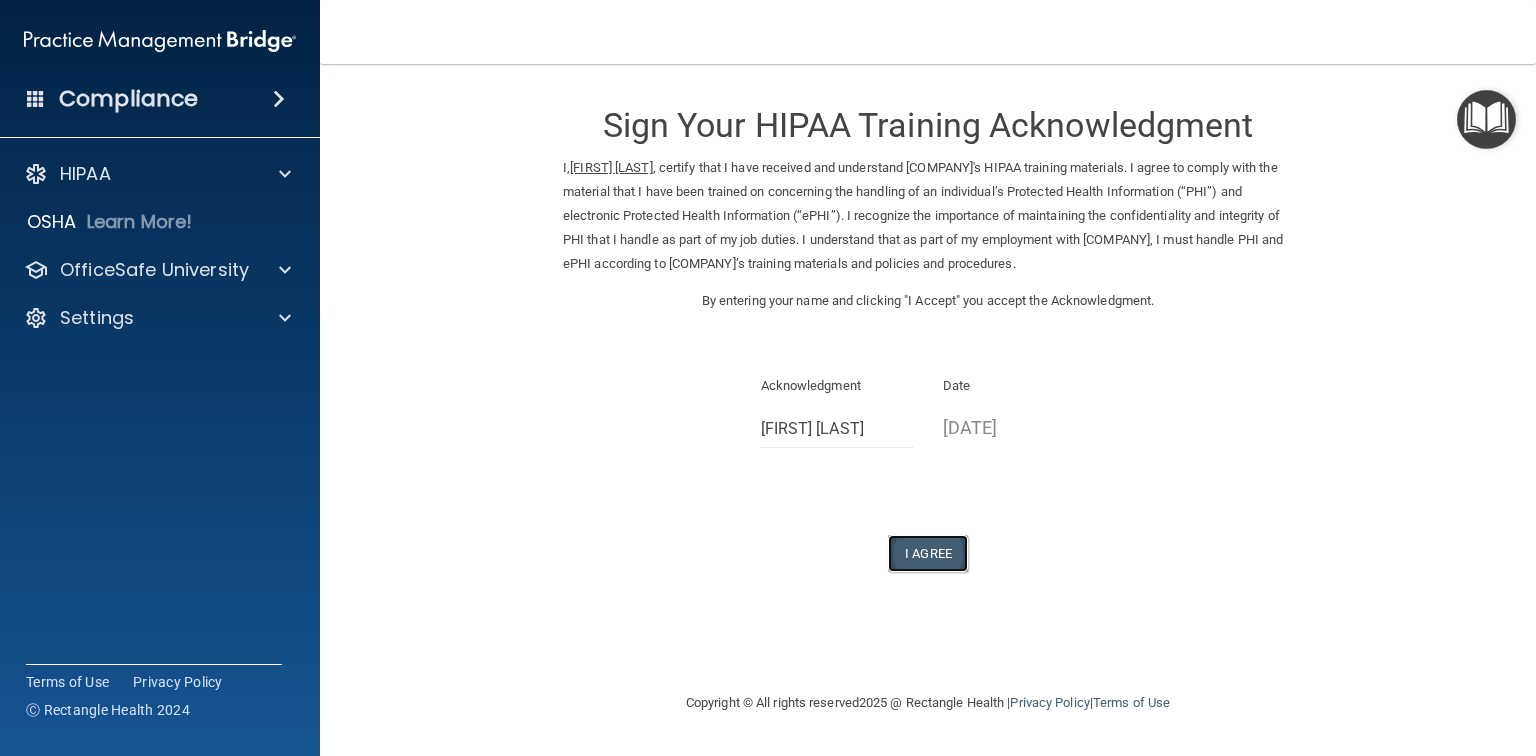 click on "I Agree" at bounding box center (928, 553) 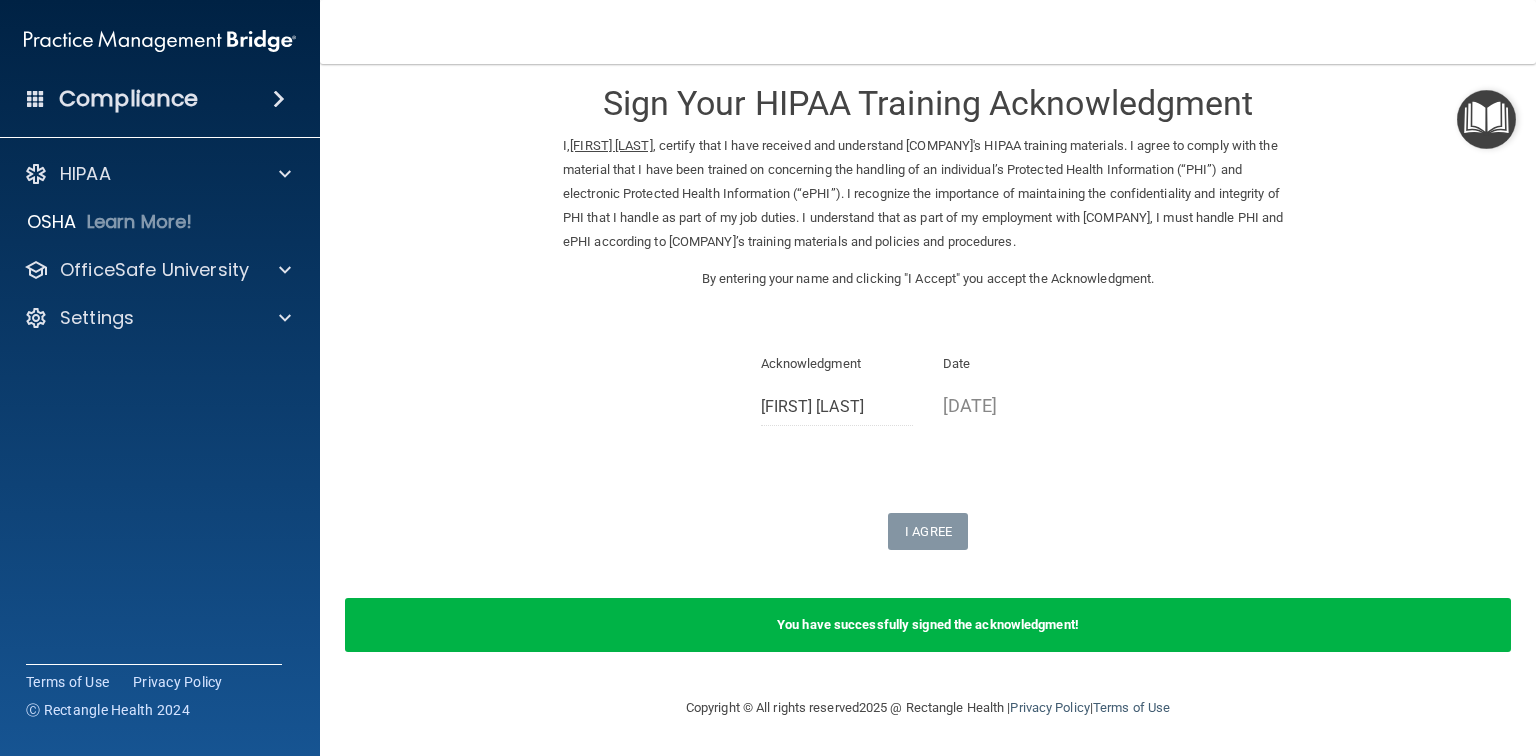 scroll, scrollTop: 45, scrollLeft: 0, axis: vertical 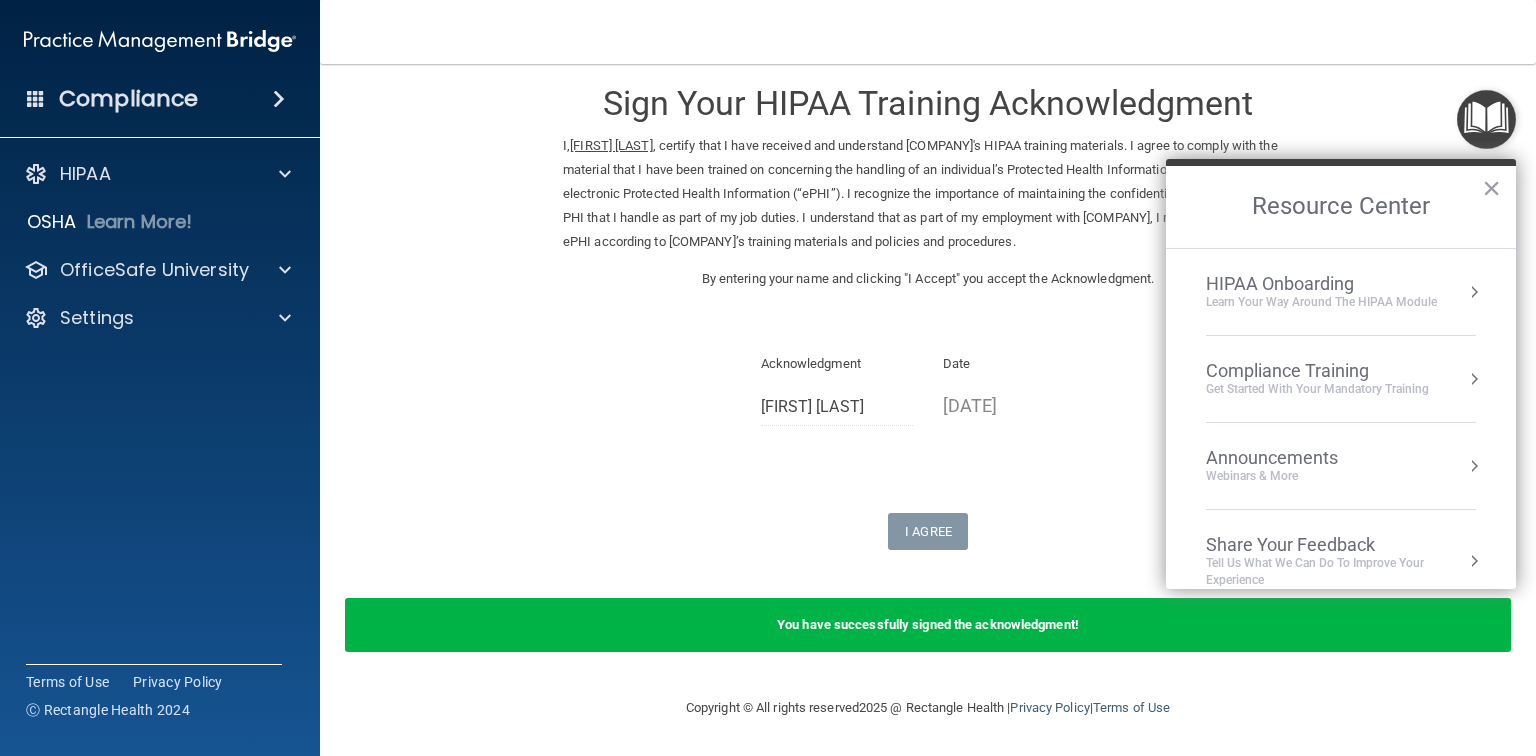 click on "Compliance Training" at bounding box center [1317, 371] 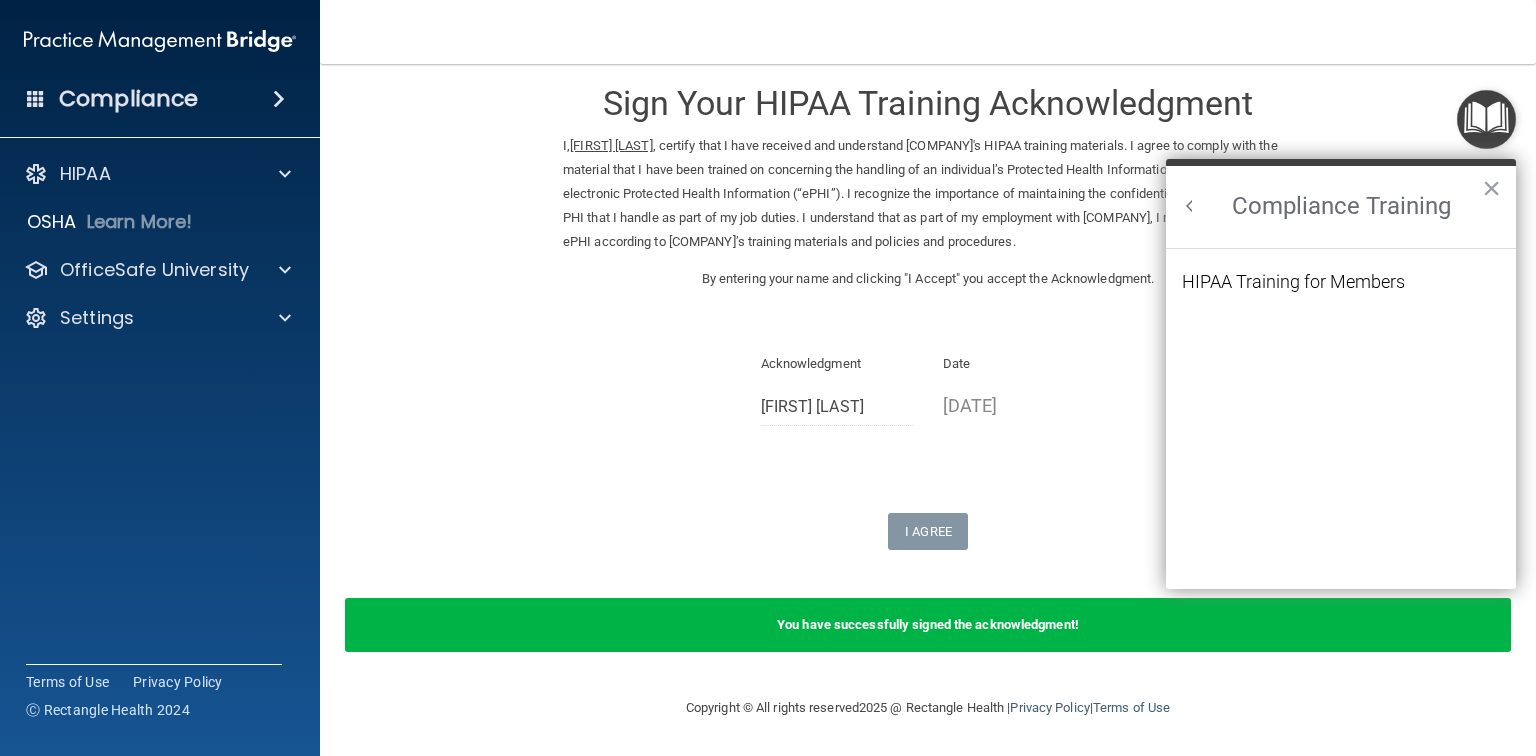 scroll, scrollTop: 0, scrollLeft: 0, axis: both 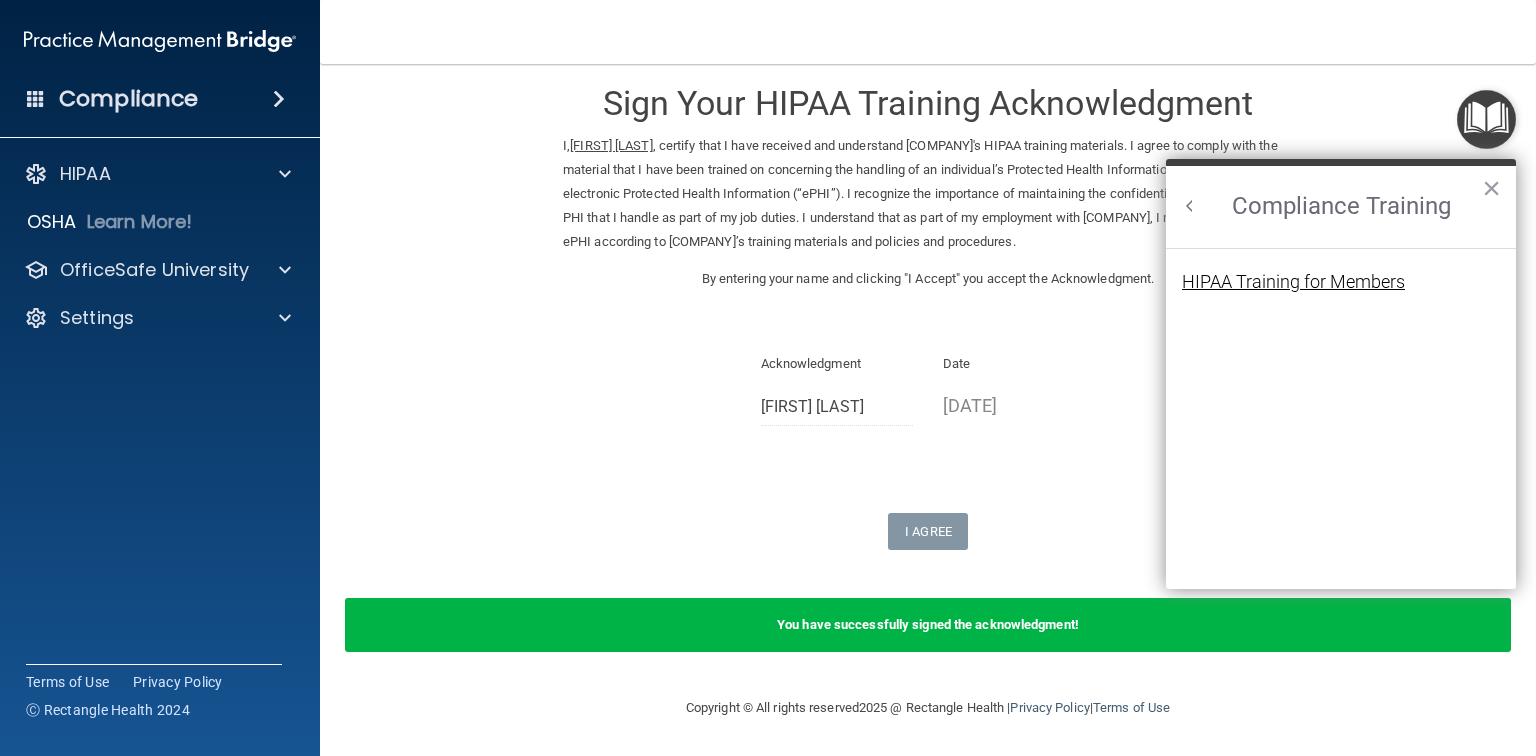 click on "HIPAA Training for Members" at bounding box center (1293, 282) 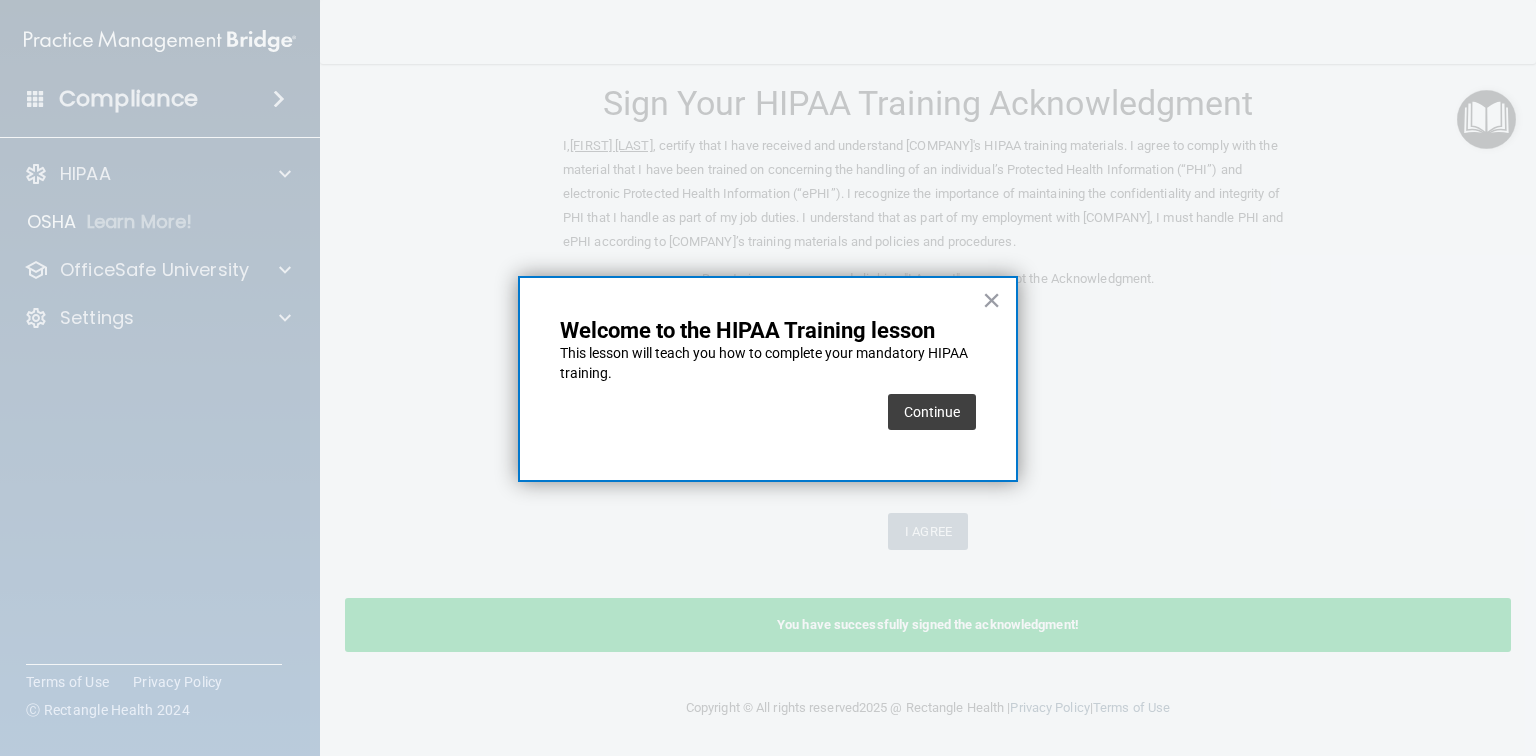click on "Continue" at bounding box center (932, 412) 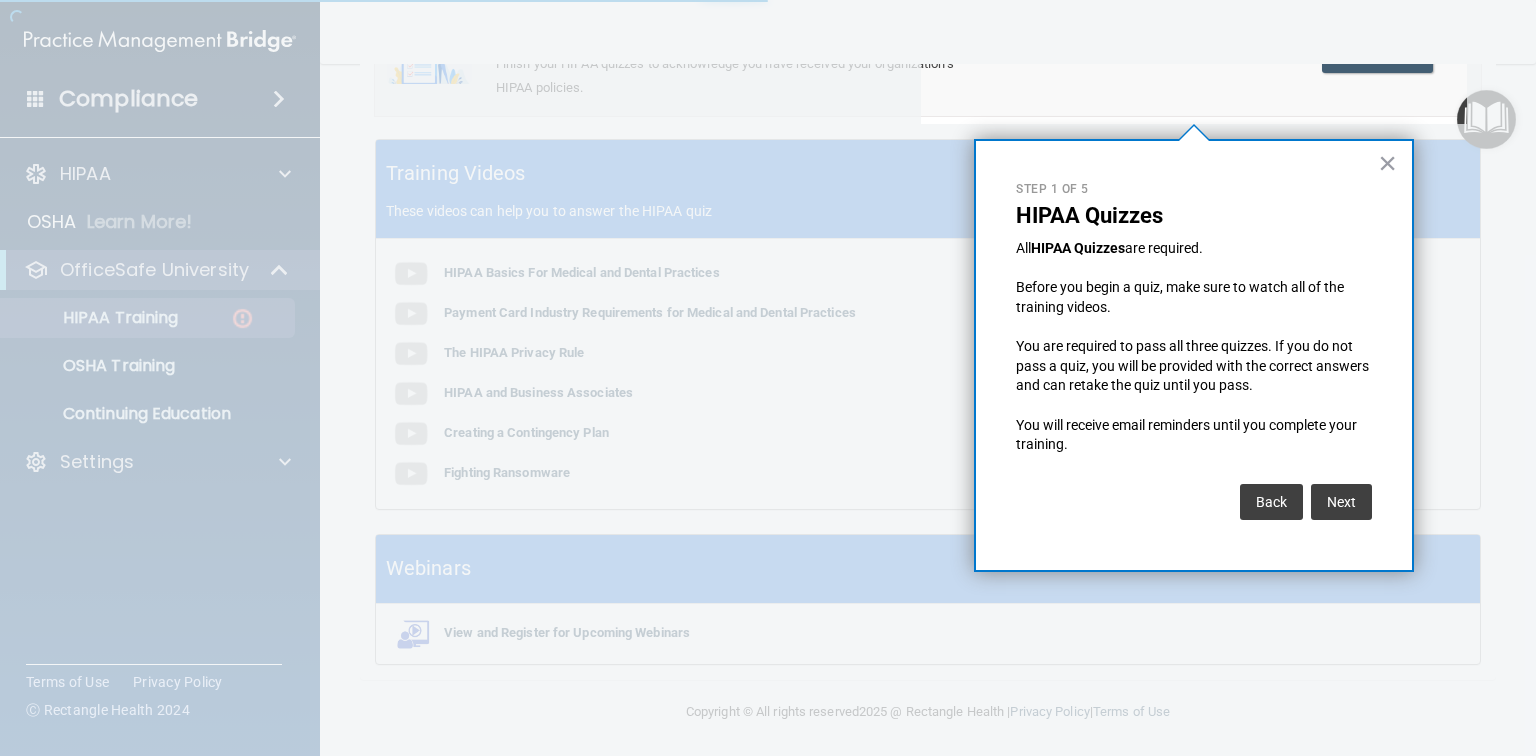 scroll, scrollTop: 154, scrollLeft: 0, axis: vertical 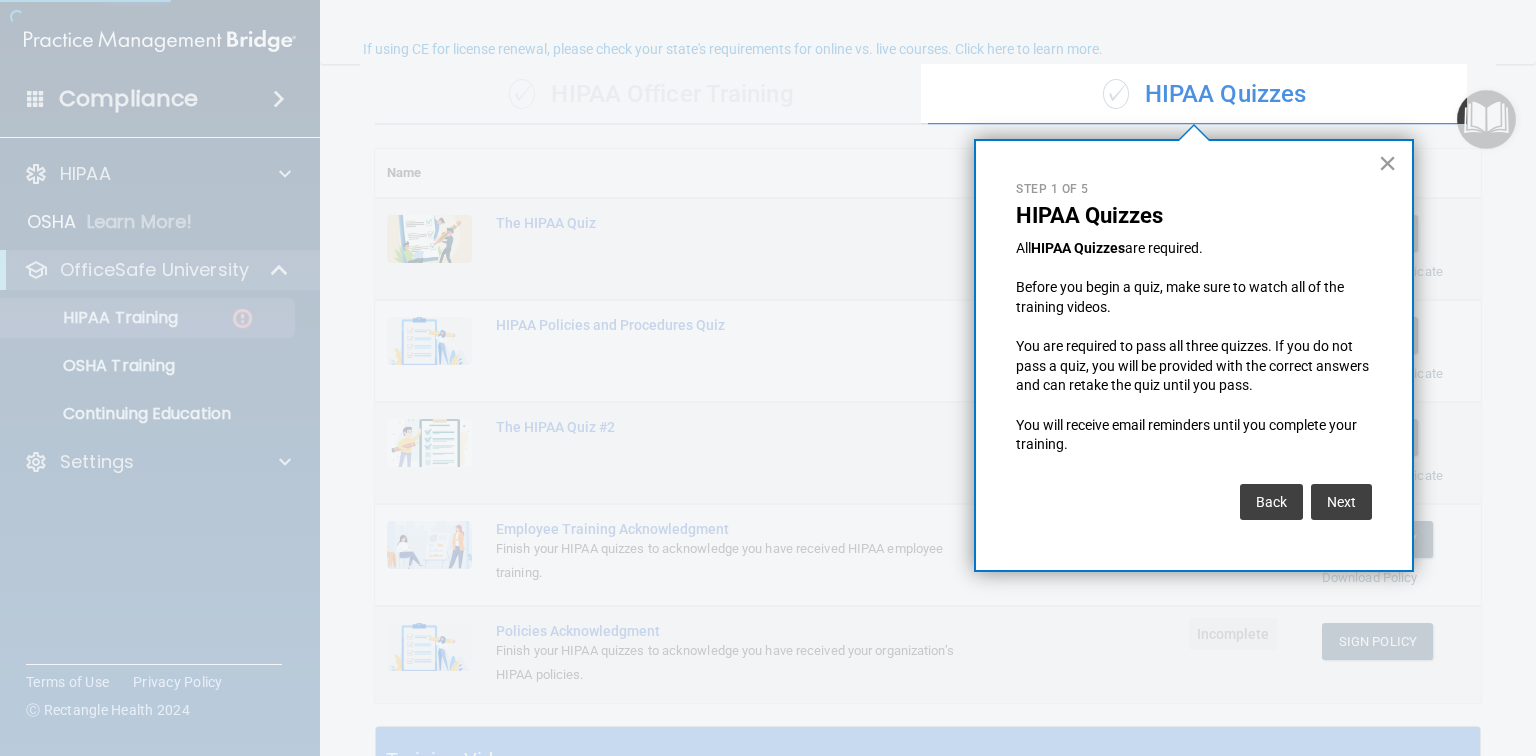 click on "×" at bounding box center [1387, 163] 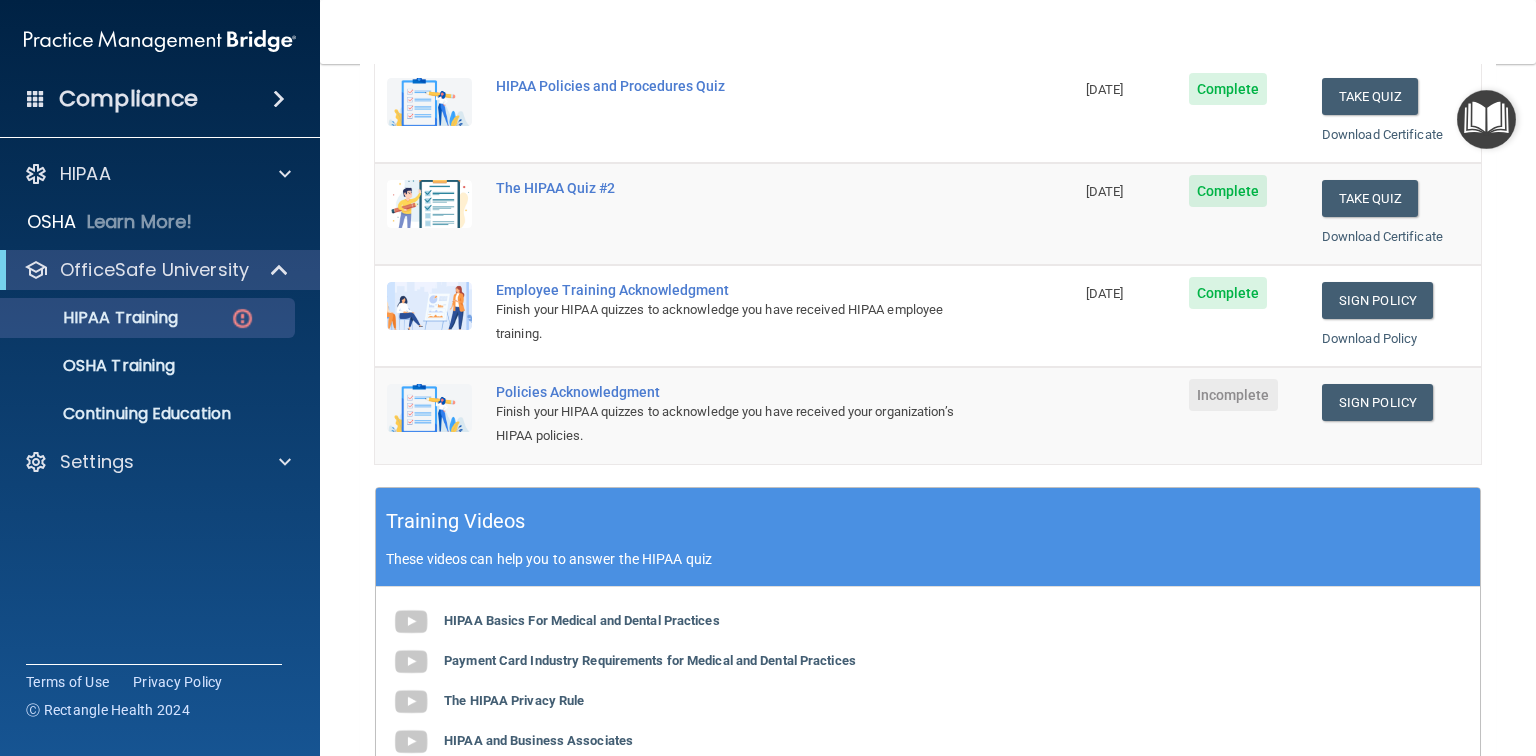 scroll, scrollTop: 394, scrollLeft: 0, axis: vertical 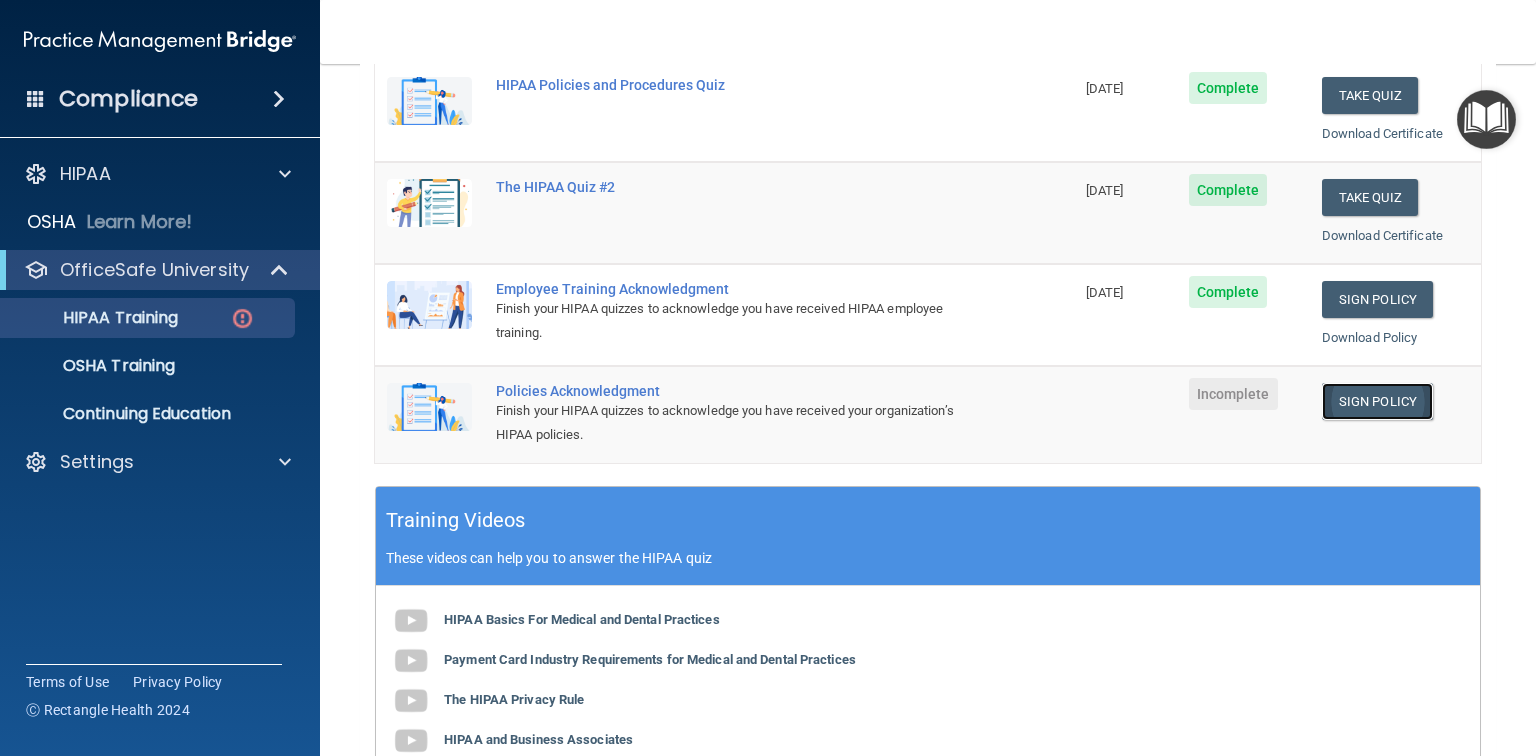 click on "Sign Policy" at bounding box center (1377, 401) 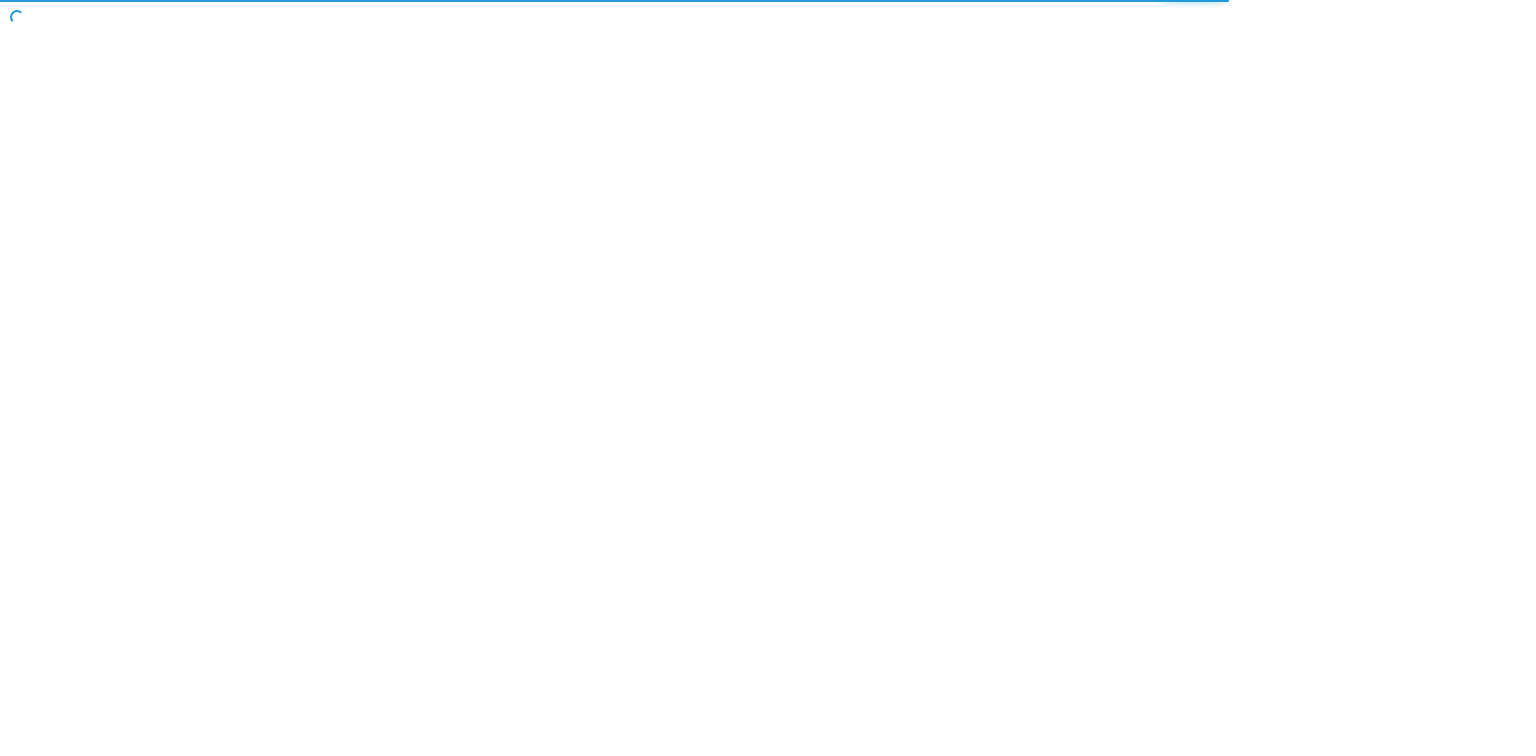 scroll, scrollTop: 0, scrollLeft: 0, axis: both 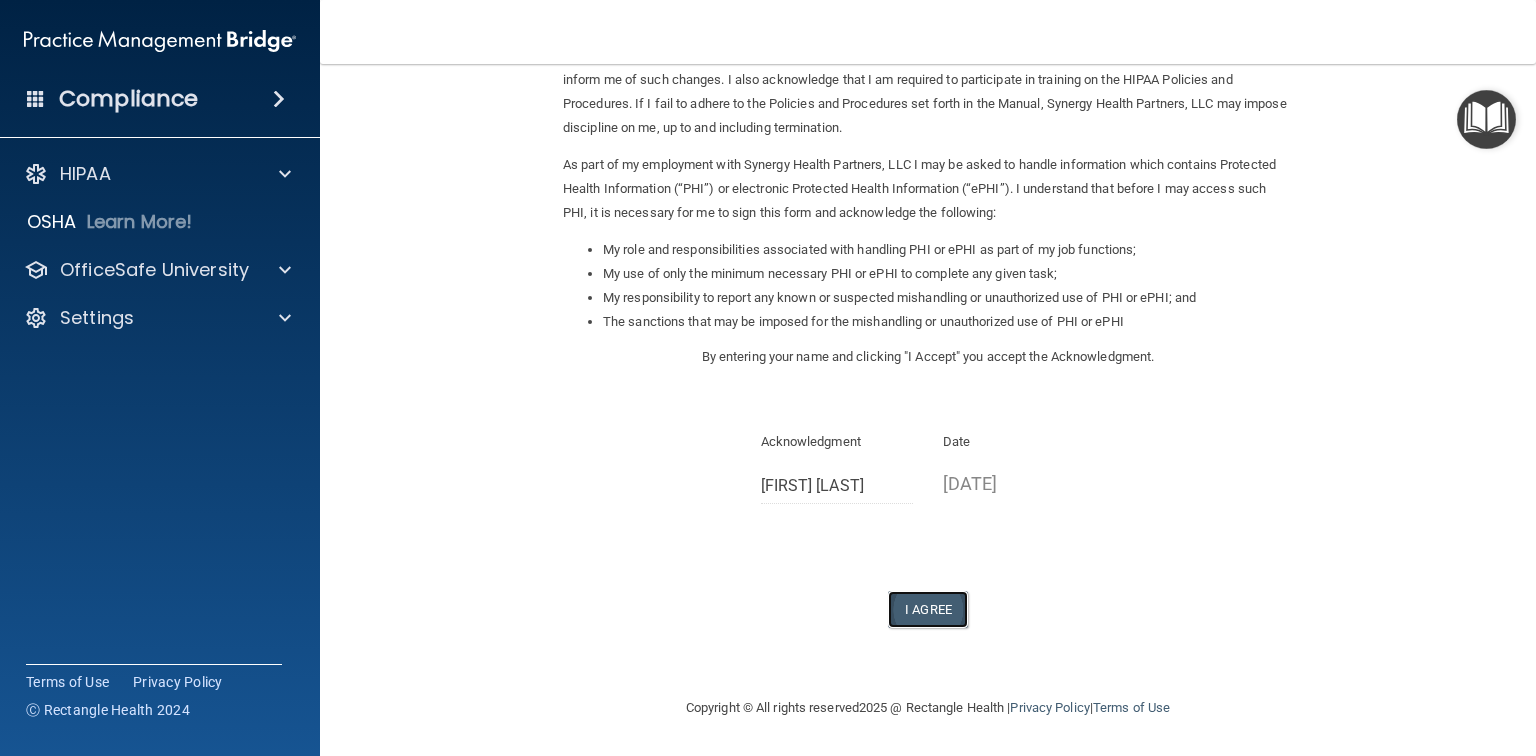 click on "I Agree" at bounding box center (928, 609) 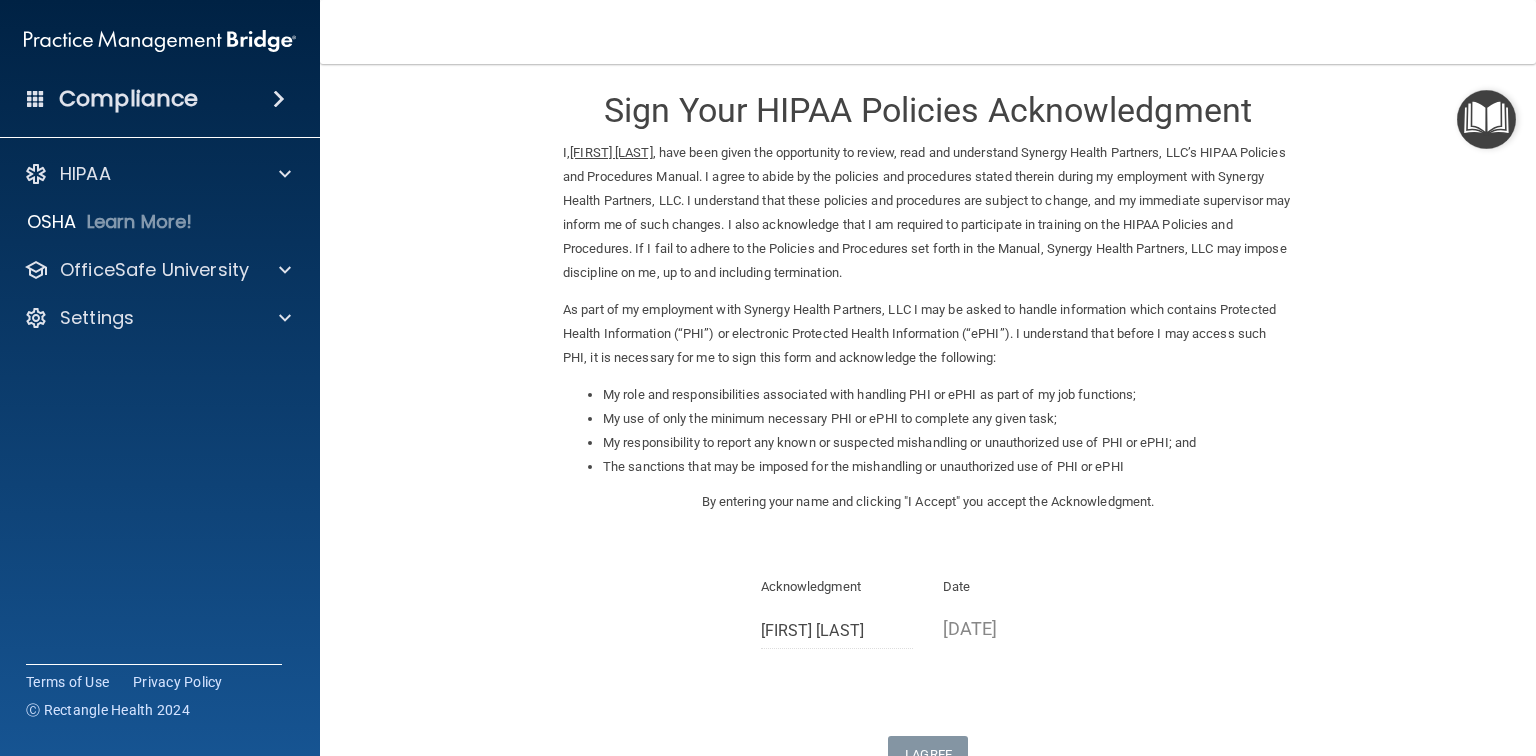 scroll, scrollTop: 0, scrollLeft: 0, axis: both 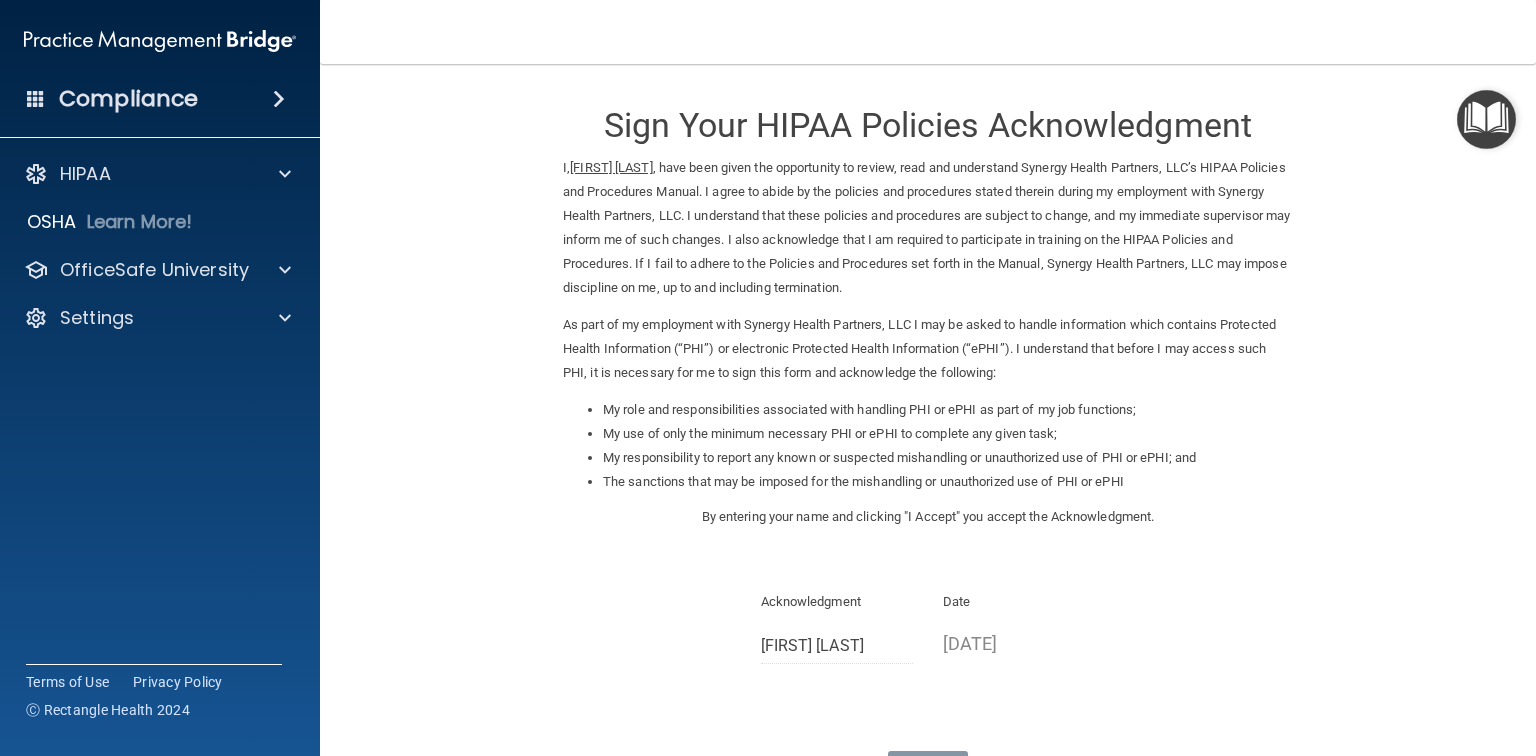 click at bounding box center (1486, 119) 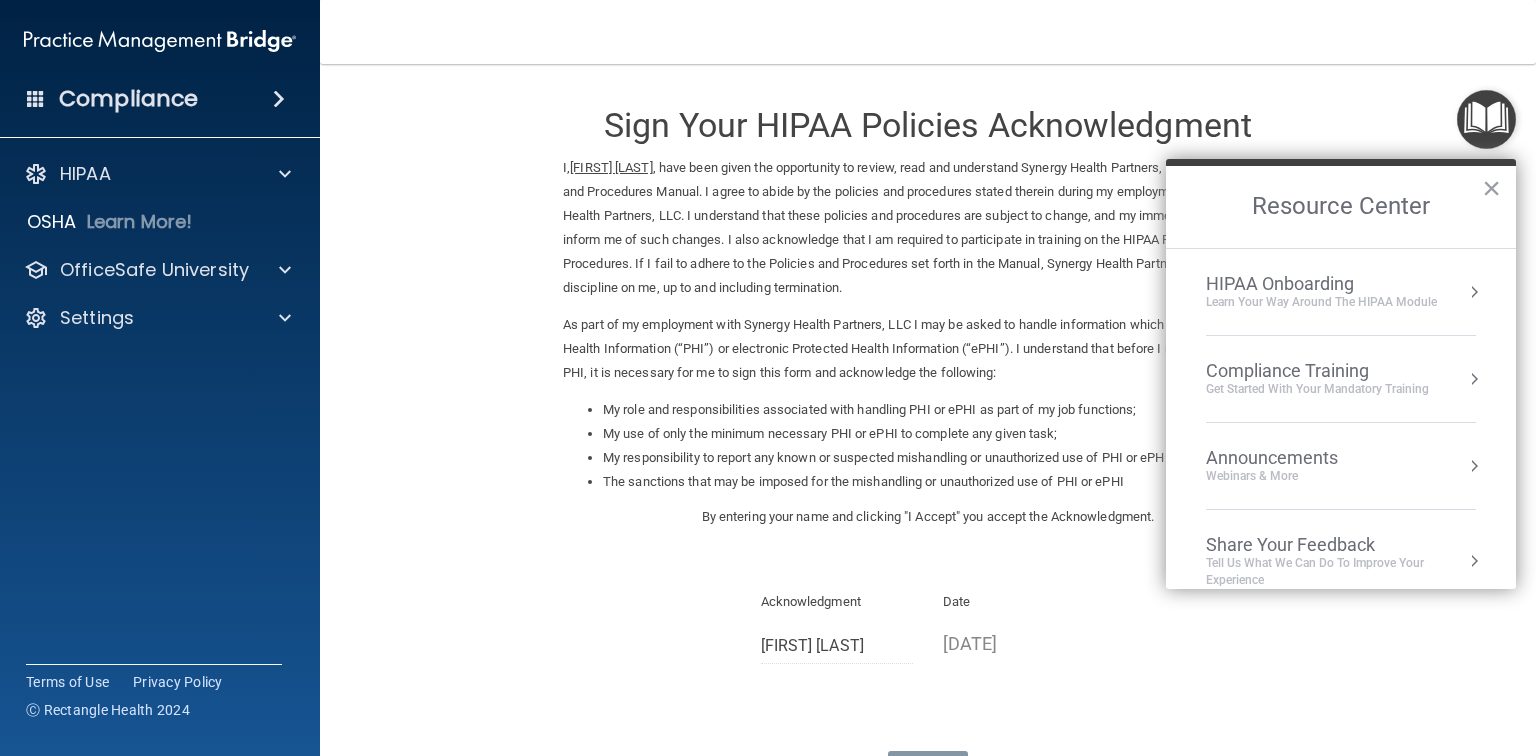 click on "Compliance Training" at bounding box center [1317, 371] 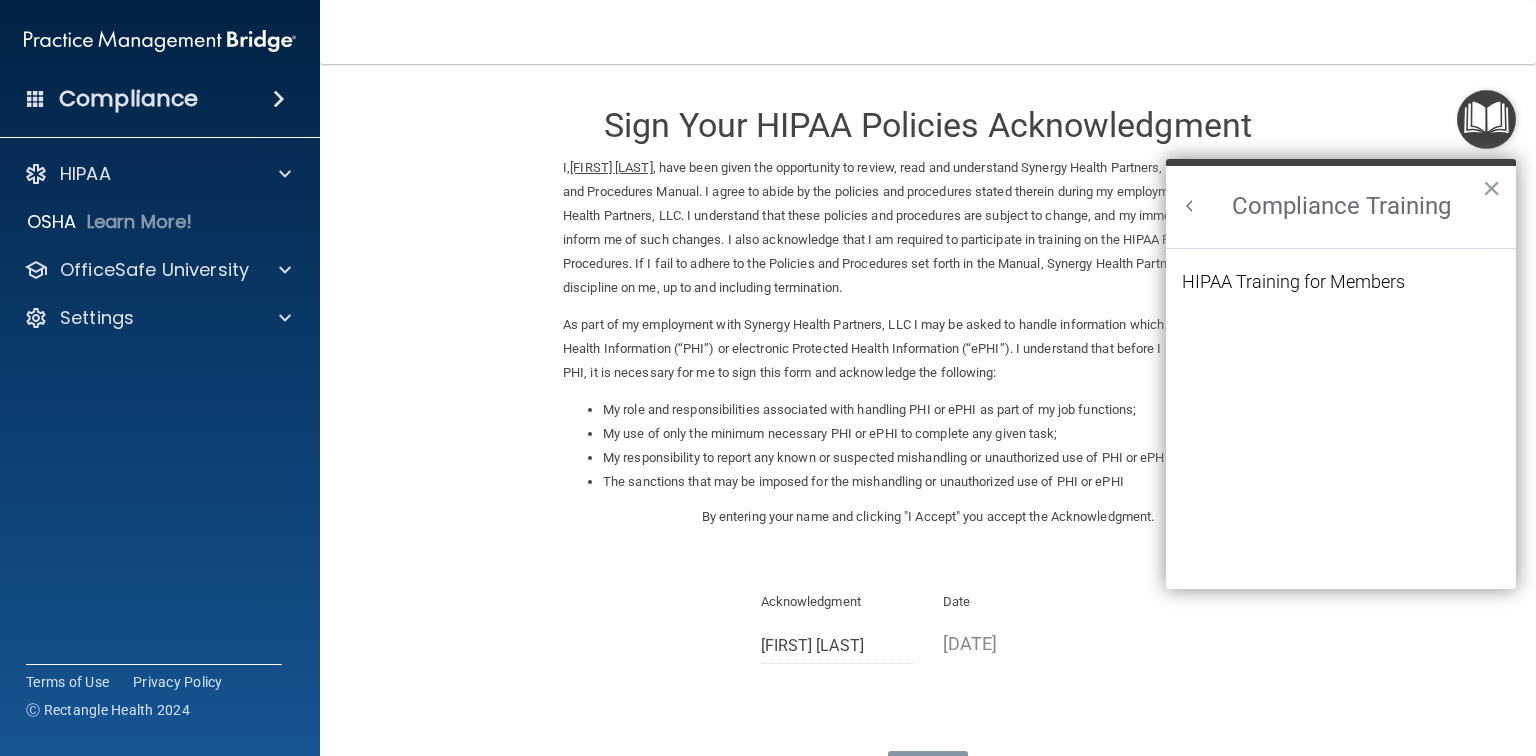 scroll, scrollTop: 0, scrollLeft: 0, axis: both 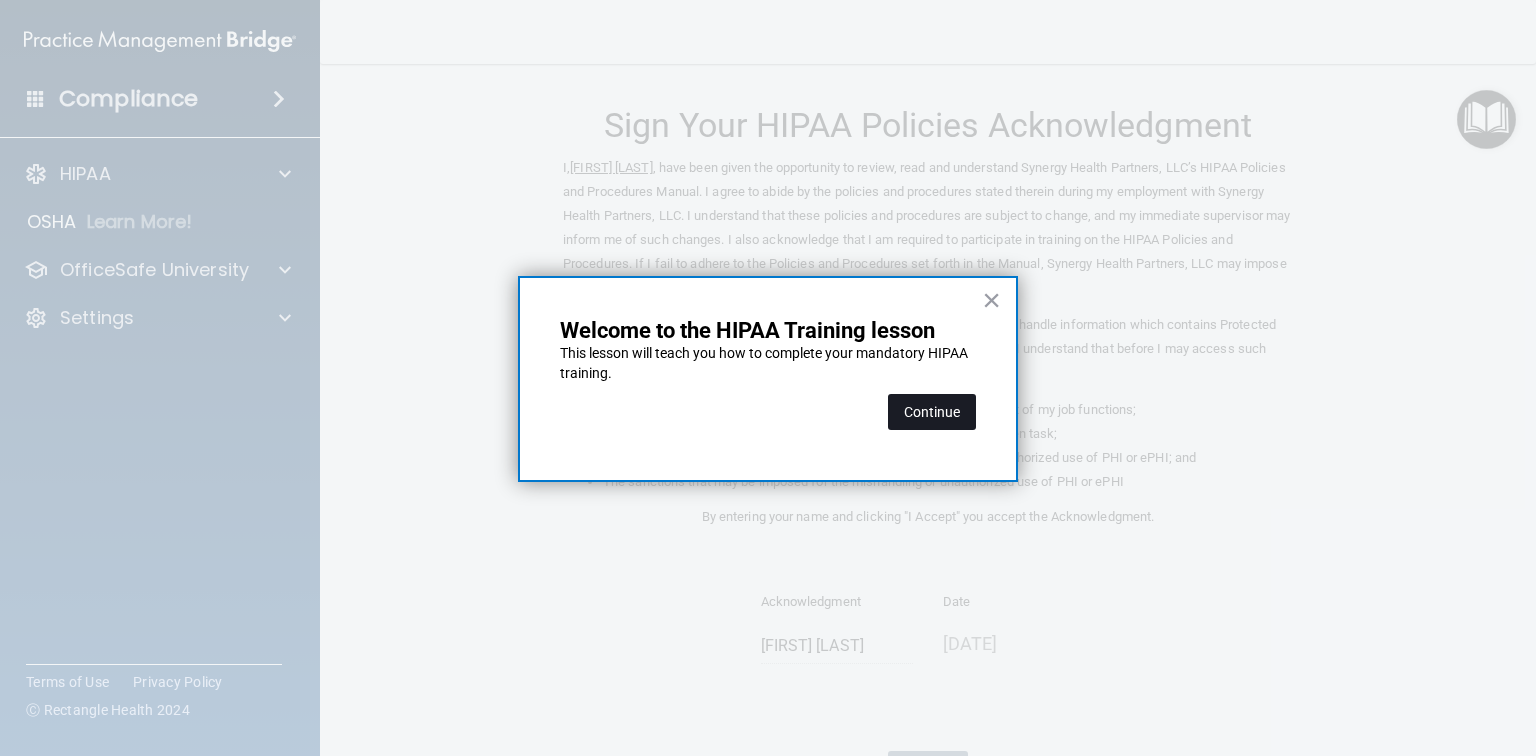 click on "Continue" at bounding box center (932, 412) 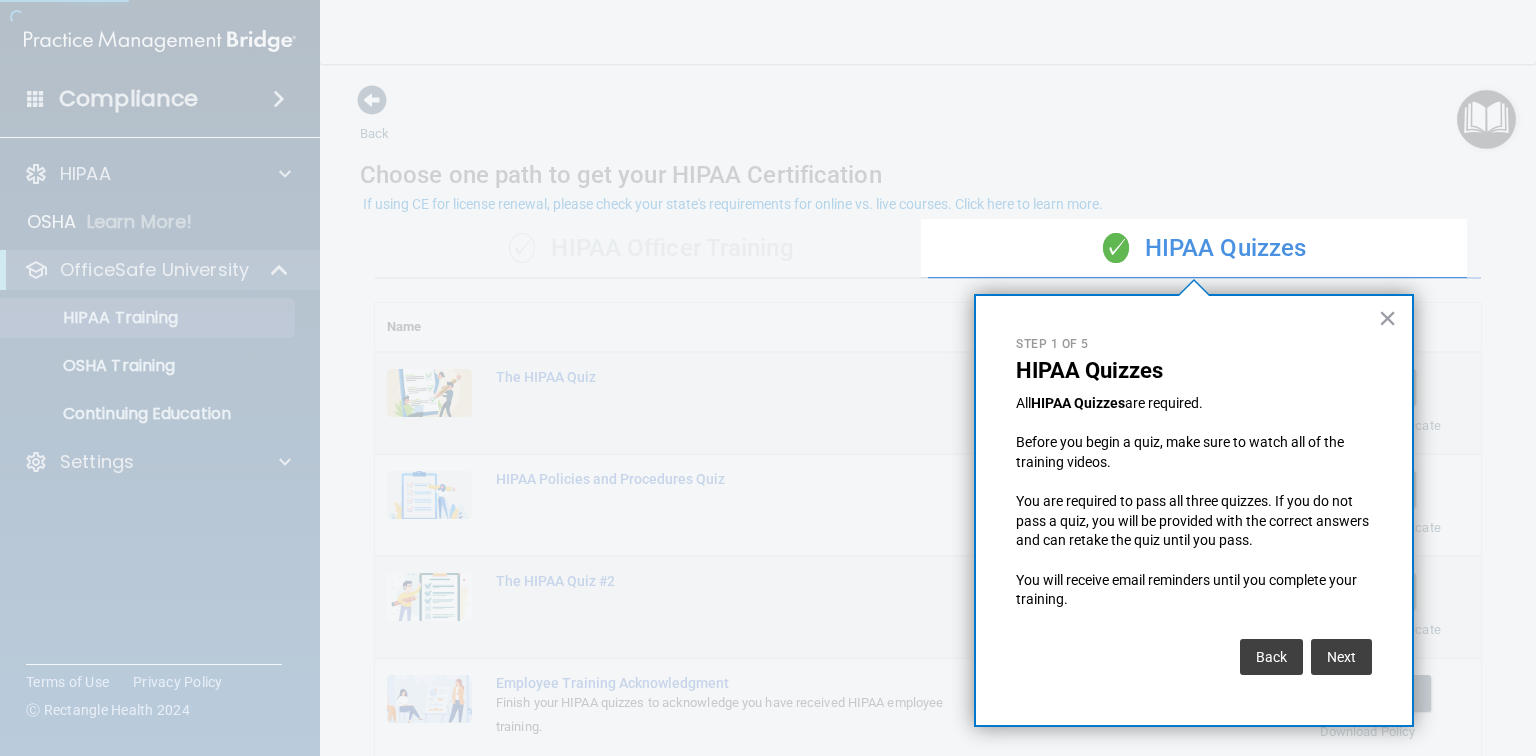 click on "× Step 1 of 5 HIPAA Quizzes All  HIPAA Quizzes  are required. Before you begin a quiz, make sure to watch all of the training videos.  You are required to pass all three quizzes. If you do not pass a quiz, you will be provided with the correct answers and can retake the quiz until you pass.  You will receive email reminders until you complete your training. Back Next" at bounding box center [1194, 510] 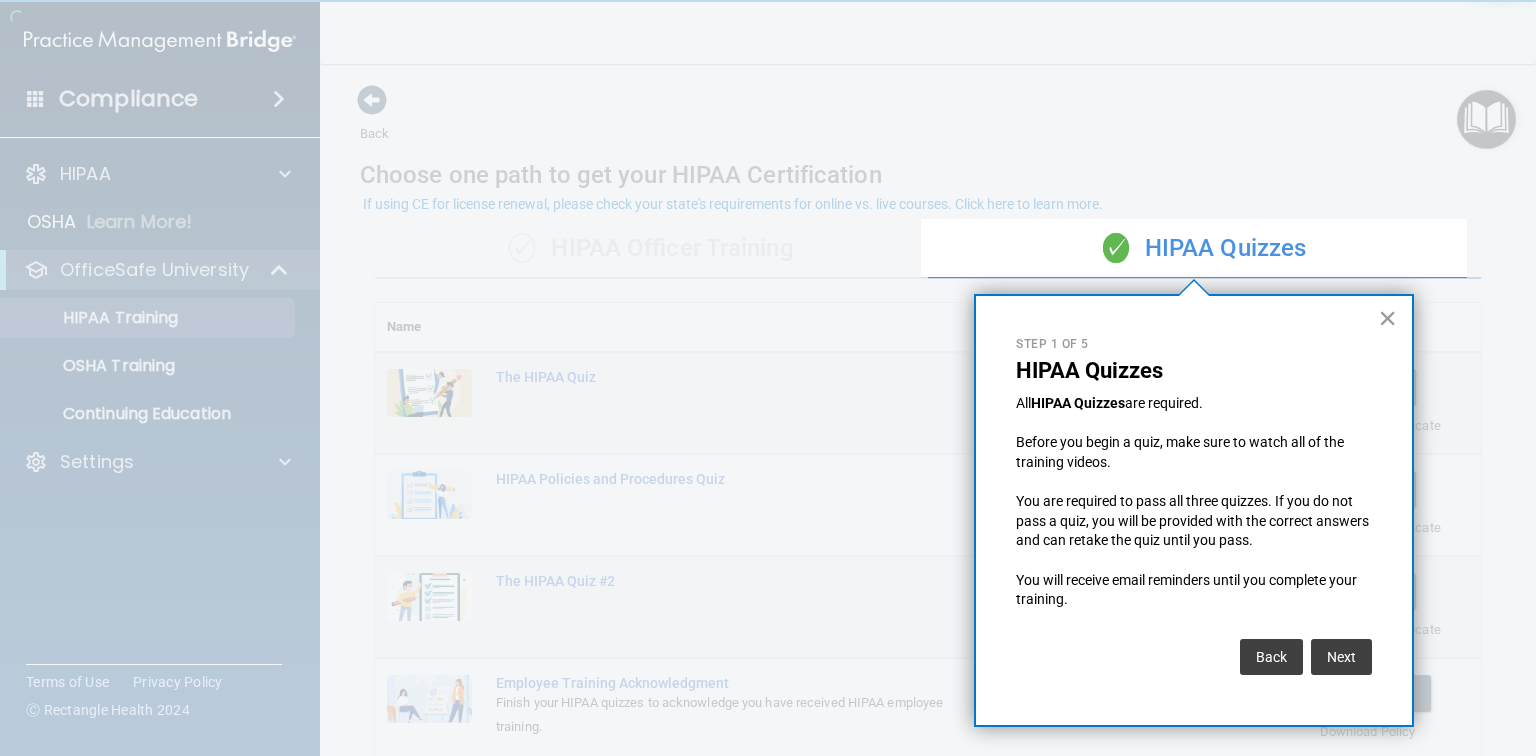 click on "×" at bounding box center (1387, 318) 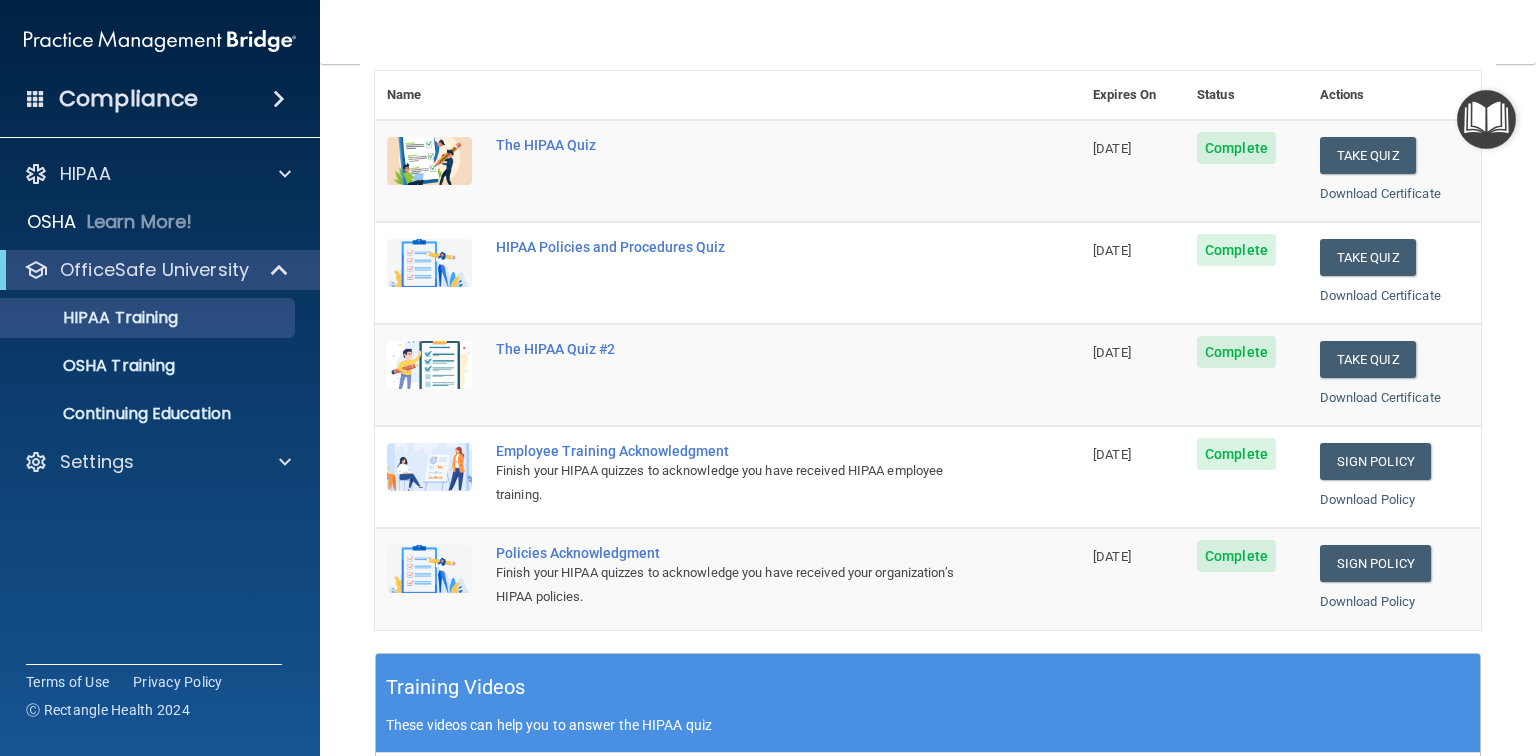 scroll, scrollTop: 0, scrollLeft: 0, axis: both 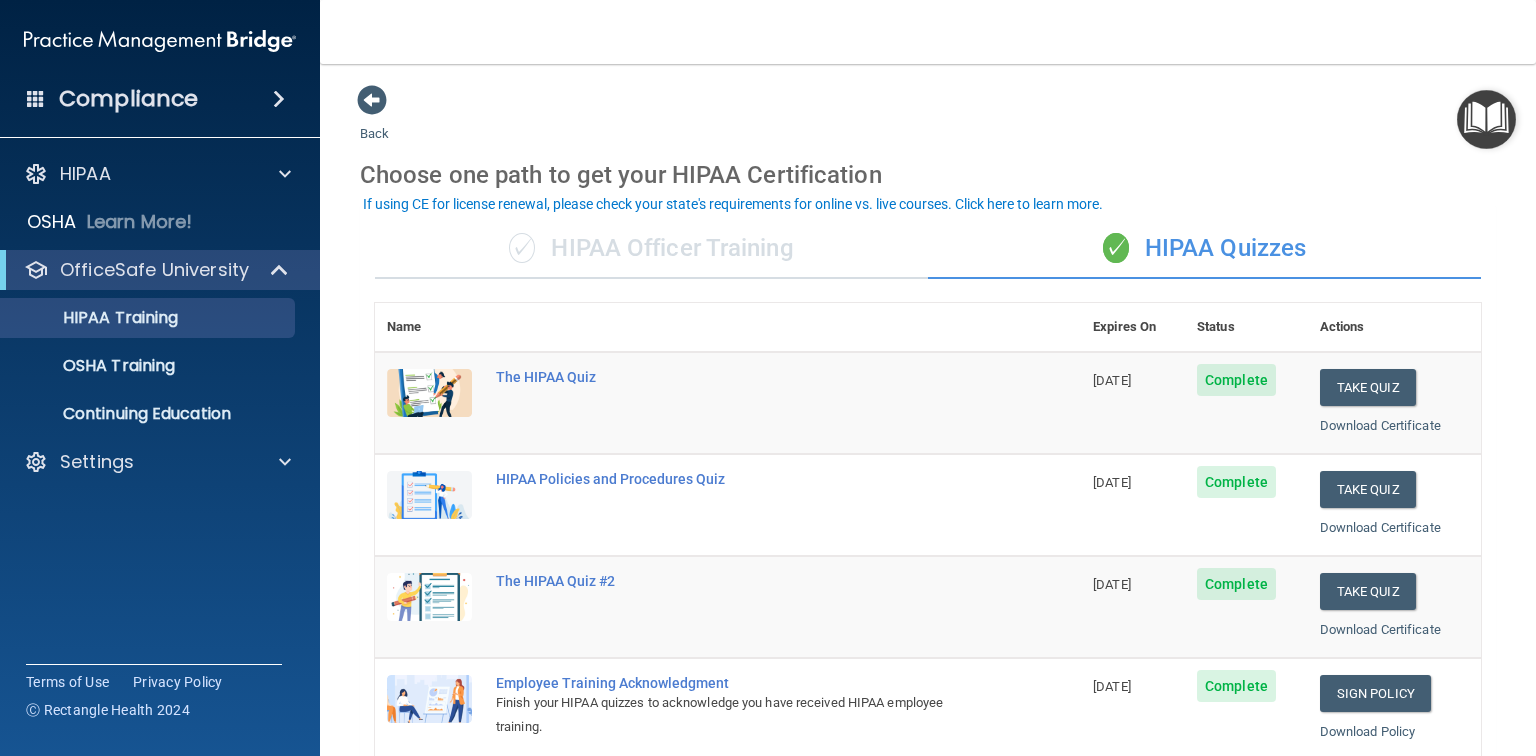 click on "Compliance" at bounding box center (160, 99) 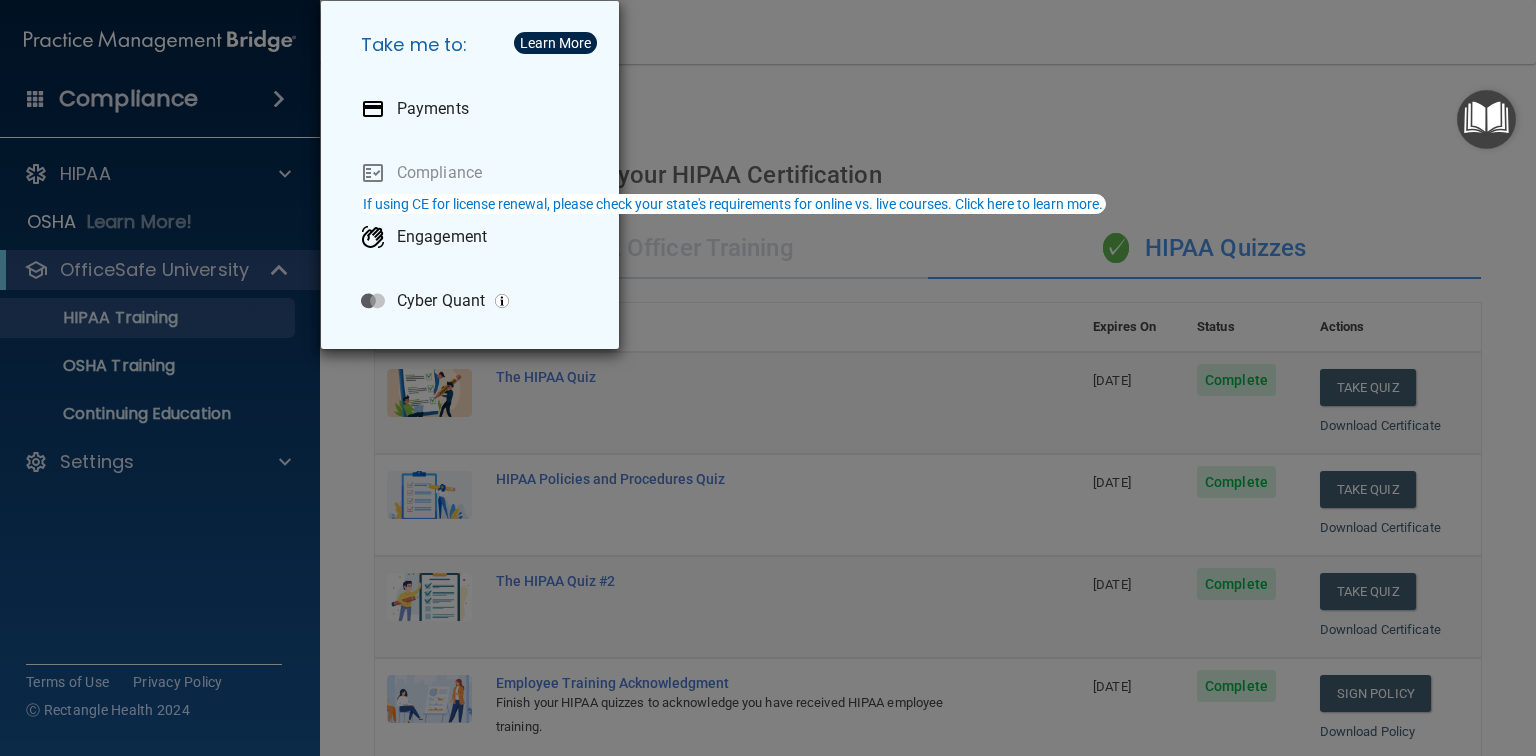click on "Take me to:             Payments                   Compliance                     Engagement                     Cyber Quant" at bounding box center (768, 378) 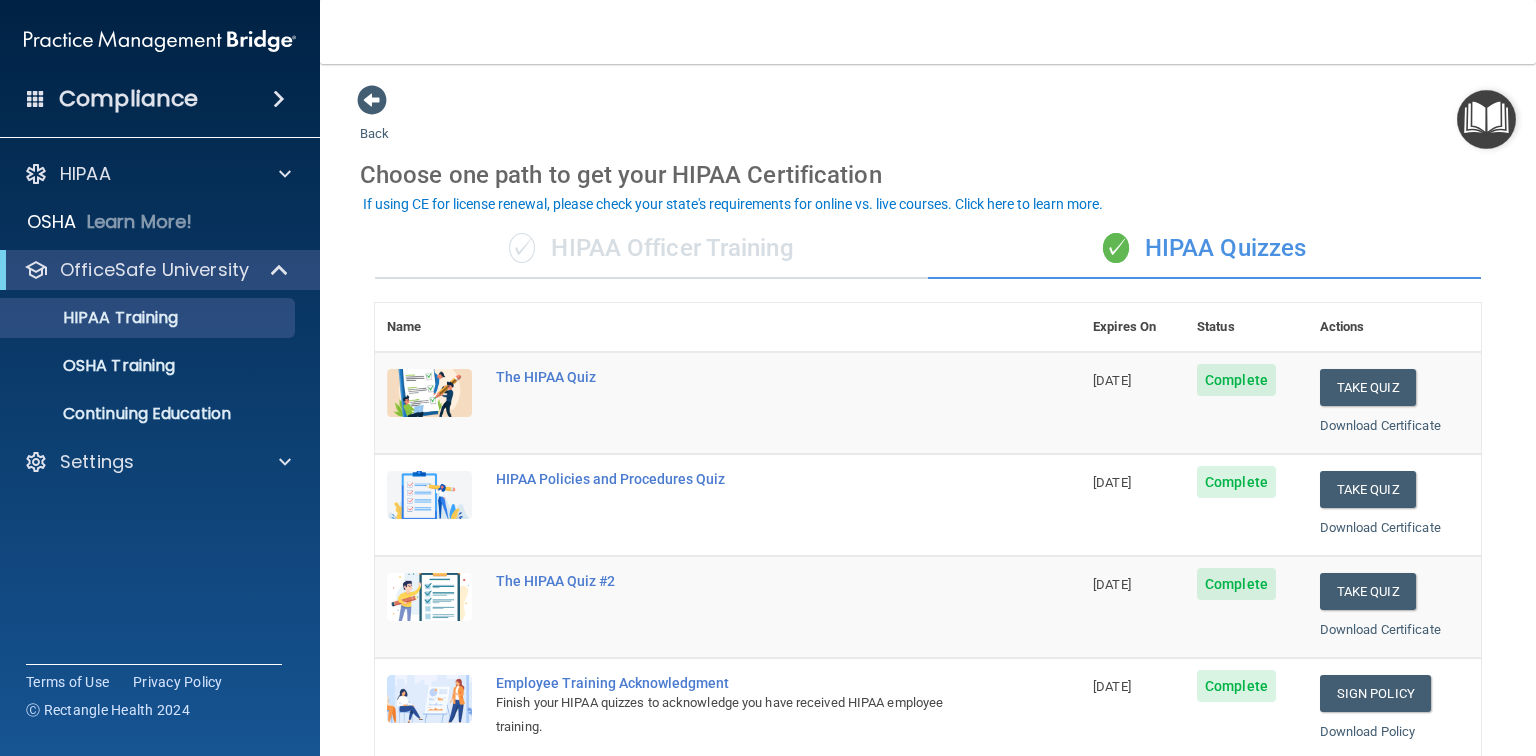 click on "Toggle navigation                                                                                                     [FIRST] [LAST]   [EMAIL]                            Manage My Enterprise              Synergy Health Partners, LLC     Manage My Location" at bounding box center (928, 32) 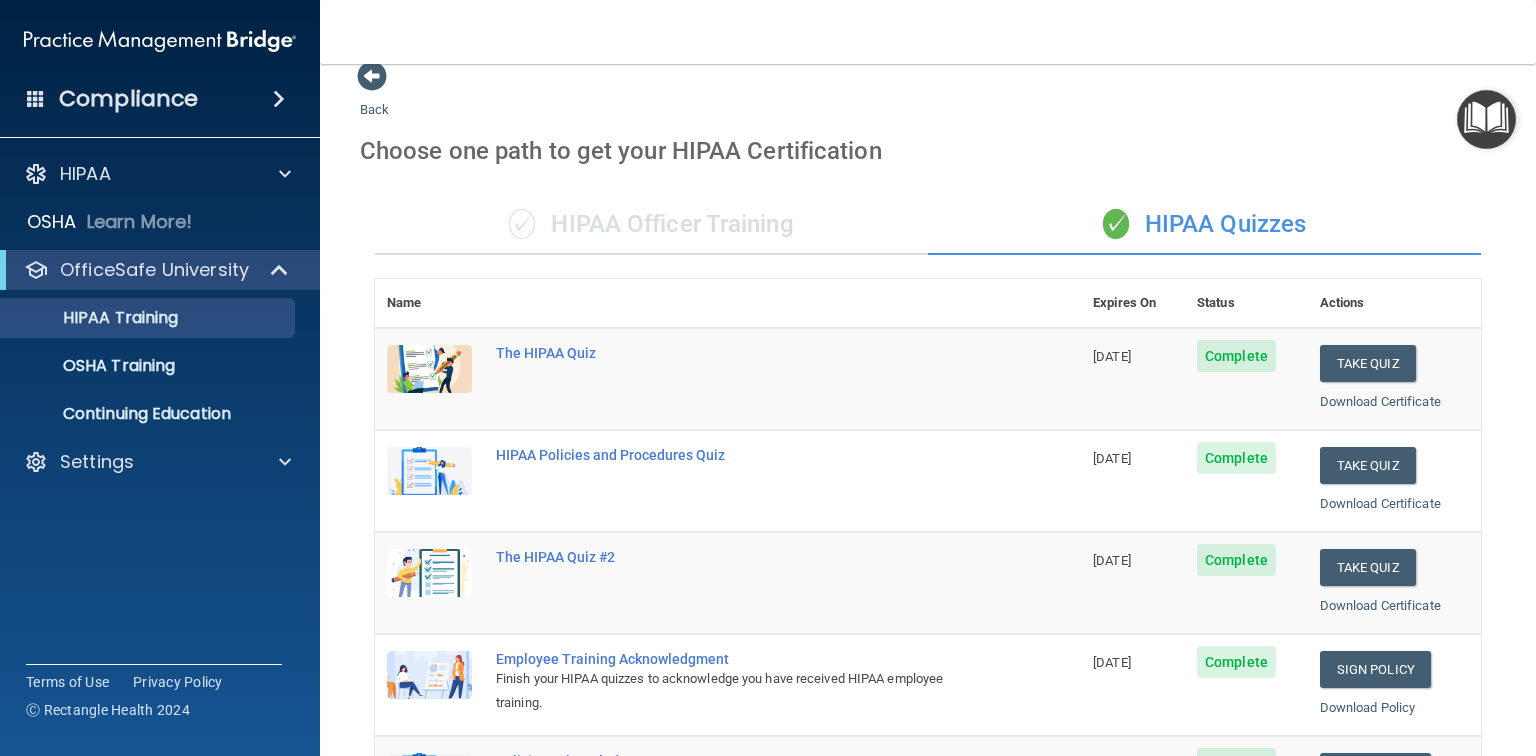 scroll, scrollTop: 0, scrollLeft: 0, axis: both 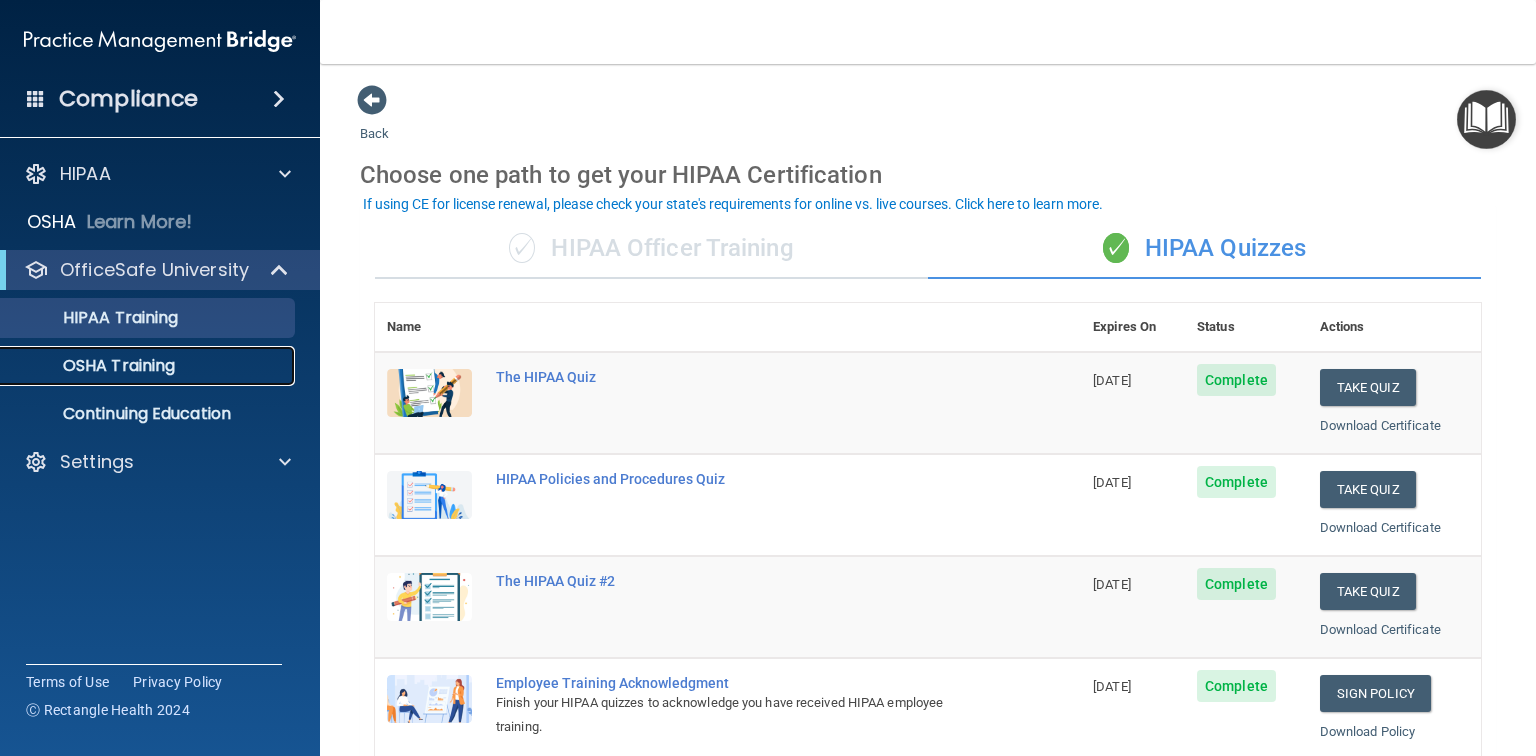 click on "OSHA Training" at bounding box center [94, 366] 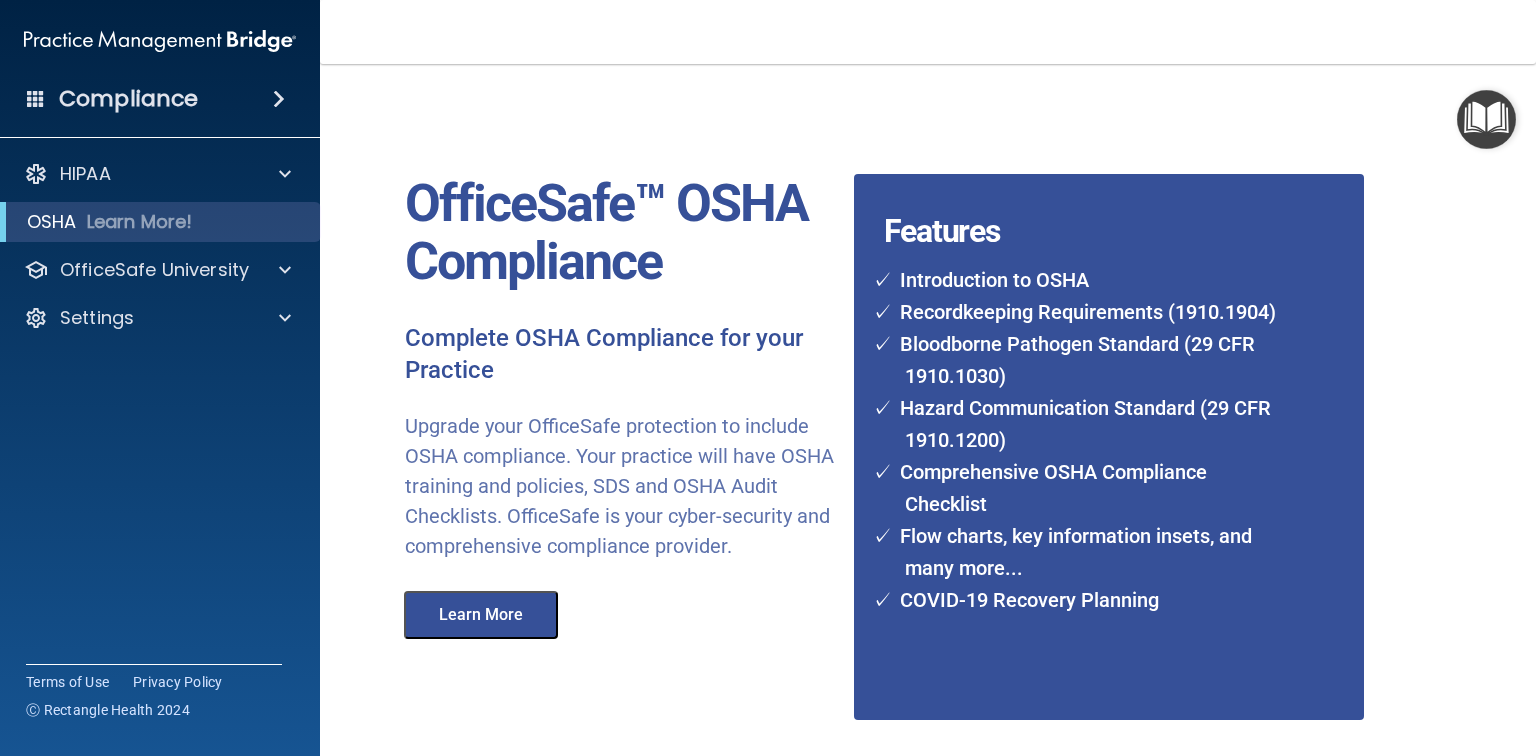 scroll, scrollTop: 0, scrollLeft: 0, axis: both 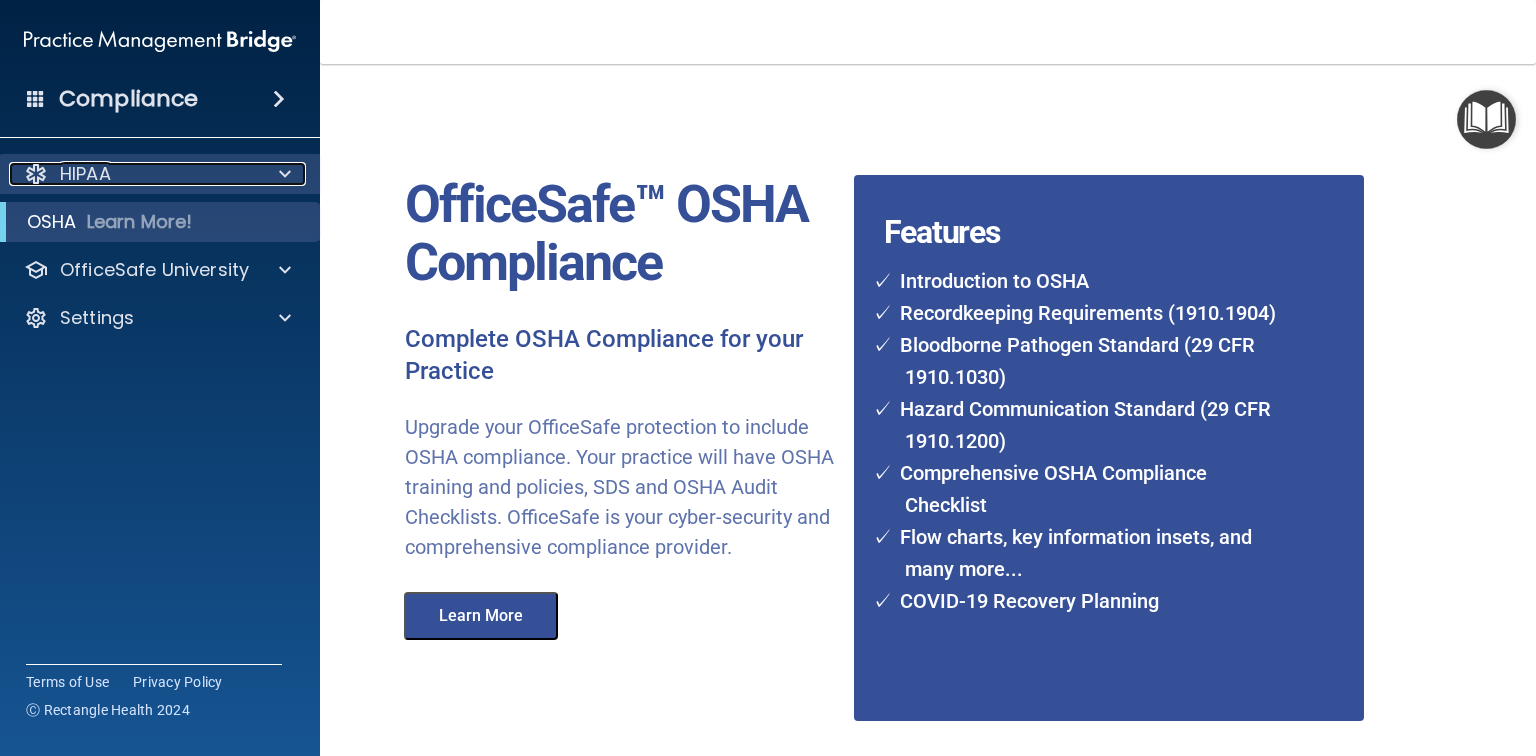click on "HIPAA" at bounding box center [133, 174] 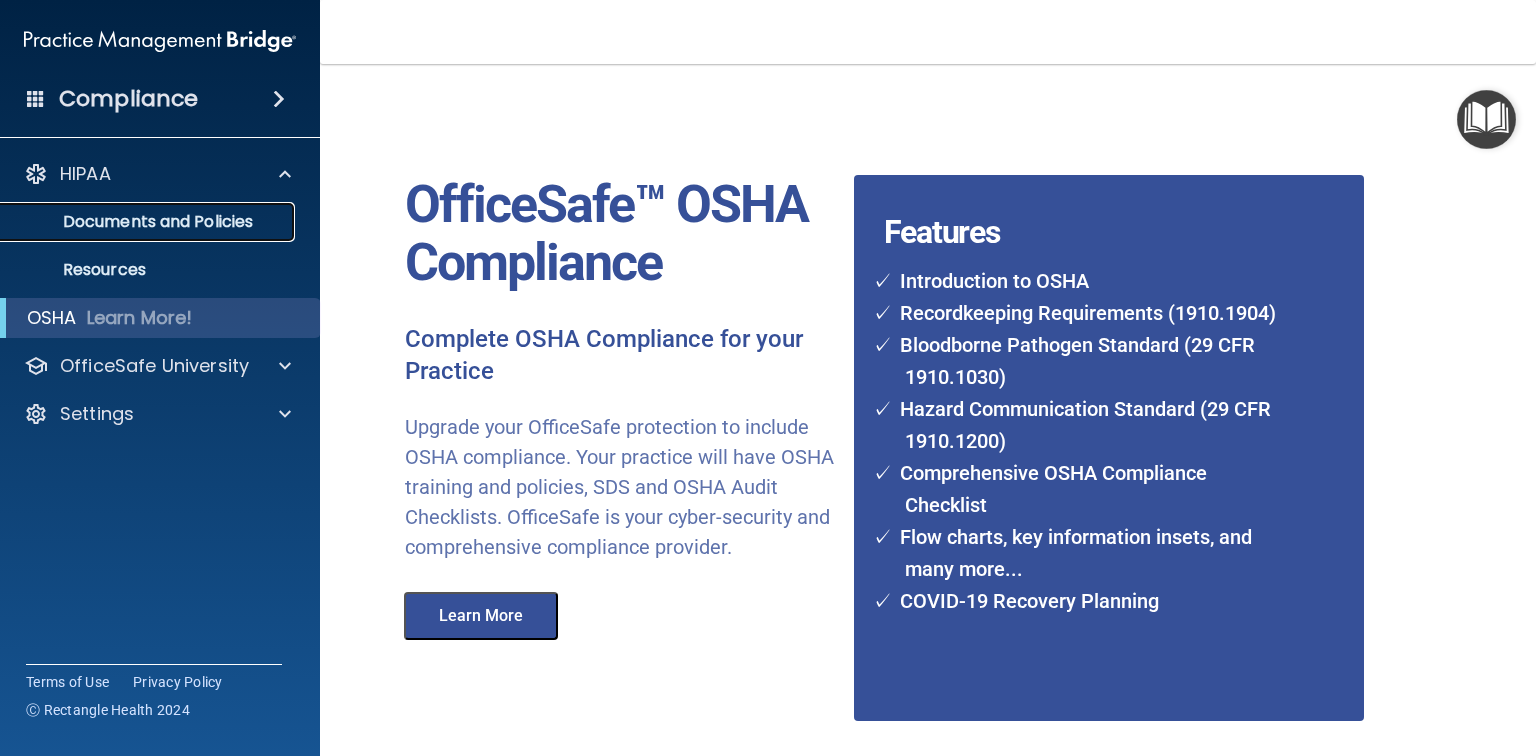 click on "Documents and Policies" at bounding box center [149, 222] 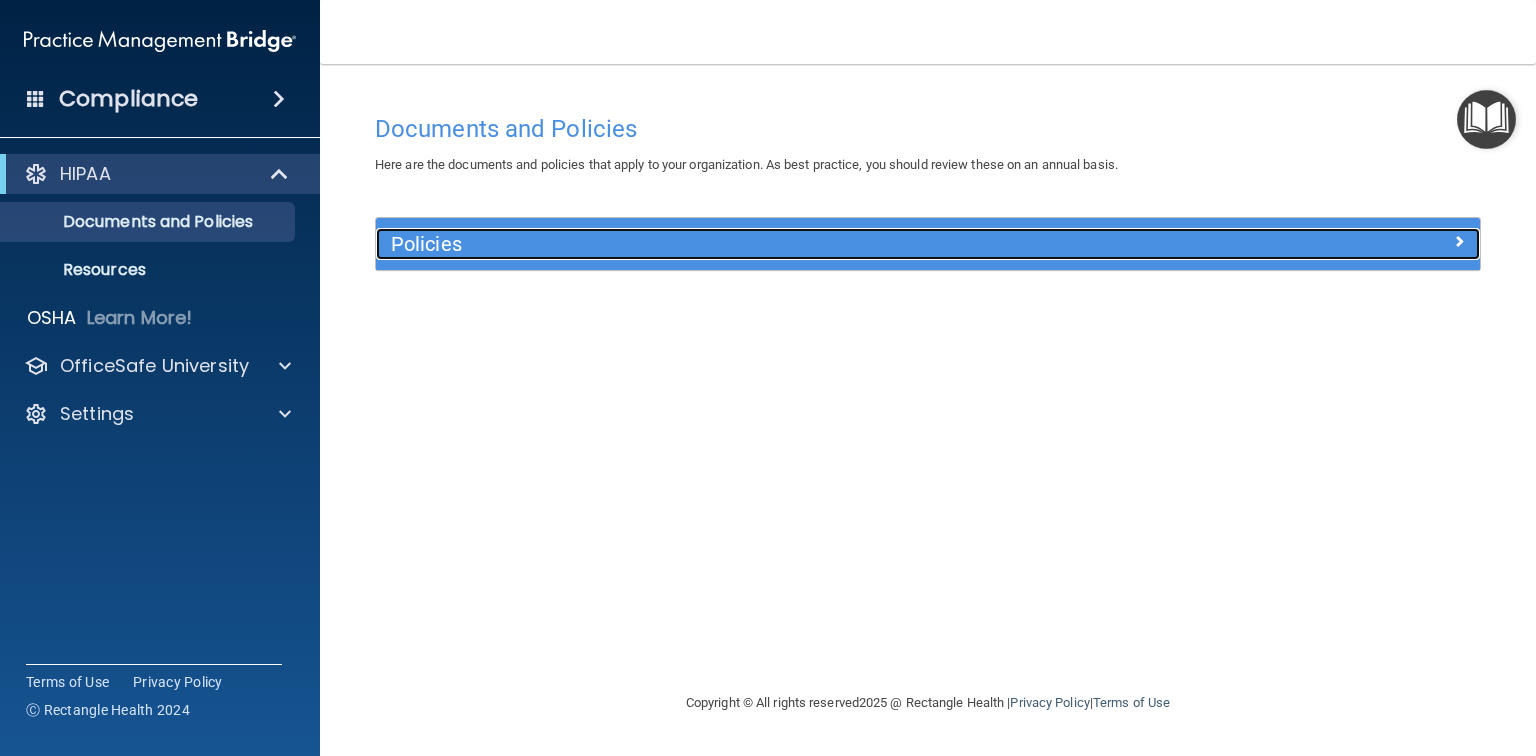 click on "Policies" at bounding box center (790, 244) 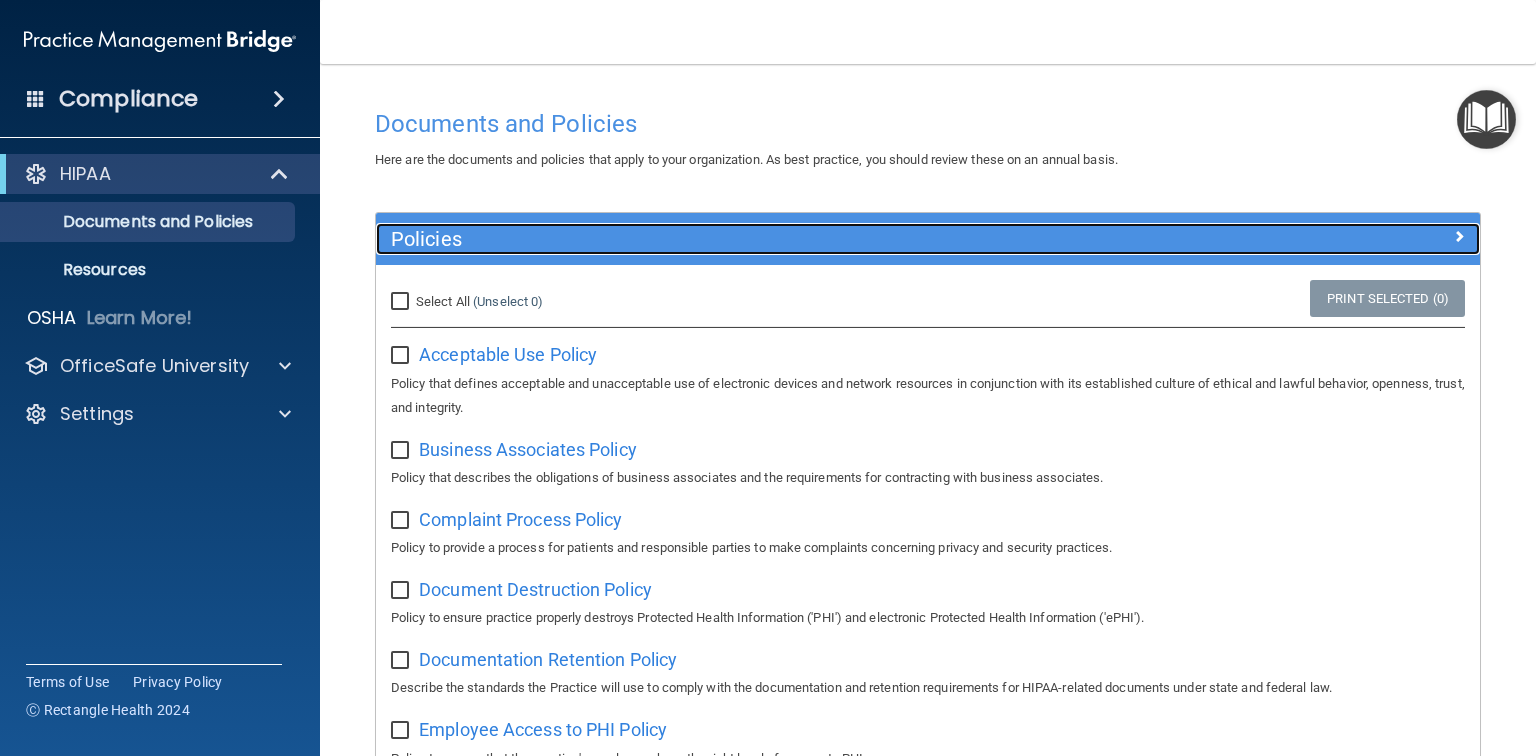 scroll, scrollTop: 0, scrollLeft: 0, axis: both 